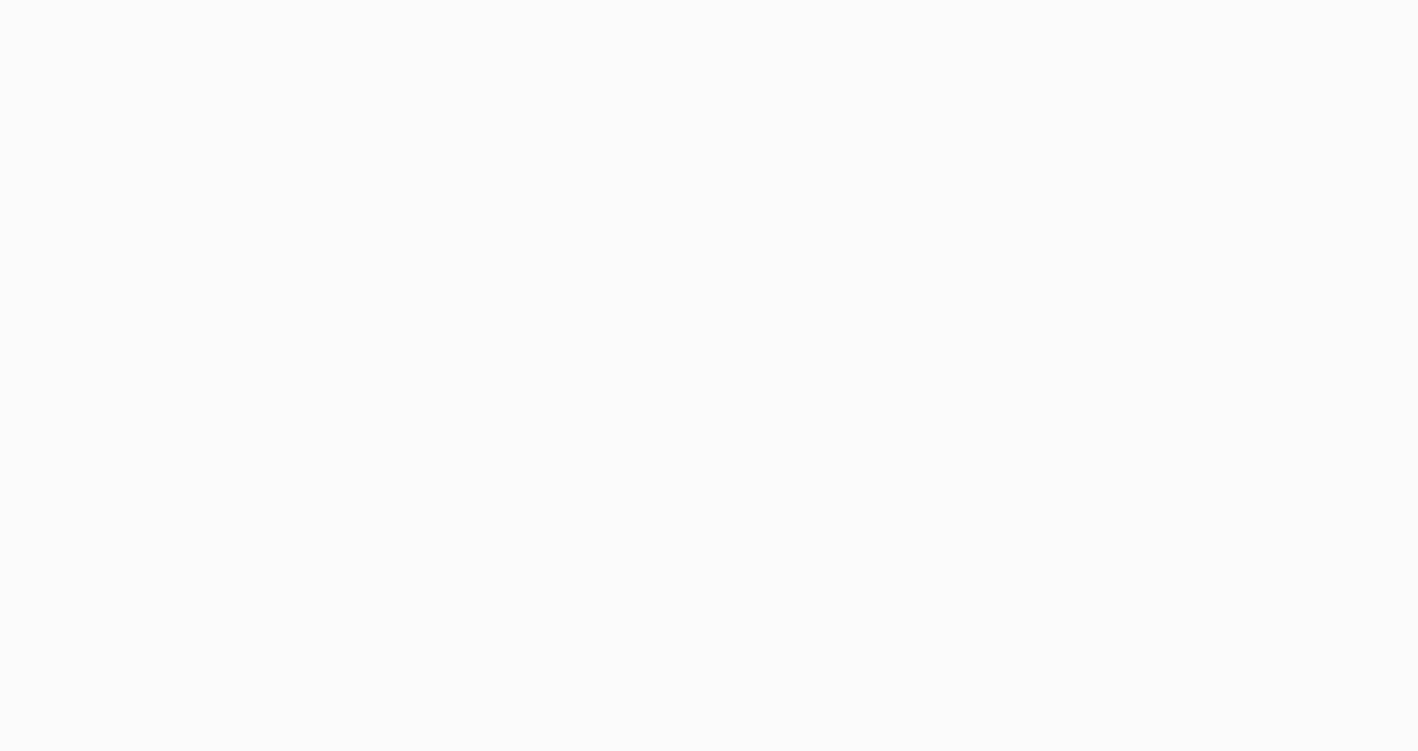 scroll, scrollTop: 0, scrollLeft: 0, axis: both 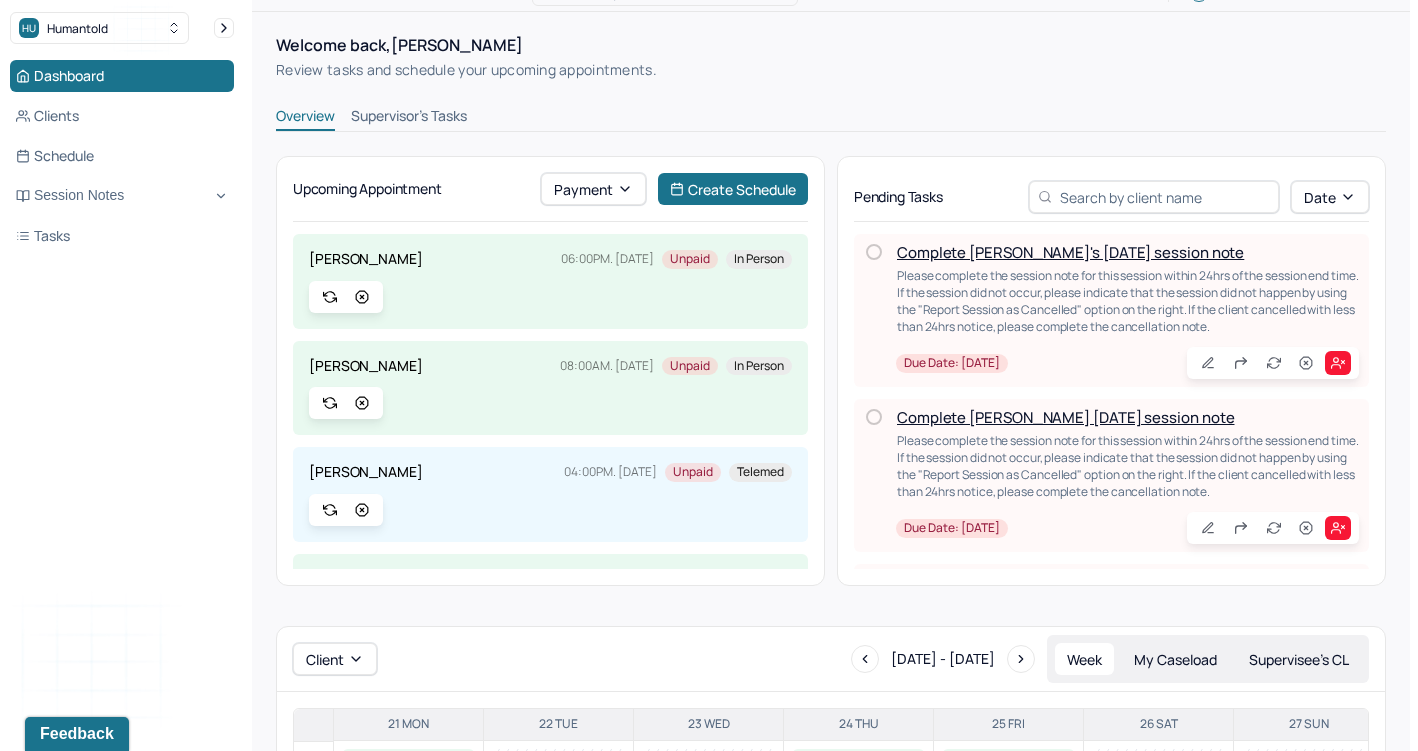click on "Pending Tasks" at bounding box center (898, 197) 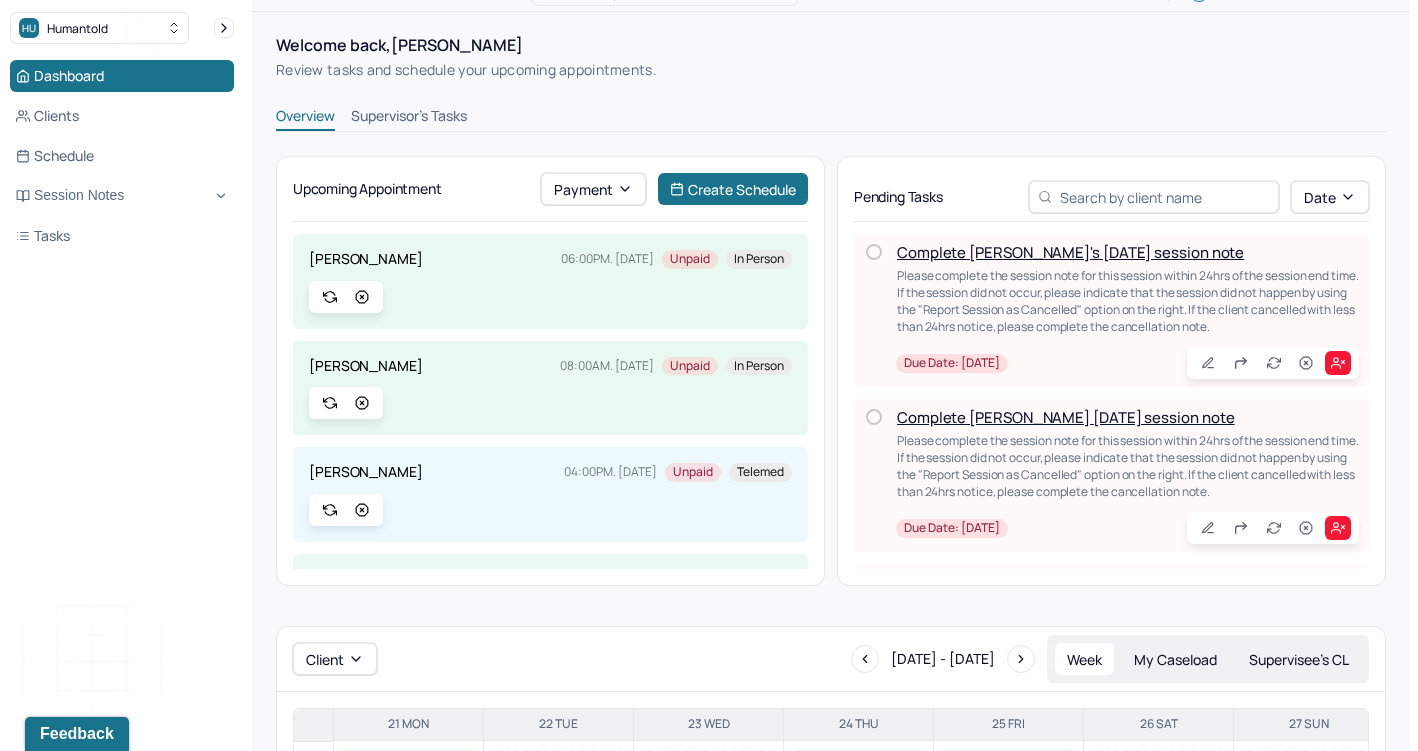 scroll, scrollTop: 10, scrollLeft: 0, axis: vertical 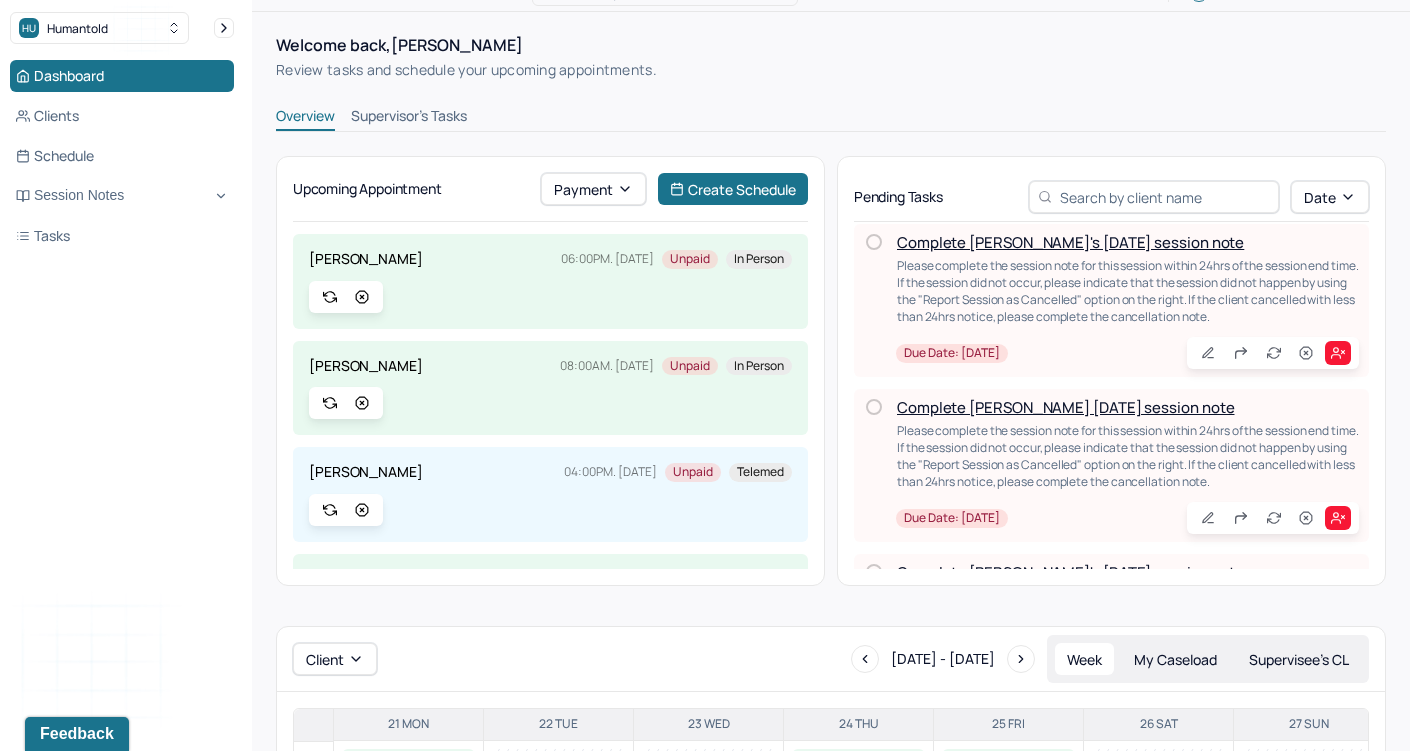 click on "Supervisor's Tasks" at bounding box center [409, 118] 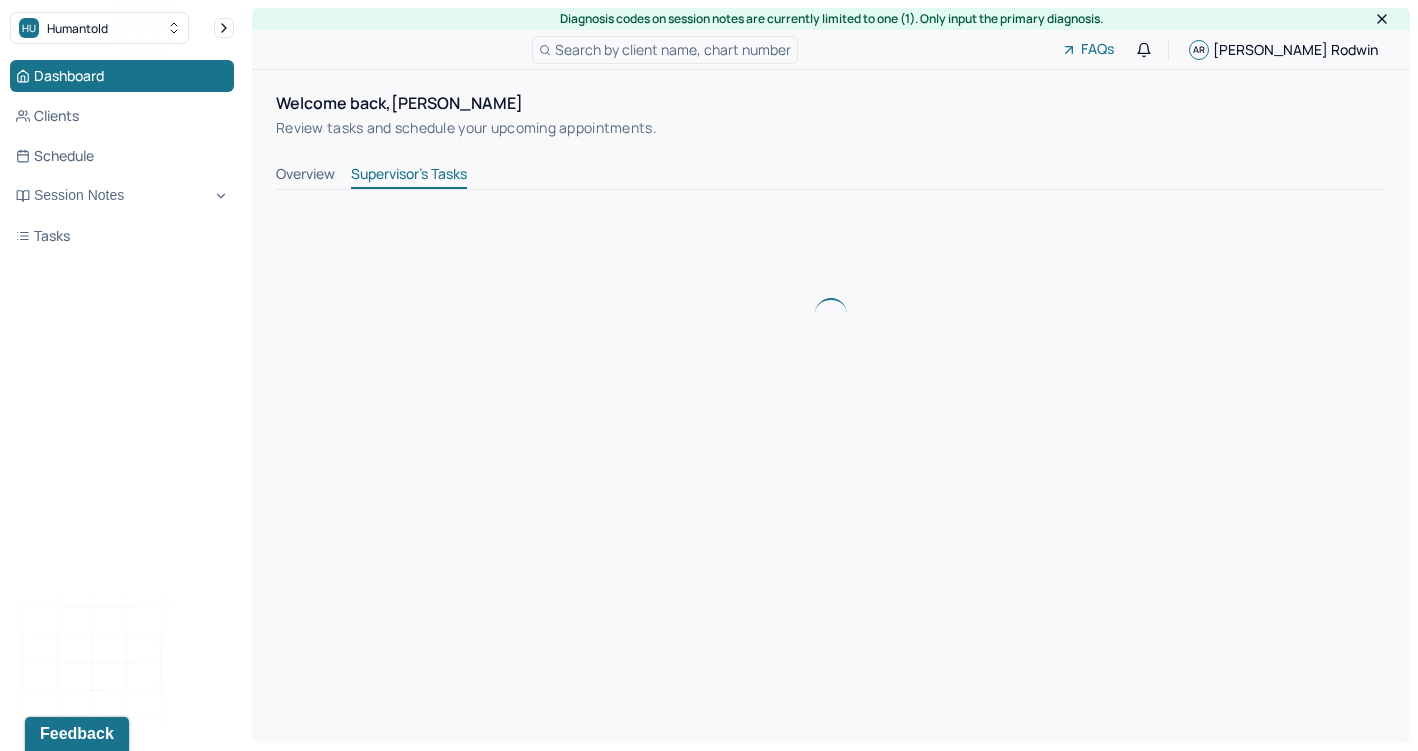 scroll, scrollTop: 0, scrollLeft: 0, axis: both 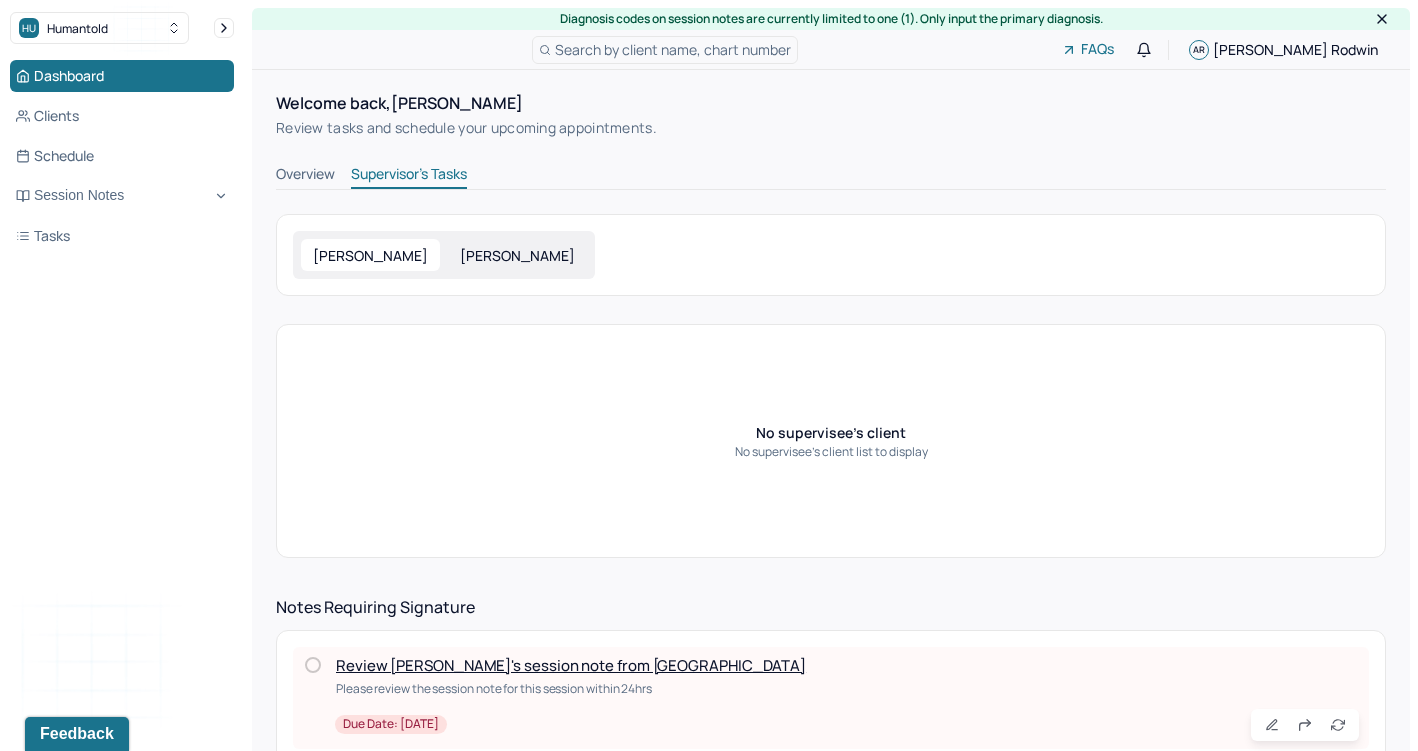 click on "[PERSON_NAME]" at bounding box center (517, 255) 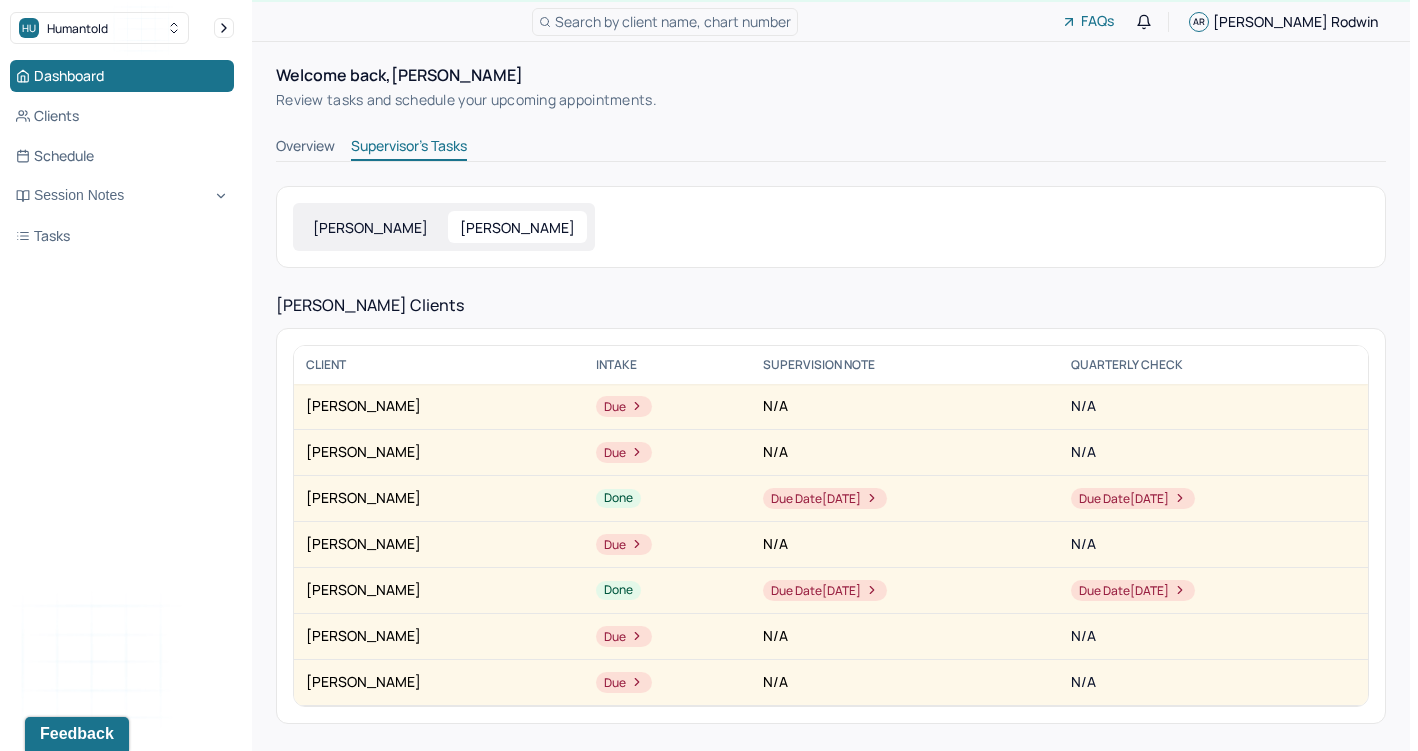 scroll, scrollTop: 25, scrollLeft: 0, axis: vertical 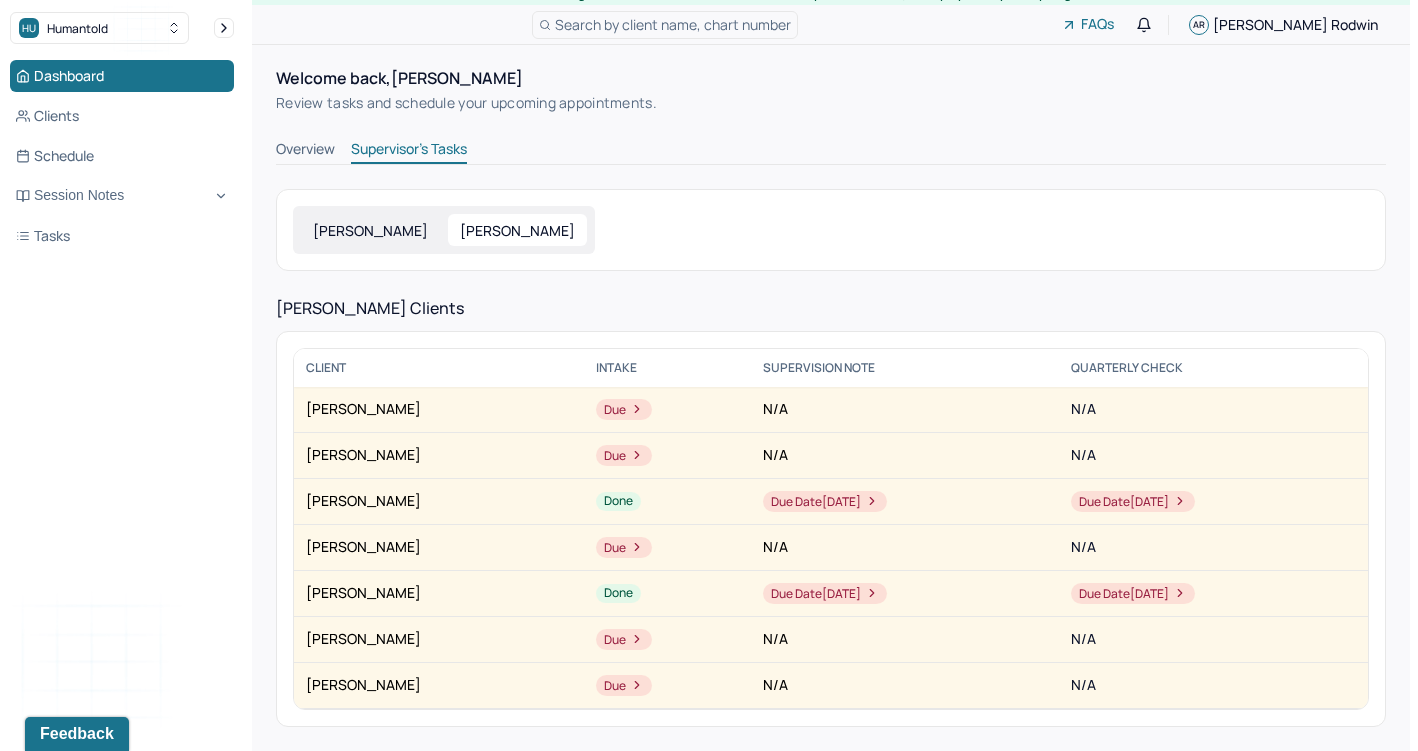 click 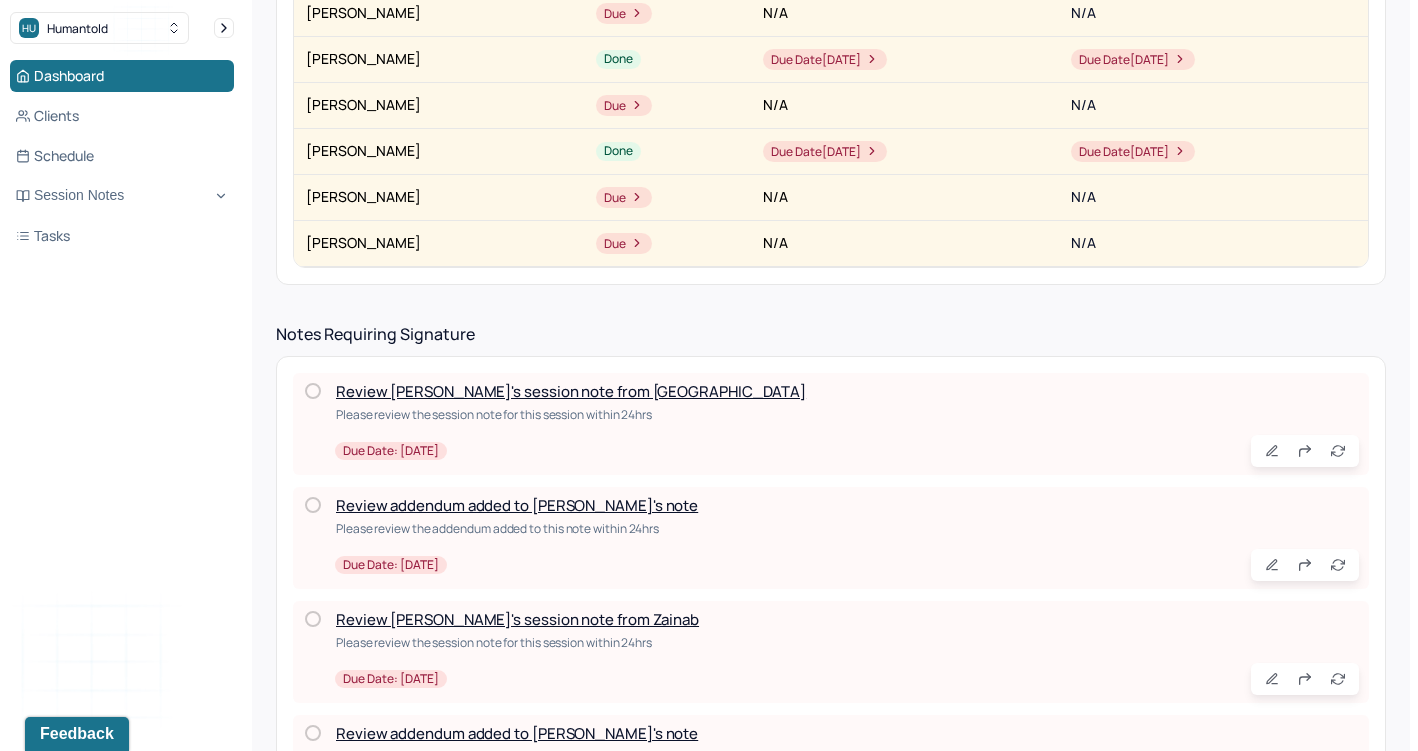 scroll, scrollTop: 491, scrollLeft: 0, axis: vertical 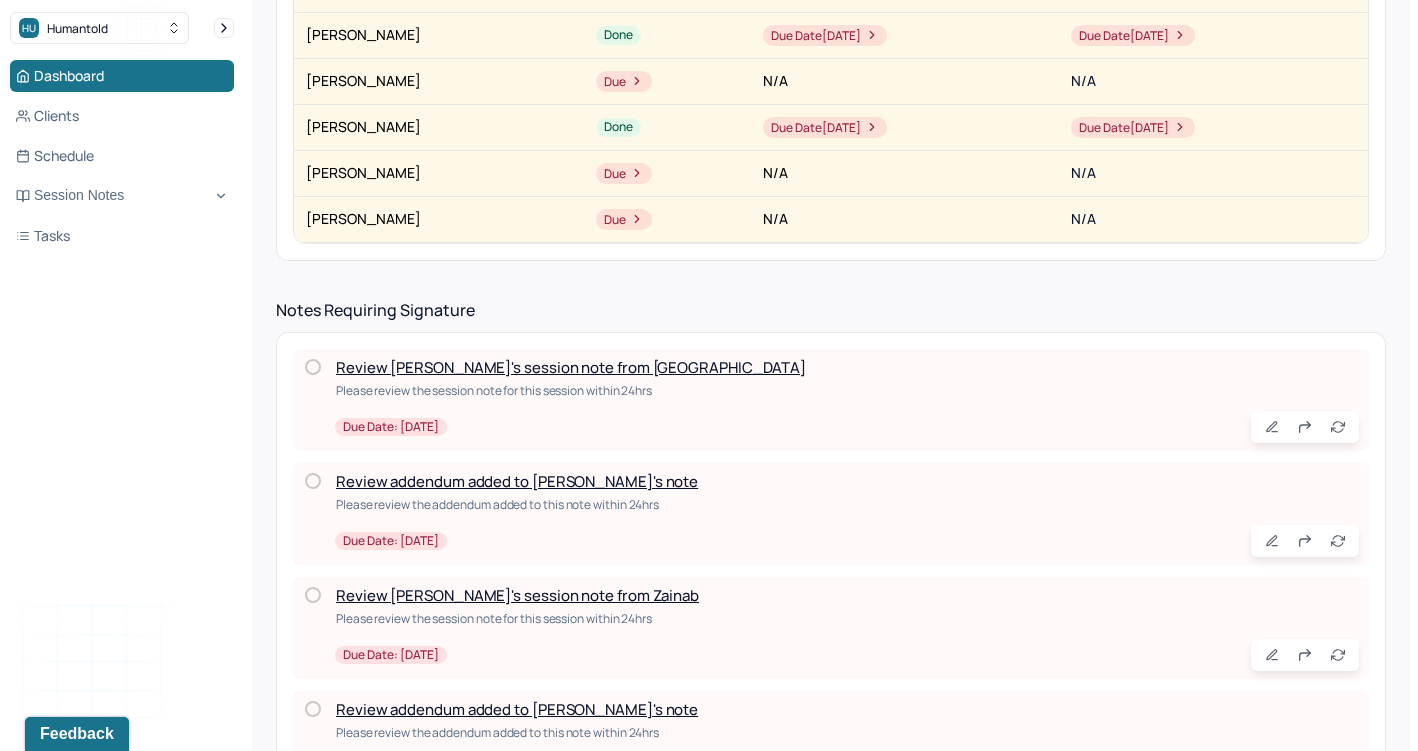 click at bounding box center (313, 367) 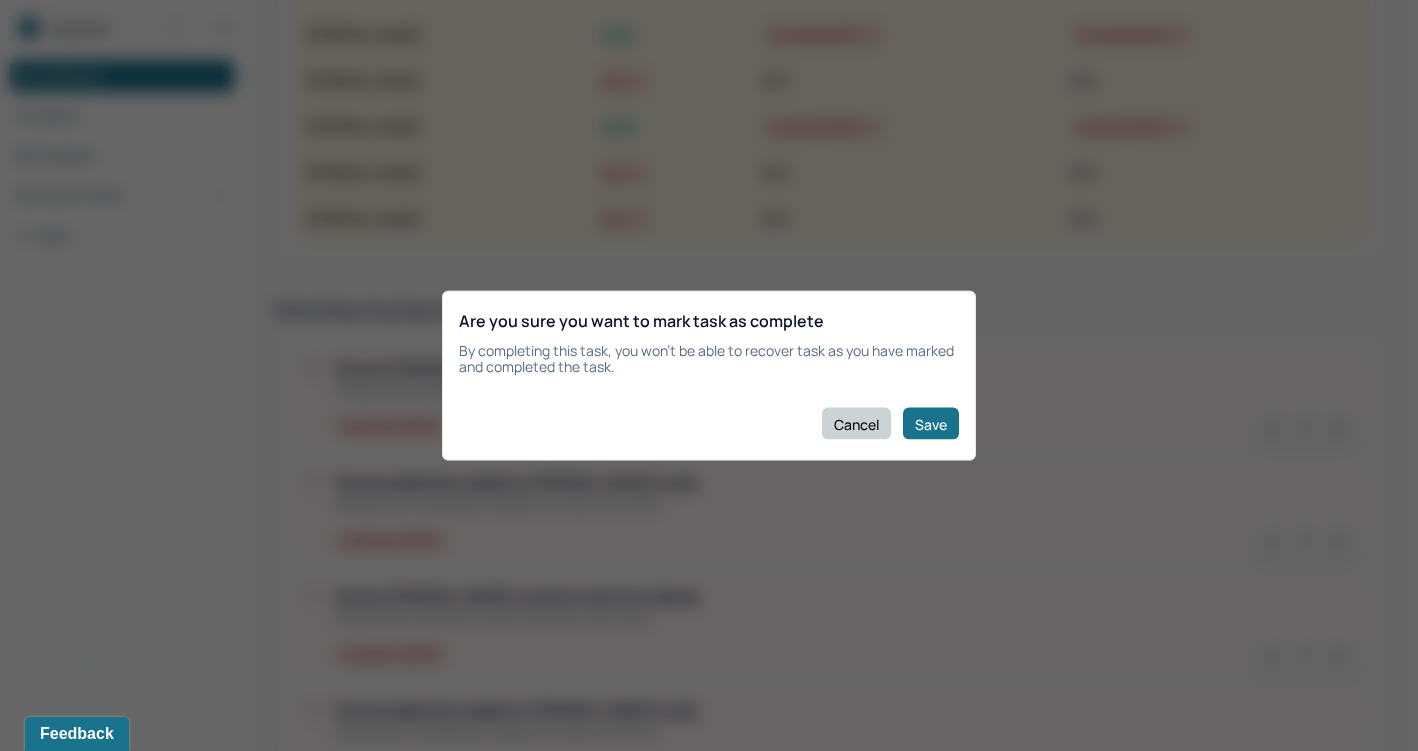 click on "Cancel" at bounding box center (856, 424) 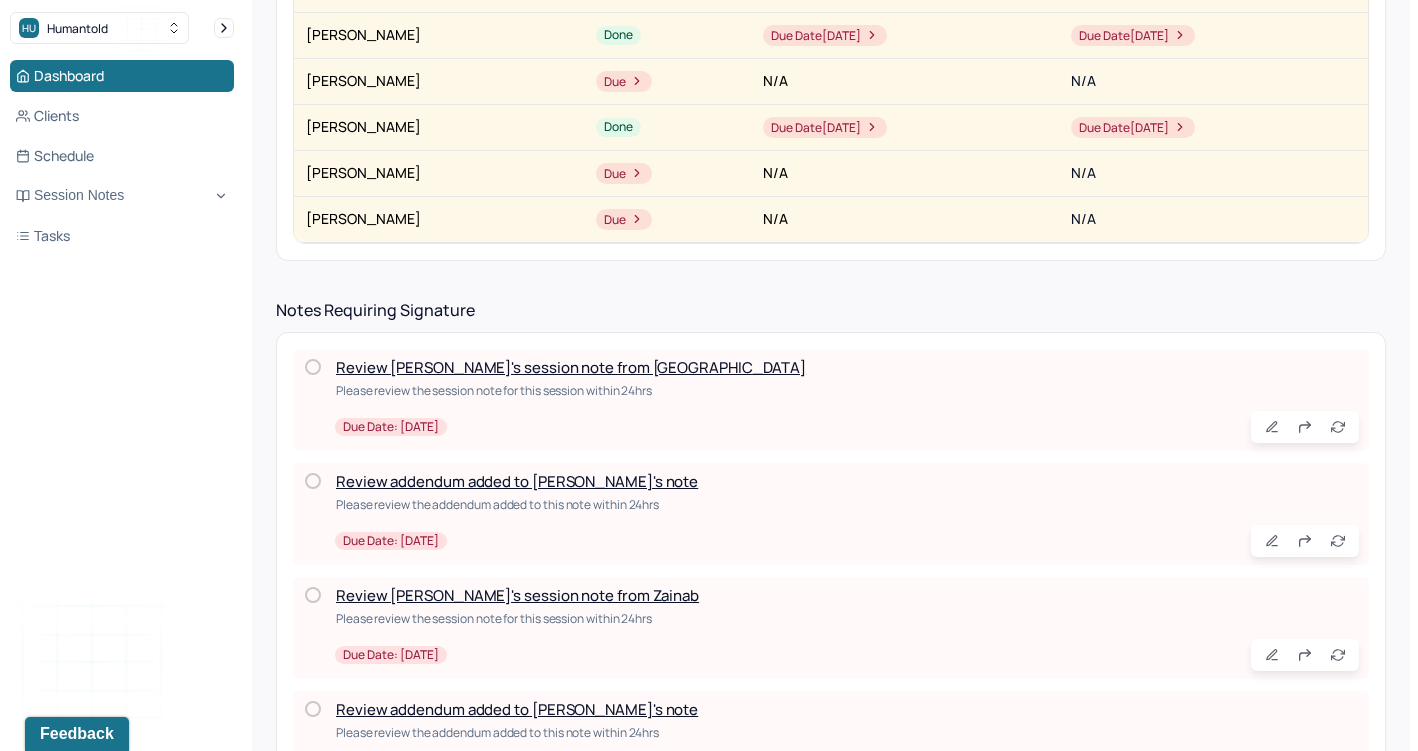 click on "Please review the session note for this session within 24hrs" at bounding box center [847, 390] 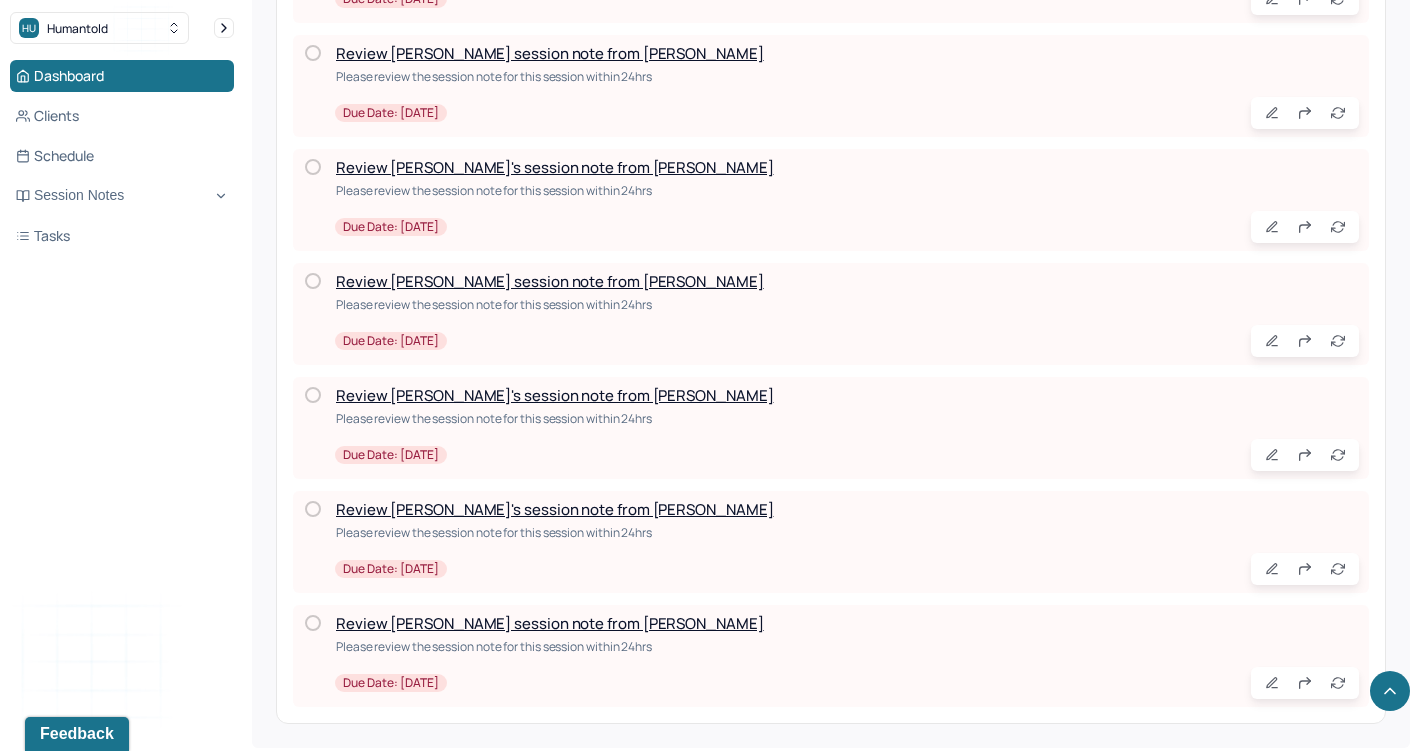 scroll, scrollTop: 4224, scrollLeft: 0, axis: vertical 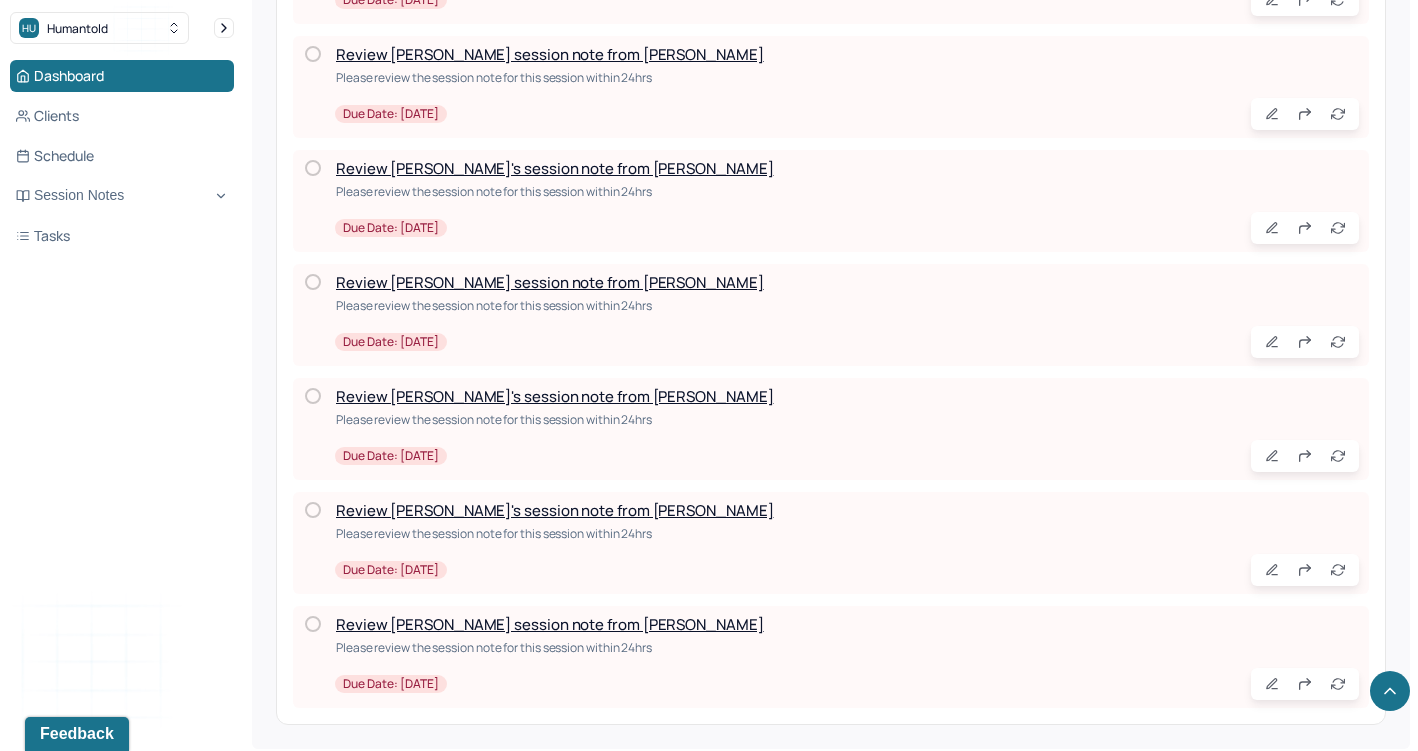 click on "Review [PERSON_NAME] session note from [PERSON_NAME]" at bounding box center (550, 624) 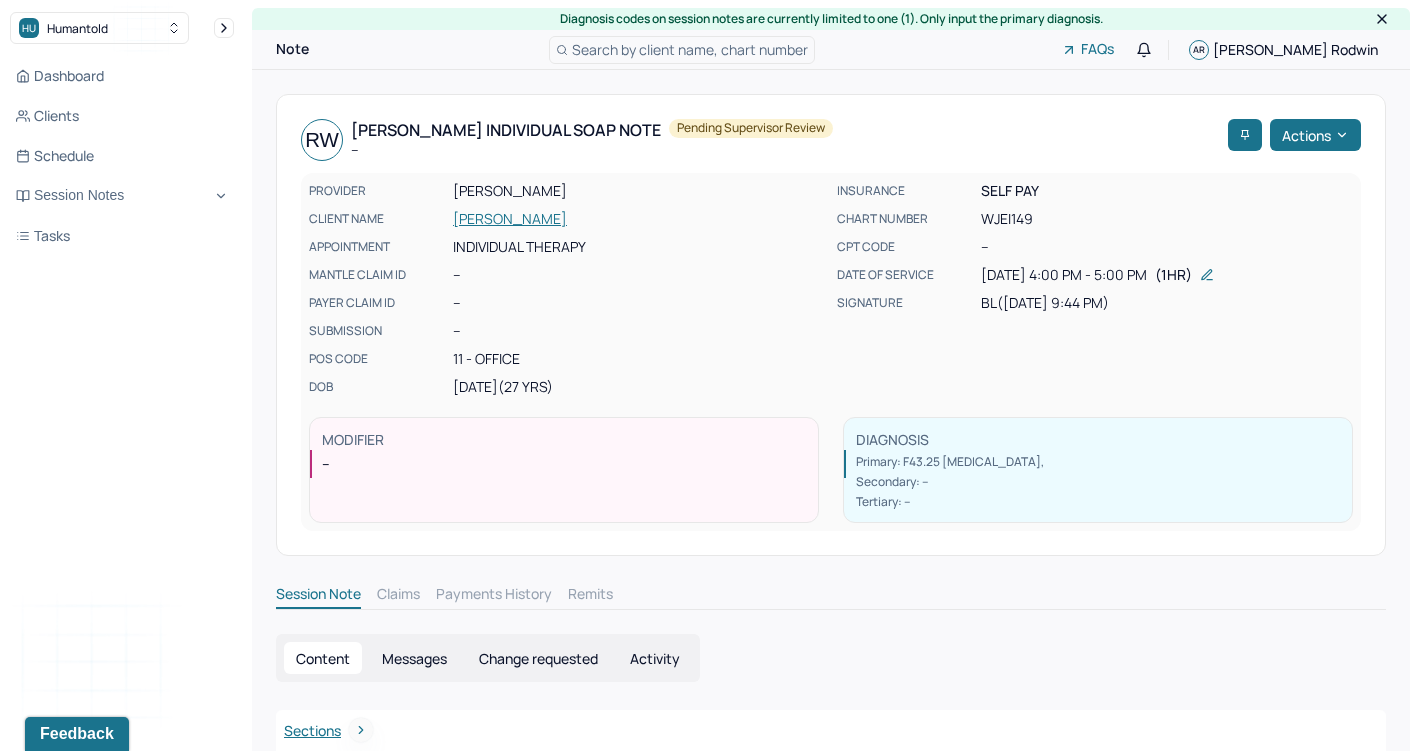 scroll, scrollTop: 0, scrollLeft: 0, axis: both 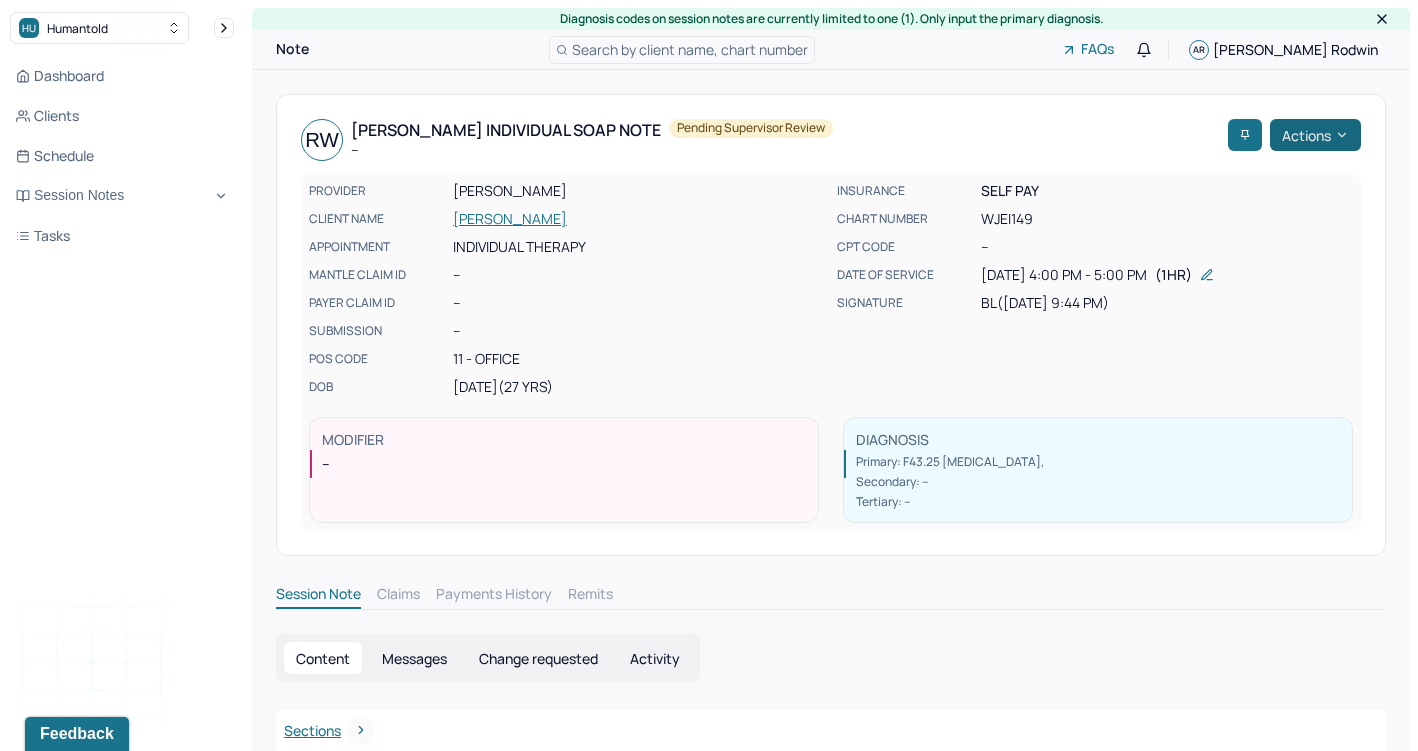 click on "Actions" at bounding box center [1315, 135] 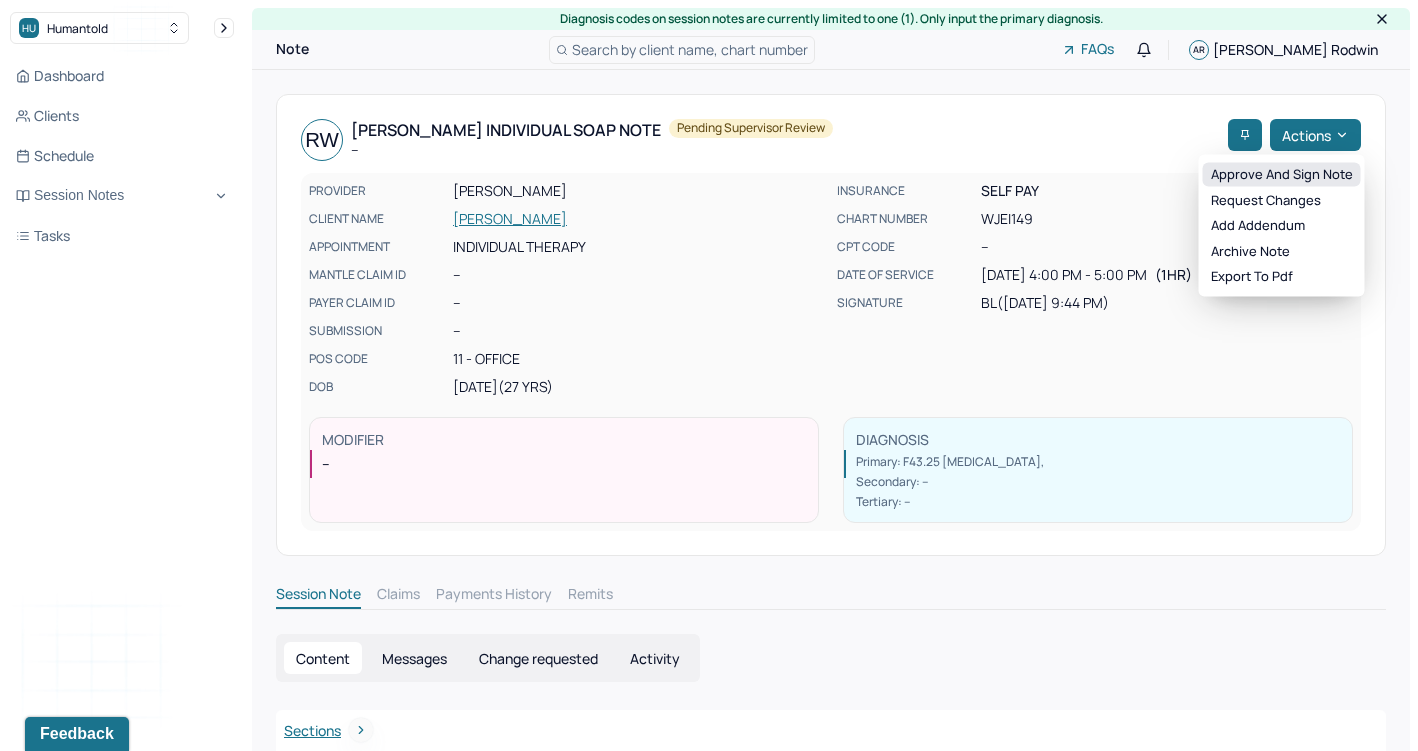 click on "Approve and sign note" at bounding box center (1282, 175) 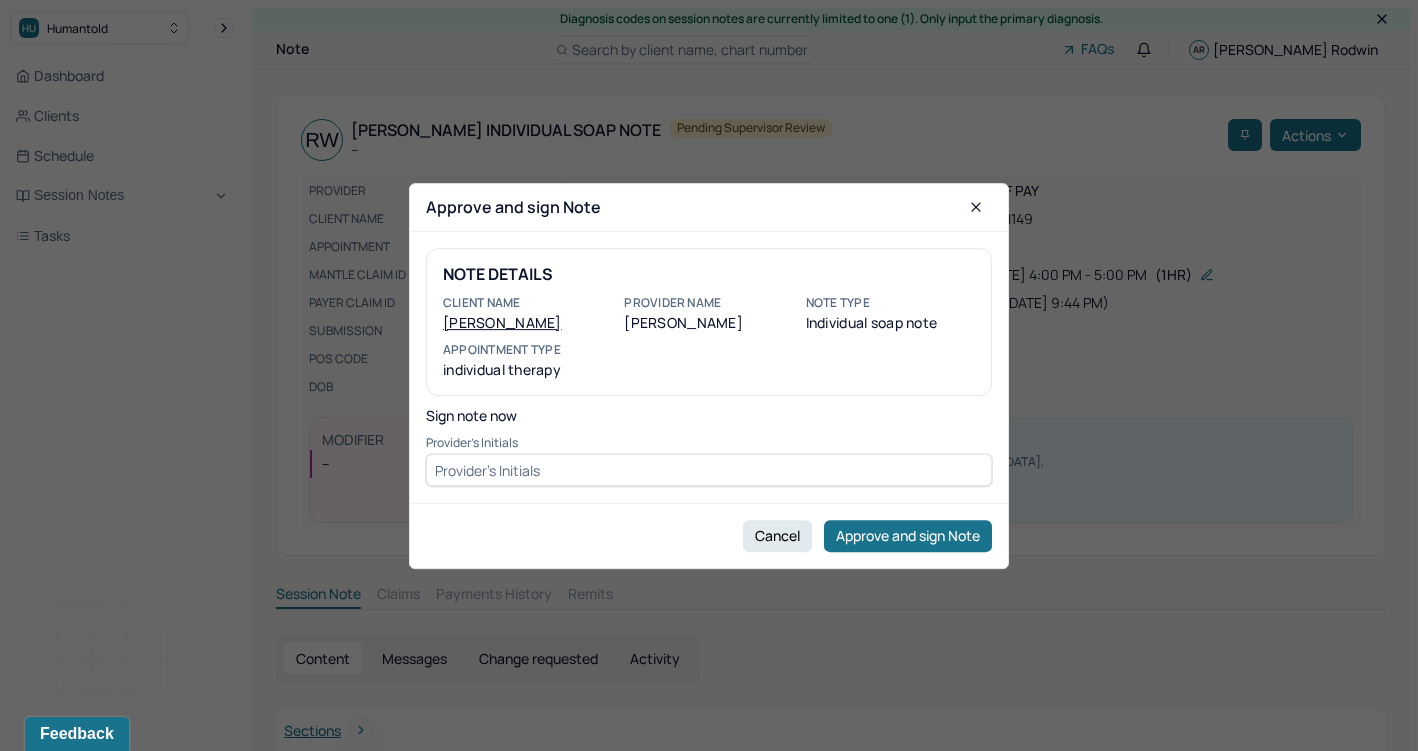 click at bounding box center [709, 470] 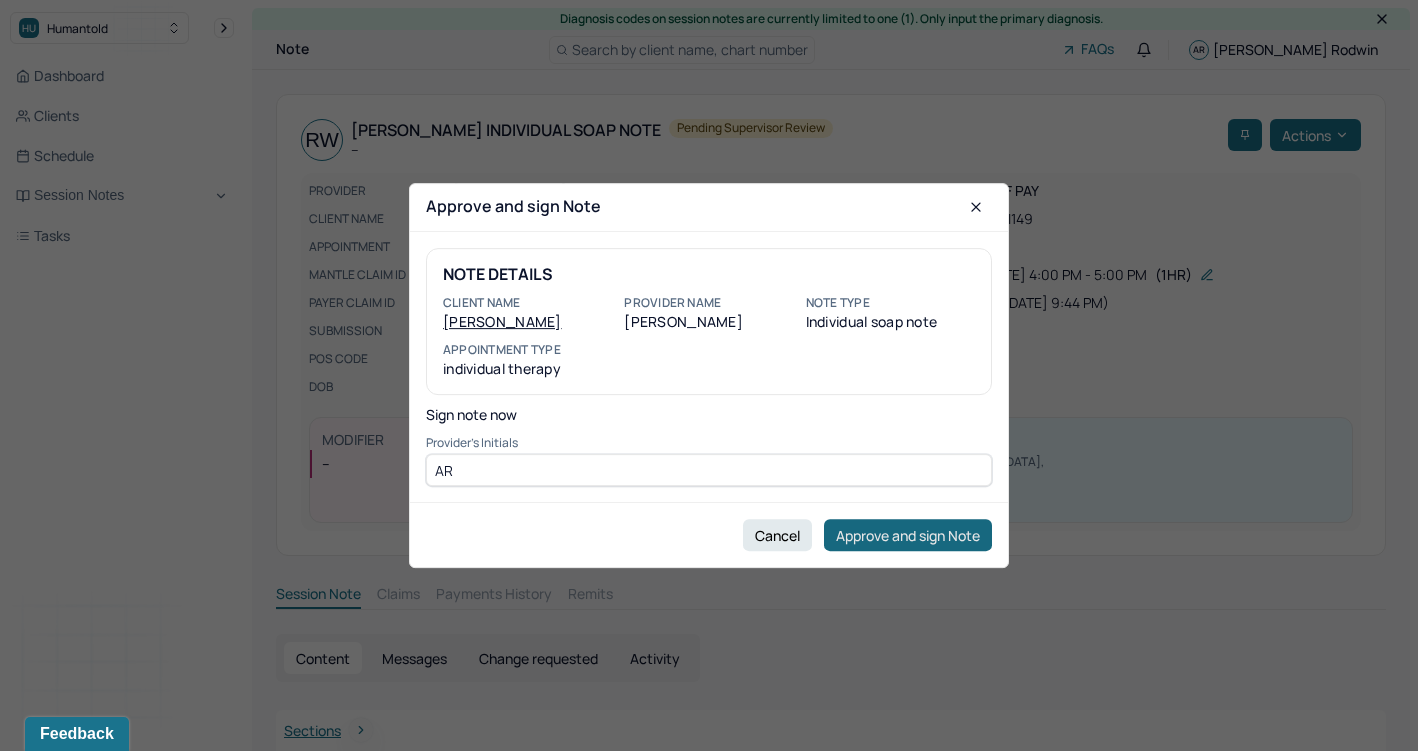 type on "AR" 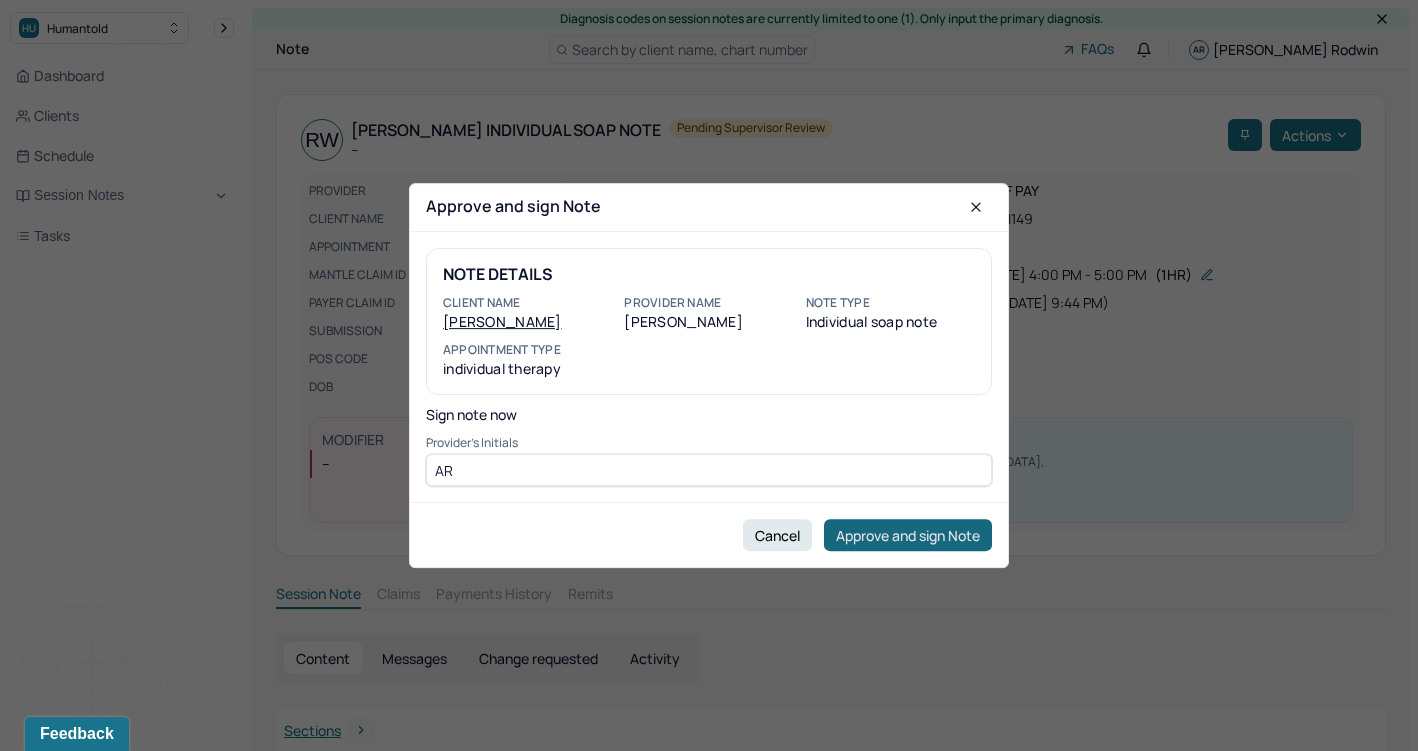 click on "Approve and sign Note" at bounding box center [908, 535] 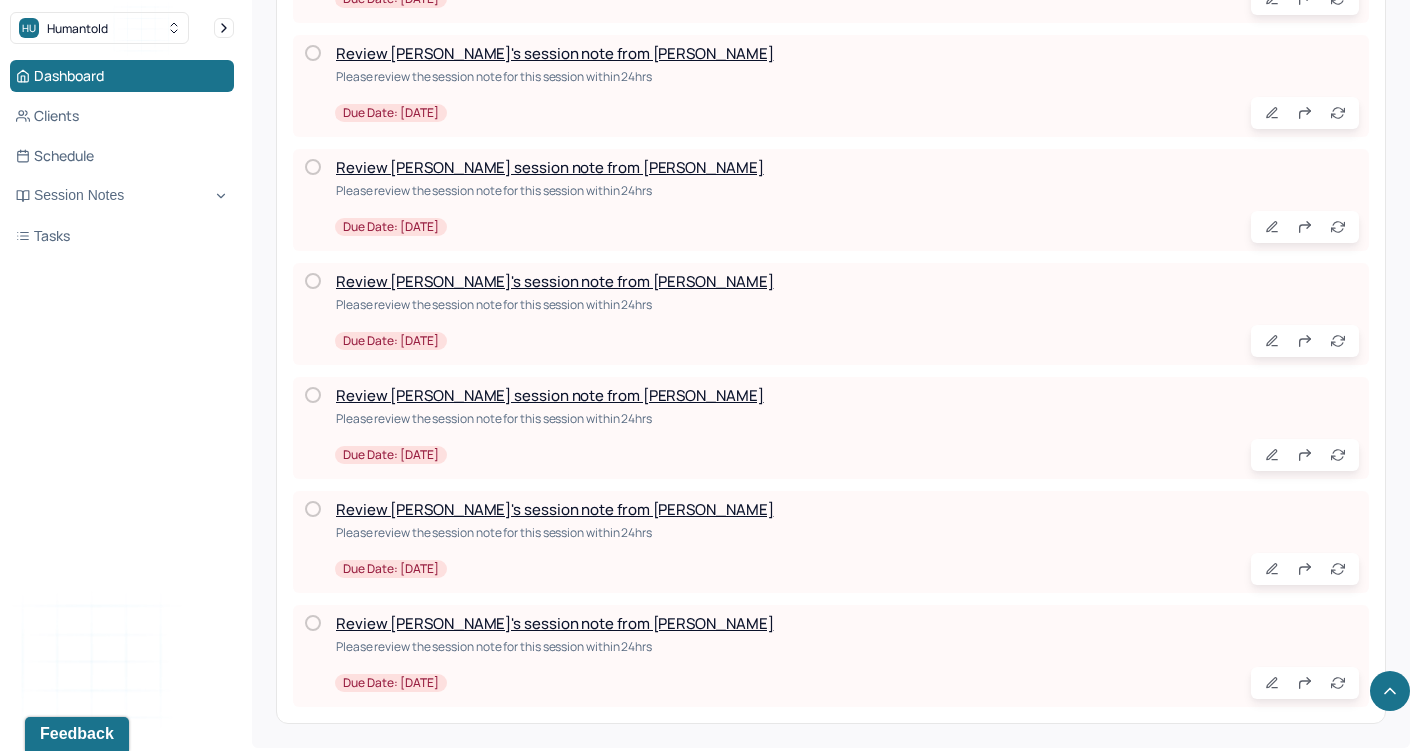 scroll, scrollTop: 4110, scrollLeft: 0, axis: vertical 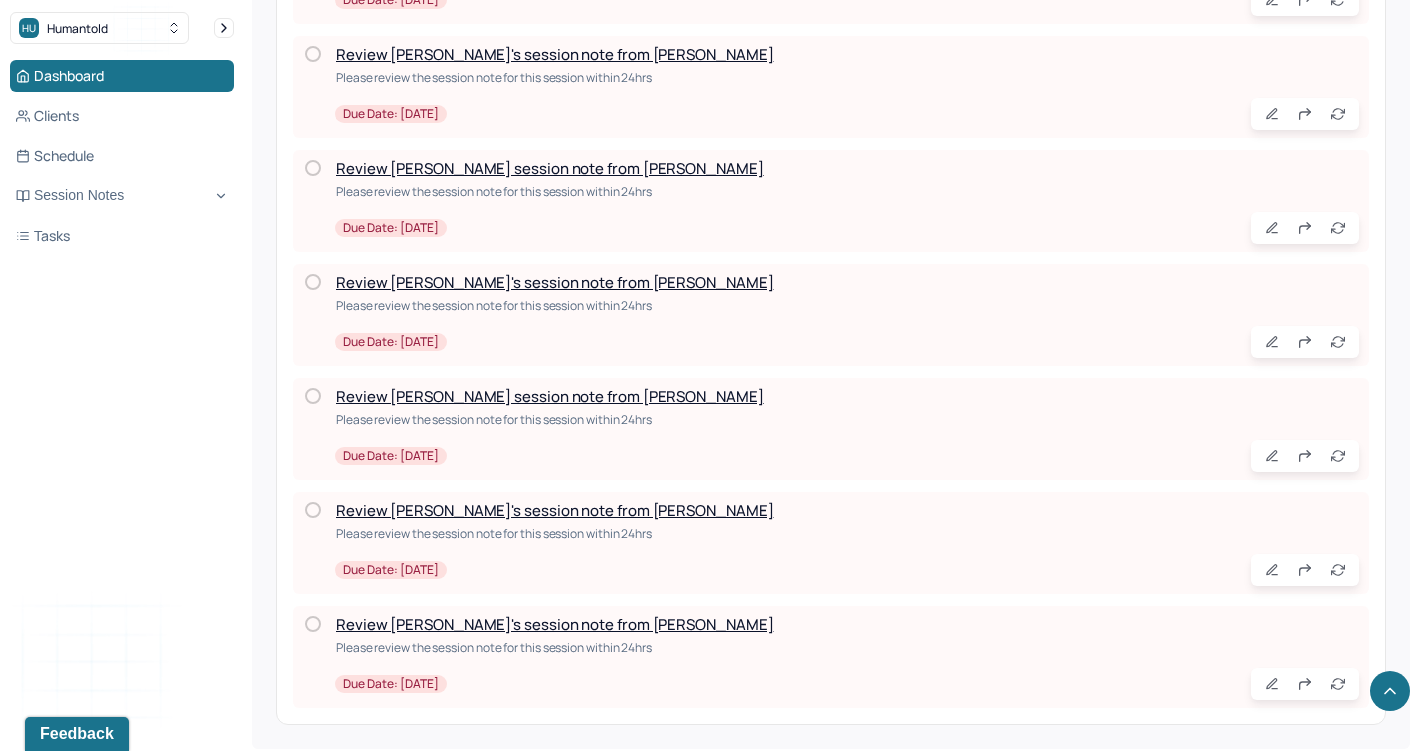 click on "Review [PERSON_NAME]'s session note from [PERSON_NAME]" at bounding box center (554, 624) 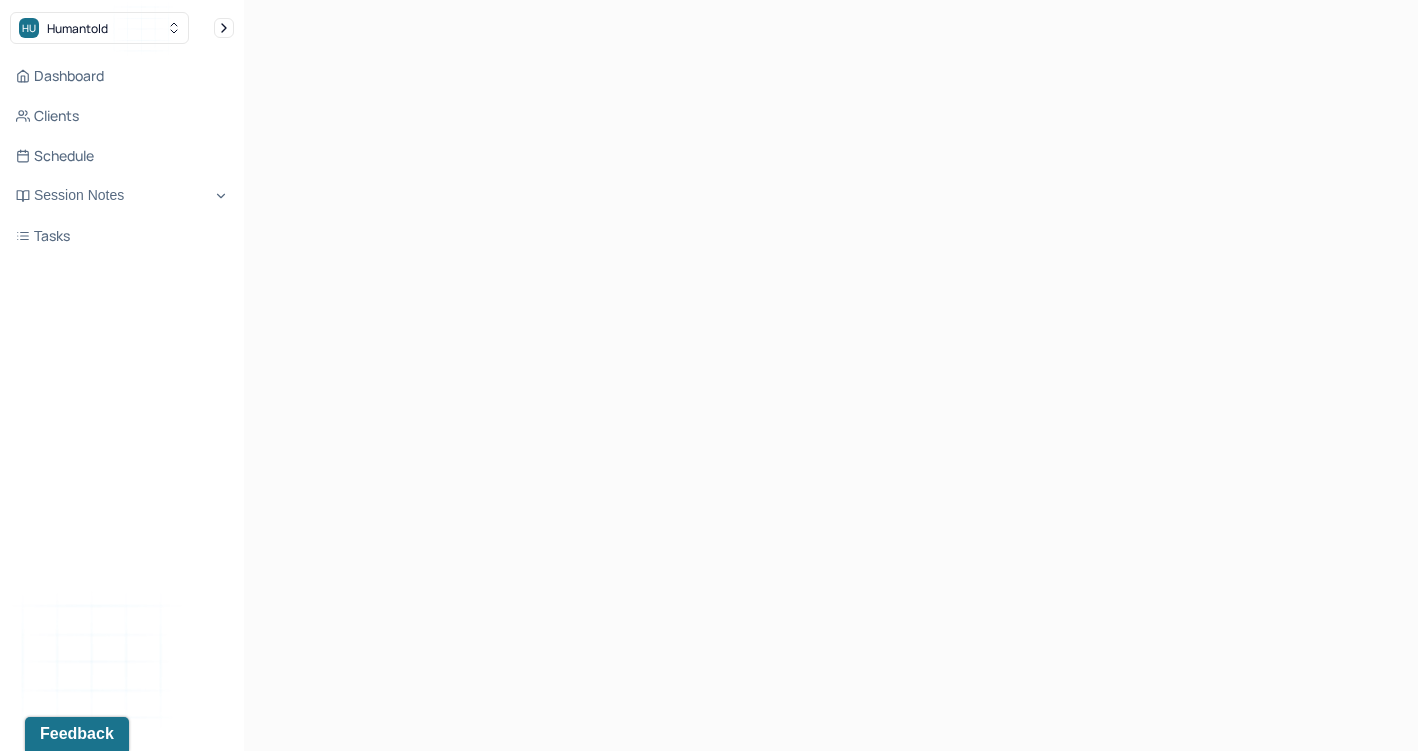 scroll, scrollTop: 29, scrollLeft: 0, axis: vertical 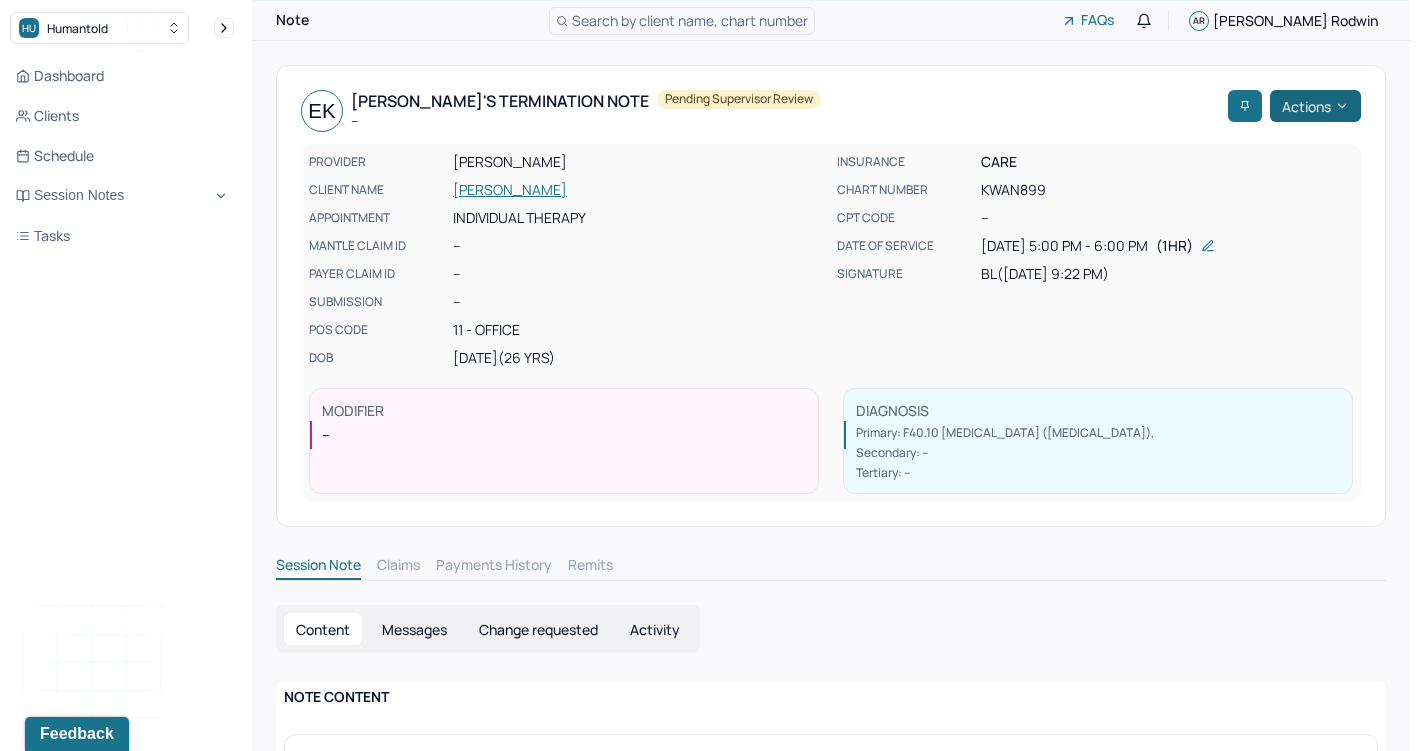 click on "Actions" at bounding box center [1315, 106] 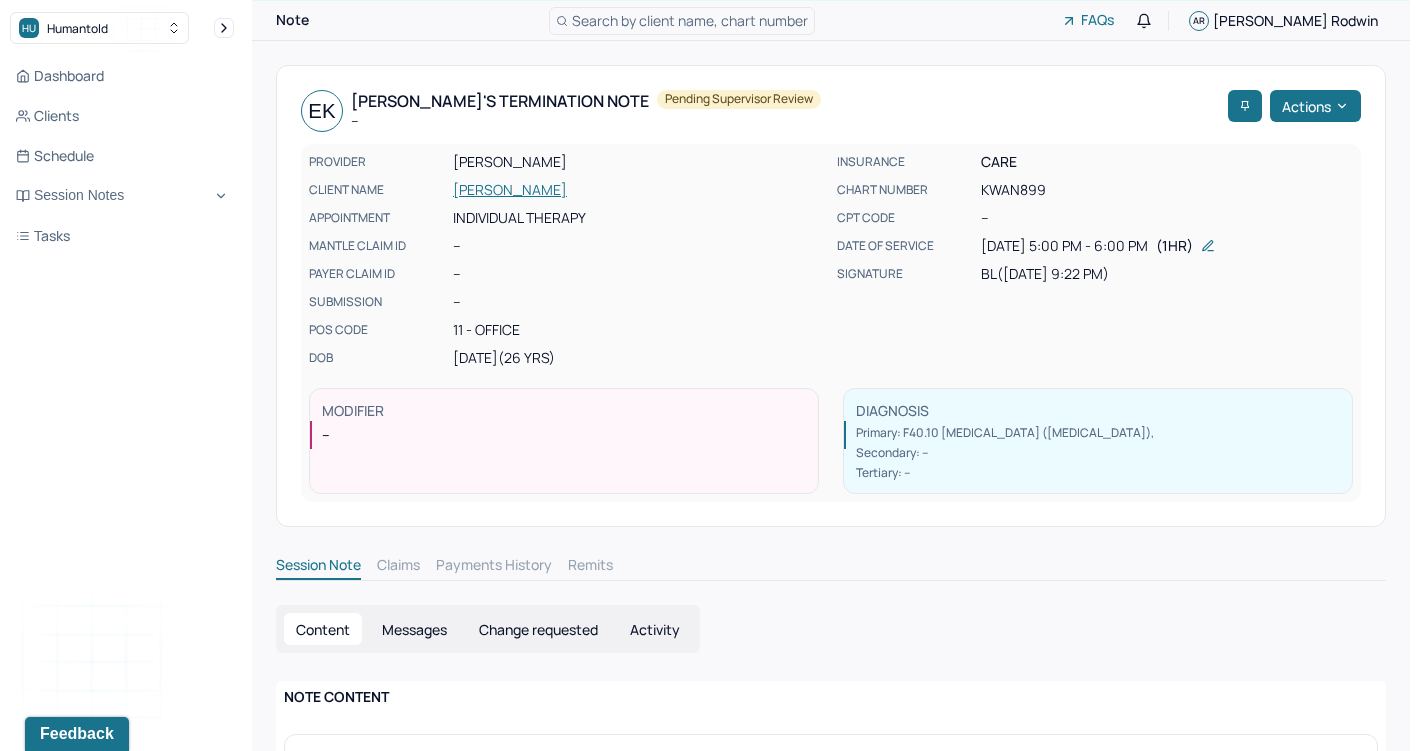 click on "INSURANCE CARE CHART NUMBER KWAN899 CPT CODE -- DATE OF SERVICE [DATE]   5:00 PM   -   6:00 PM ( 1hr ) SIGNATURE BL  ([DATE] 9:22 PM)" at bounding box center (1095, 260) 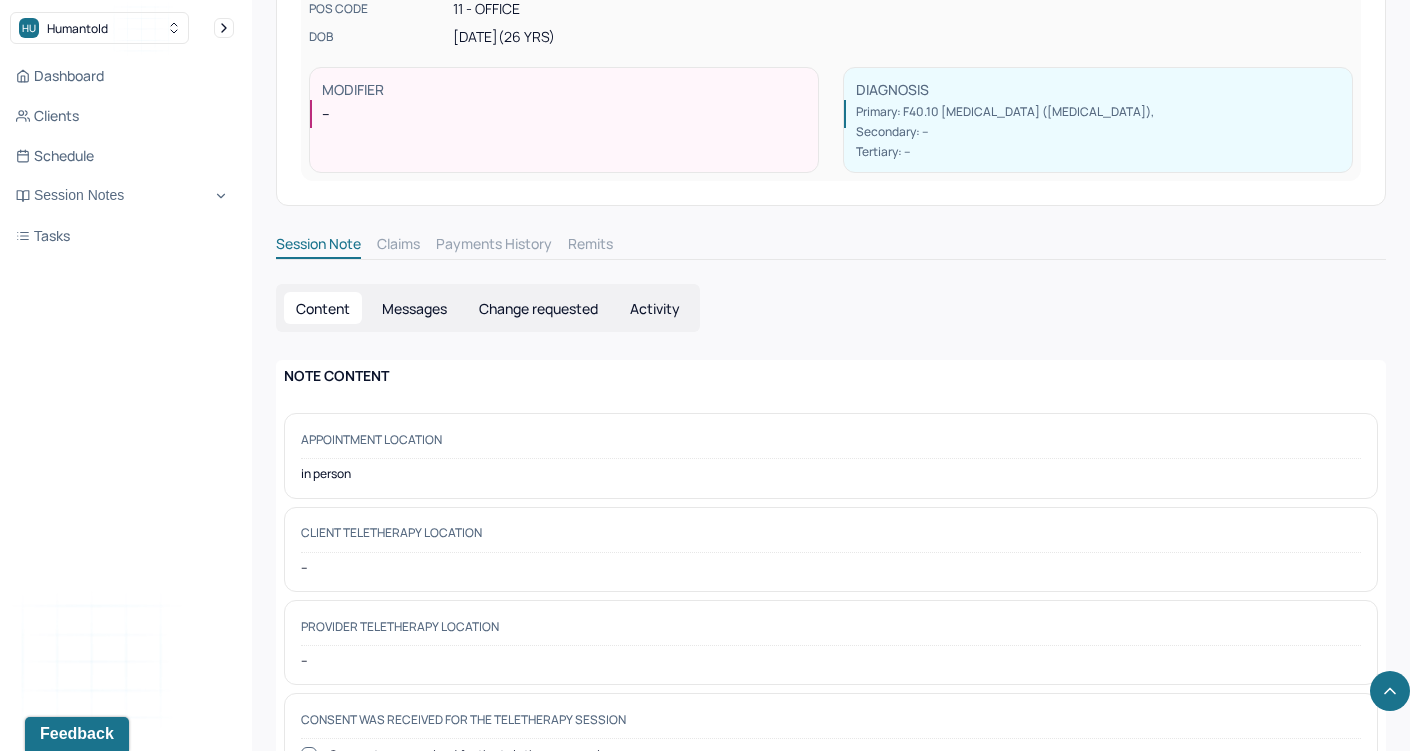 scroll, scrollTop: 13, scrollLeft: 0, axis: vertical 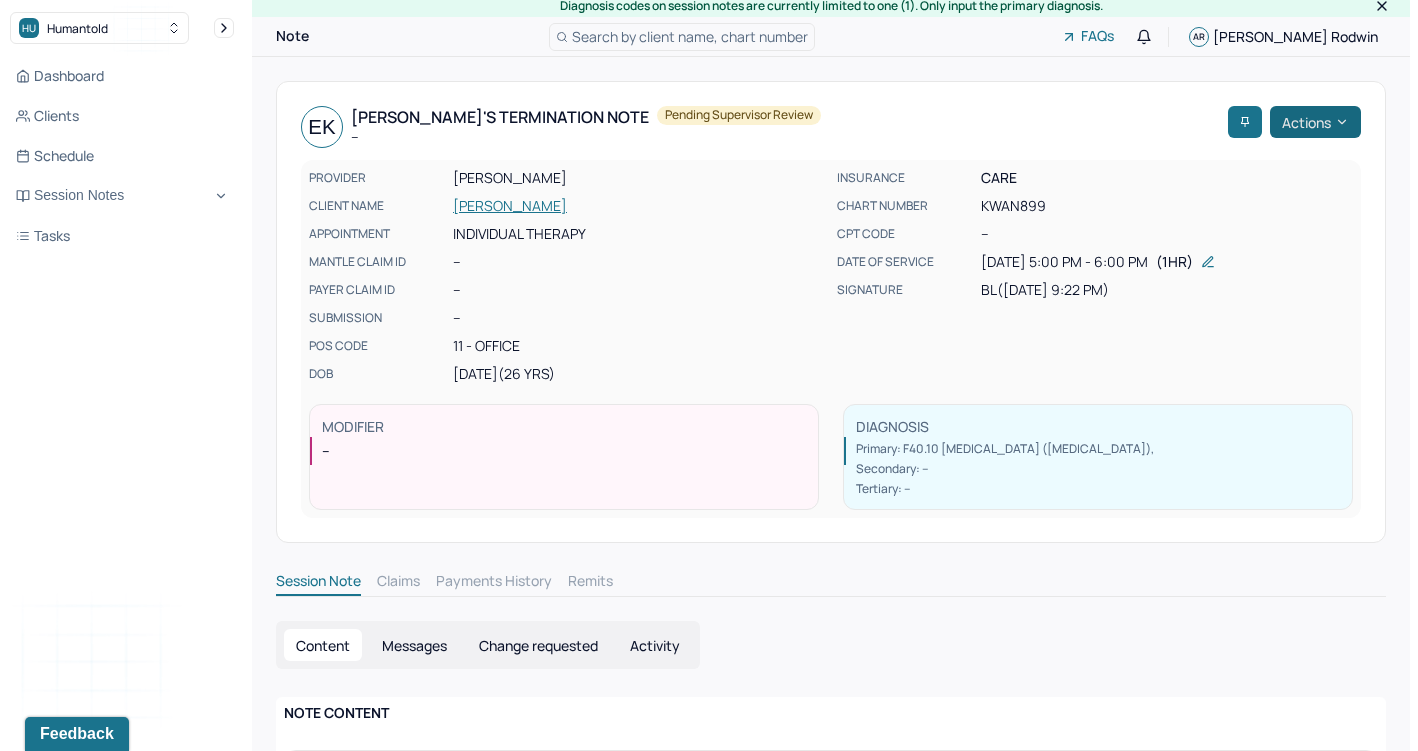 click on "Actions" at bounding box center (1315, 122) 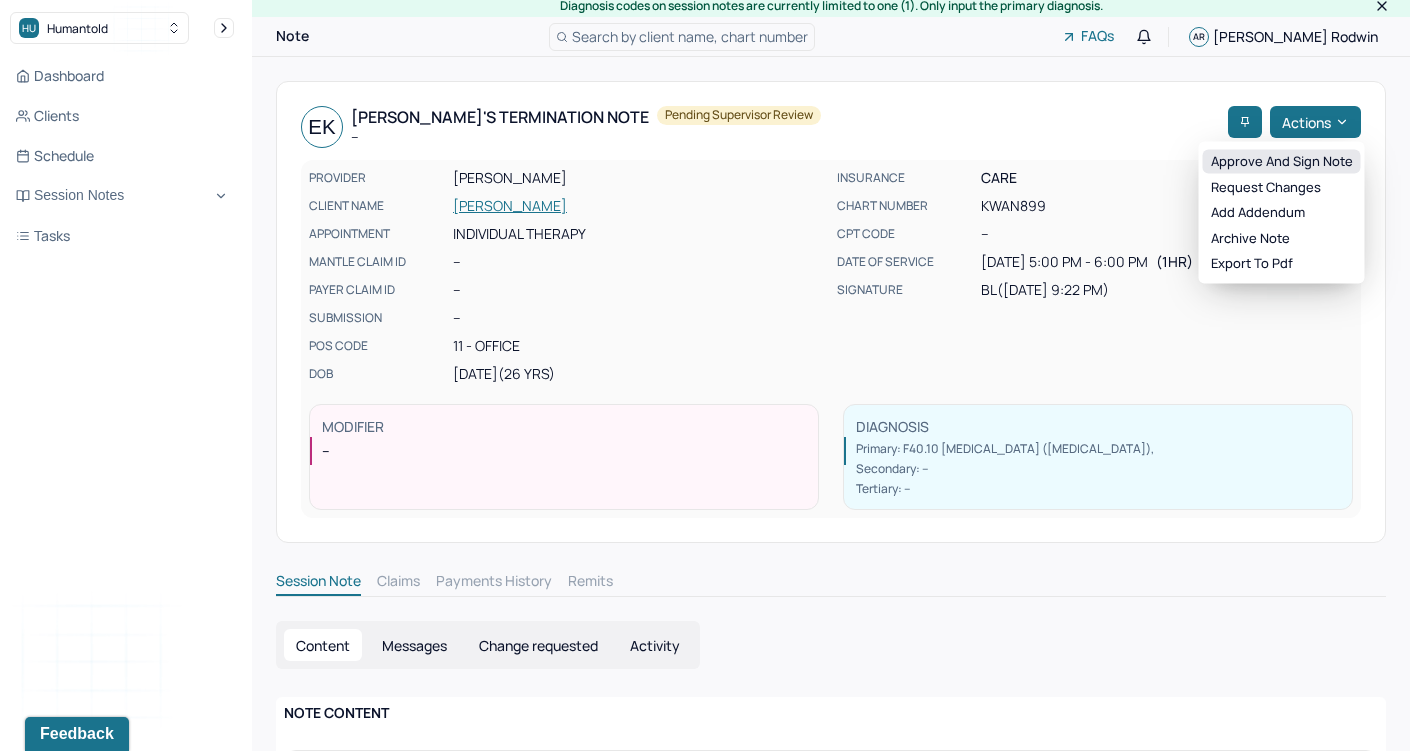 click on "Approve and sign note" at bounding box center [1282, 162] 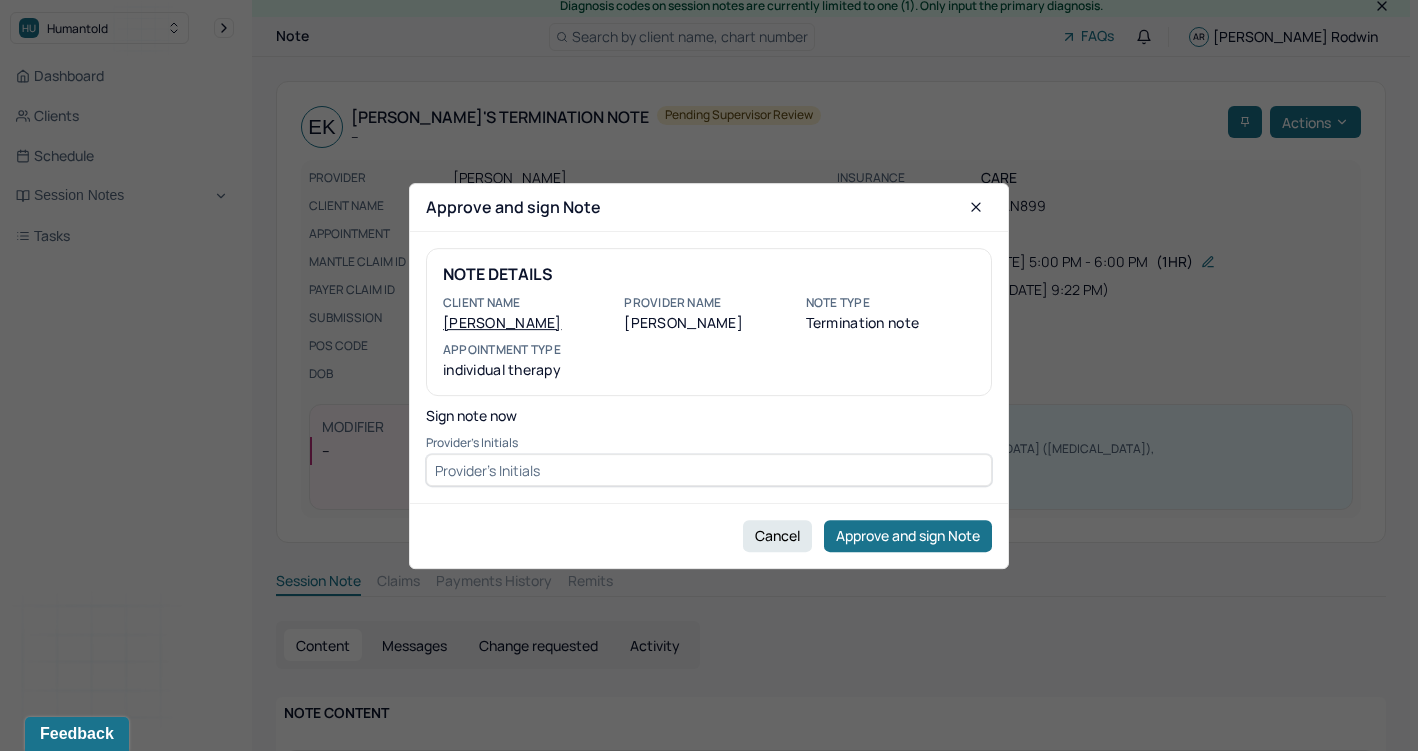 click at bounding box center (709, 470) 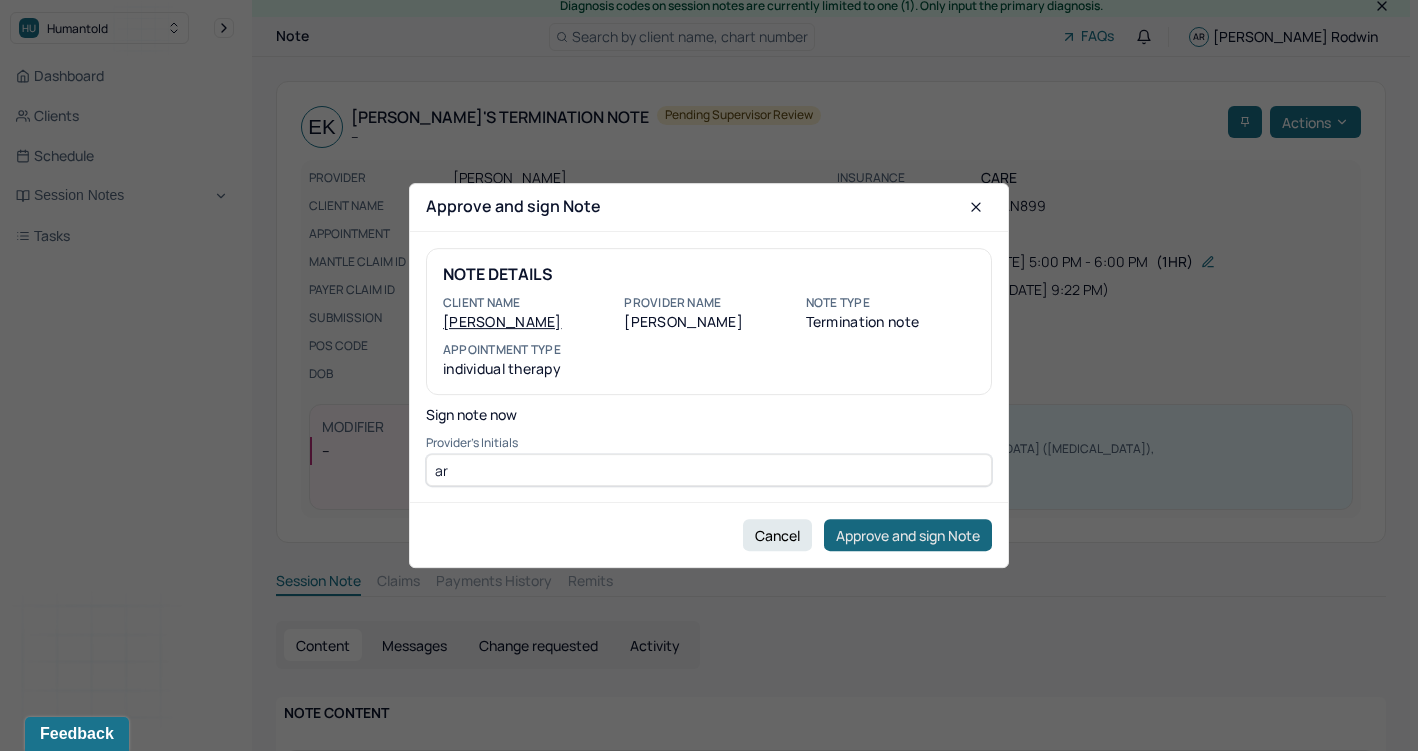 type on "ar" 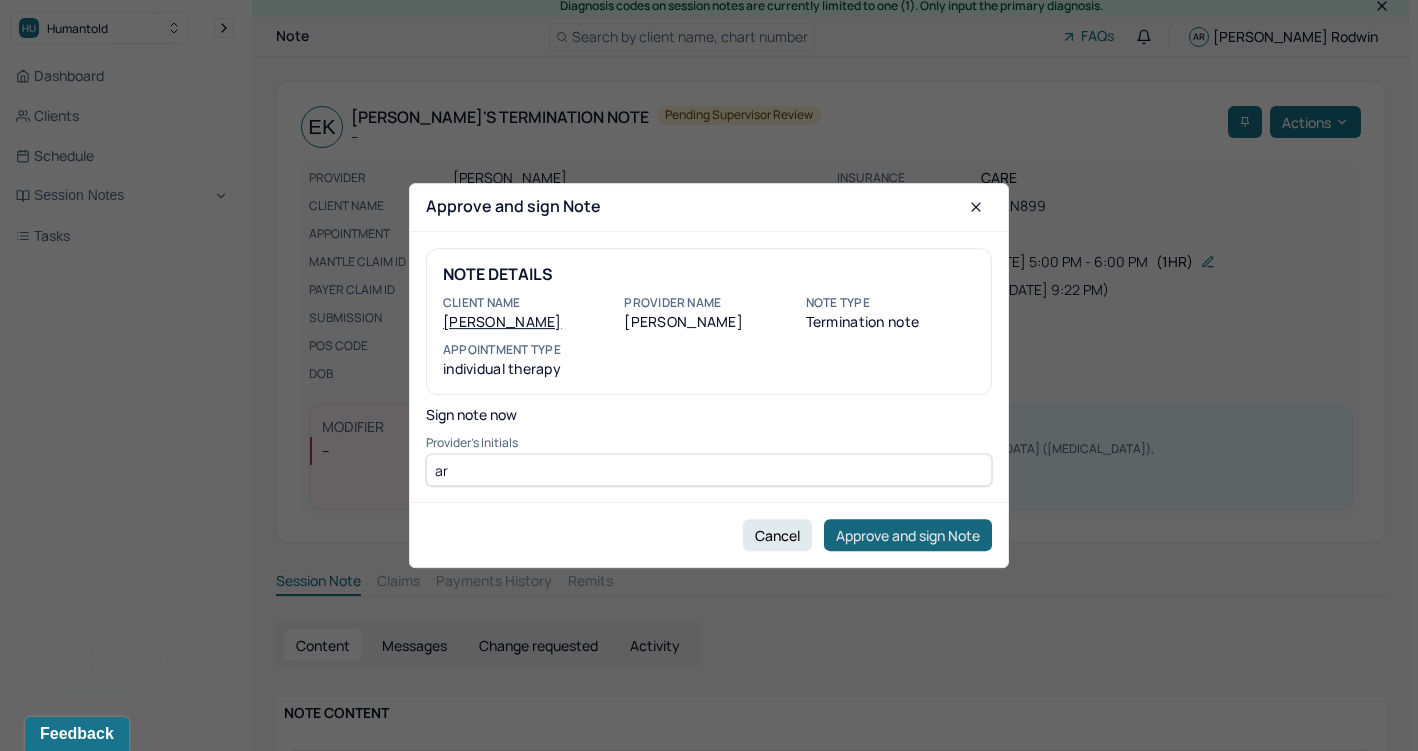 click on "Approve and sign Note" at bounding box center (908, 535) 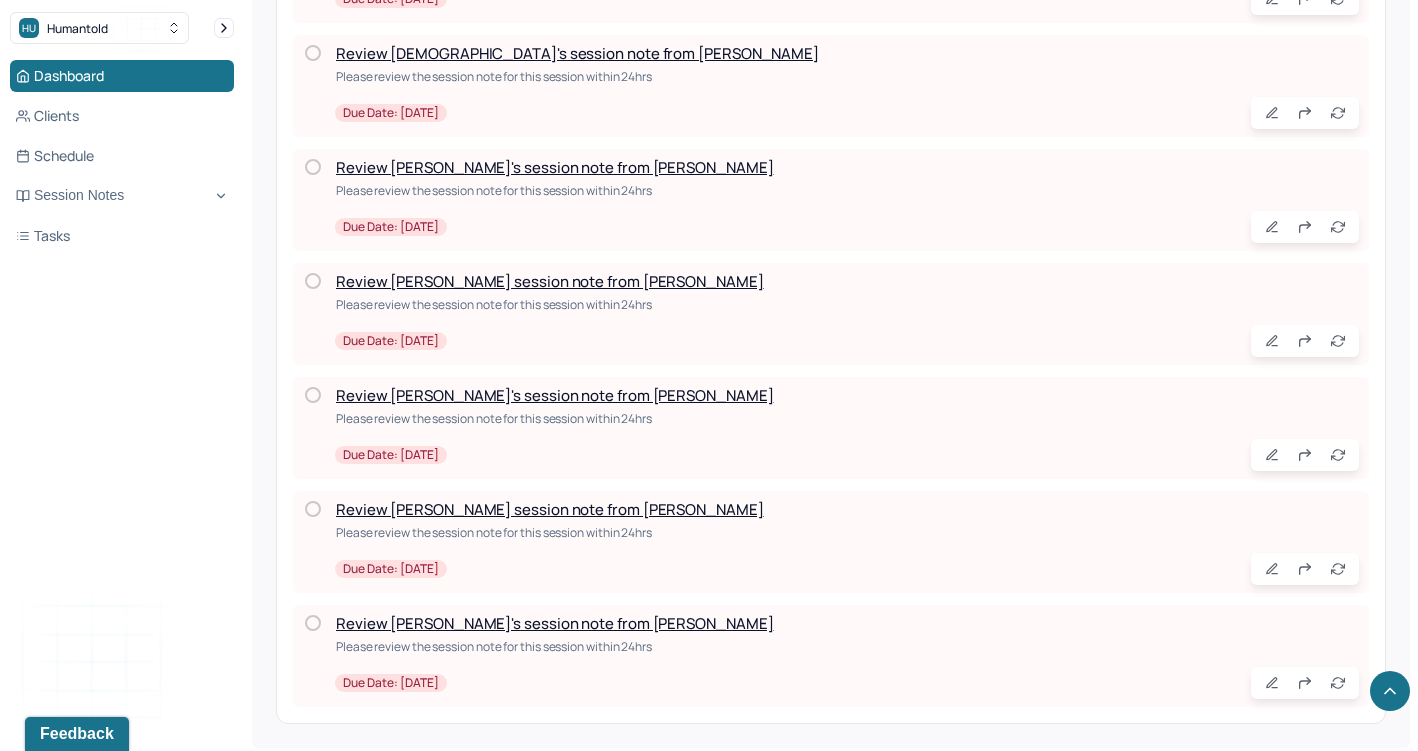 scroll, scrollTop: 3996, scrollLeft: 0, axis: vertical 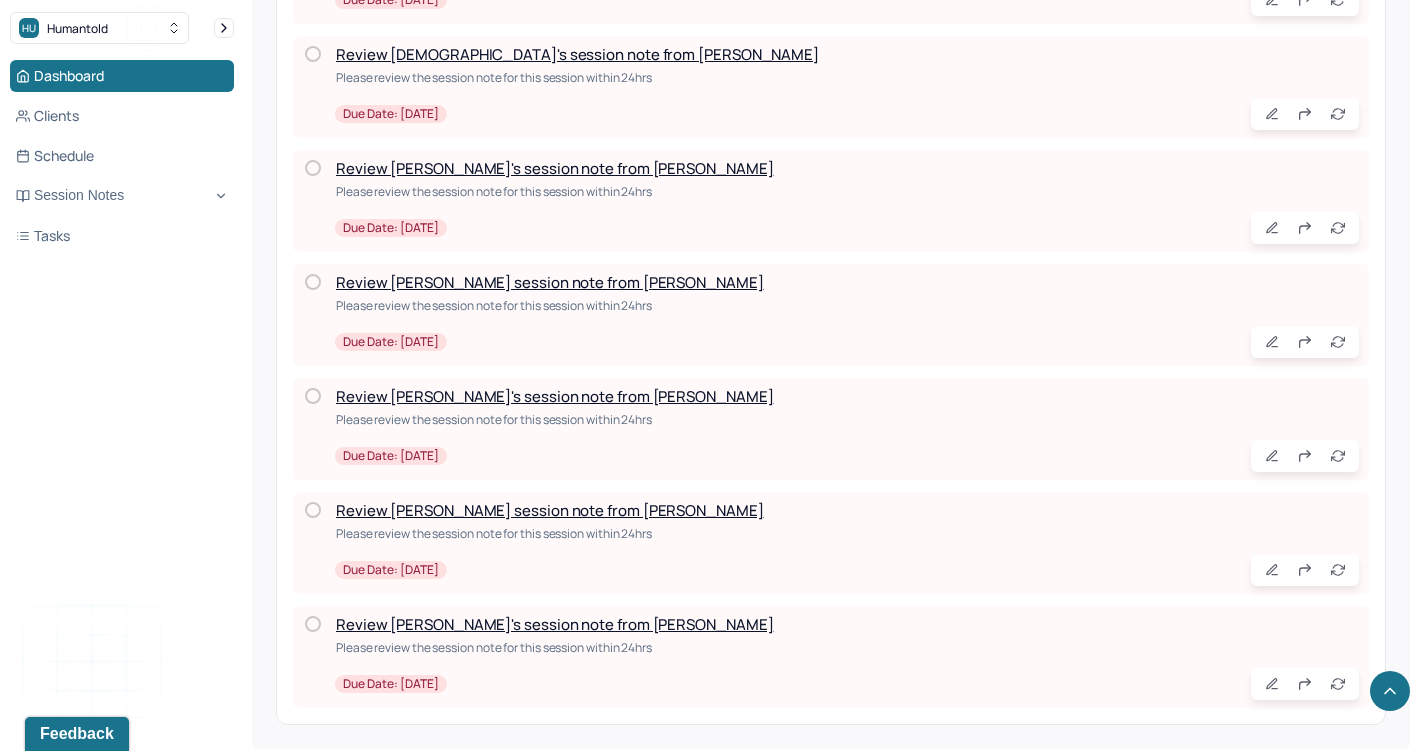 click on "Review [PERSON_NAME]'s session note from [PERSON_NAME]" at bounding box center [554, 624] 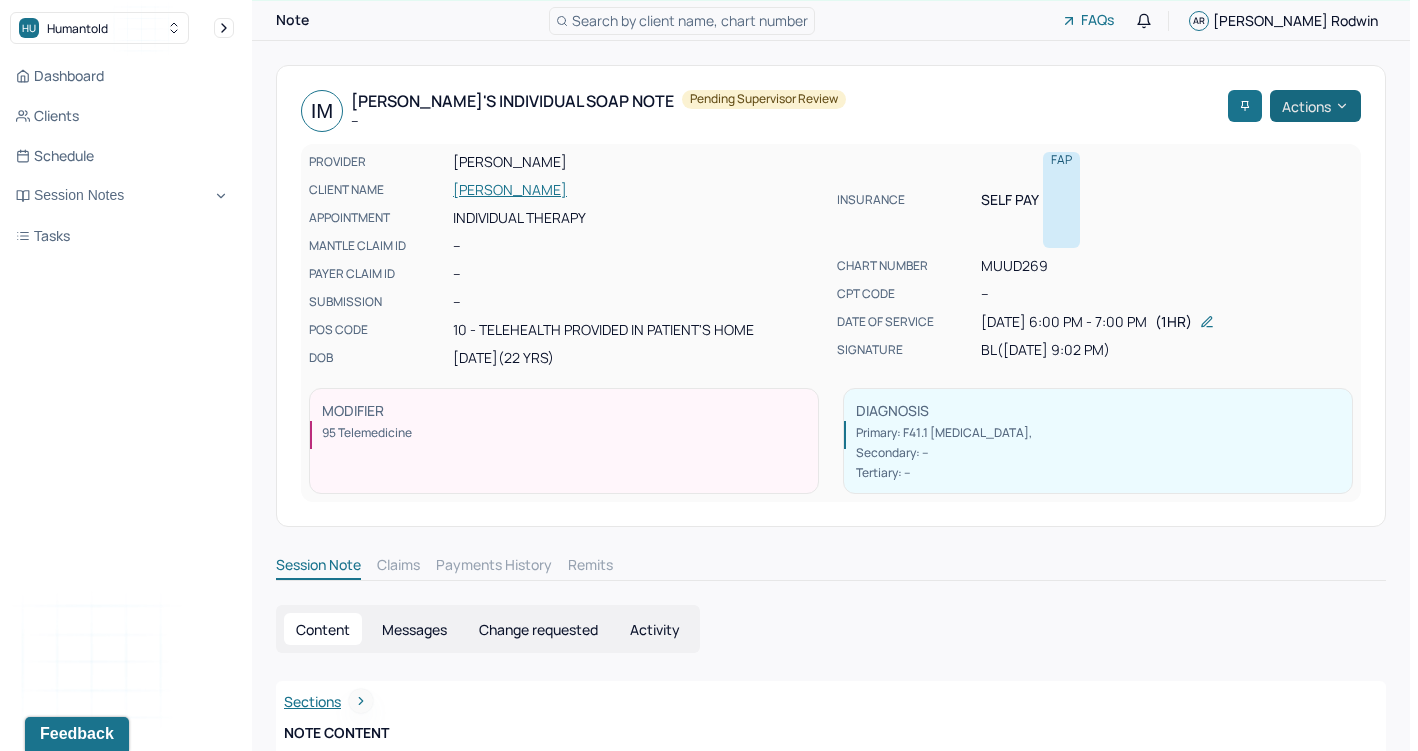 click on "Actions" at bounding box center [1315, 106] 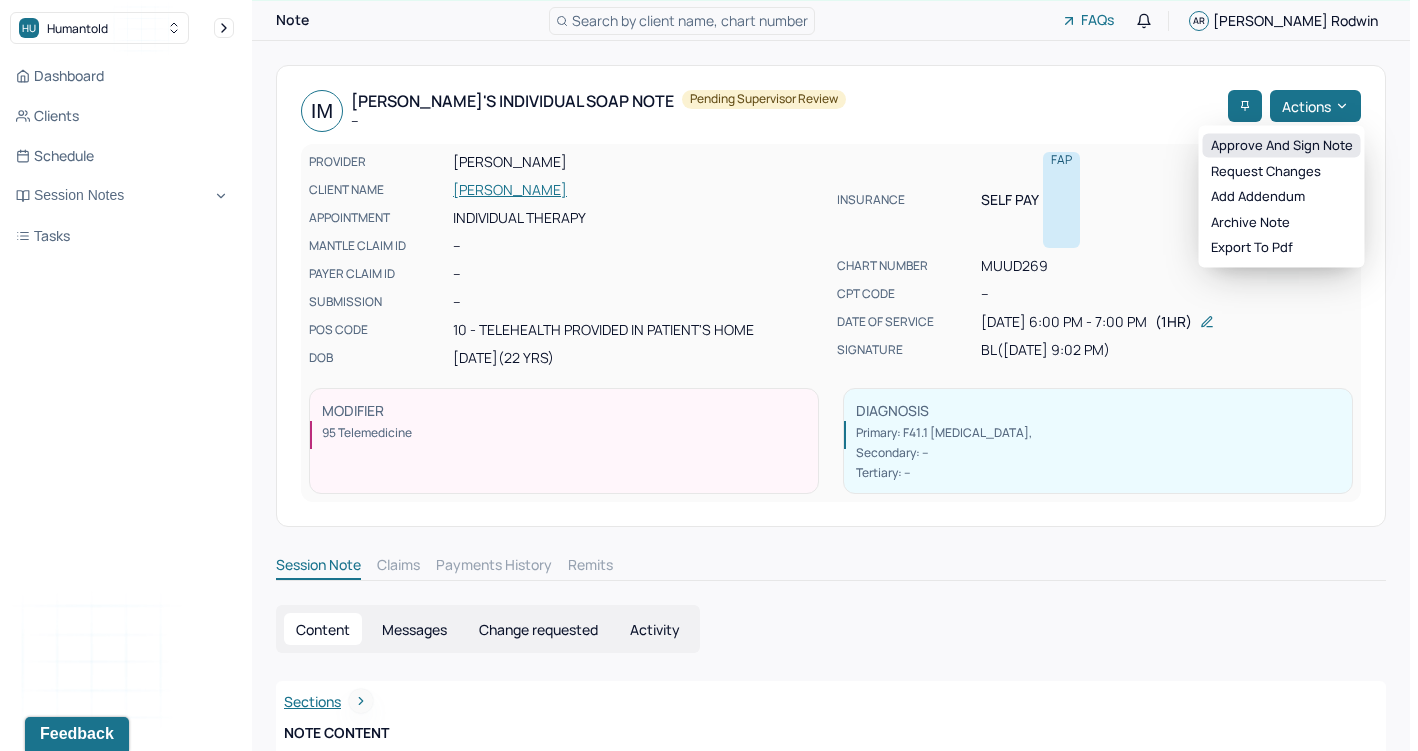 click on "Approve and sign note" at bounding box center (1282, 146) 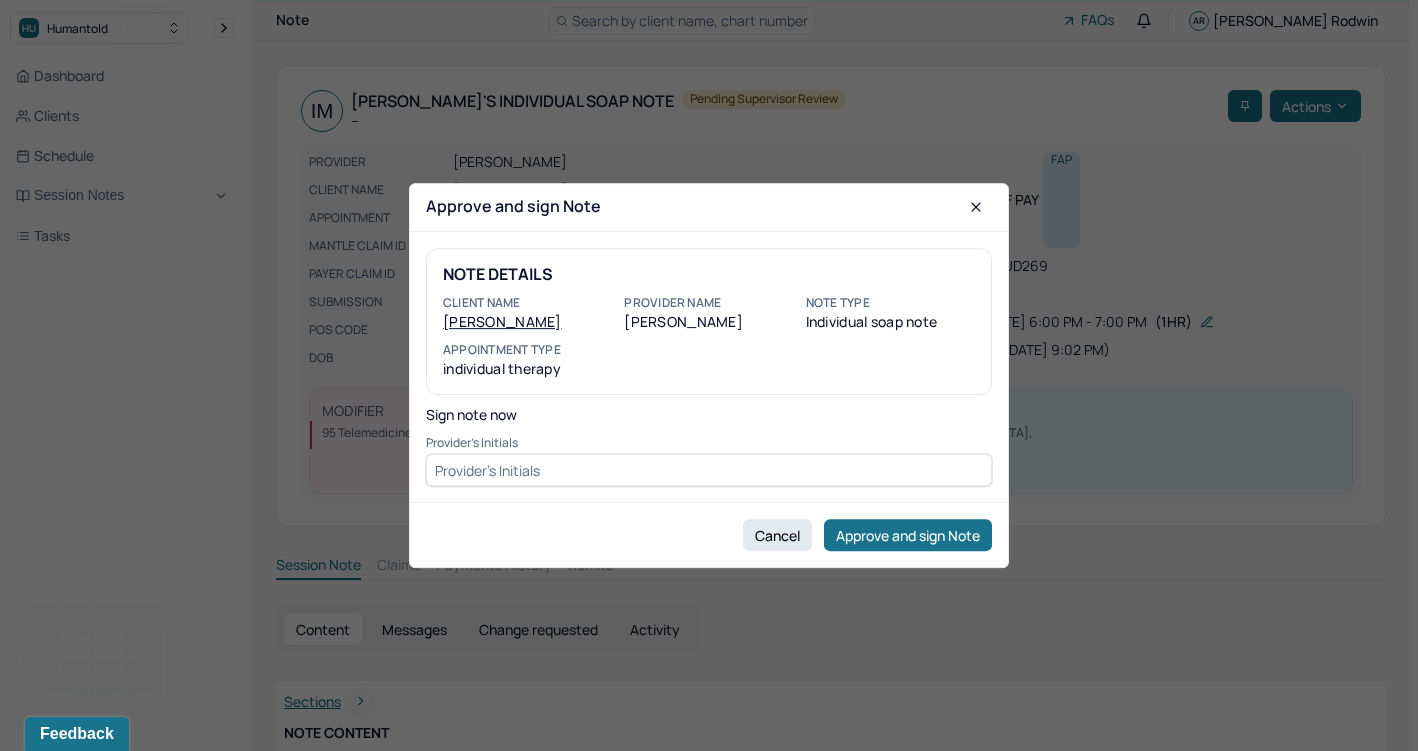 click at bounding box center (709, 470) 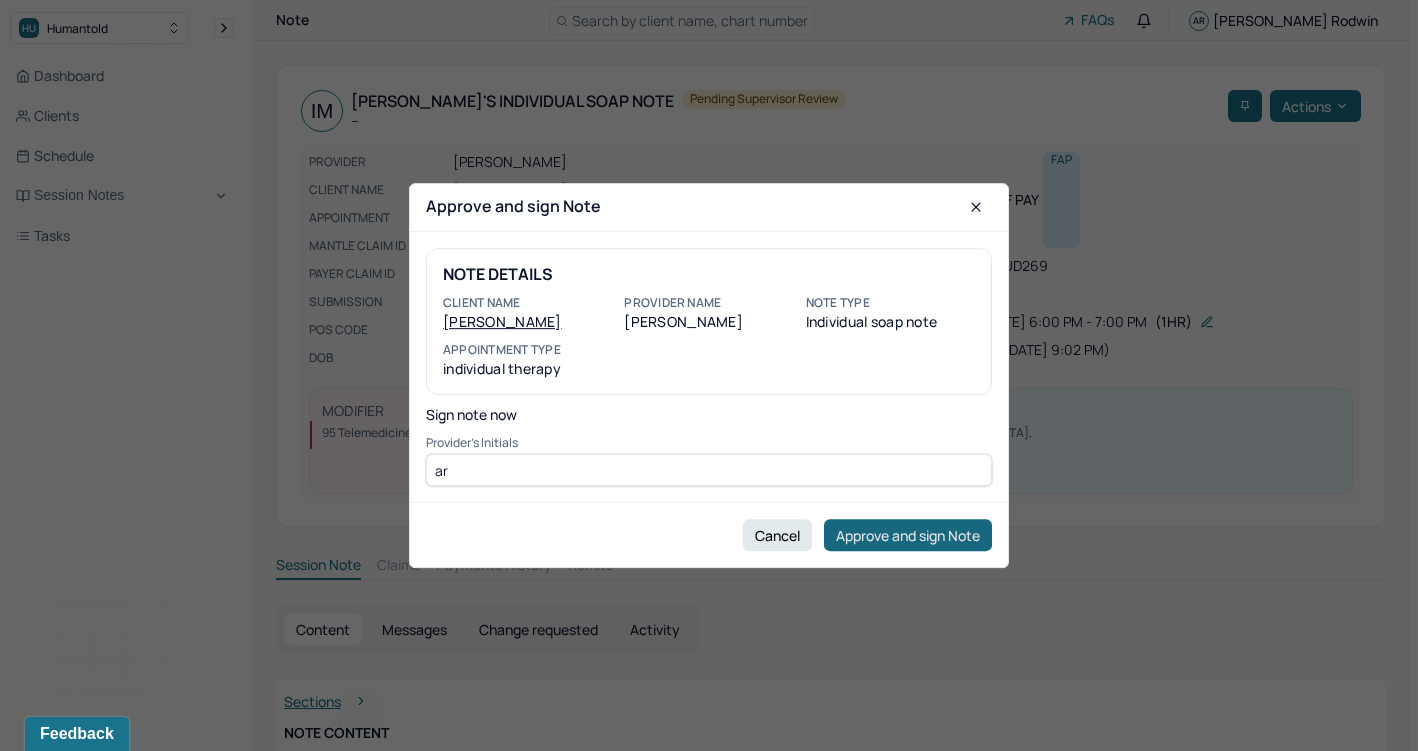 type on "ar" 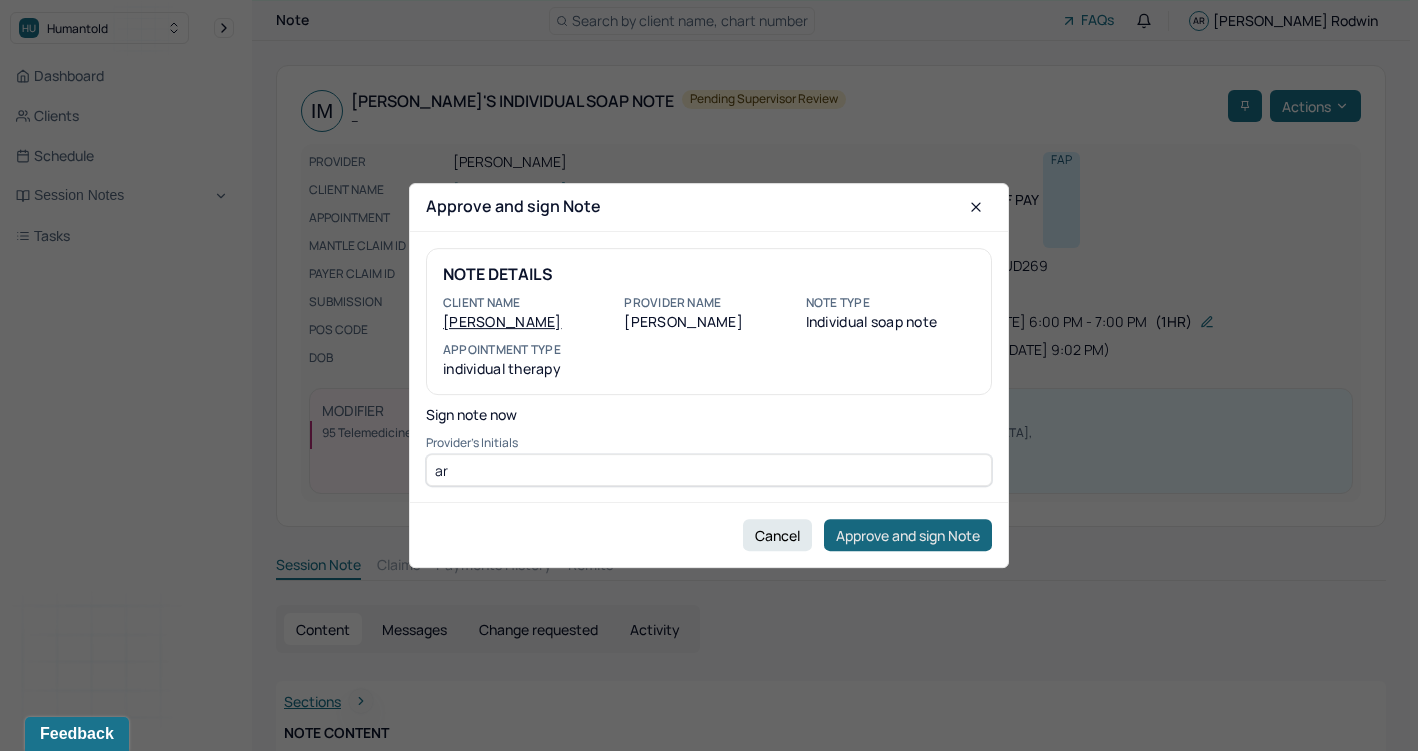 click on "Approve and sign Note" at bounding box center [908, 535] 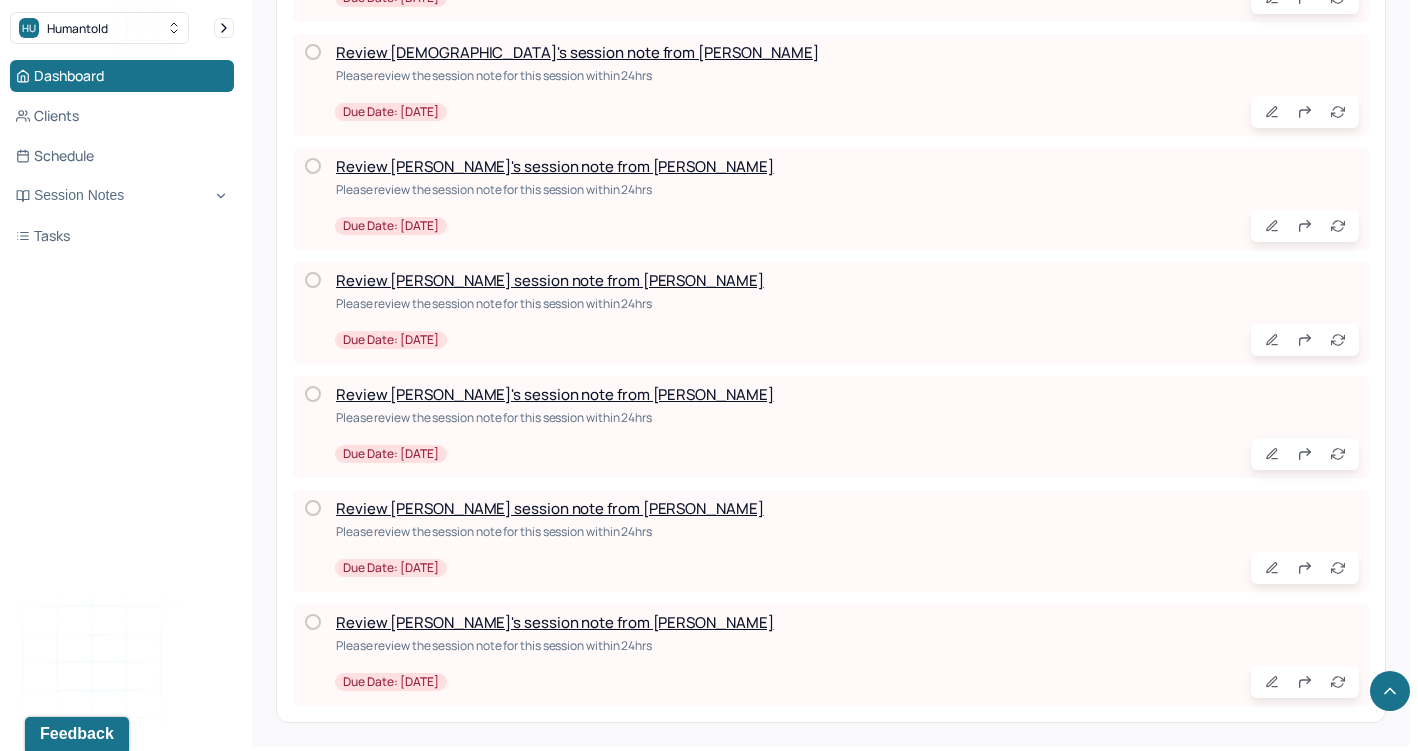 scroll, scrollTop: 3996, scrollLeft: 0, axis: vertical 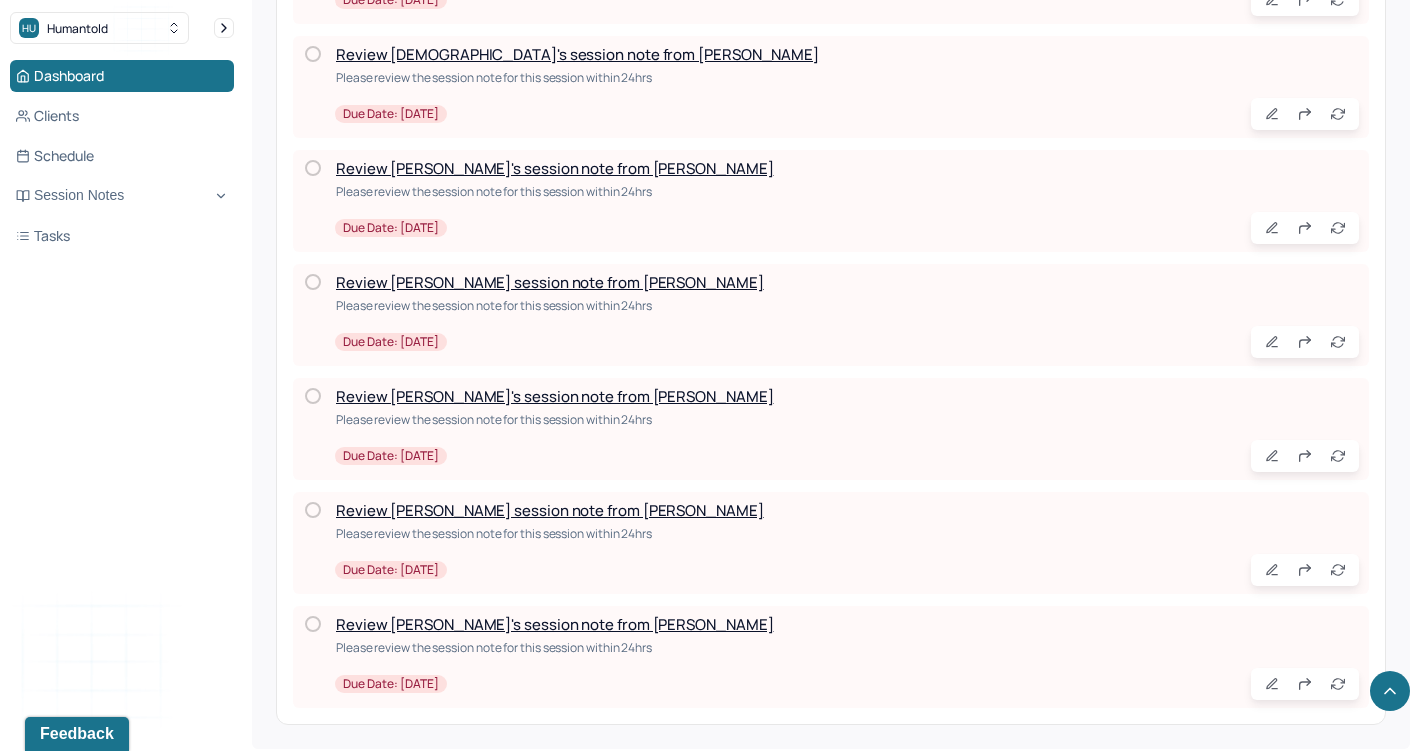click on "Review [PERSON_NAME]'s session note from [PERSON_NAME]" at bounding box center (554, 624) 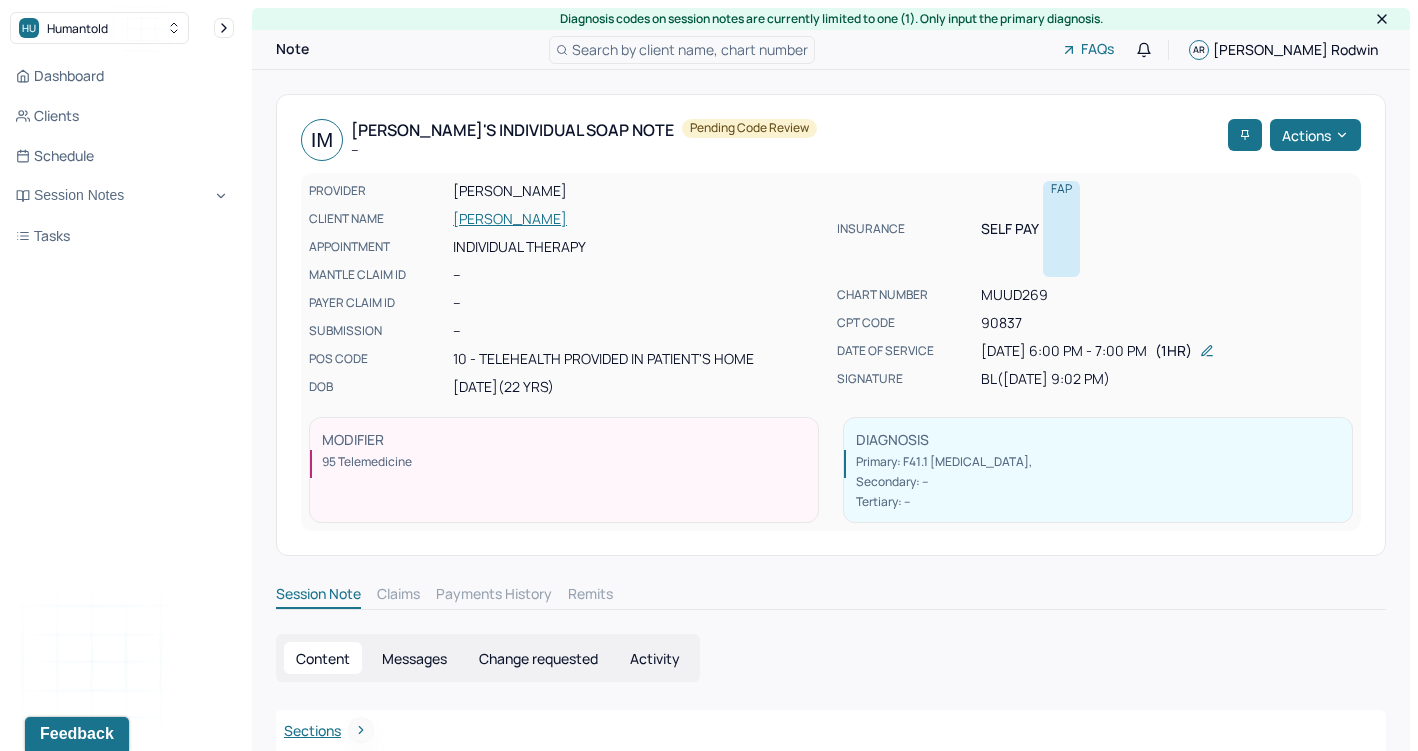 scroll, scrollTop: 0, scrollLeft: 0, axis: both 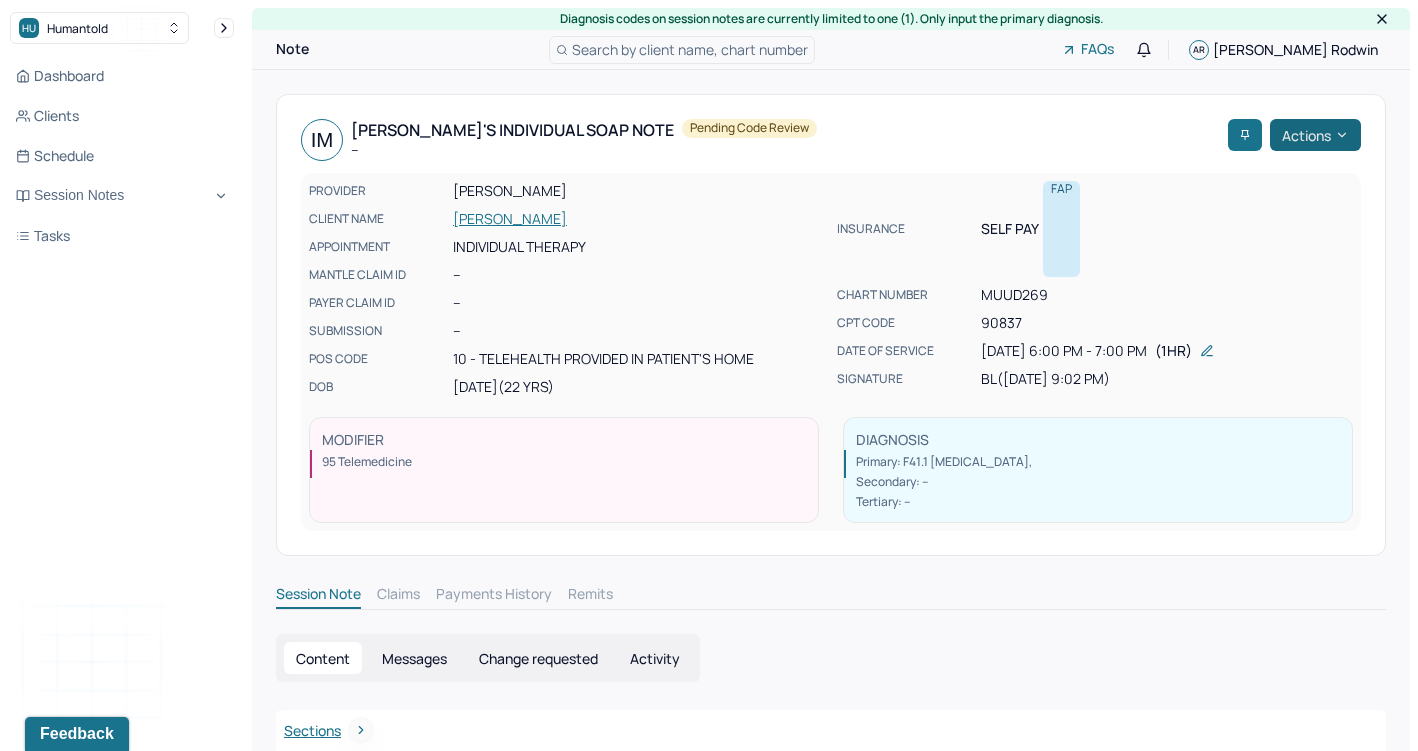 click 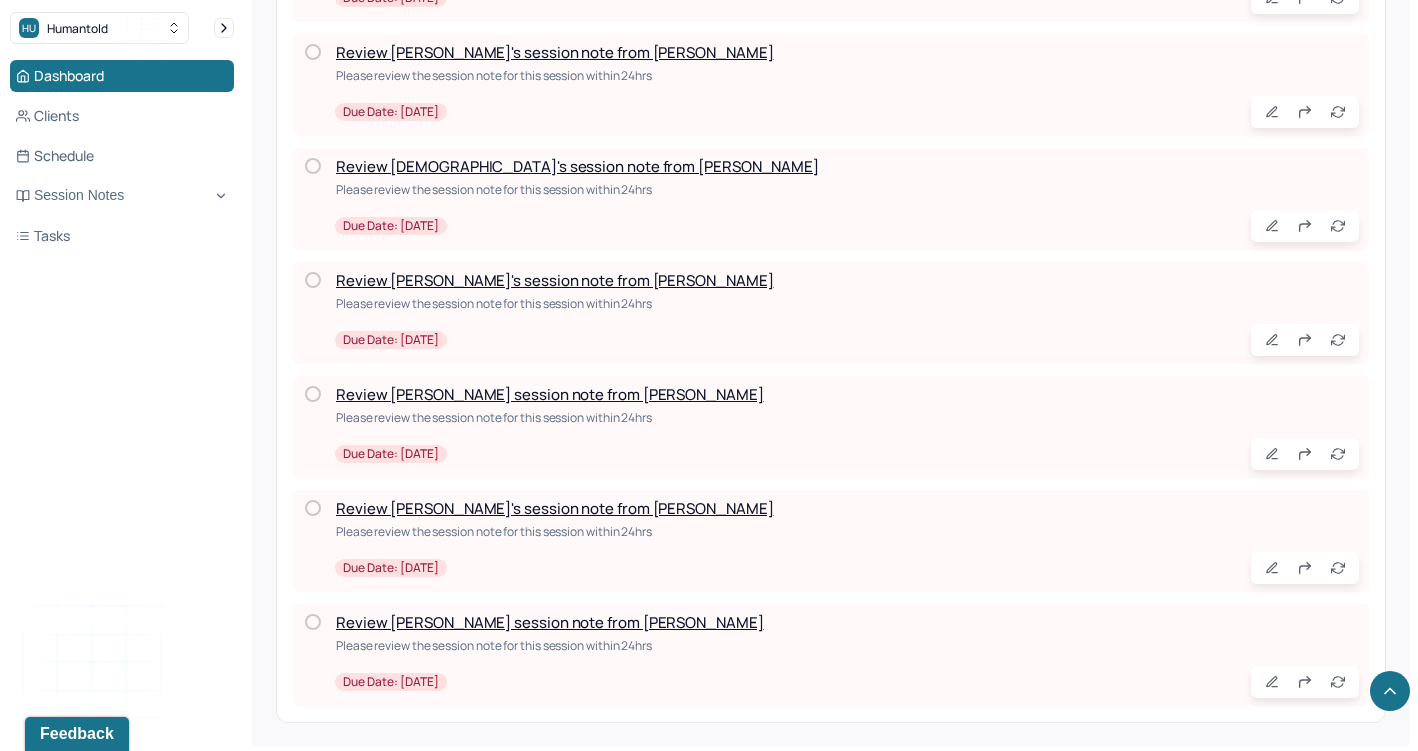 scroll, scrollTop: 3882, scrollLeft: 0, axis: vertical 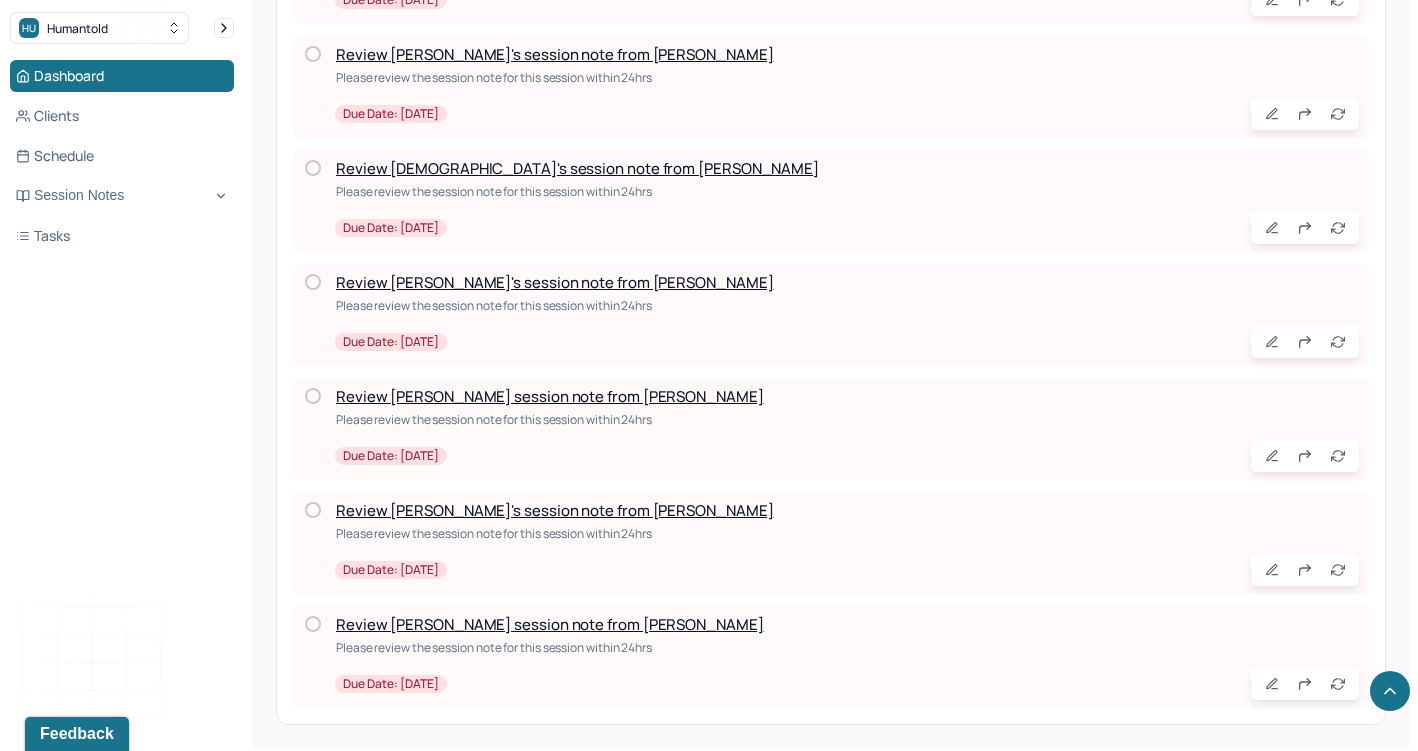 click on "Review [PERSON_NAME] session note from [PERSON_NAME]" at bounding box center (550, 624) 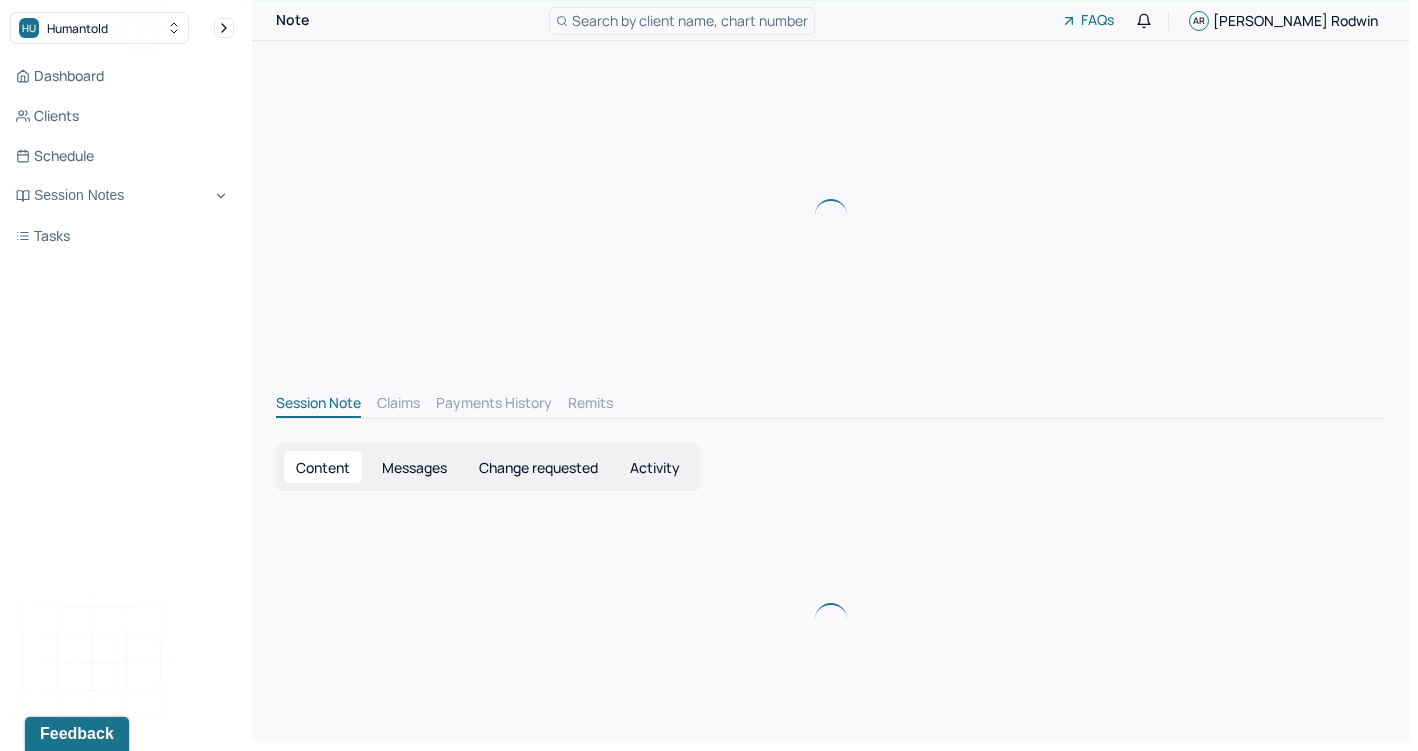 scroll, scrollTop: 0, scrollLeft: 0, axis: both 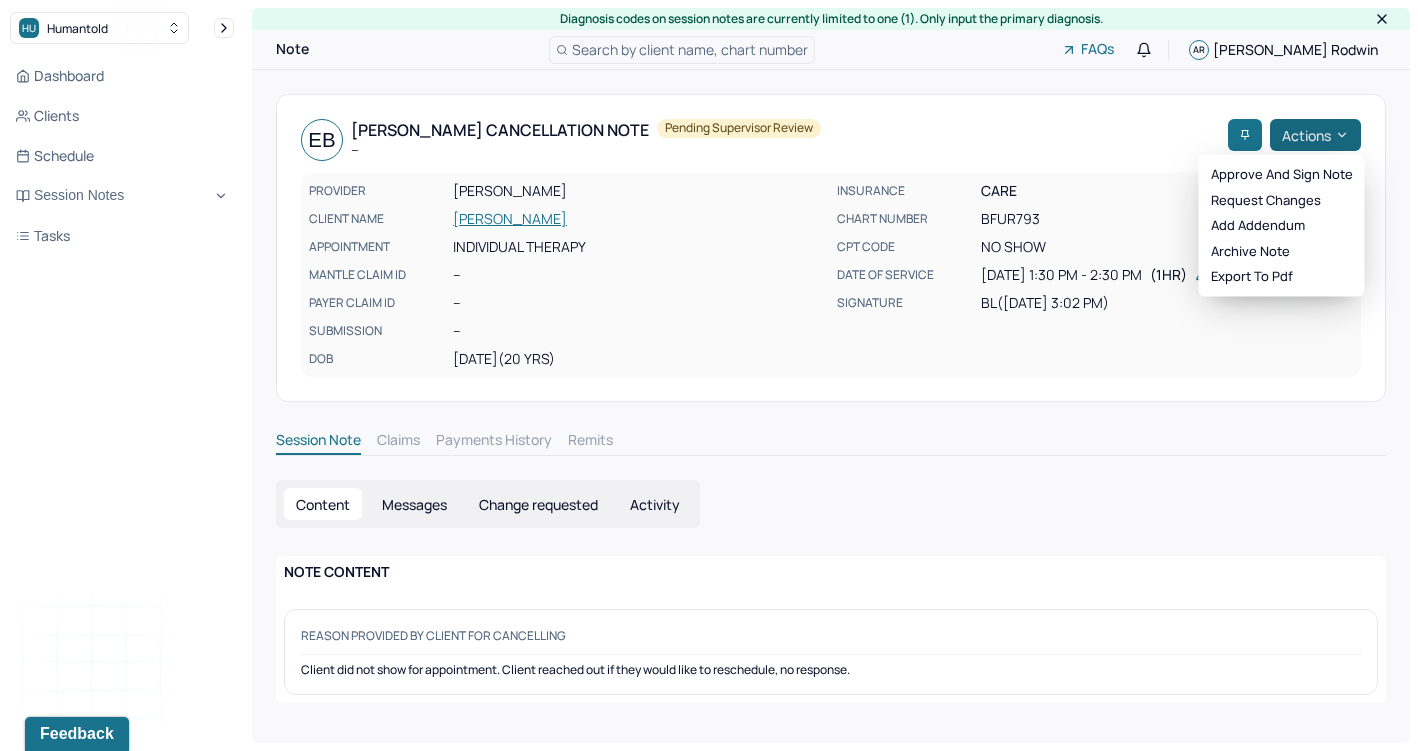 click on "Actions" at bounding box center (1315, 135) 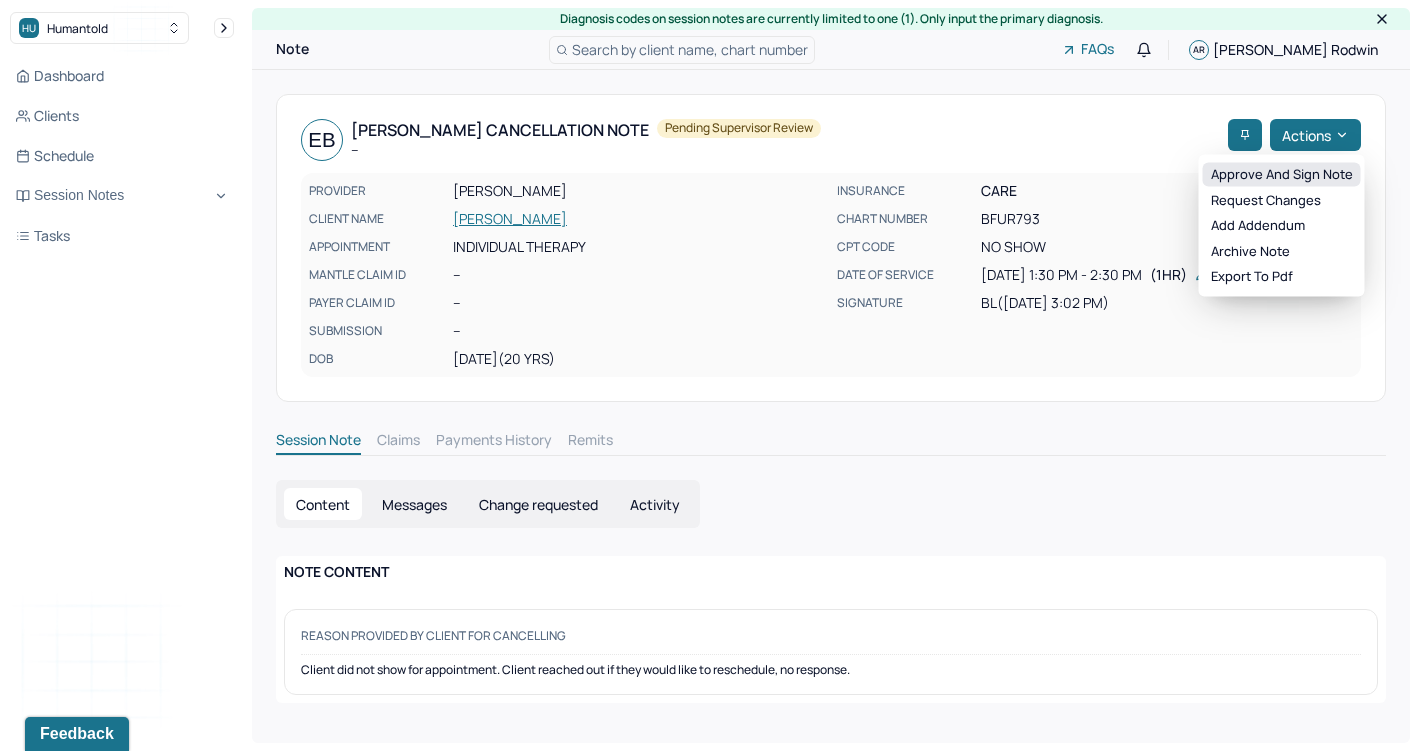 click on "Approve and sign note" at bounding box center (1282, 175) 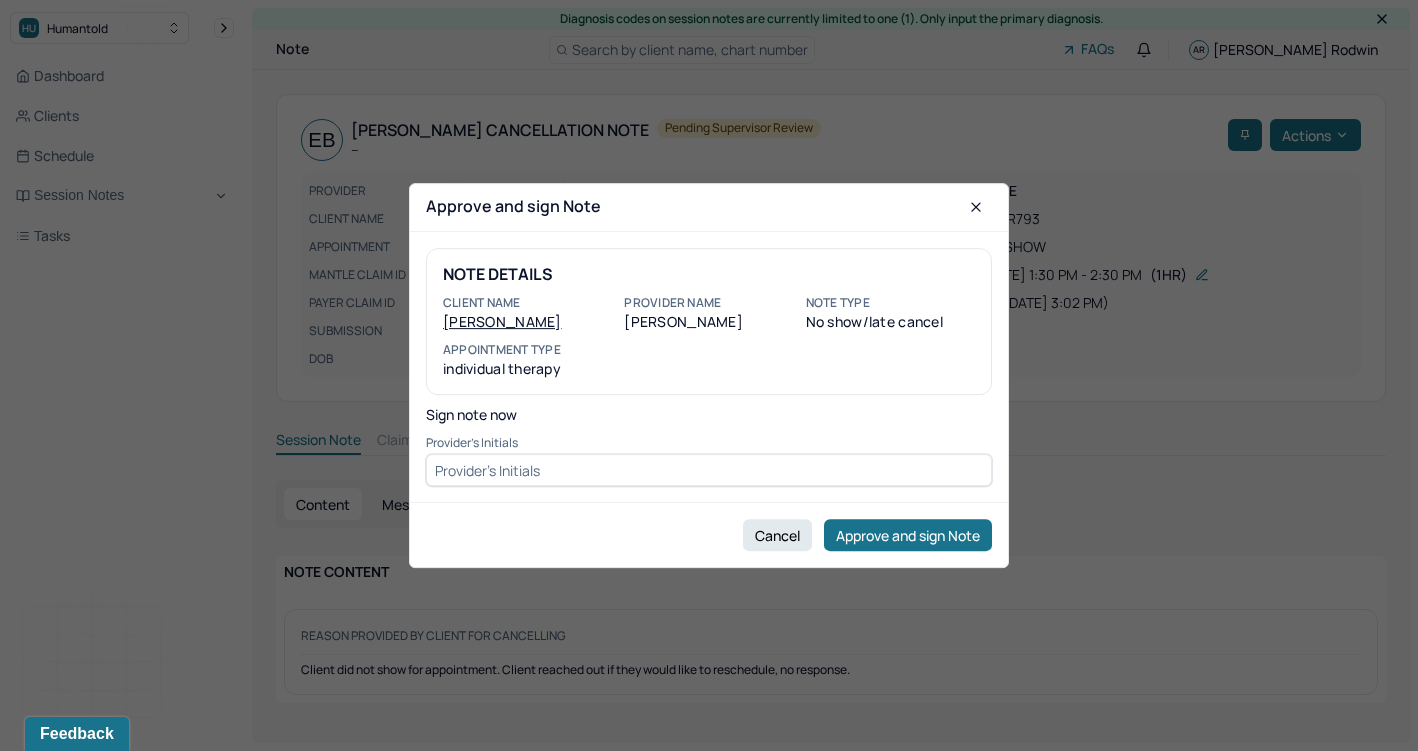 click at bounding box center (709, 470) 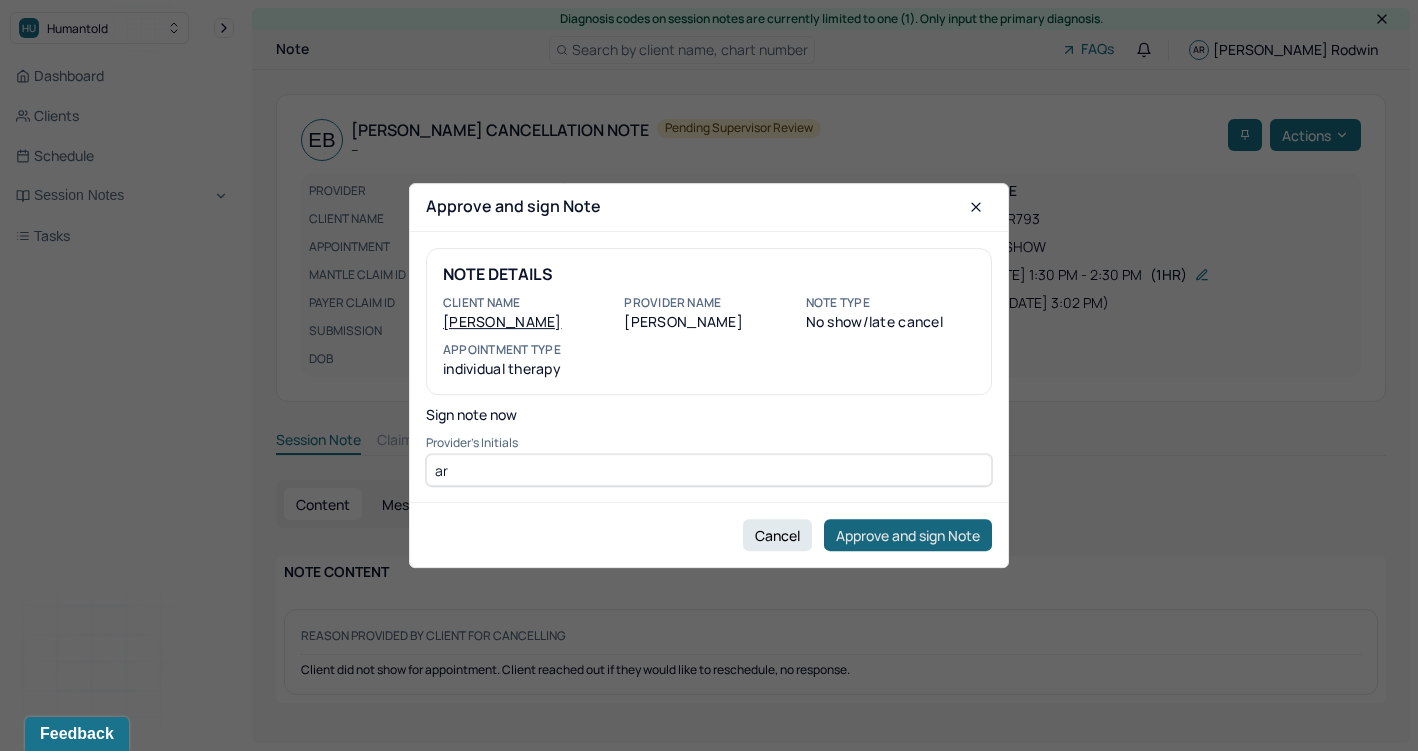 type on "a" 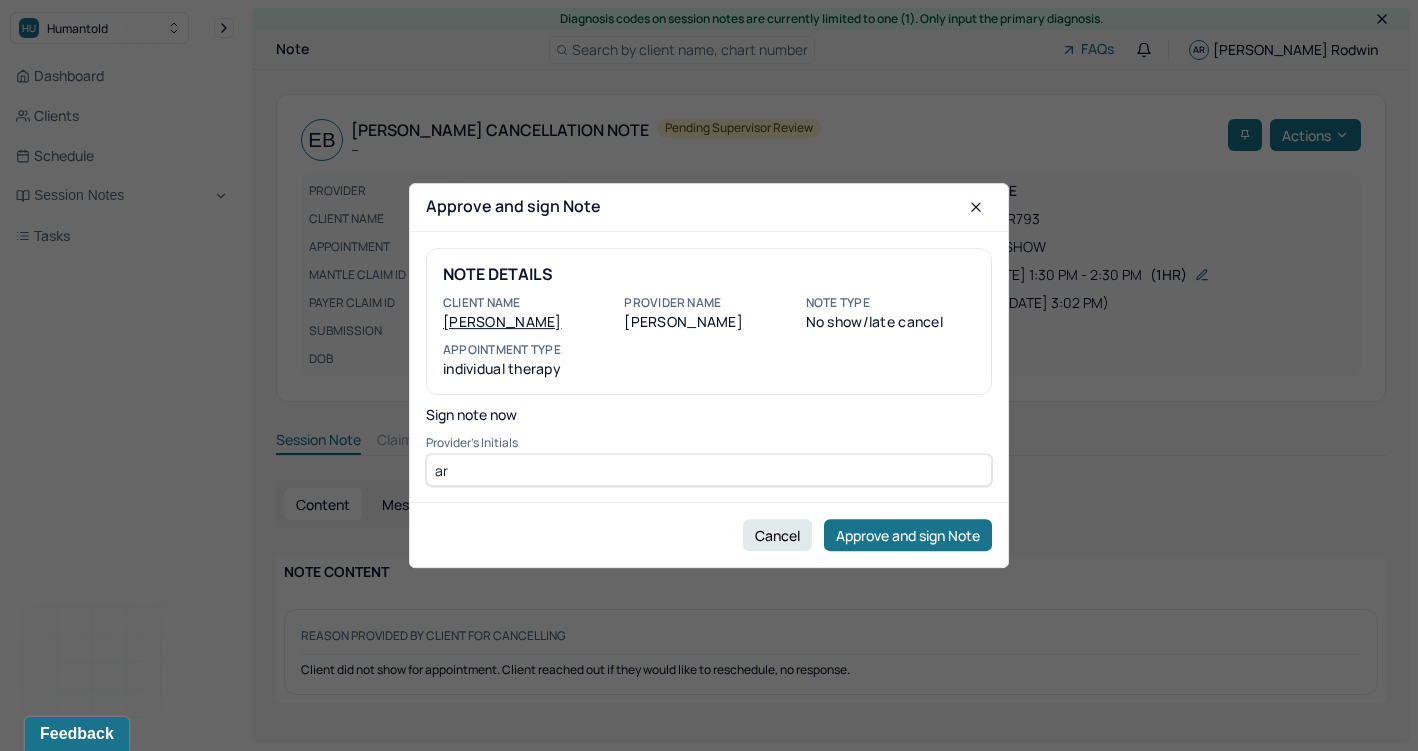 type on "a" 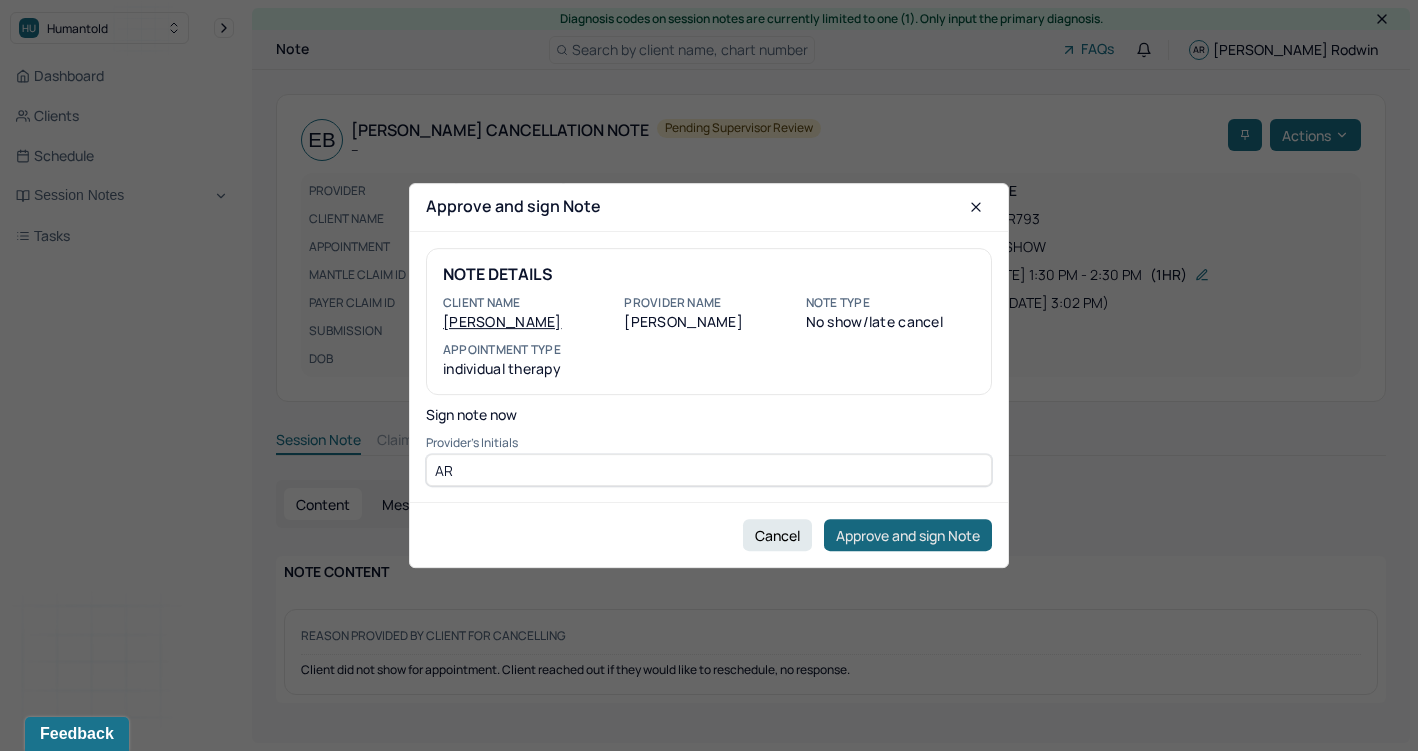 type on "AR" 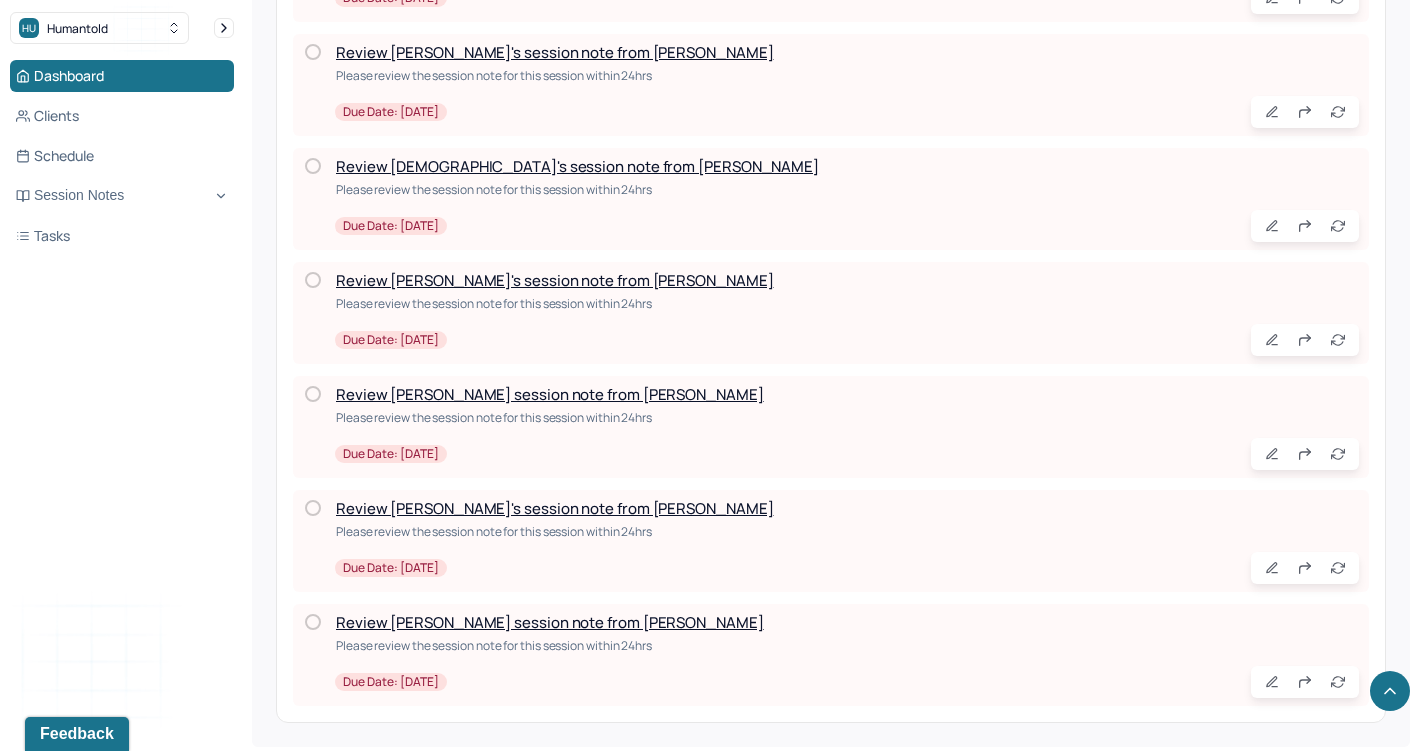scroll, scrollTop: 3882, scrollLeft: 0, axis: vertical 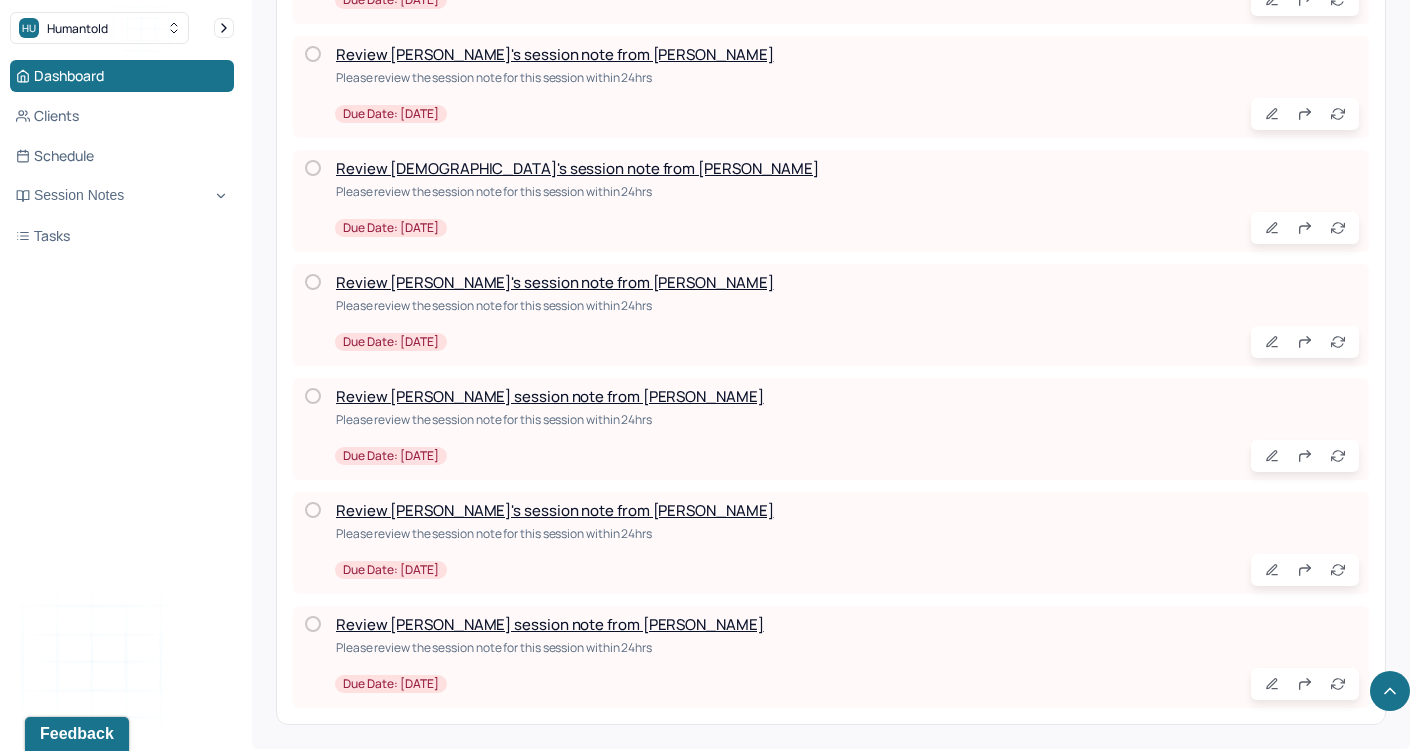 click on "Review [PERSON_NAME]'s session note from [PERSON_NAME]" at bounding box center [554, 510] 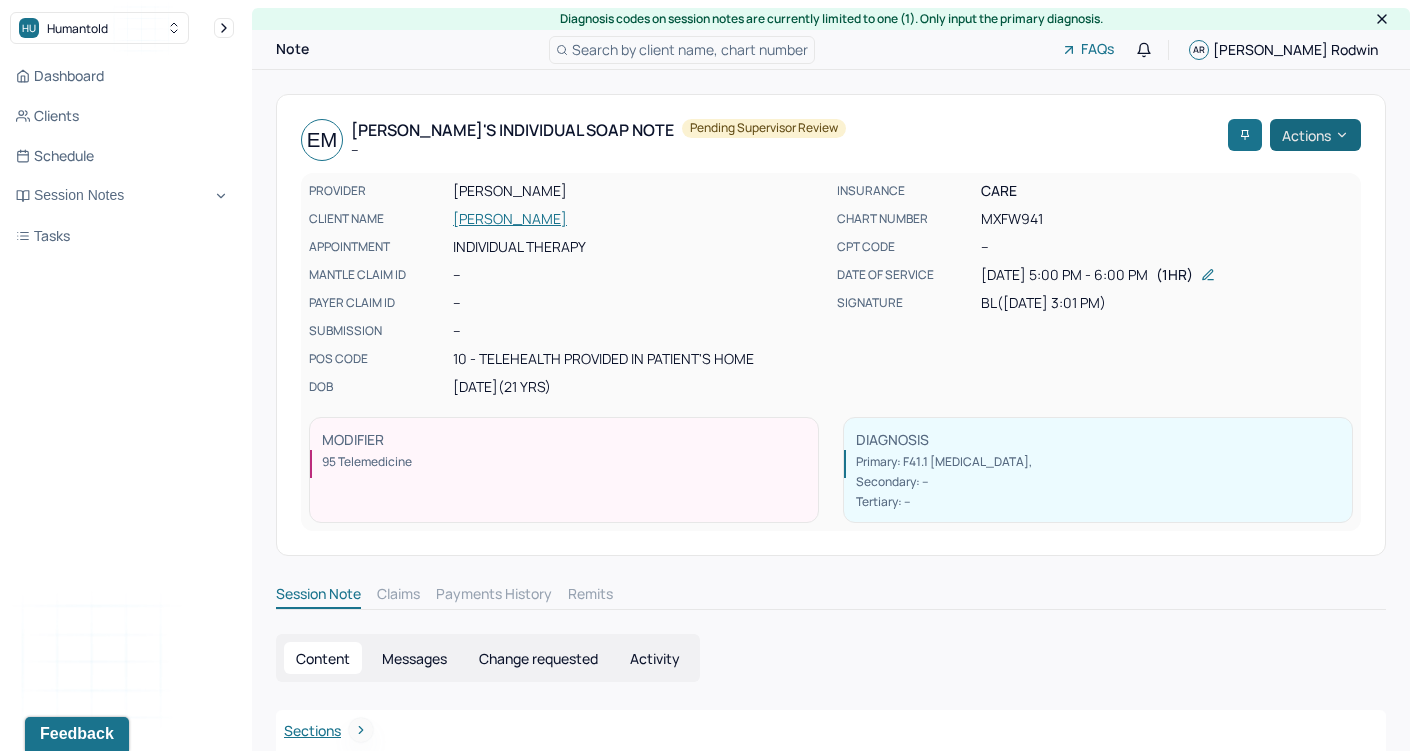 scroll, scrollTop: 0, scrollLeft: 0, axis: both 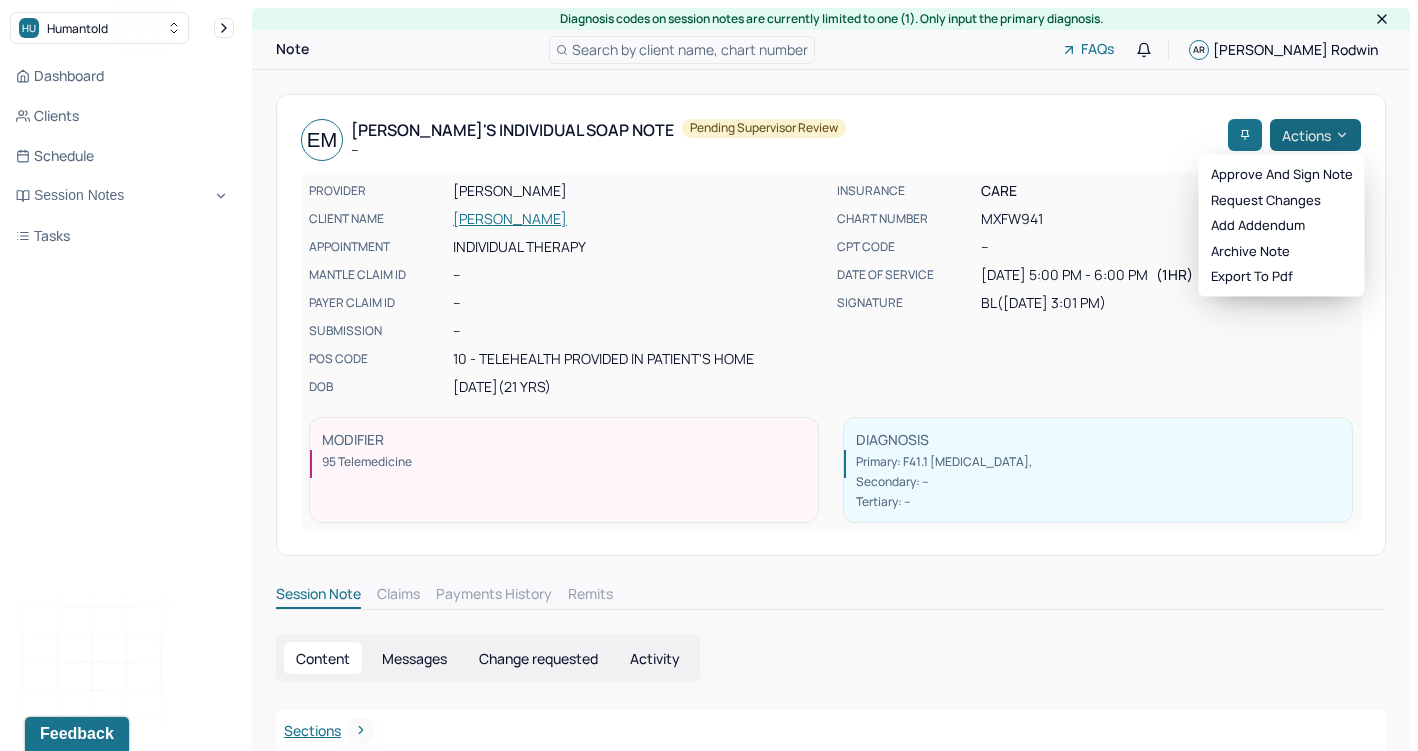 click on "Actions" at bounding box center (1315, 135) 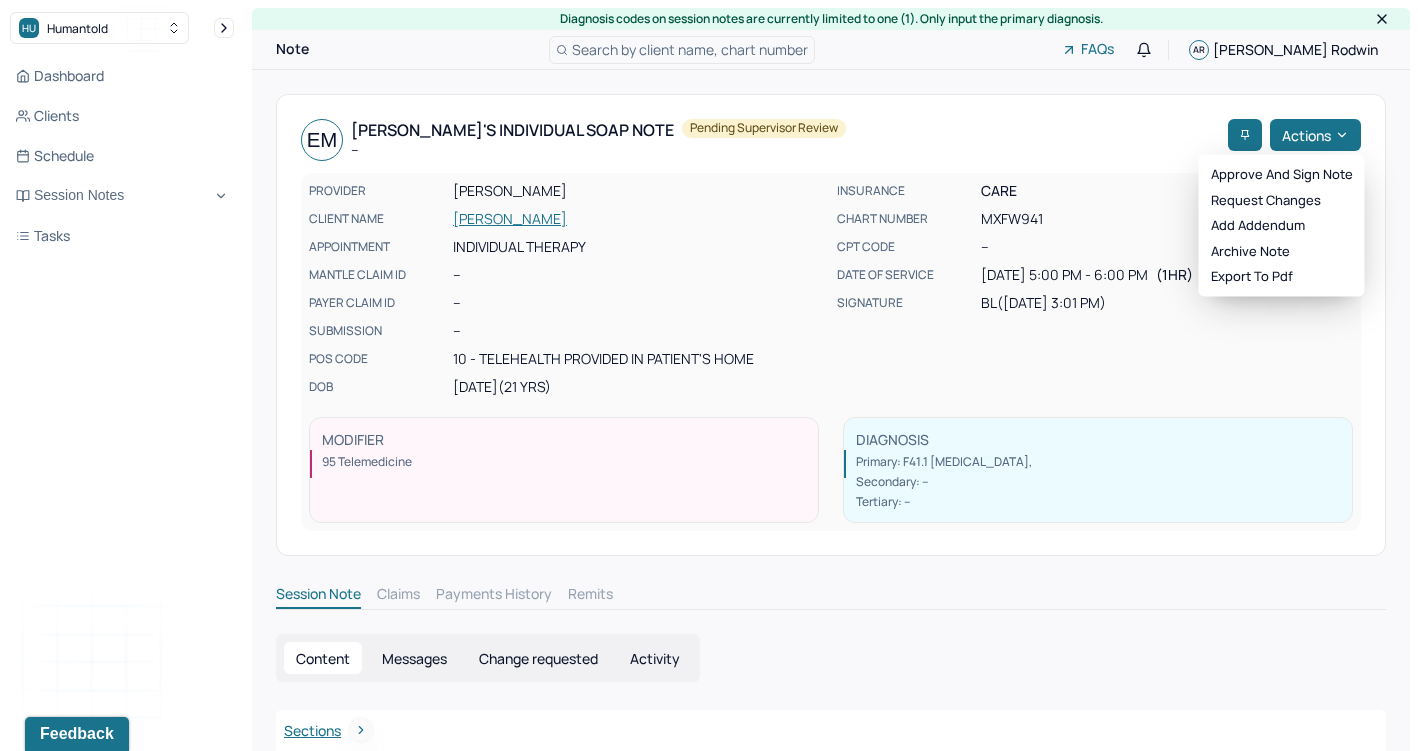 click on "Approve and sign note Request changes Add addendum Archive note Export to pdf" at bounding box center (1282, 226) 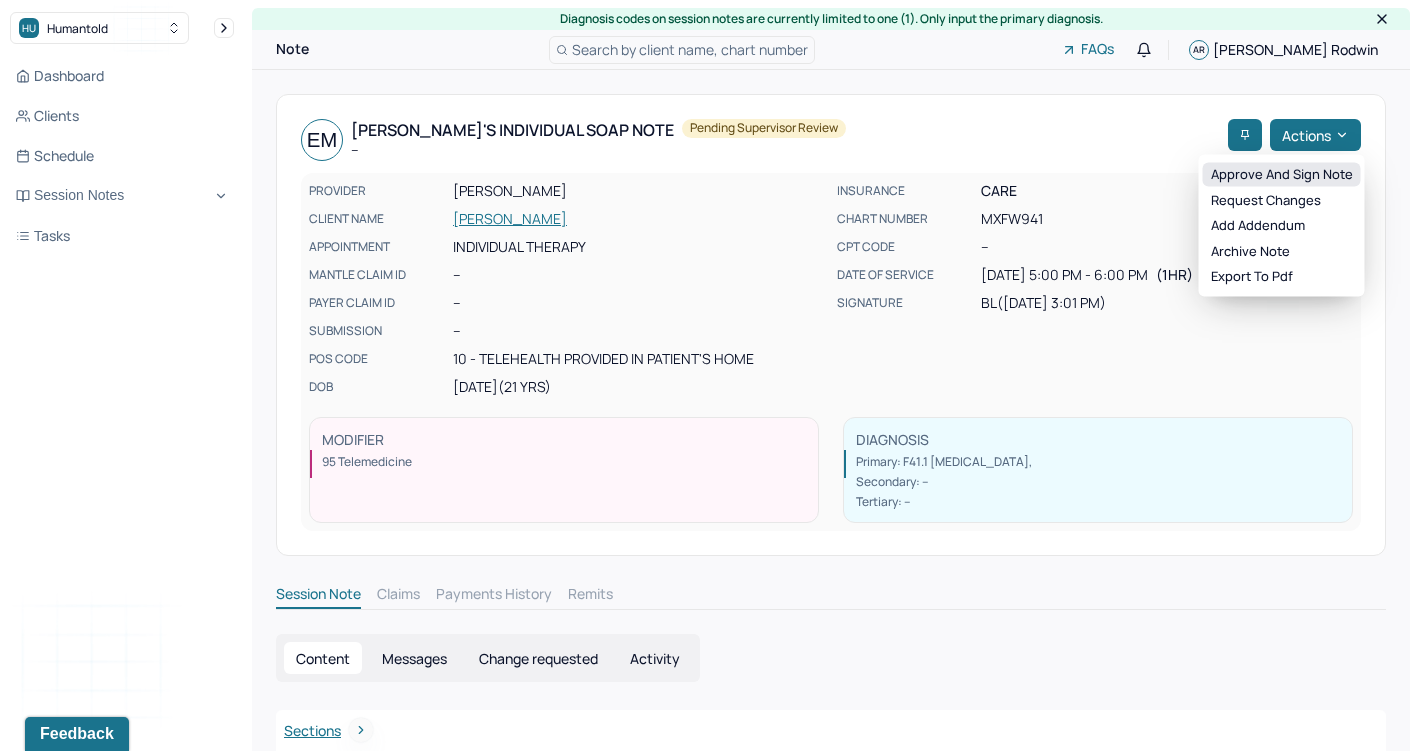 click on "Approve and sign note" at bounding box center [1282, 175] 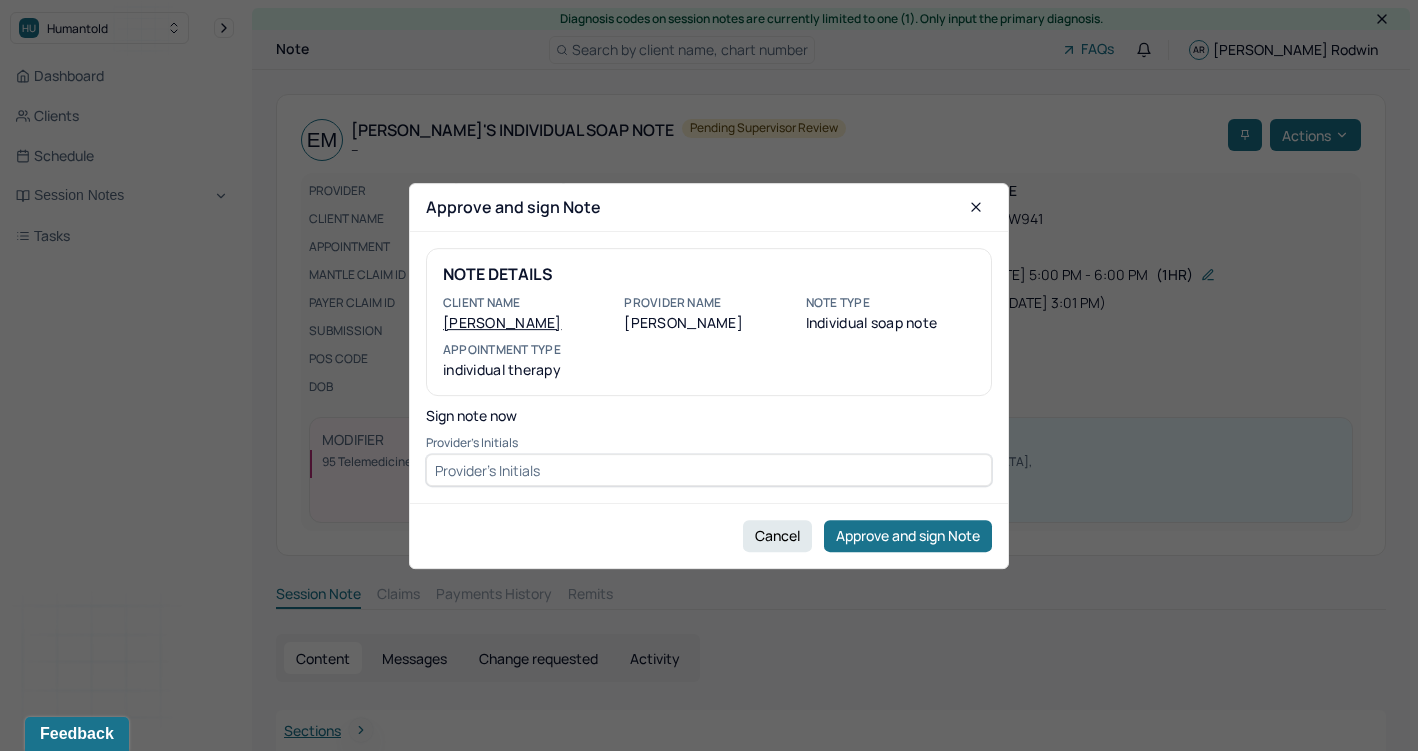 click at bounding box center (709, 470) 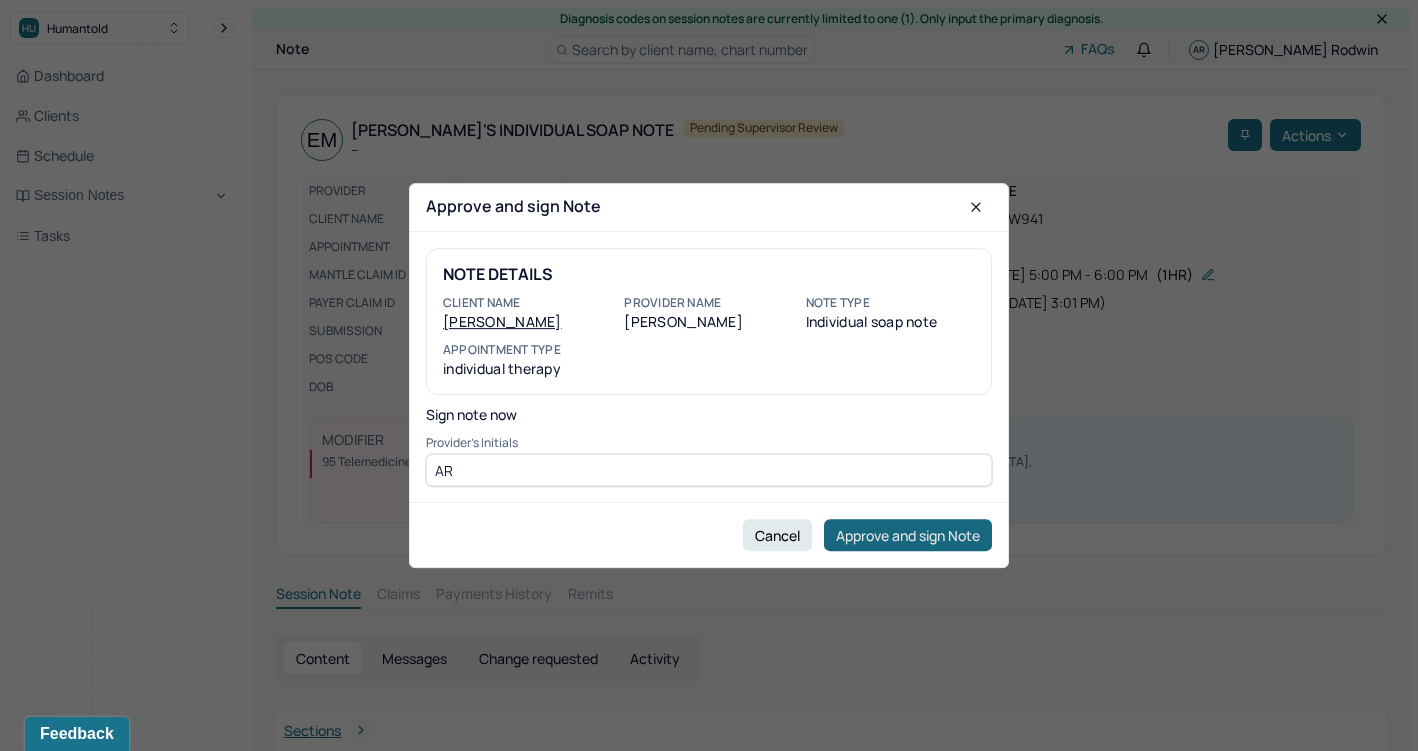 type on "AR" 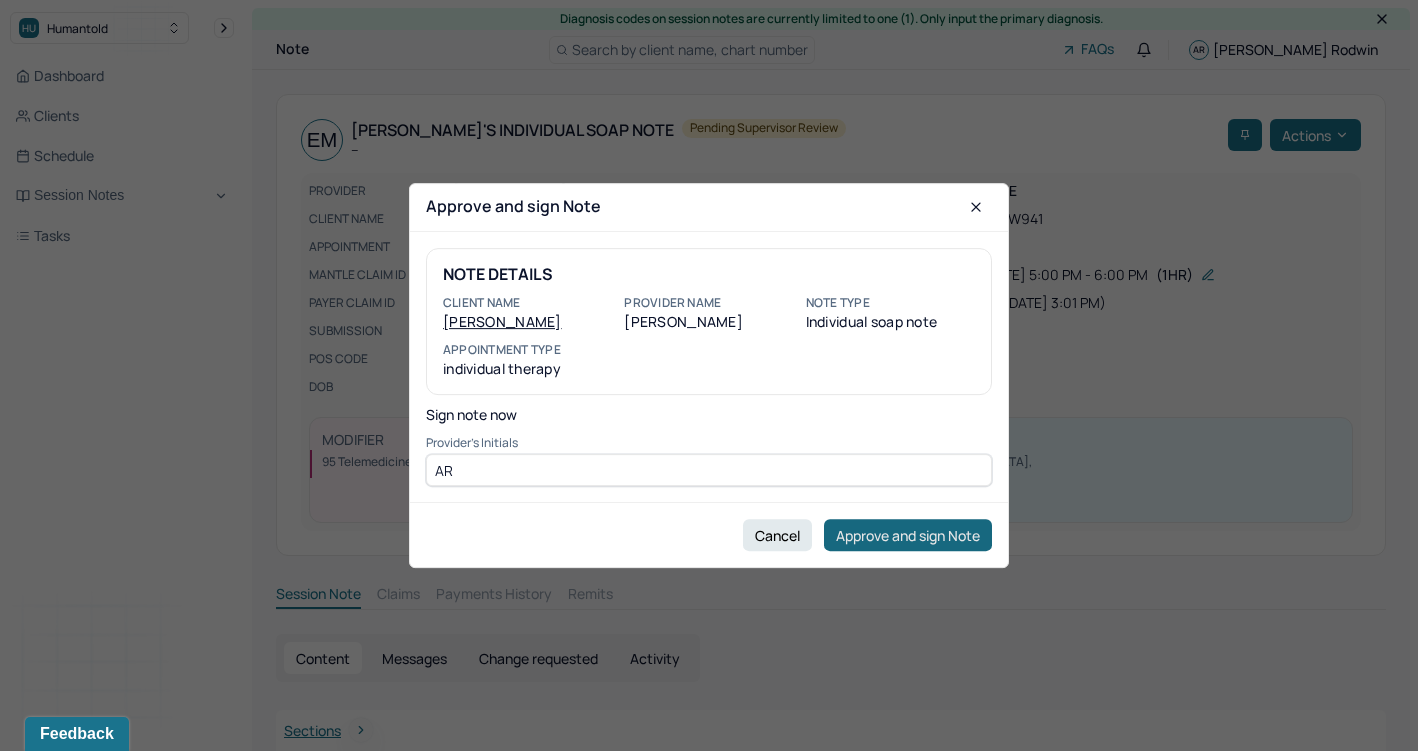 click on "Approve and sign Note" at bounding box center [908, 535] 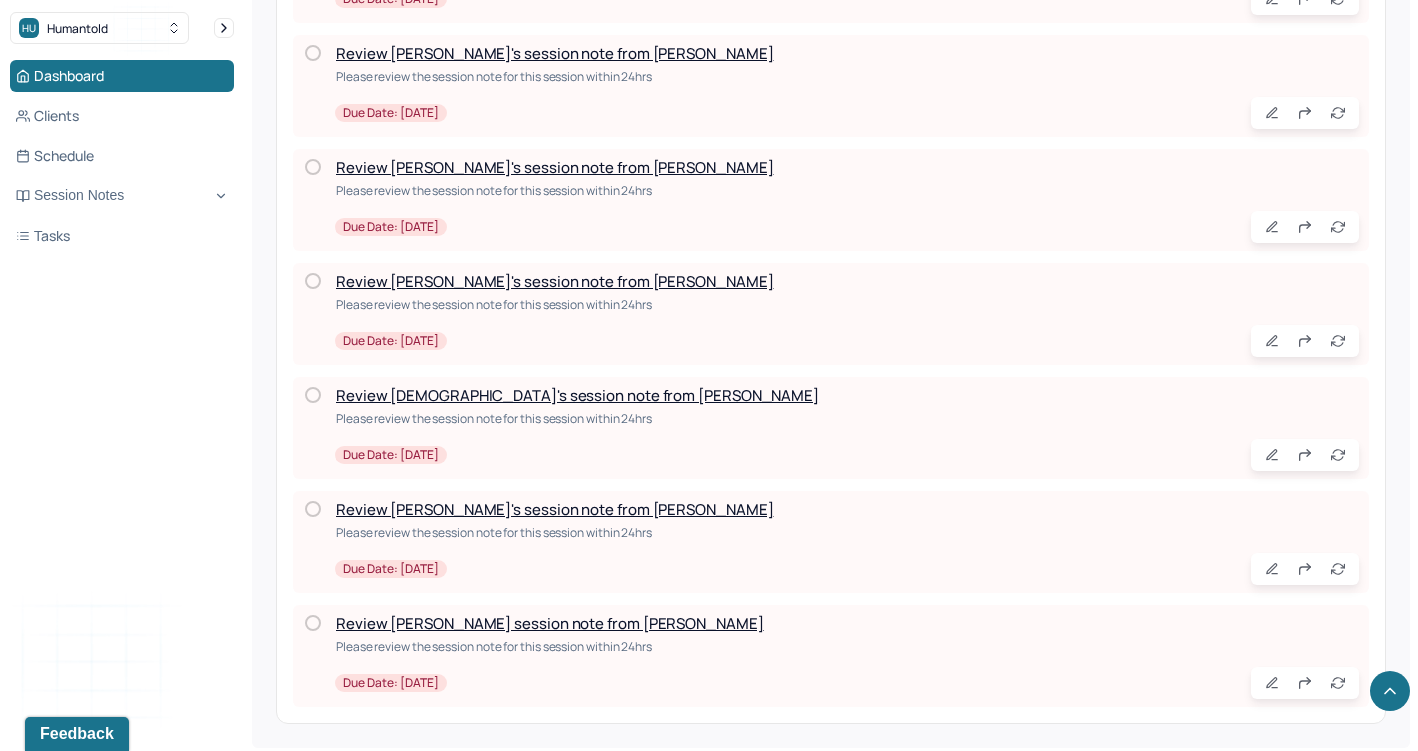 scroll, scrollTop: 3654, scrollLeft: 0, axis: vertical 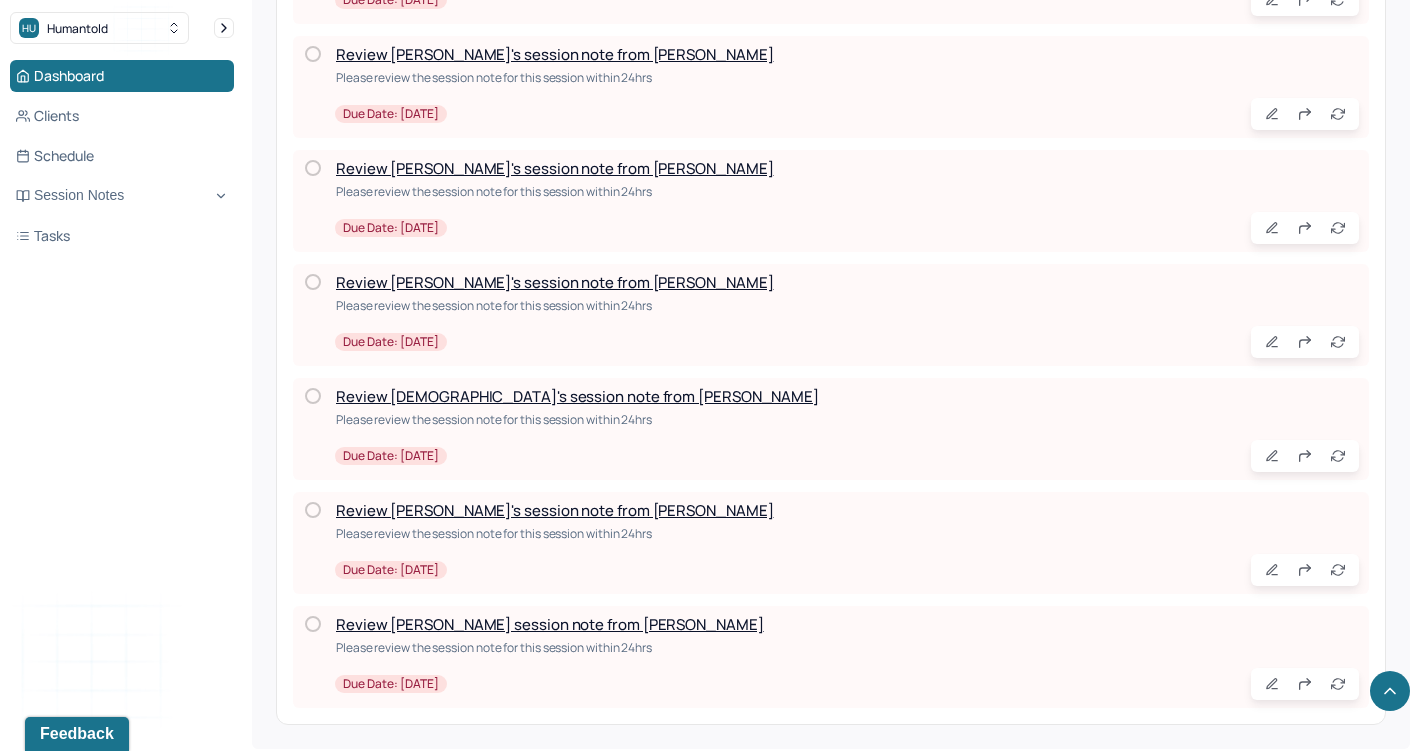 click on "Review [DEMOGRAPHIC_DATA]'s session note from [PERSON_NAME]" at bounding box center [577, 396] 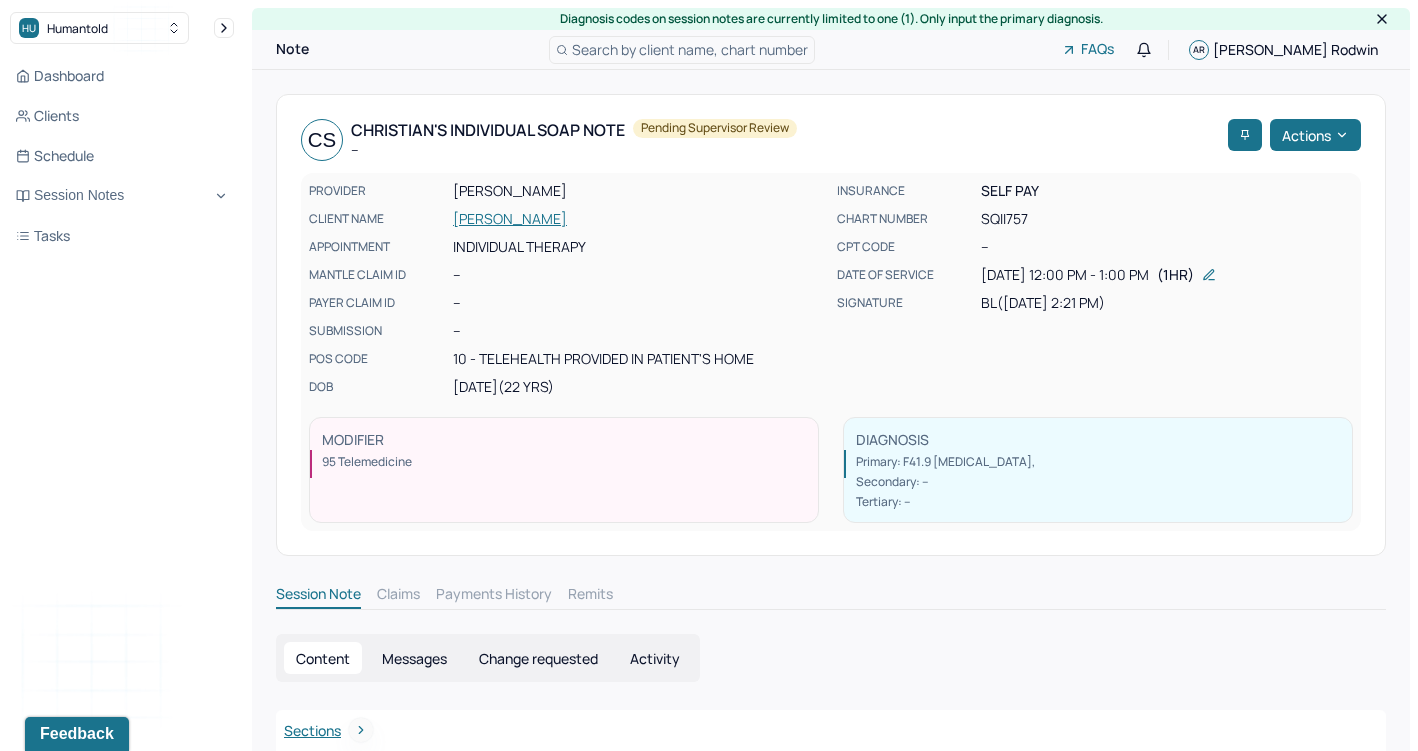 scroll, scrollTop: 0, scrollLeft: 0, axis: both 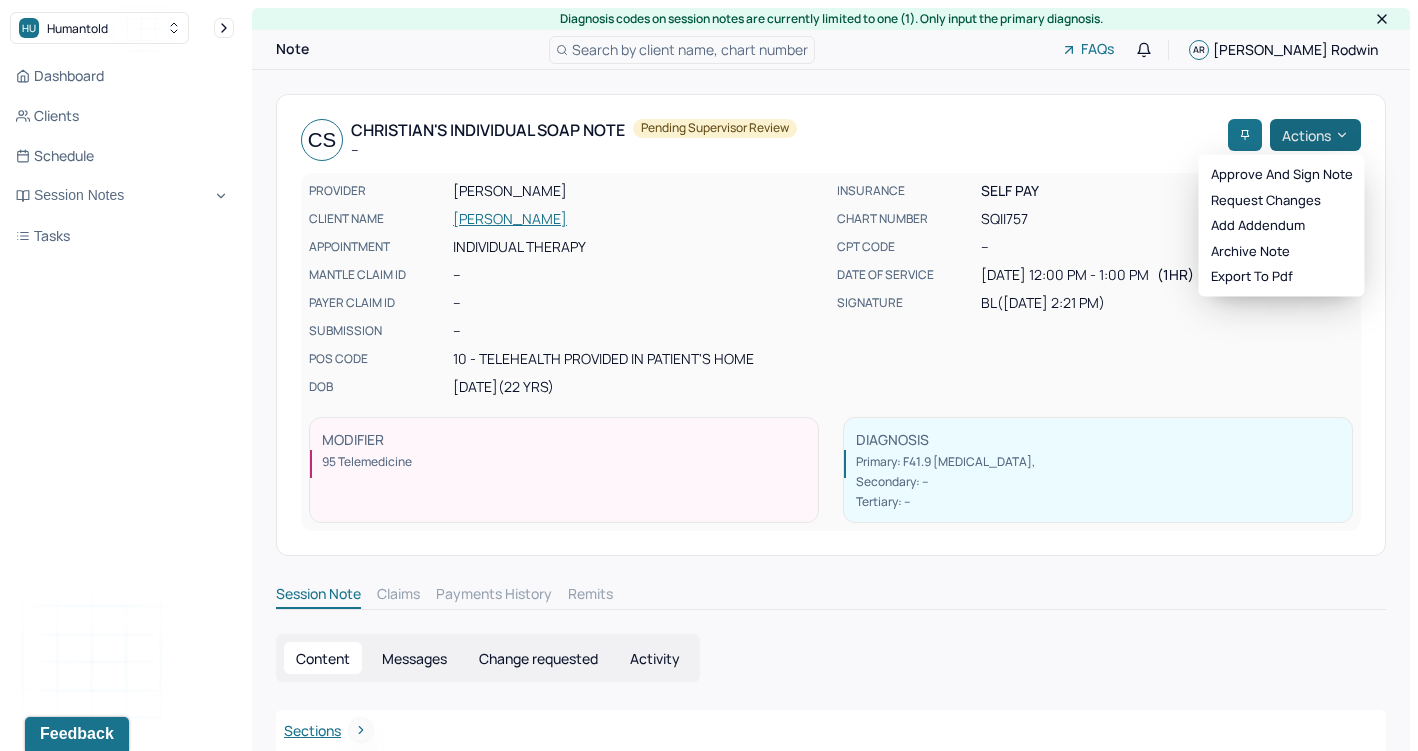click on "Actions" at bounding box center (1315, 135) 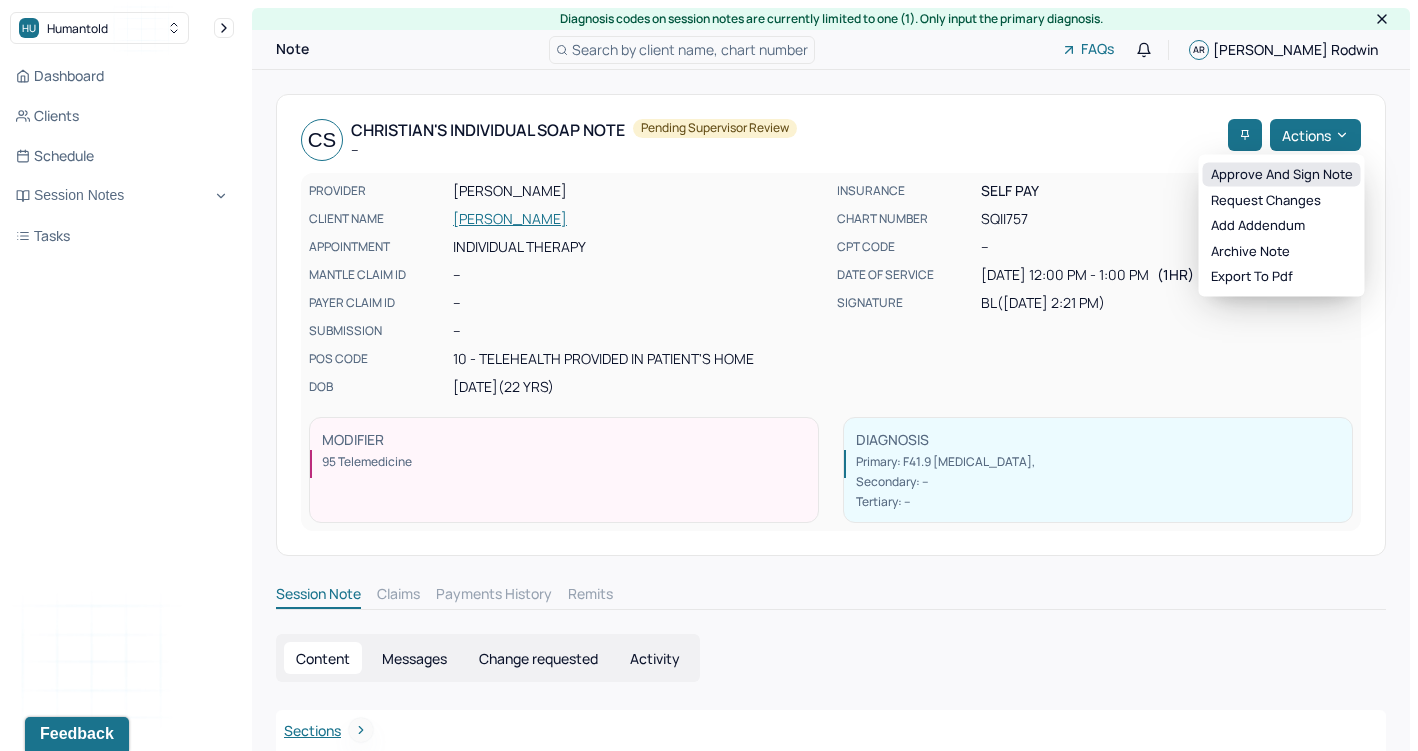 click on "Approve and sign note" at bounding box center (1282, 175) 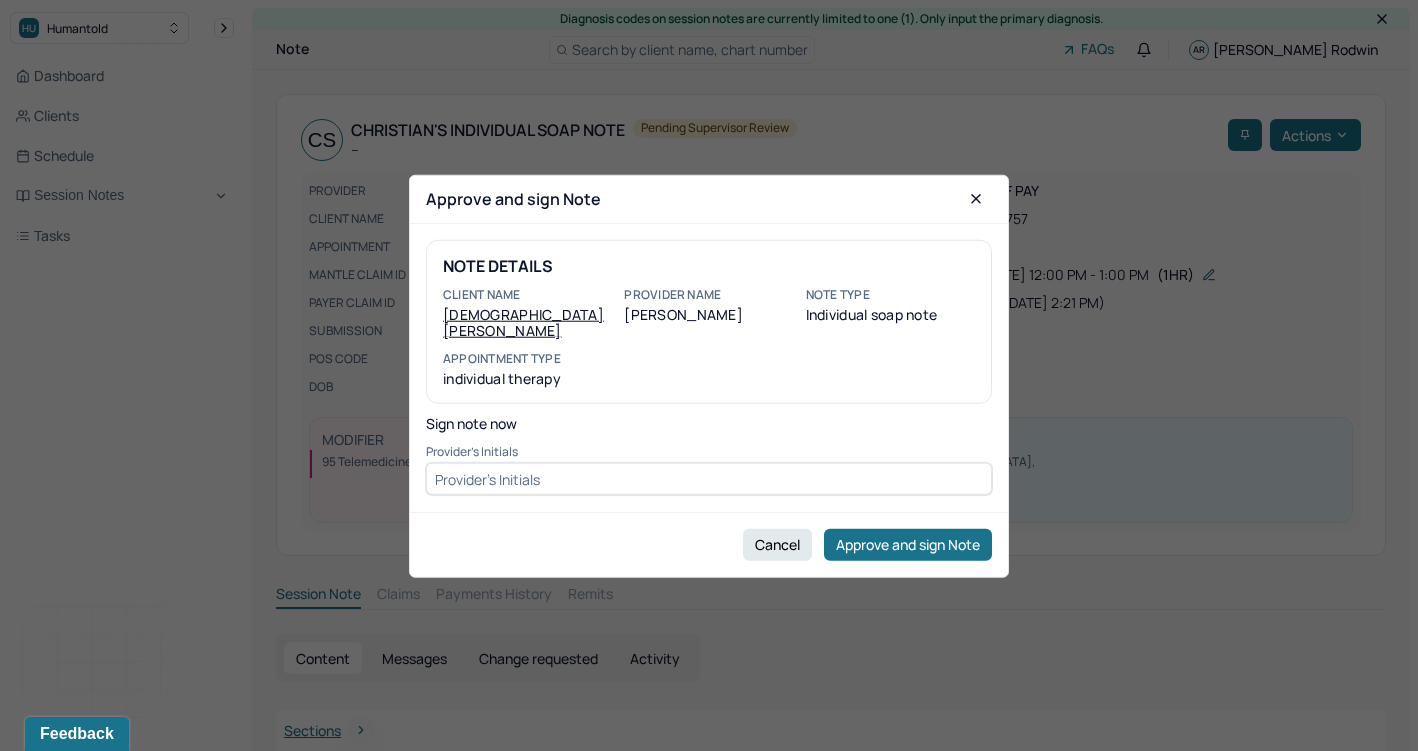 click at bounding box center (709, 479) 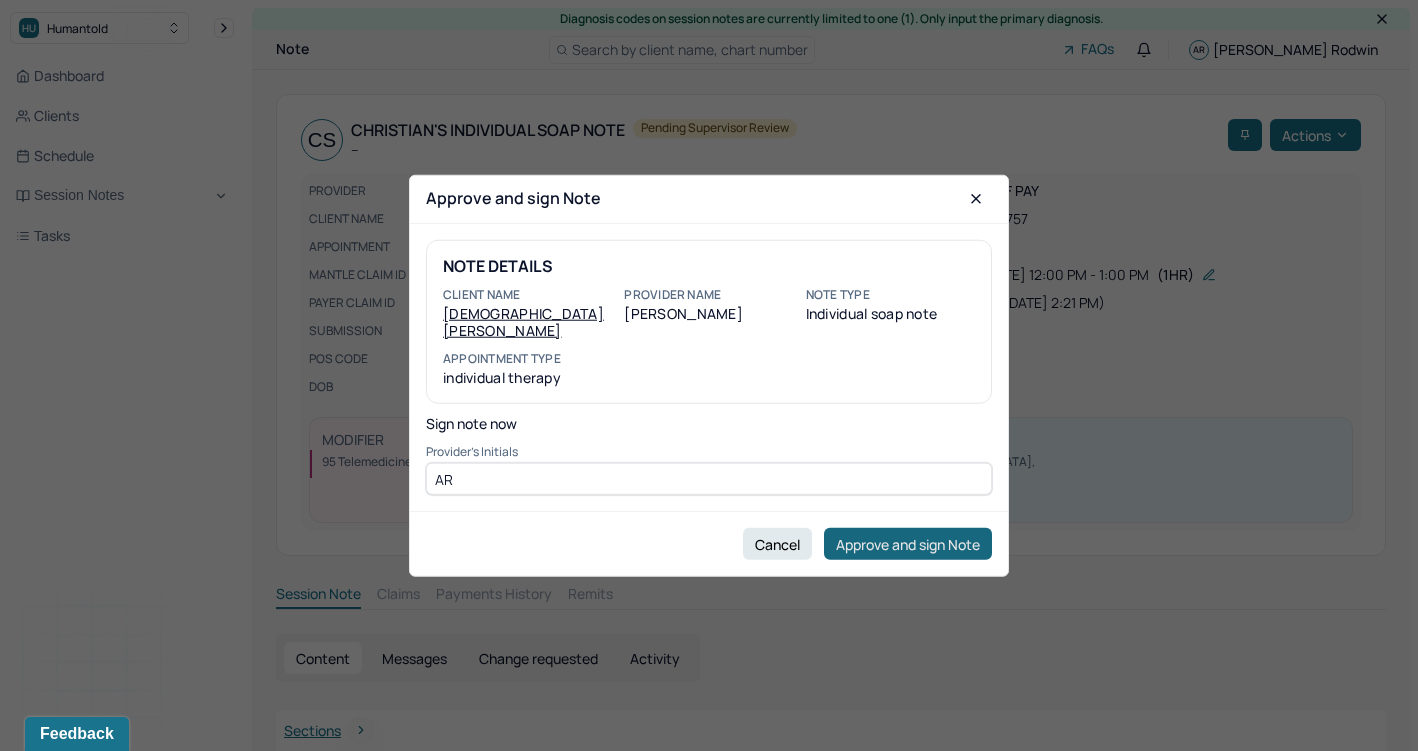 type on "AR" 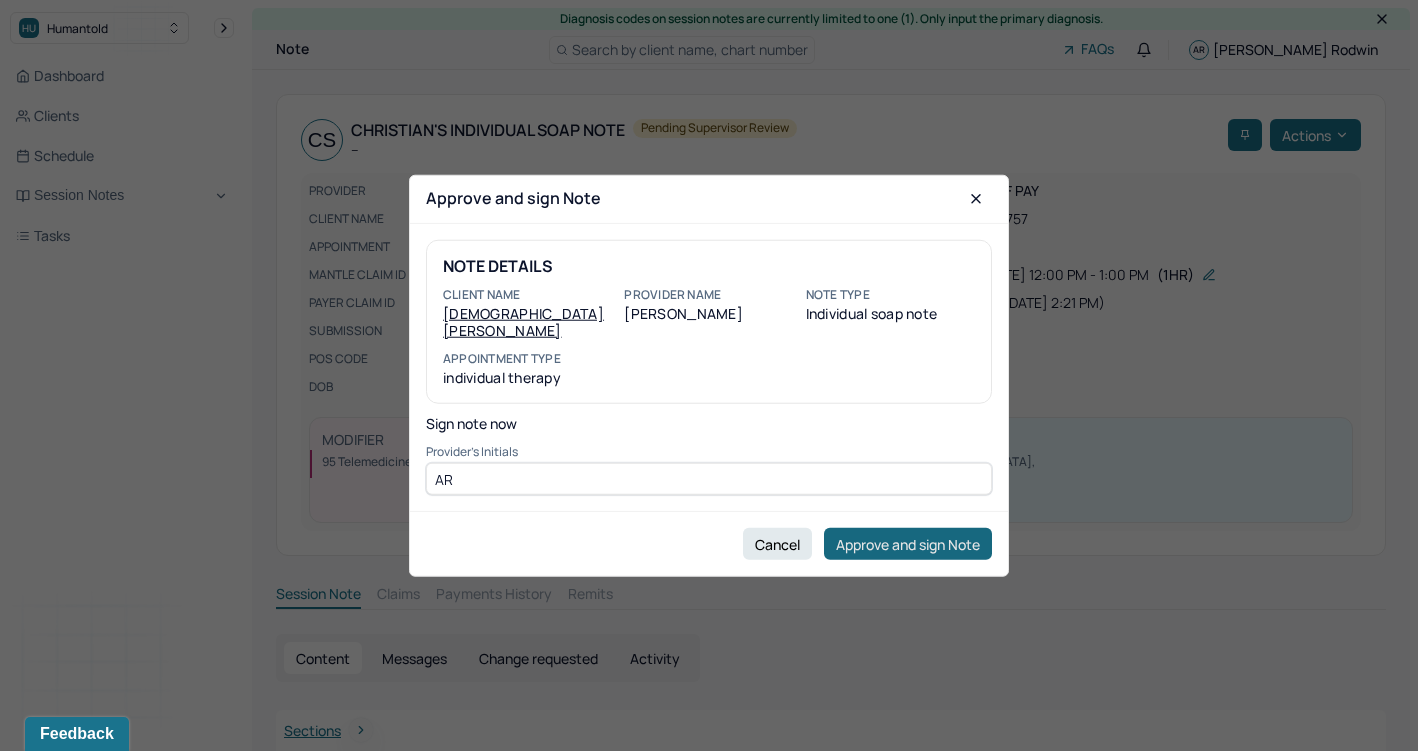 click on "Approve and sign Note" at bounding box center (908, 544) 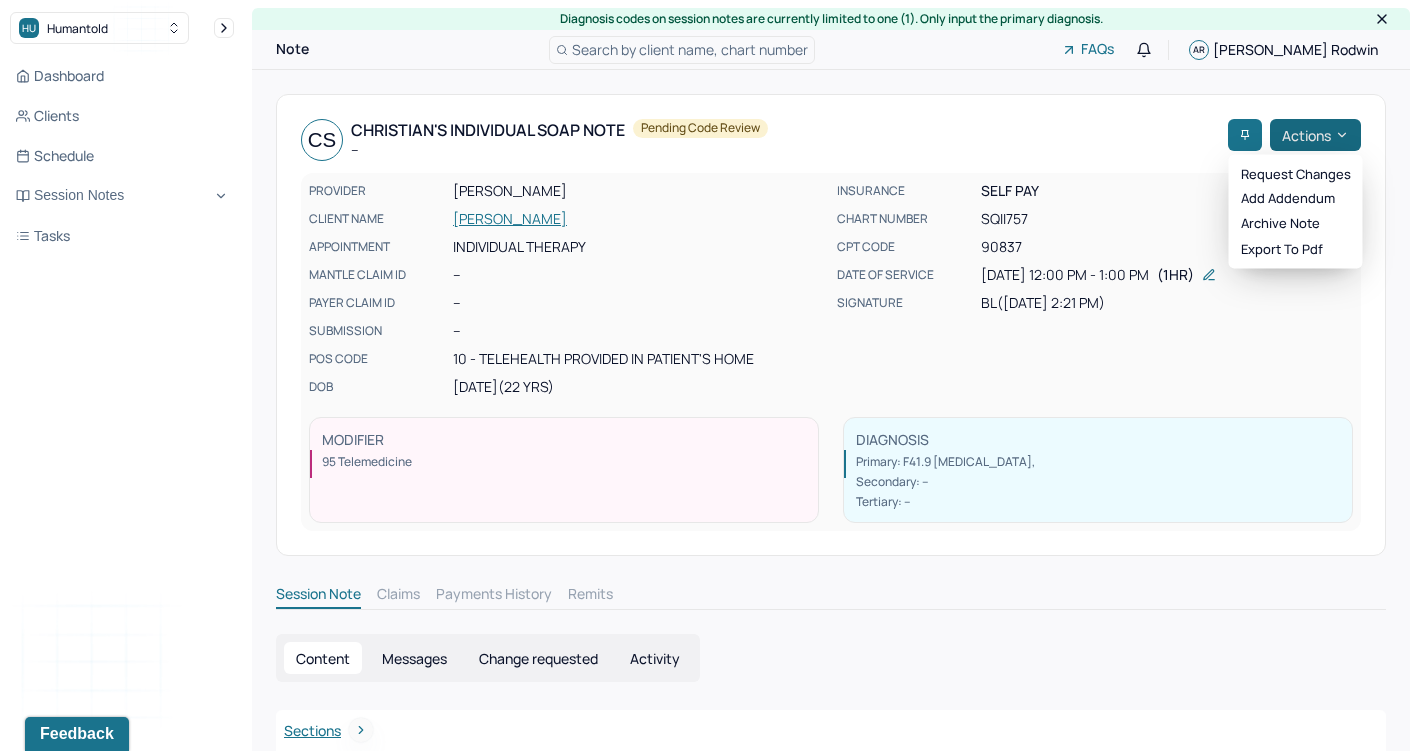 click on "Actions" at bounding box center [1315, 135] 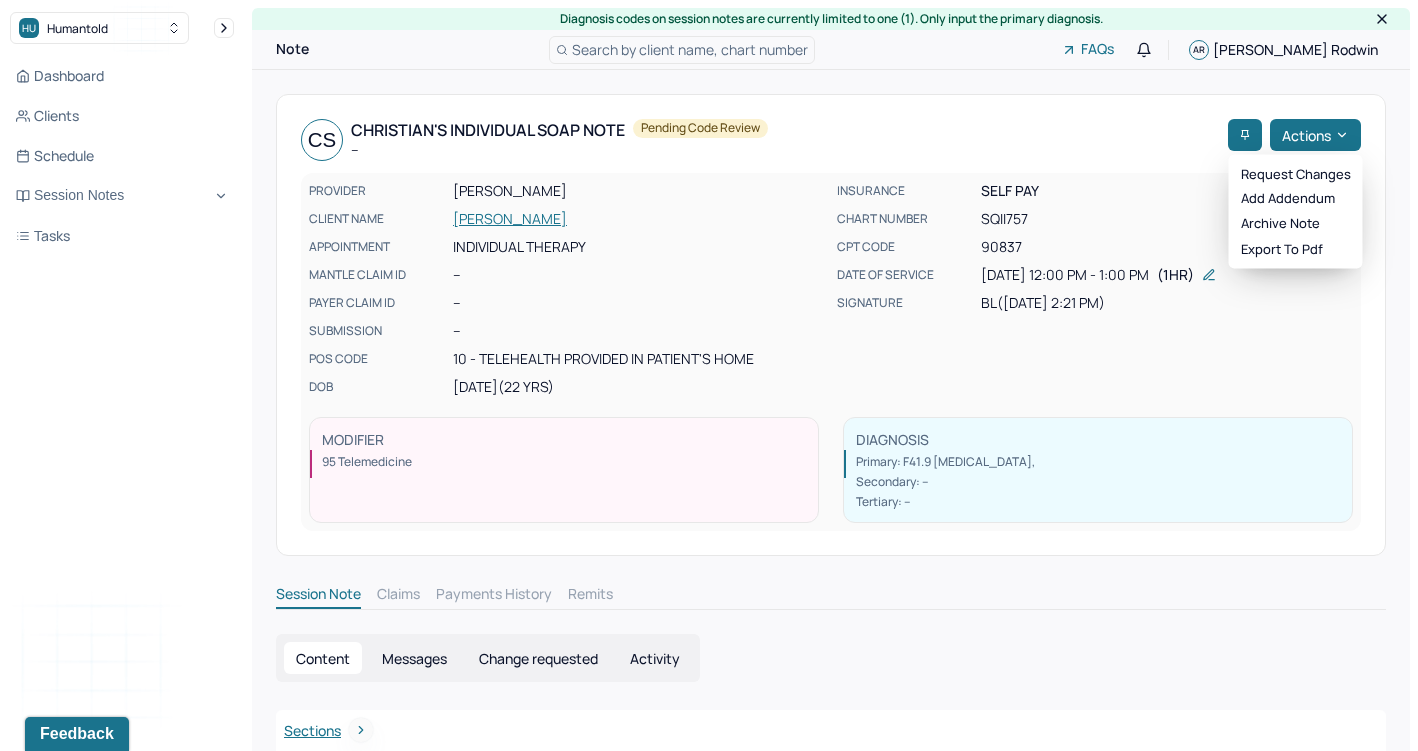 click on "[PERSON_NAME]   Individual soap note -- Pending code review" at bounding box center [760, 140] 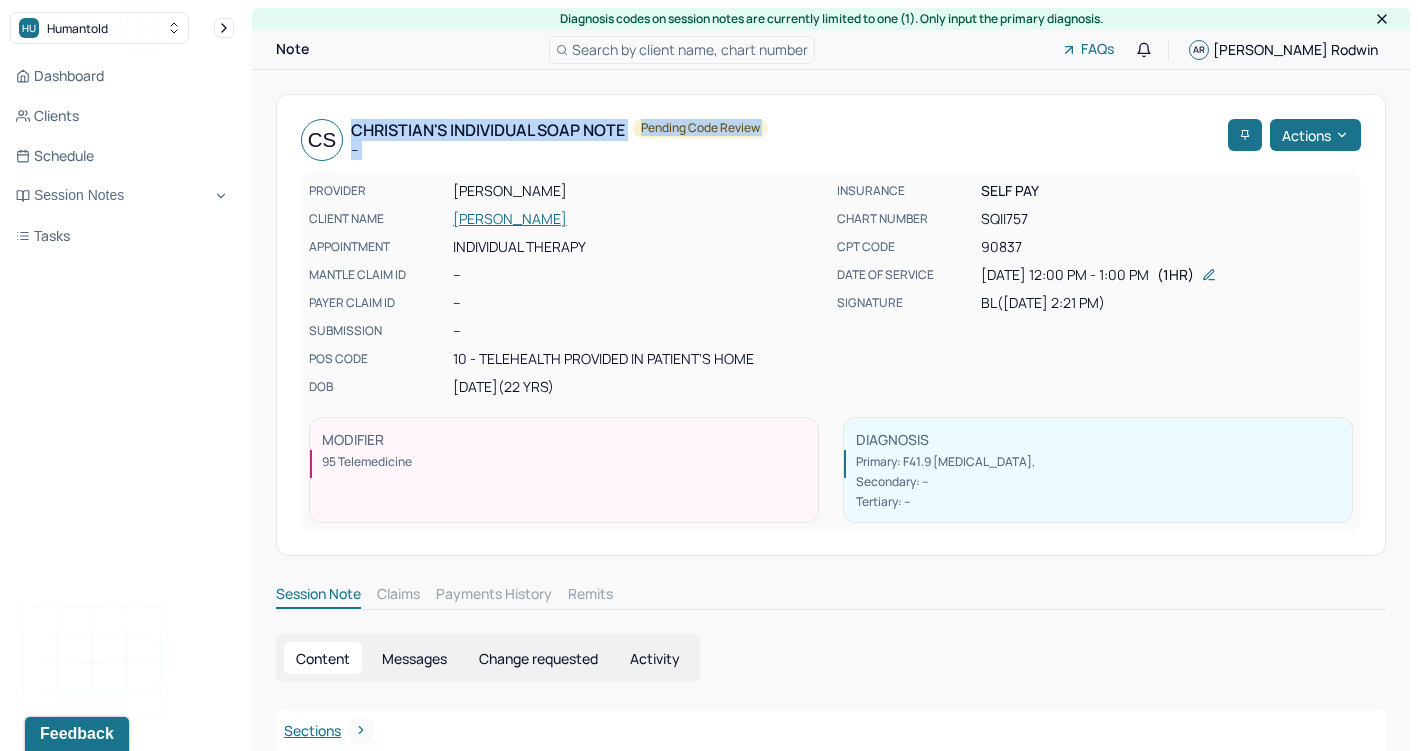 drag, startPoint x: 977, startPoint y: 134, endPoint x: 426, endPoint y: 85, distance: 553.1745 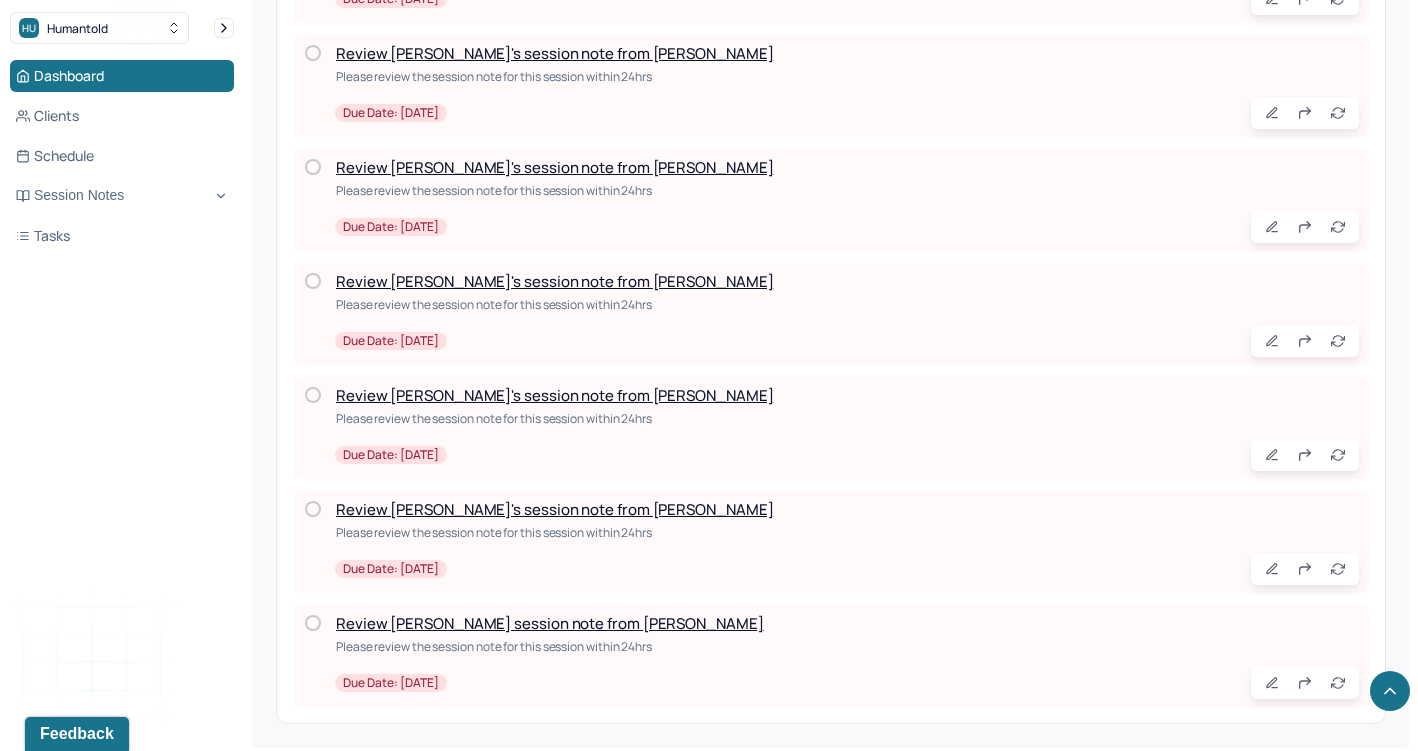 scroll, scrollTop: 3540, scrollLeft: 0, axis: vertical 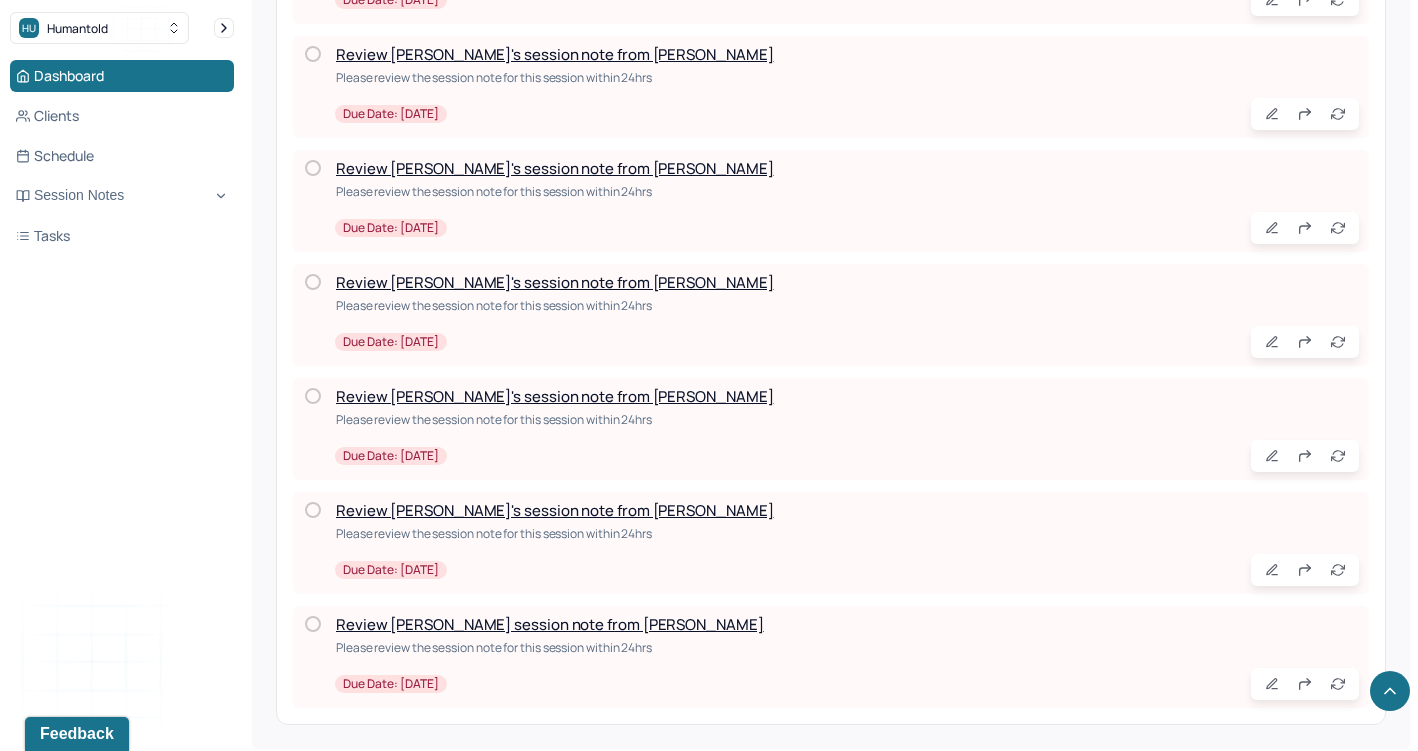 click on "Review [PERSON_NAME] session note from [PERSON_NAME]" at bounding box center [550, 624] 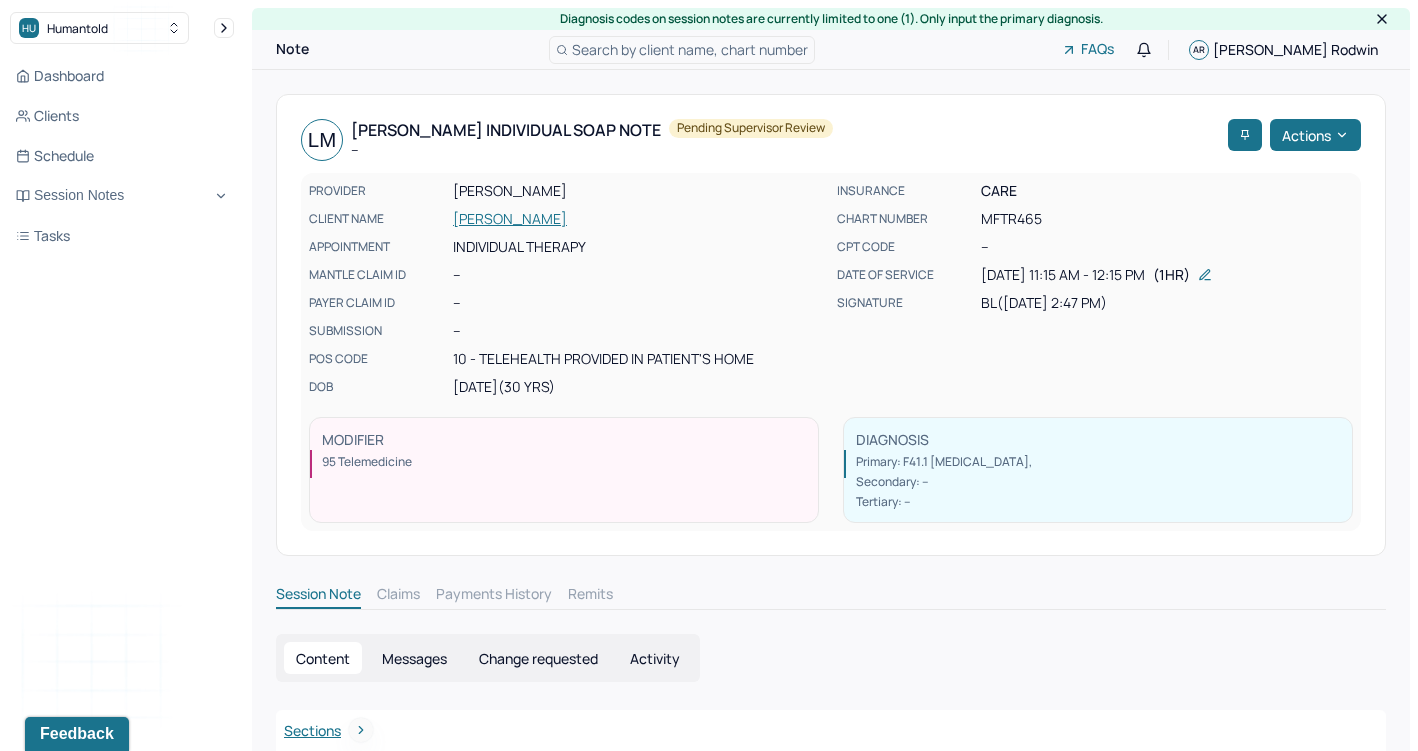 scroll, scrollTop: 0, scrollLeft: 0, axis: both 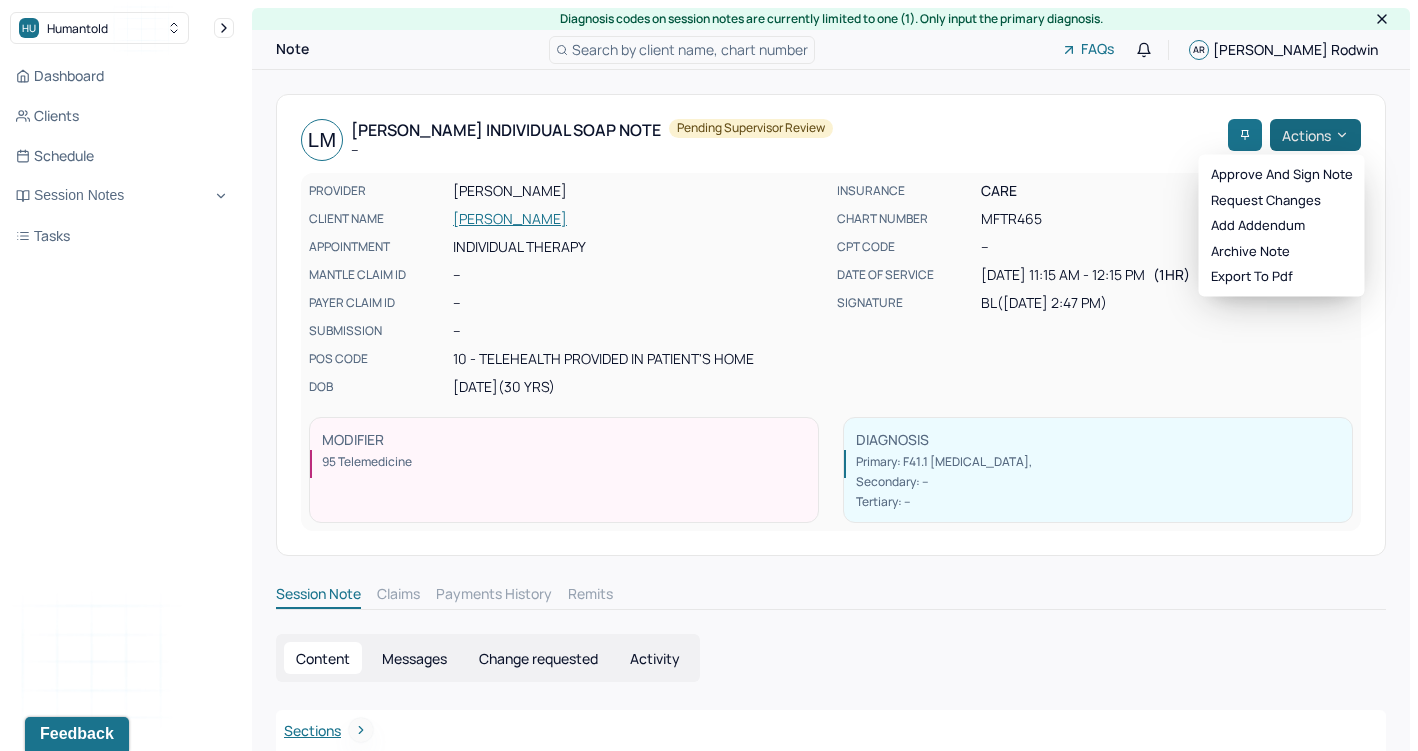 click on "Actions" at bounding box center (1315, 135) 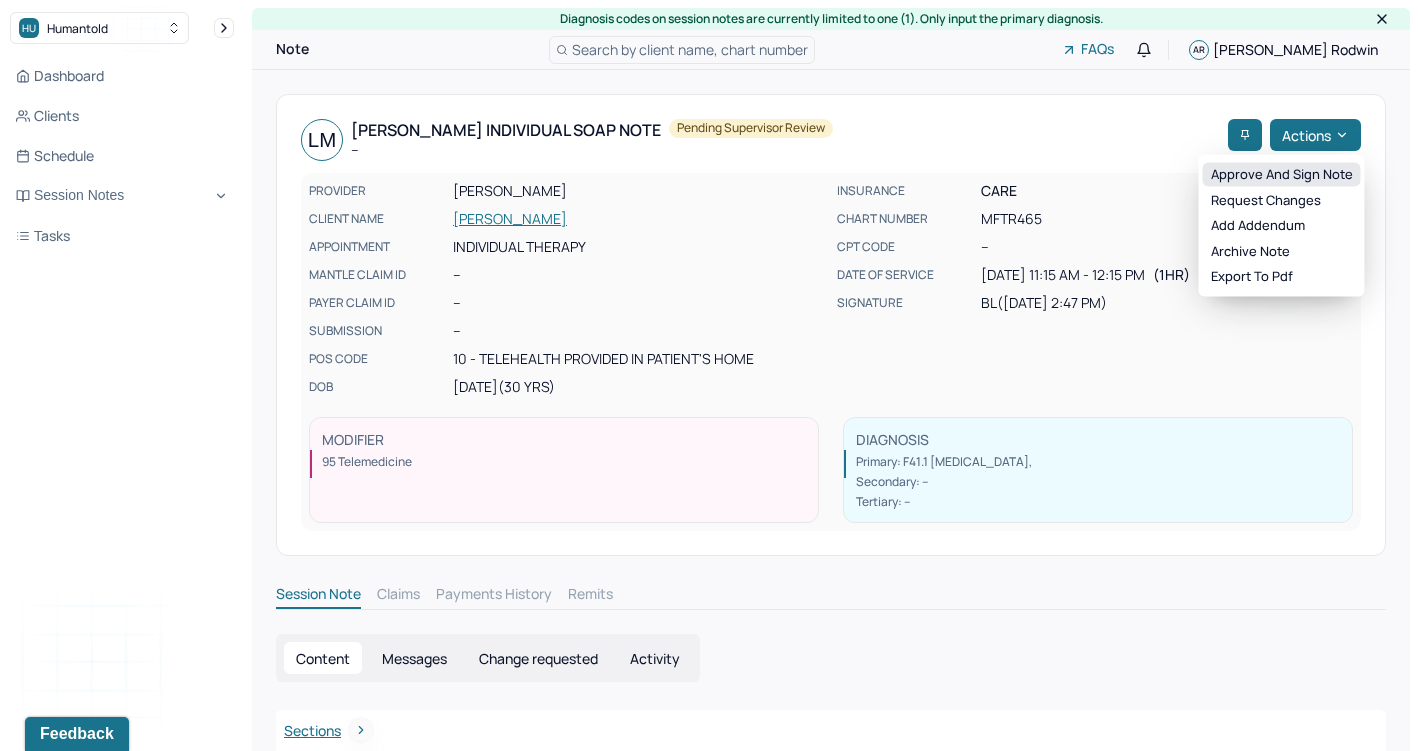 click on "Approve and sign note" at bounding box center [1282, 175] 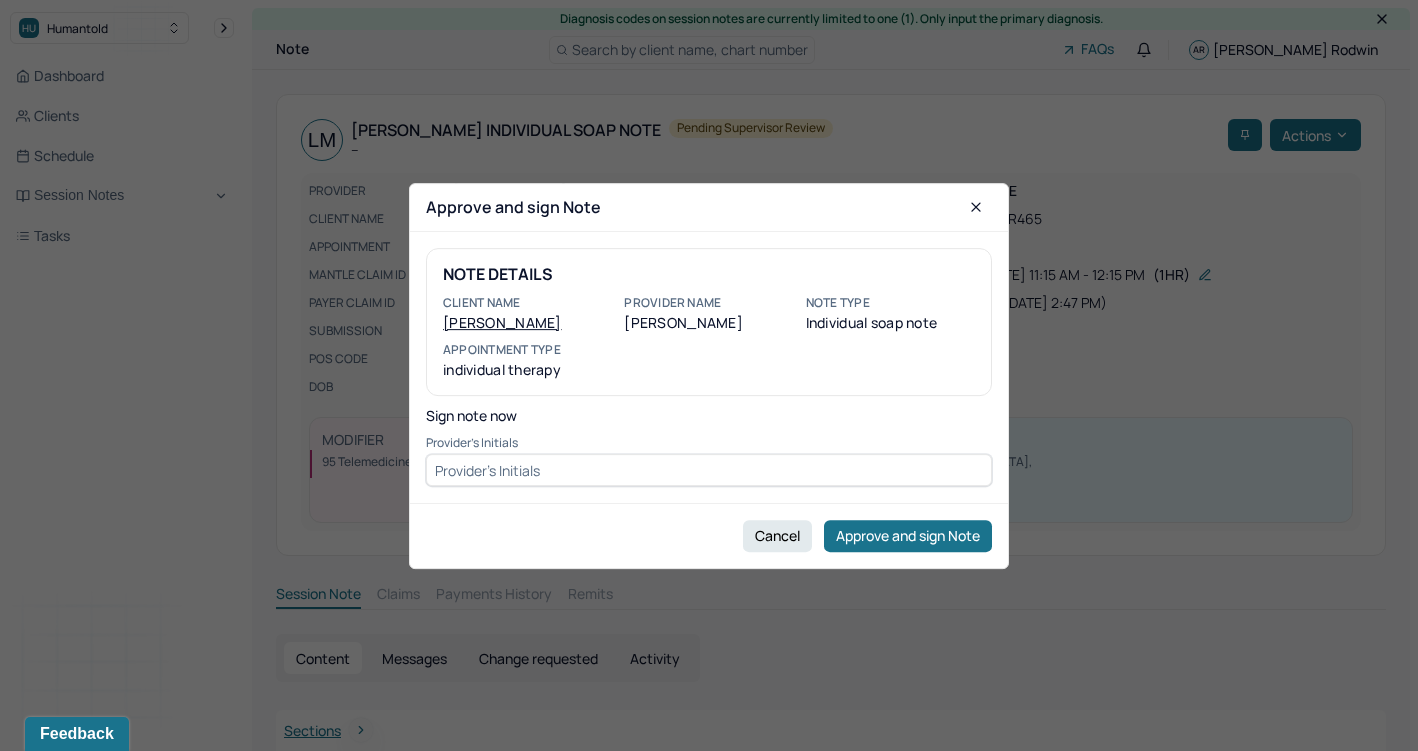 click at bounding box center (709, 470) 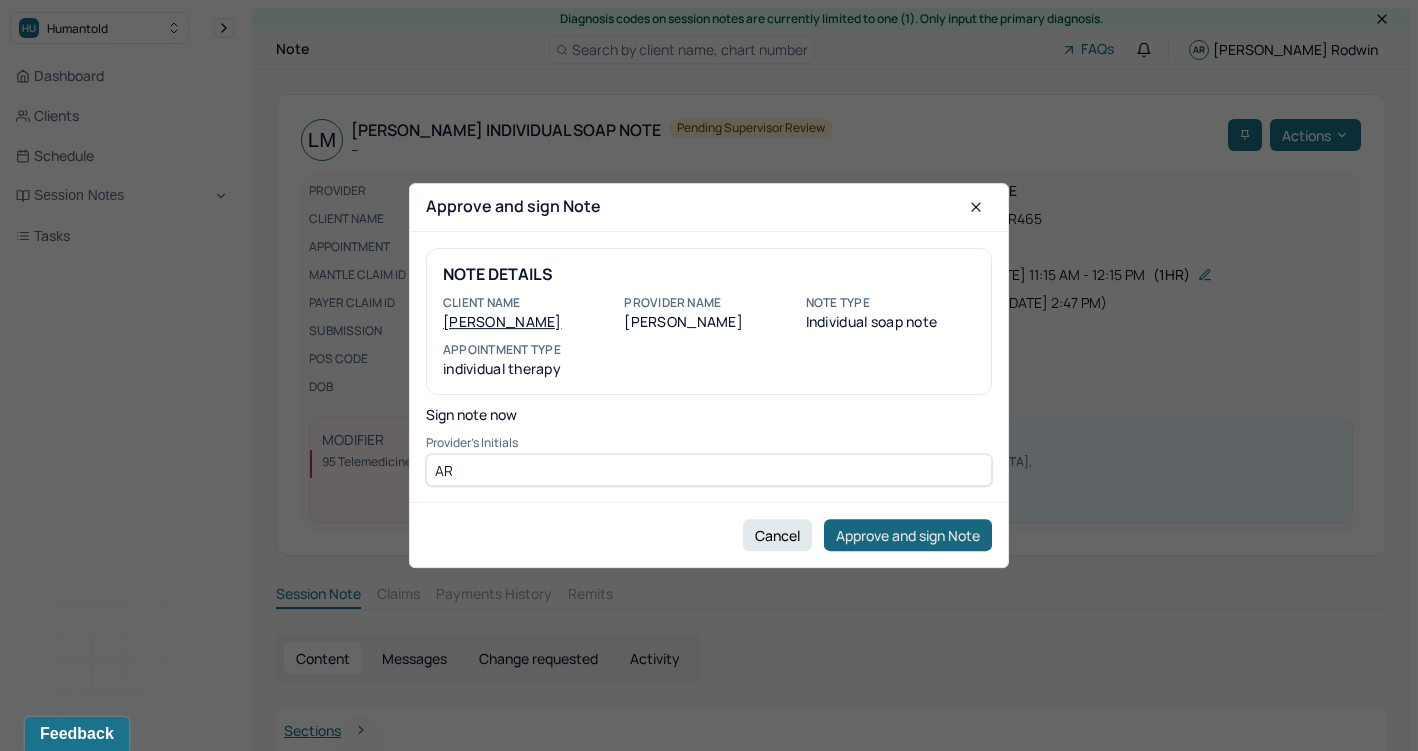 type on "AR" 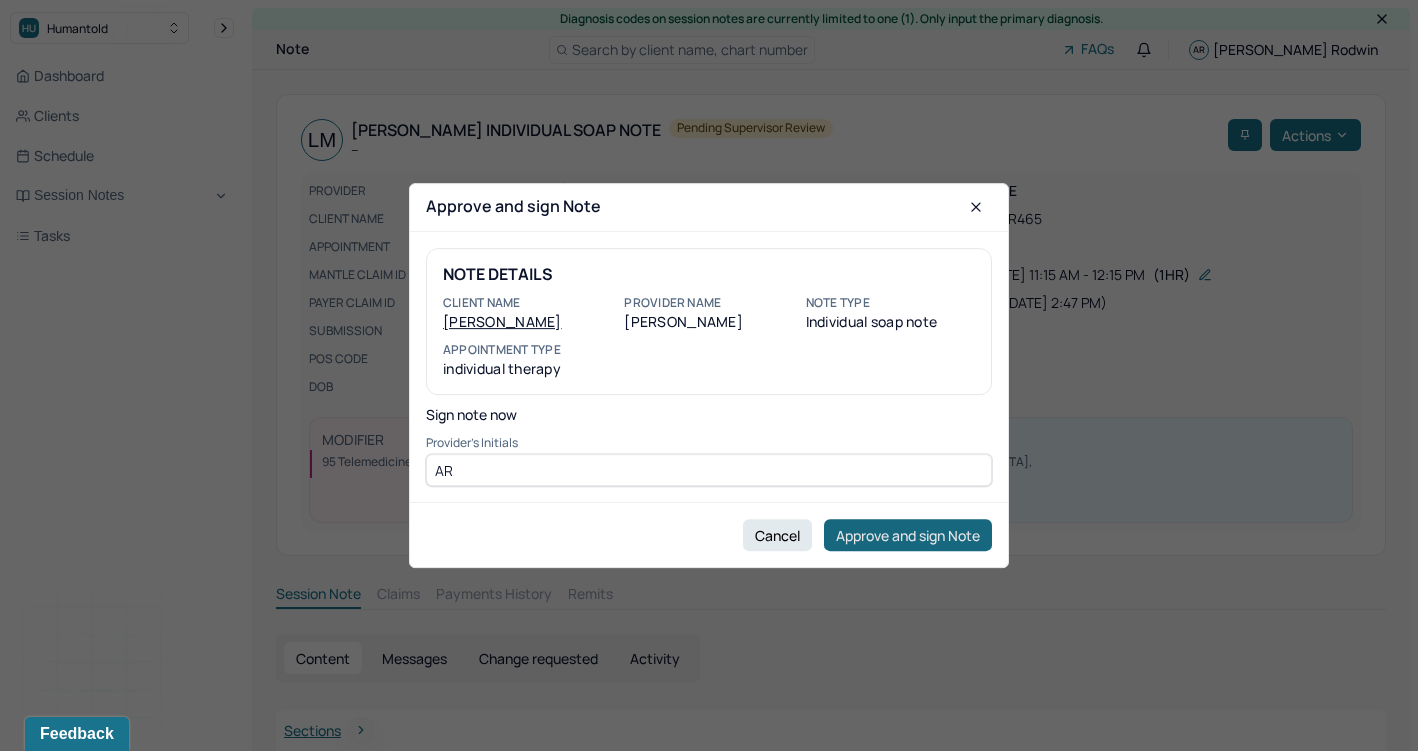 click on "Approve and sign Note" at bounding box center [908, 535] 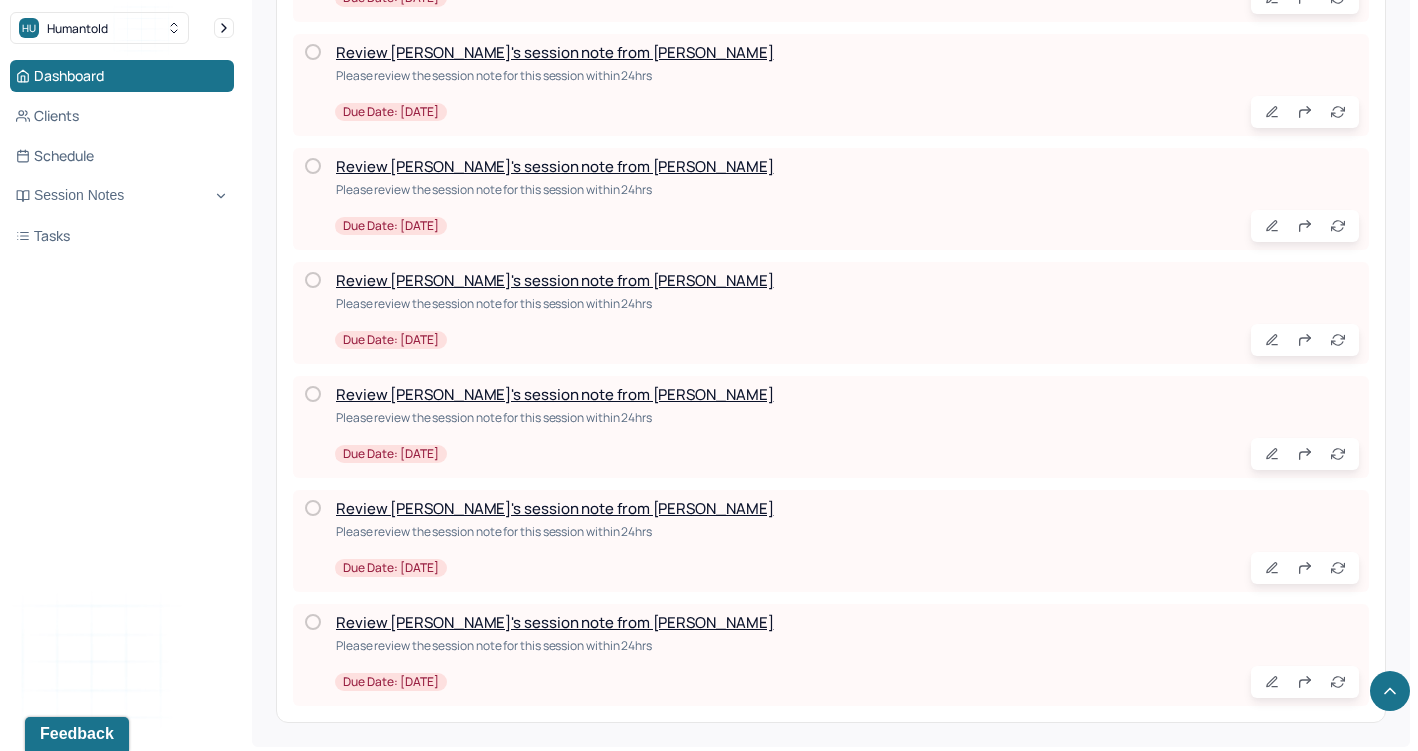 scroll, scrollTop: 3426, scrollLeft: 0, axis: vertical 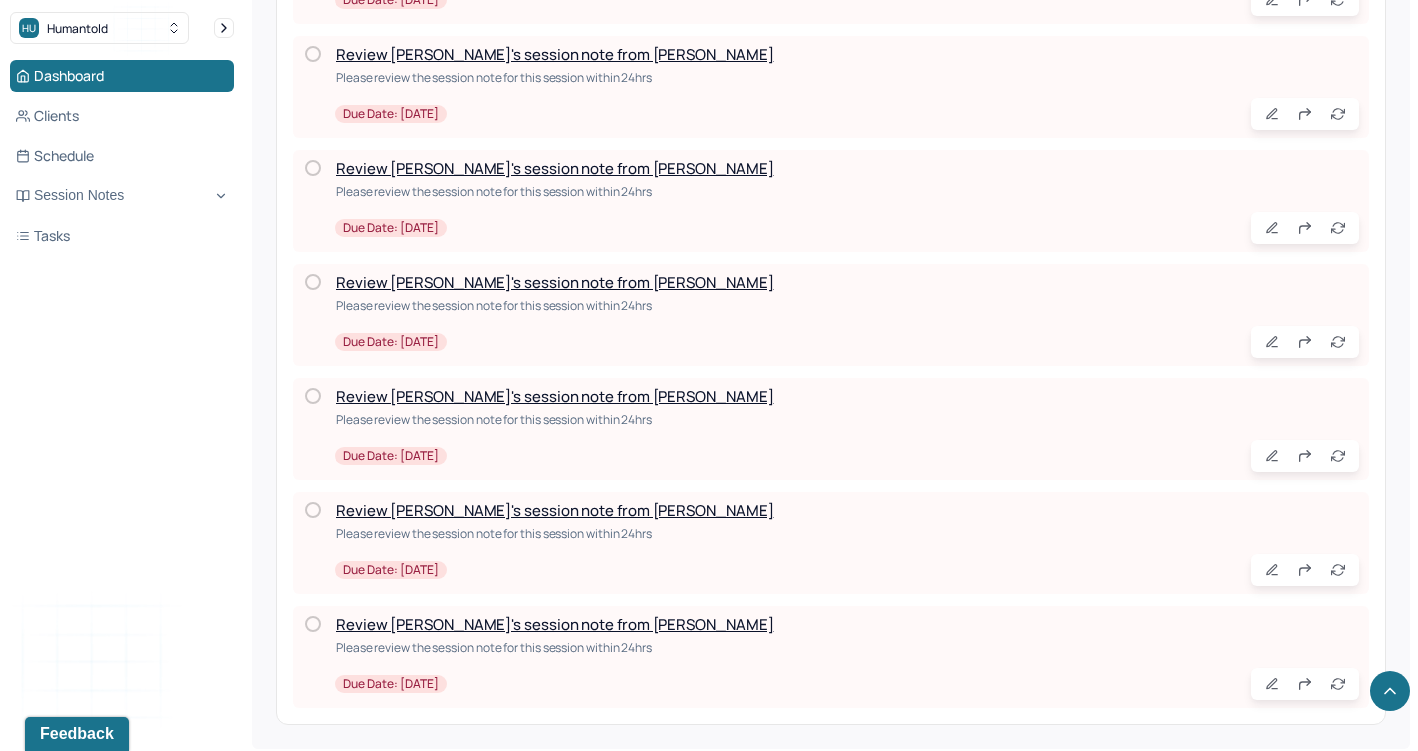 click on "Review [PERSON_NAME]'s session note from [PERSON_NAME]" at bounding box center [554, 624] 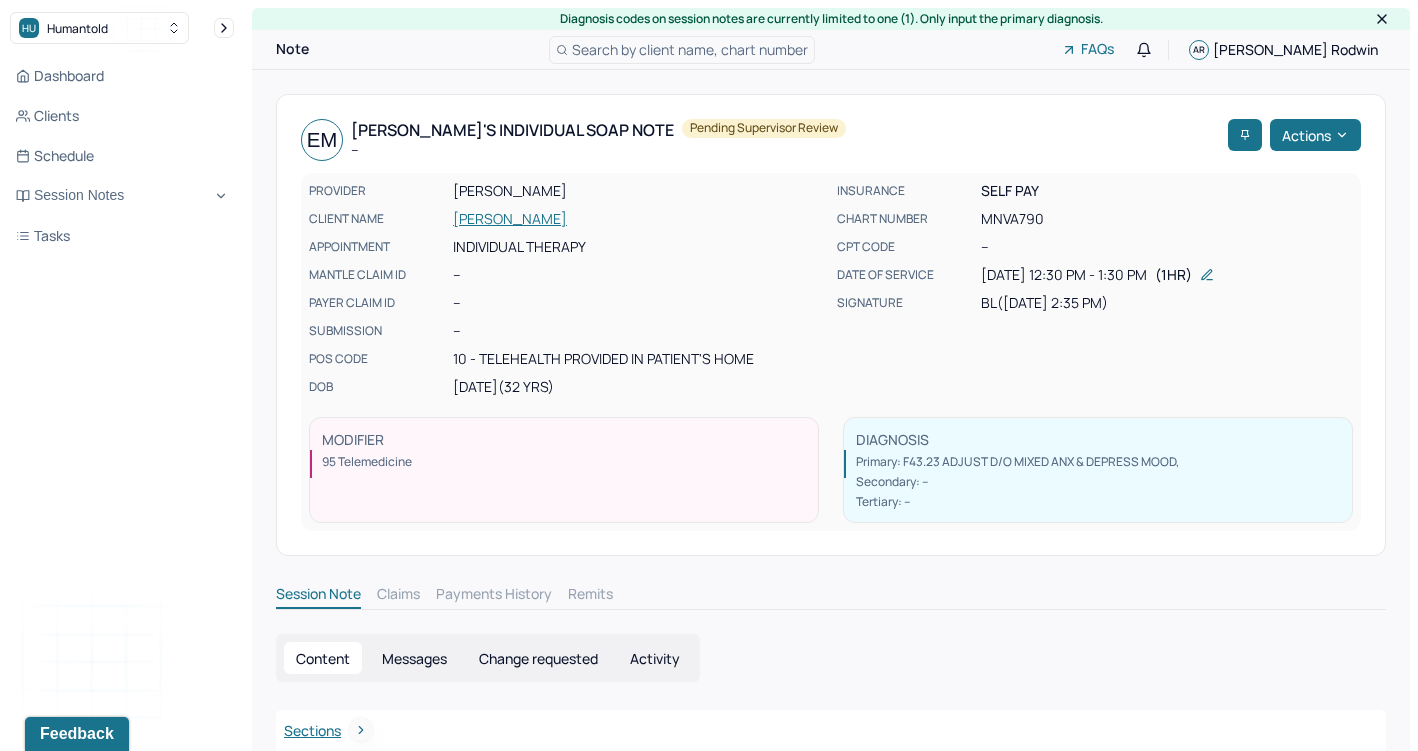 scroll, scrollTop: 0, scrollLeft: 0, axis: both 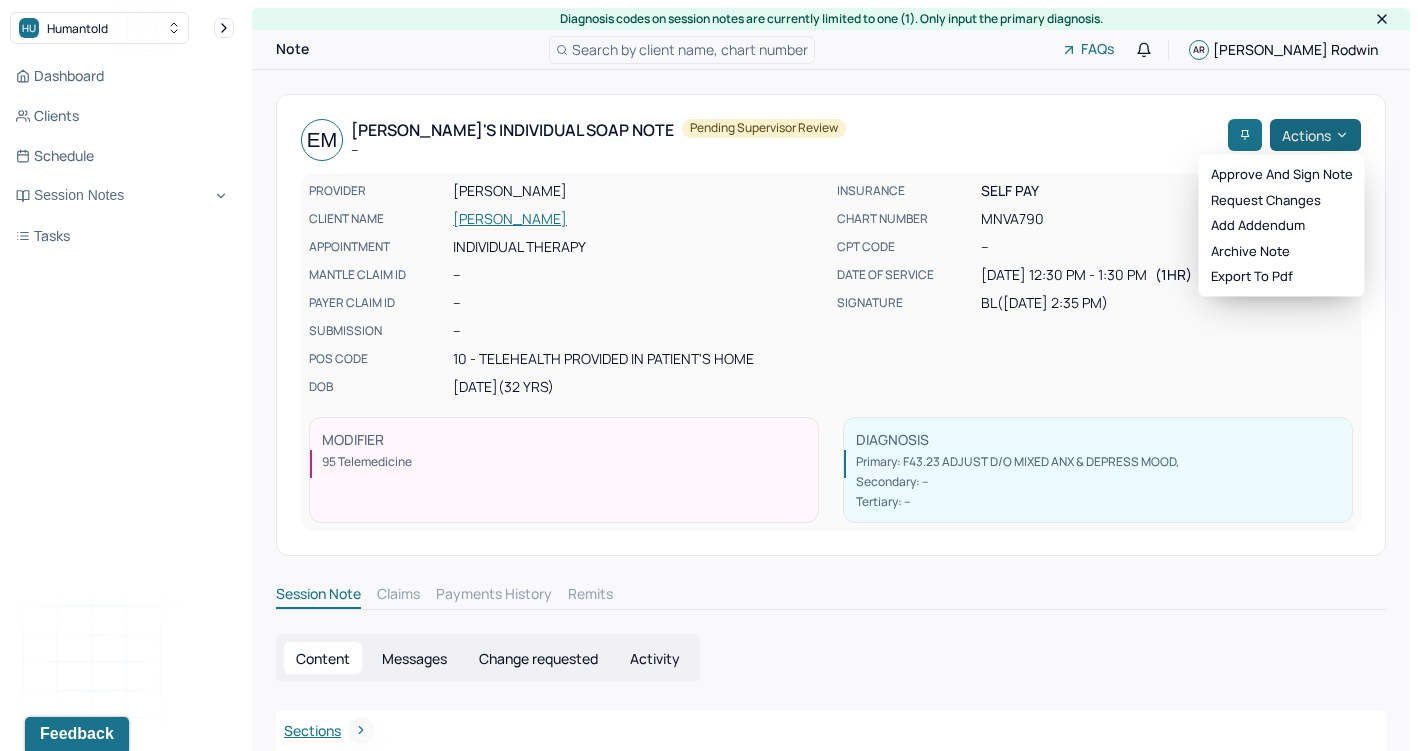 click on "Actions" at bounding box center (1315, 135) 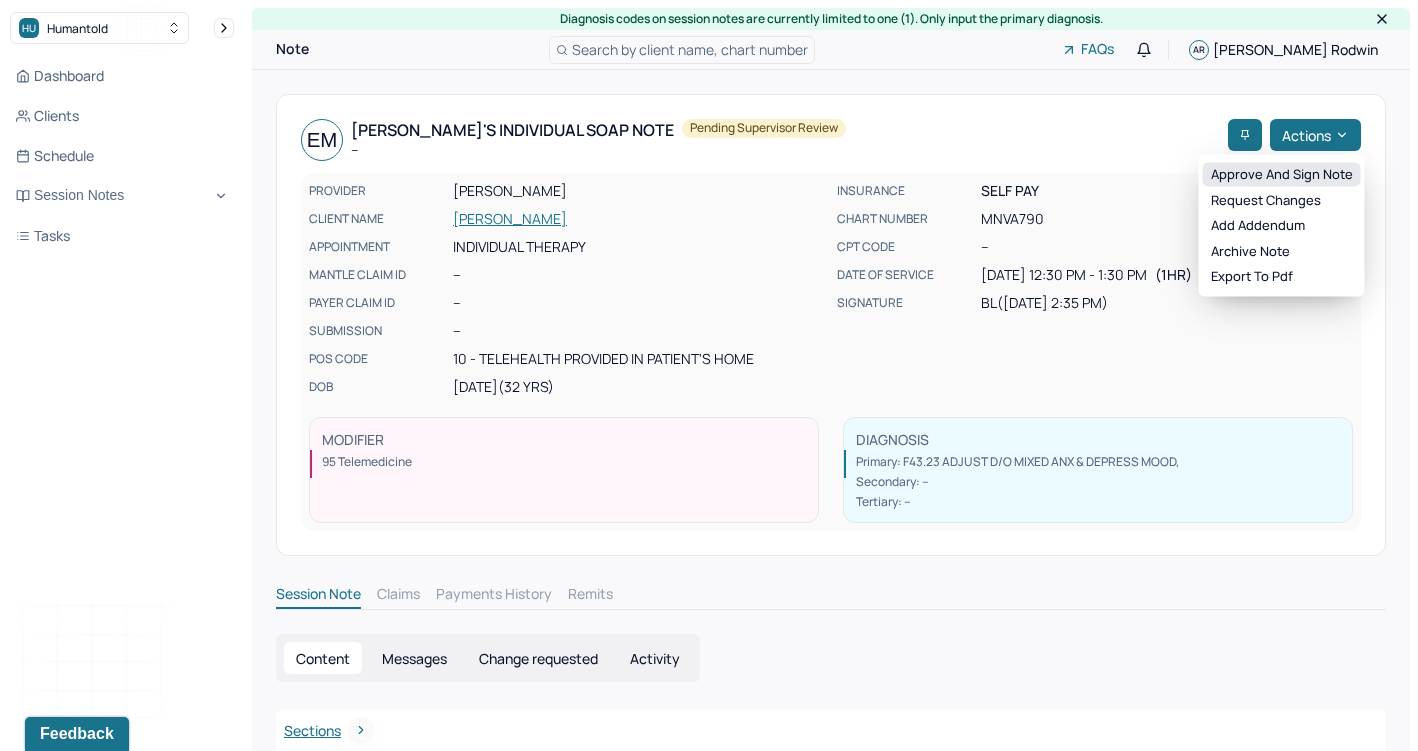 click on "Approve and sign note" at bounding box center (1282, 175) 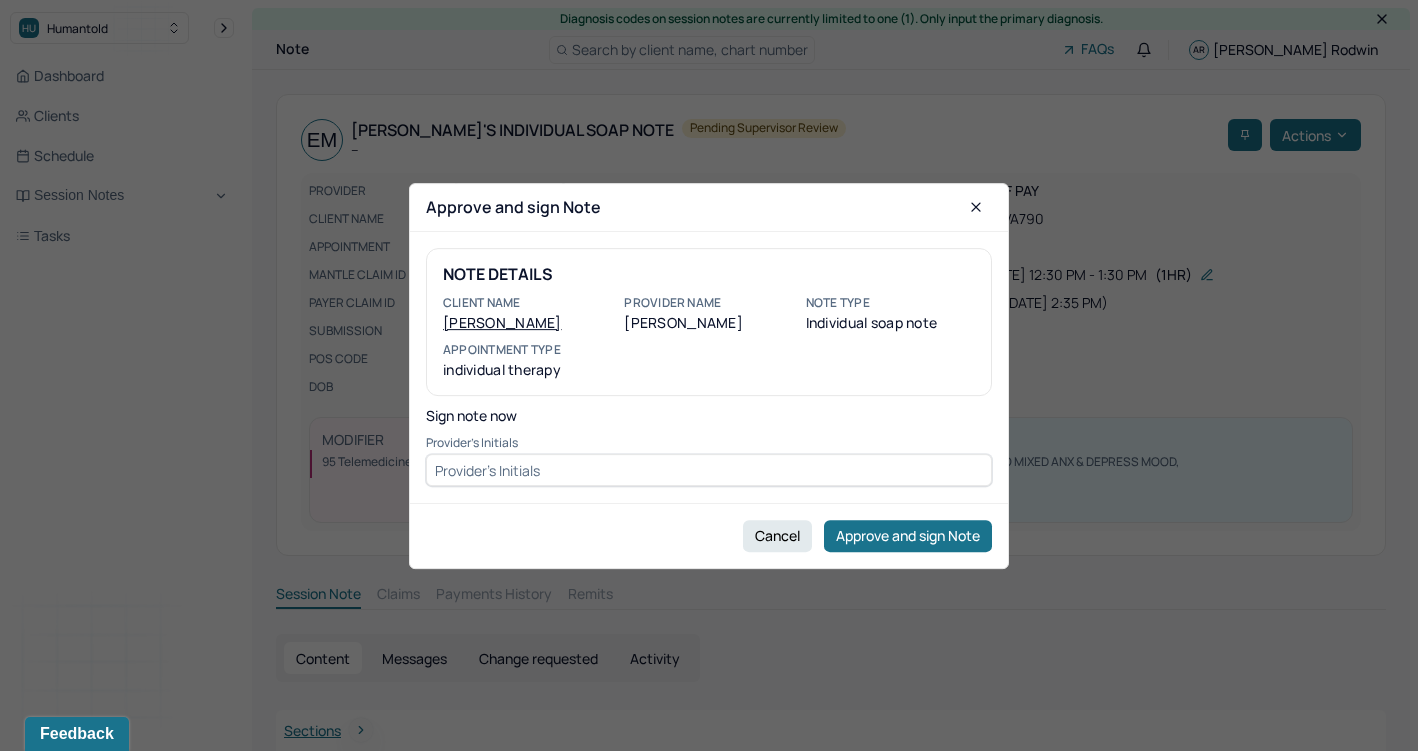 click at bounding box center (709, 470) 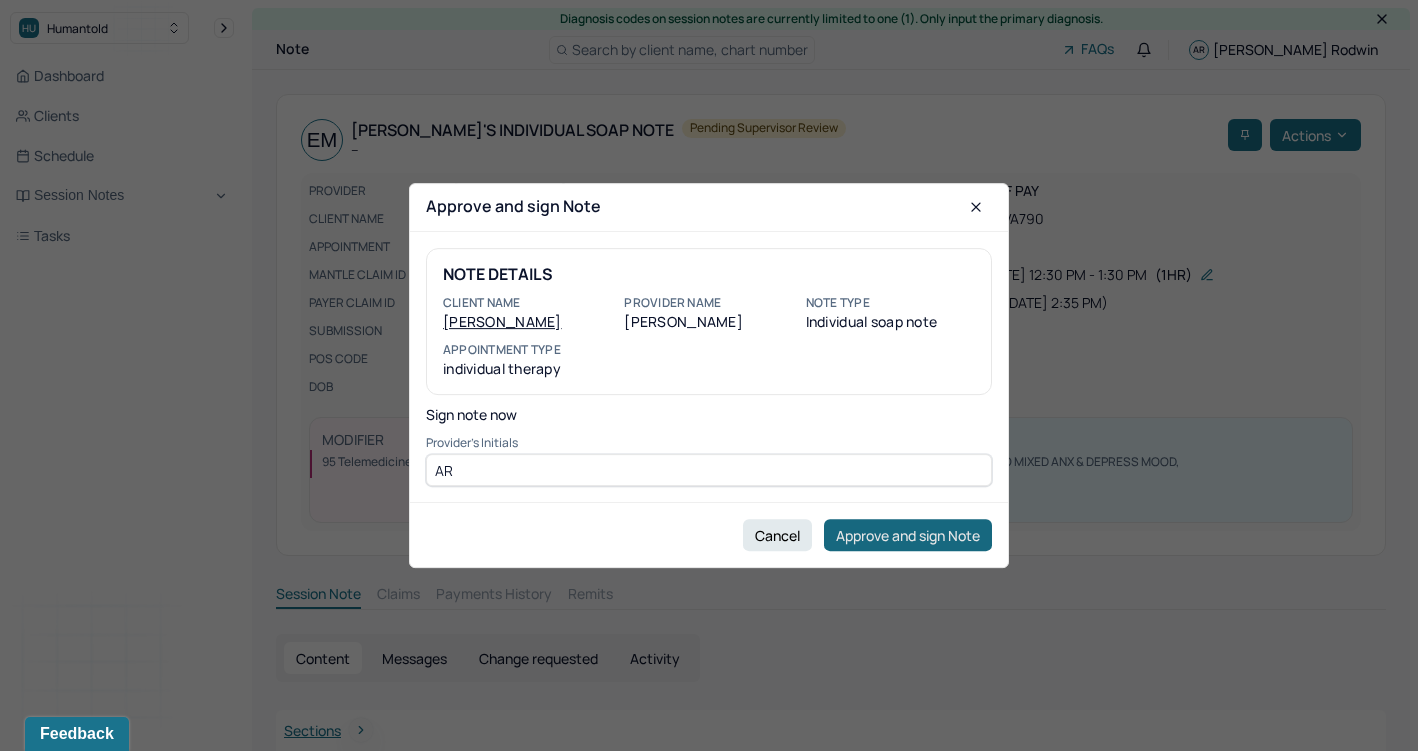 type on "AR" 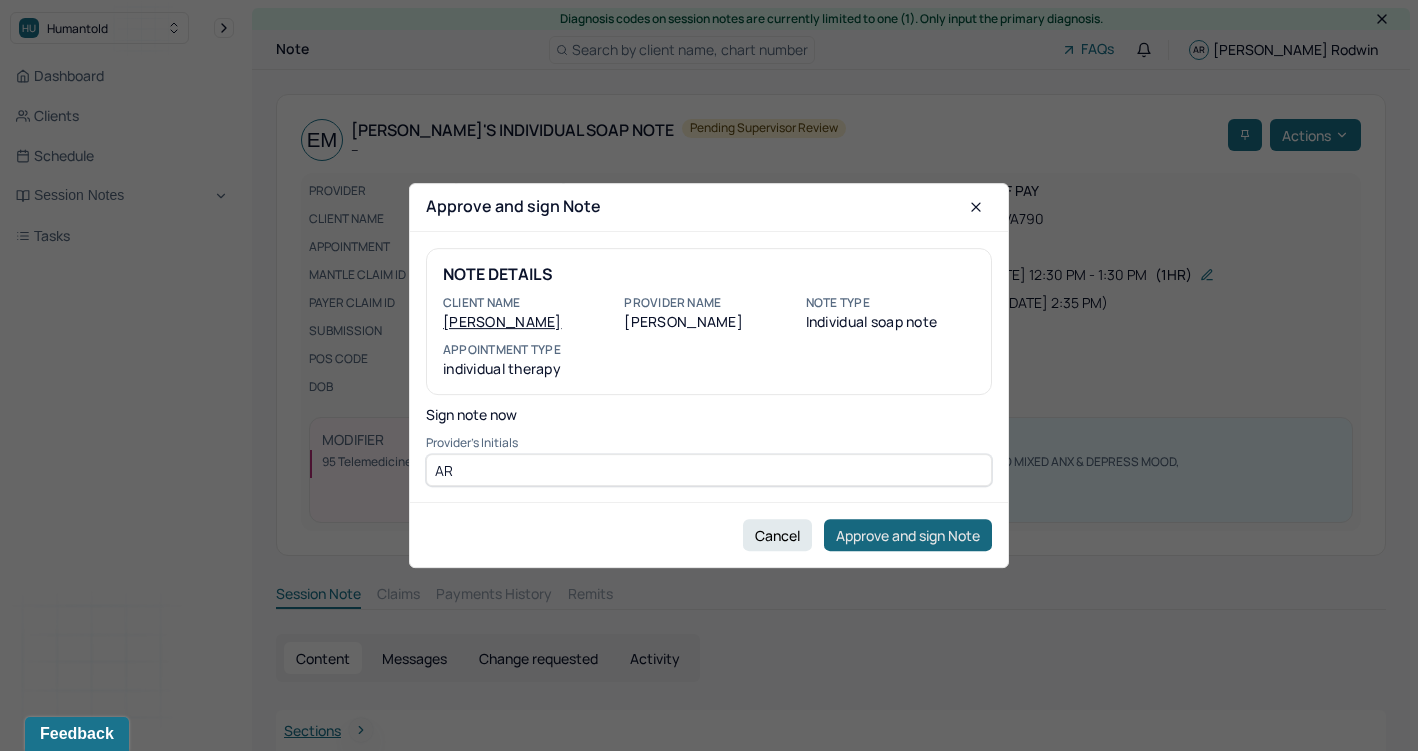 click on "Approve and sign Note" at bounding box center [908, 535] 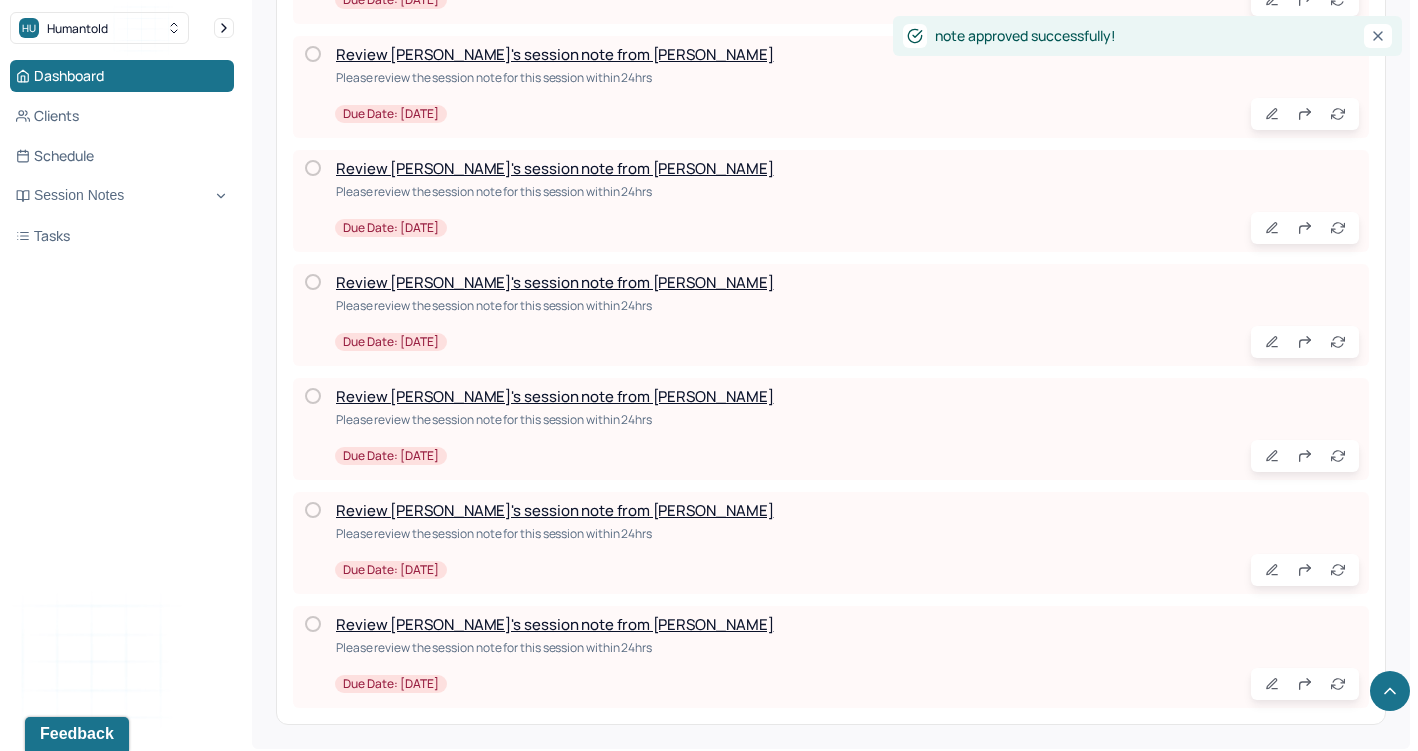 scroll, scrollTop: 3312, scrollLeft: 0, axis: vertical 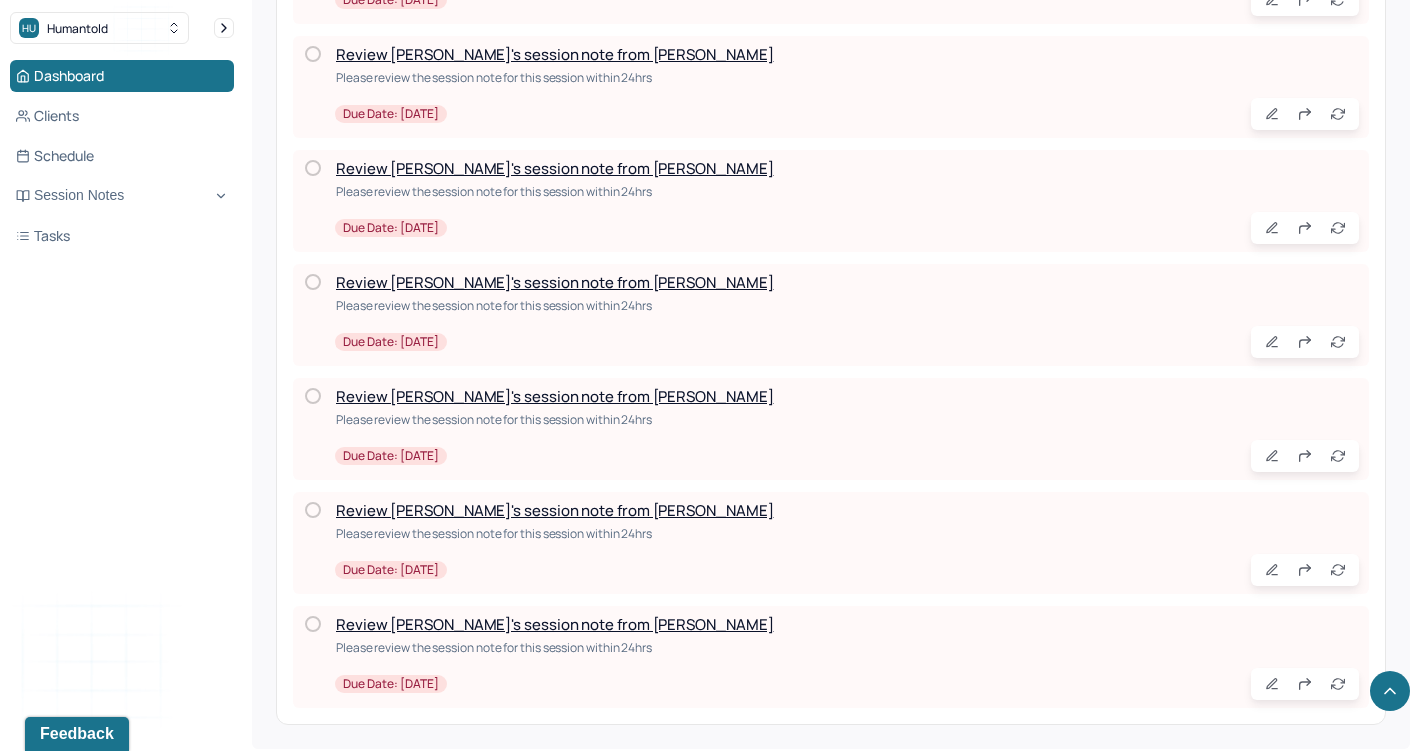 click on "Review [PERSON_NAME]'s session note from [PERSON_NAME]" at bounding box center [554, 510] 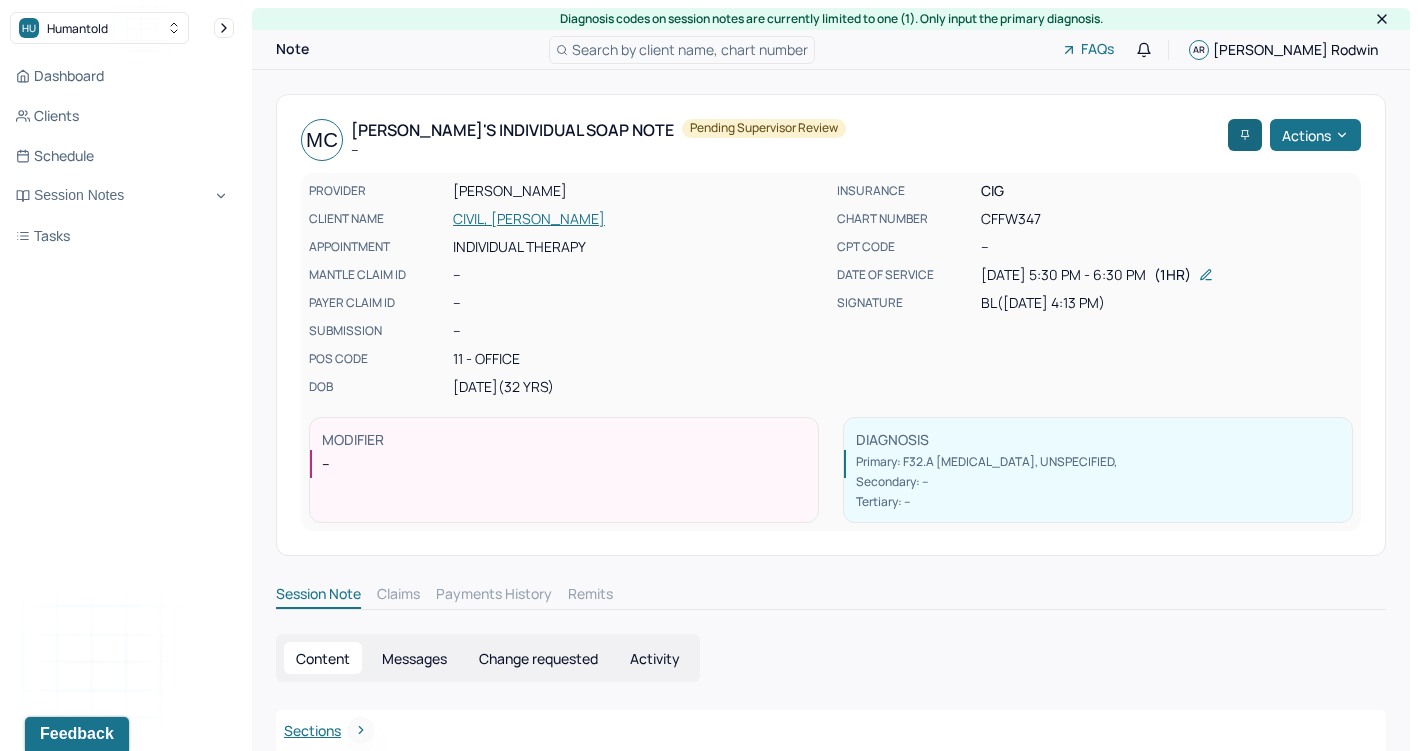 scroll, scrollTop: 0, scrollLeft: 0, axis: both 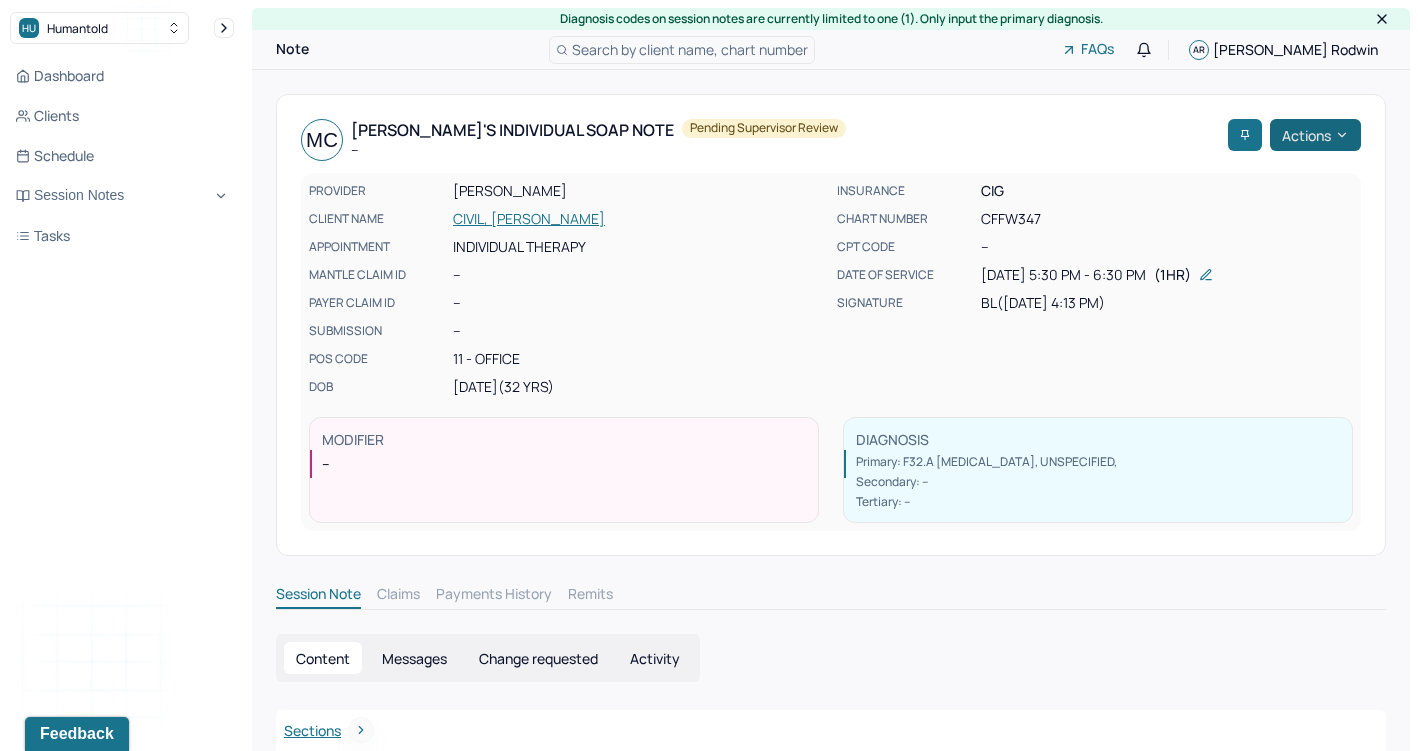 click on "Actions" at bounding box center [1315, 135] 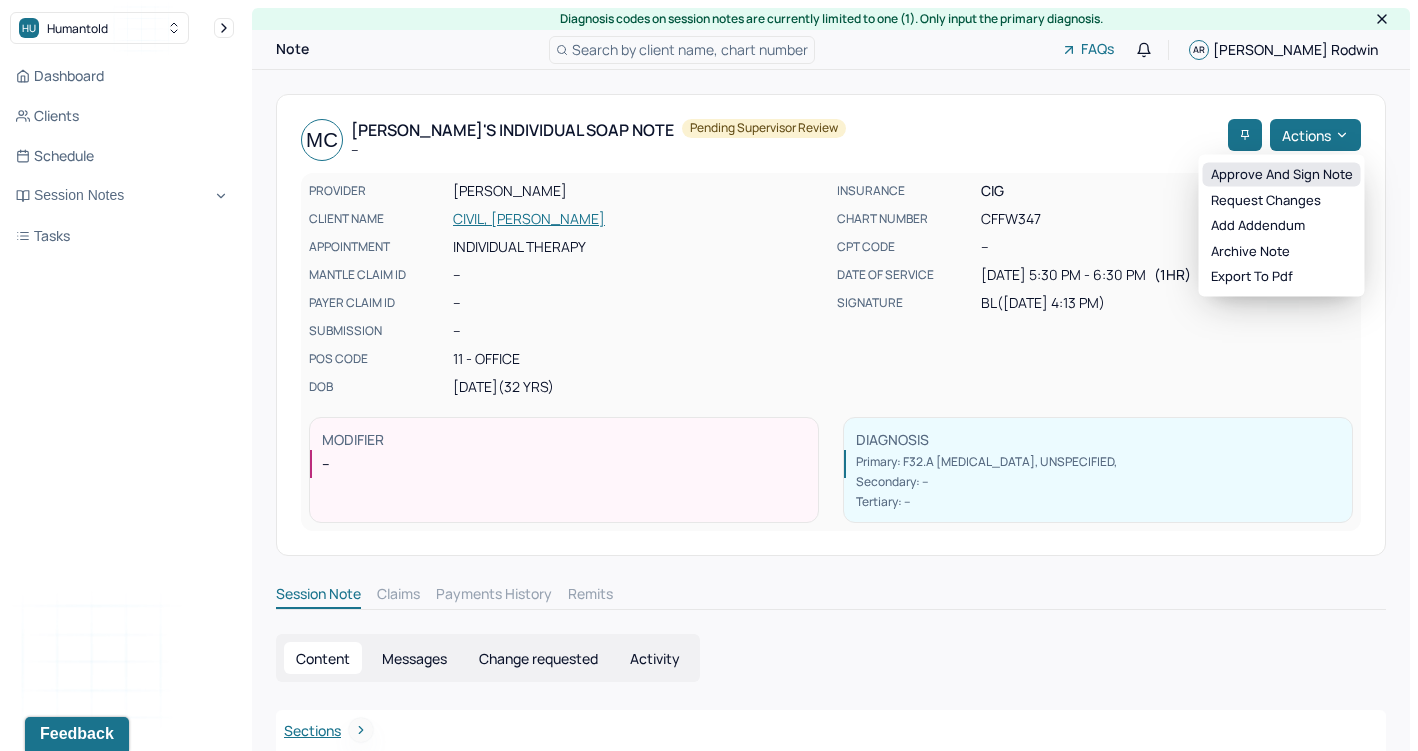 click on "Approve and sign note" at bounding box center [1282, 175] 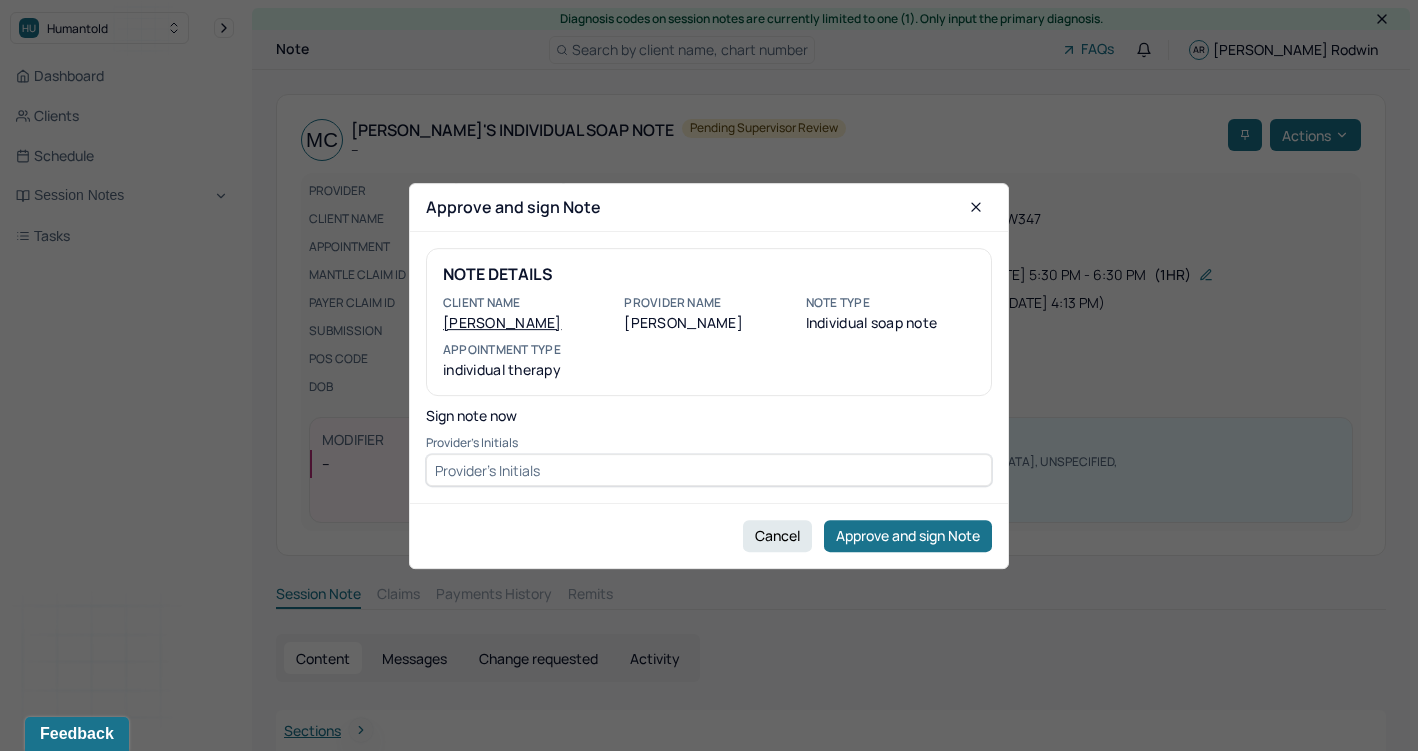 click at bounding box center (709, 470) 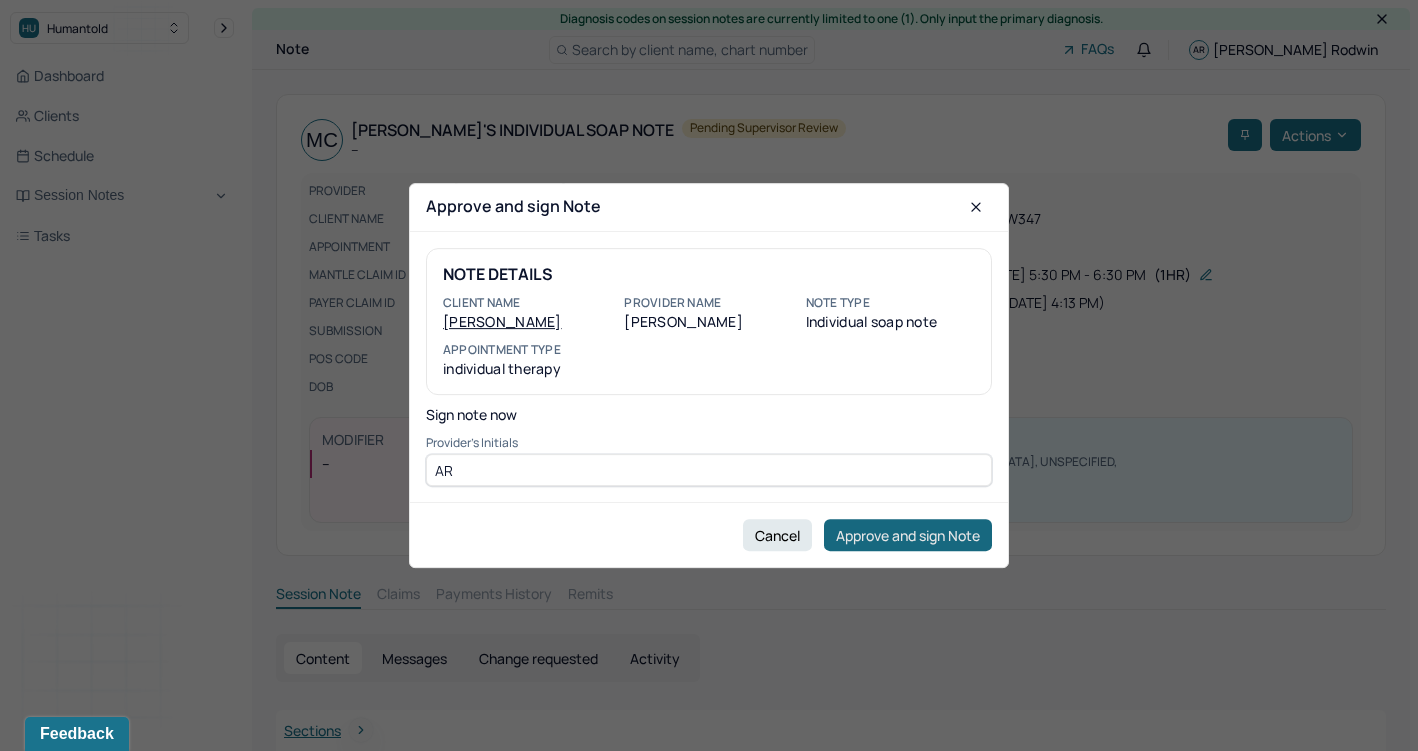 type on "AR" 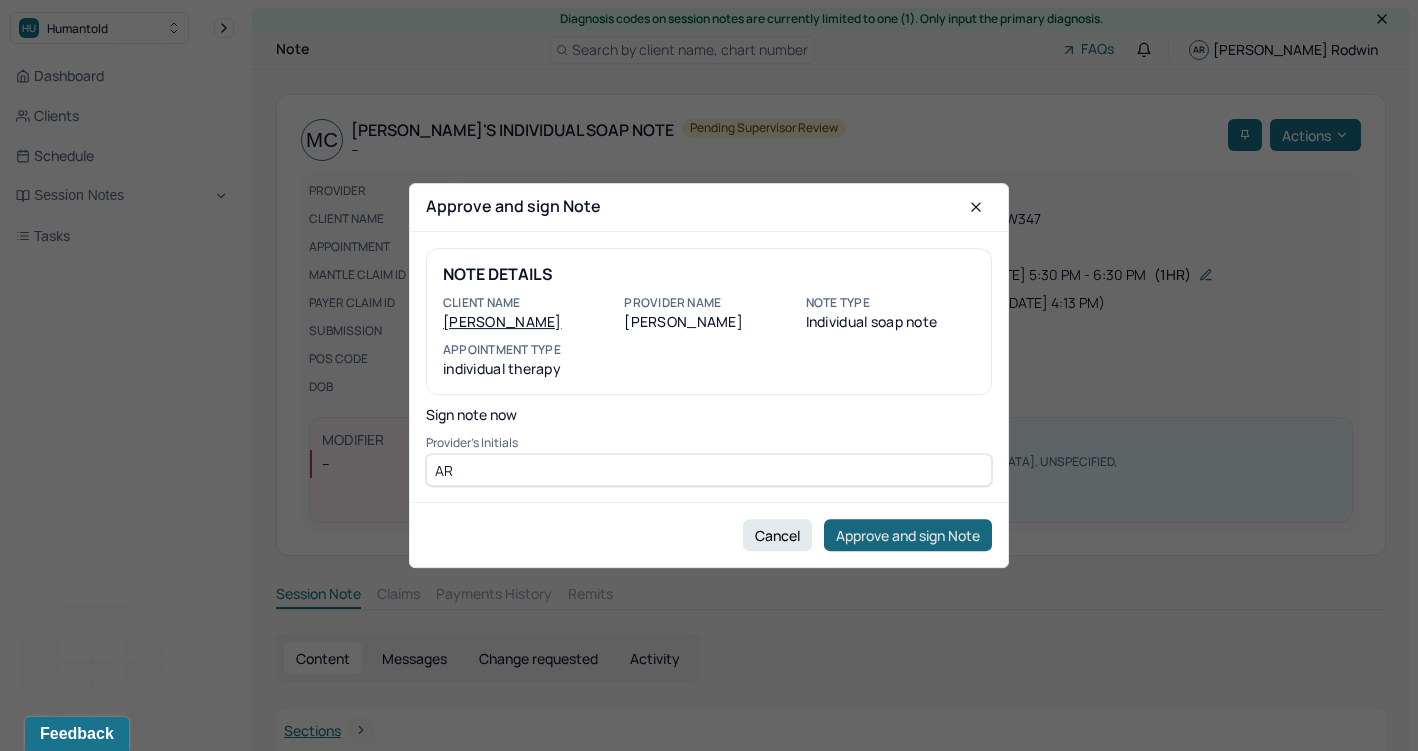click on "Approve and sign Note" at bounding box center (908, 535) 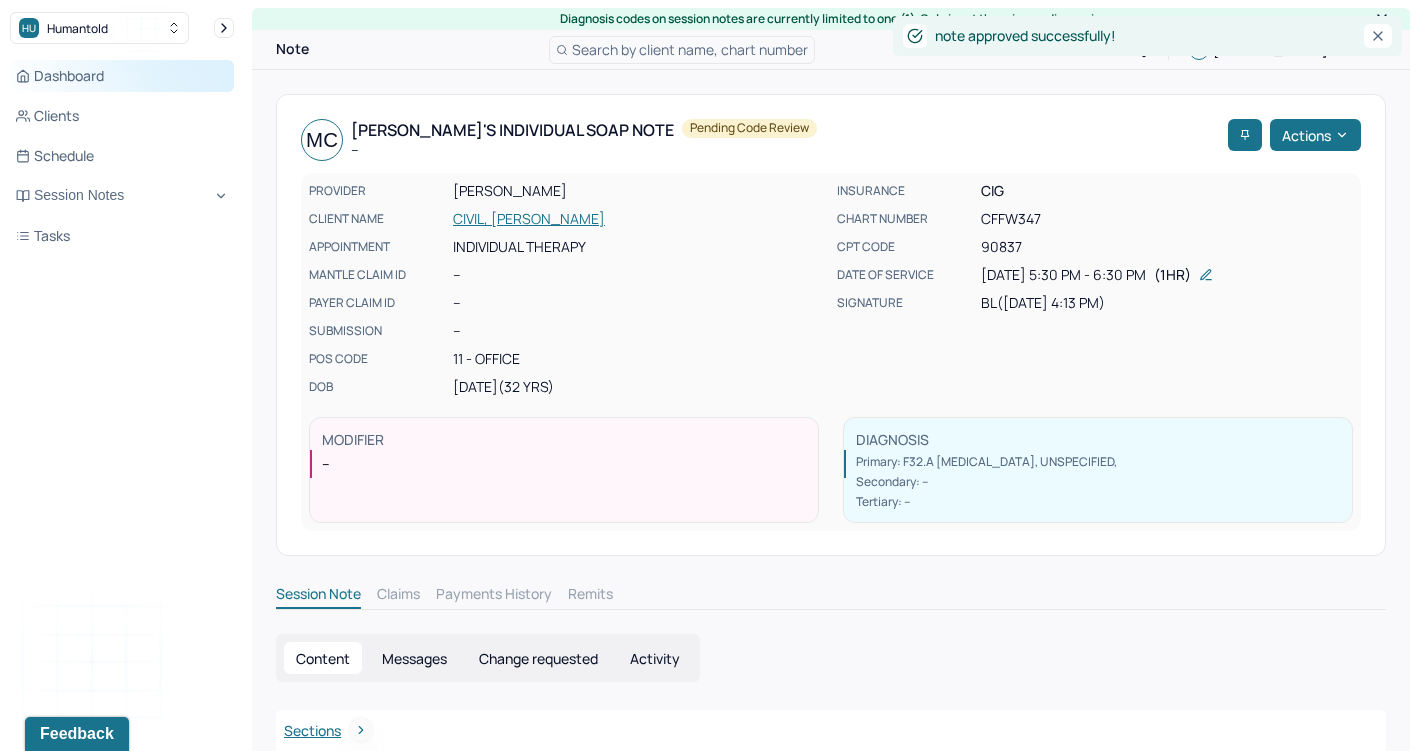 click on "Dashboard" at bounding box center [122, 76] 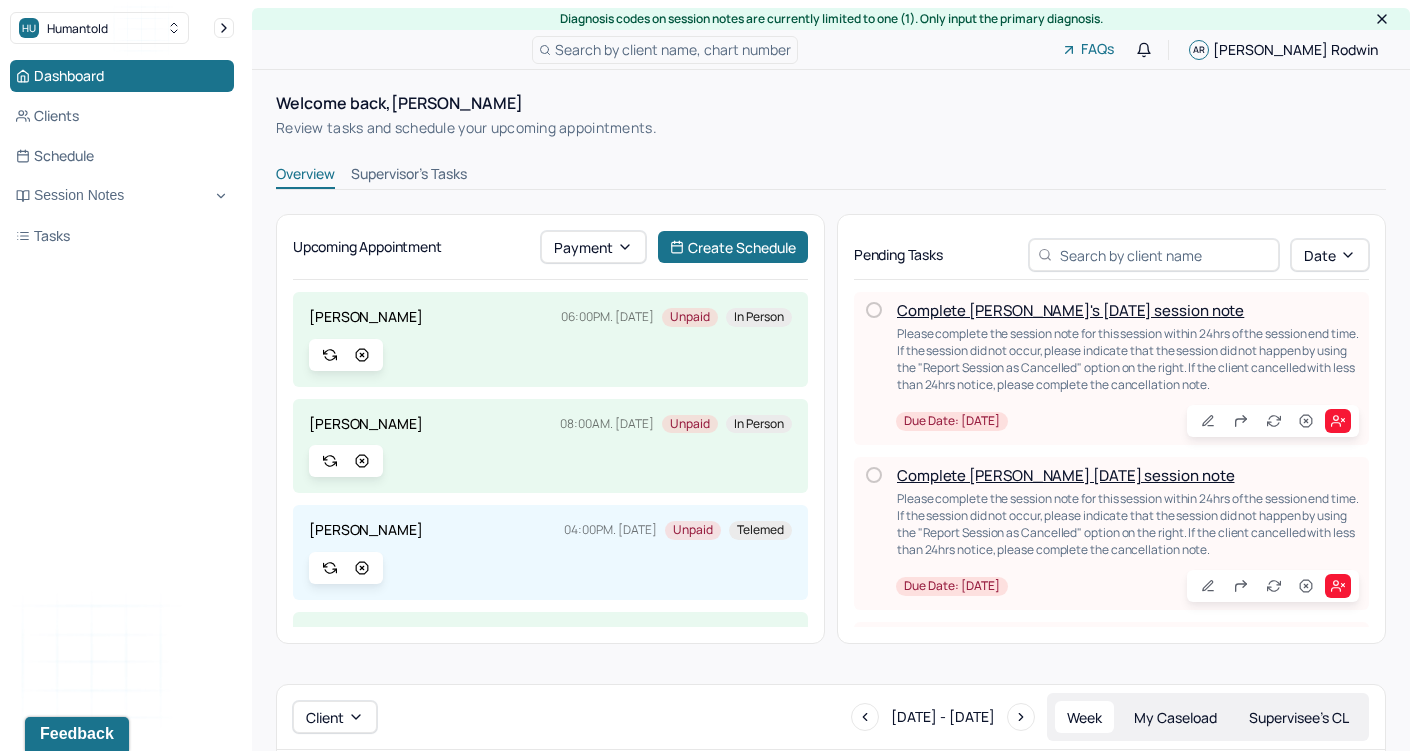 scroll, scrollTop: 487, scrollLeft: 0, axis: vertical 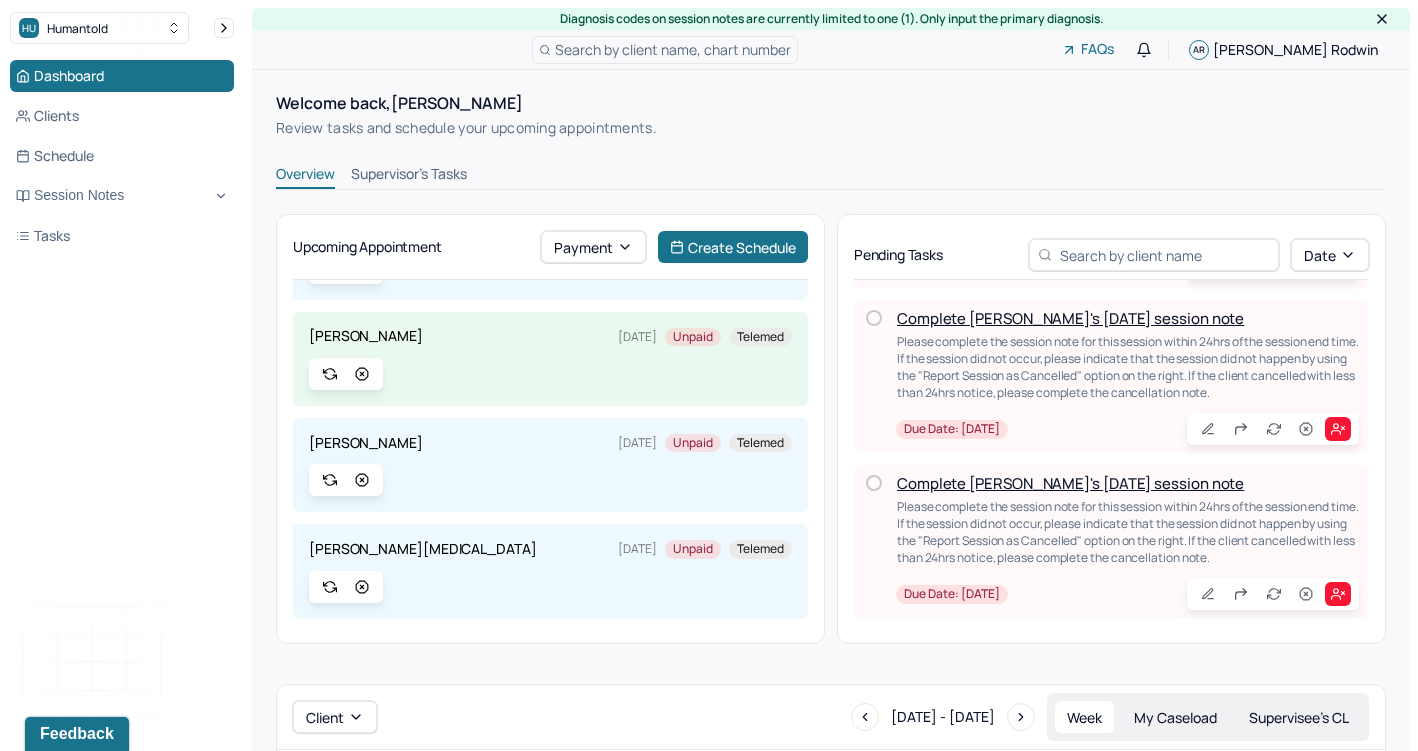 click on "Supervisor's Tasks" at bounding box center [409, 176] 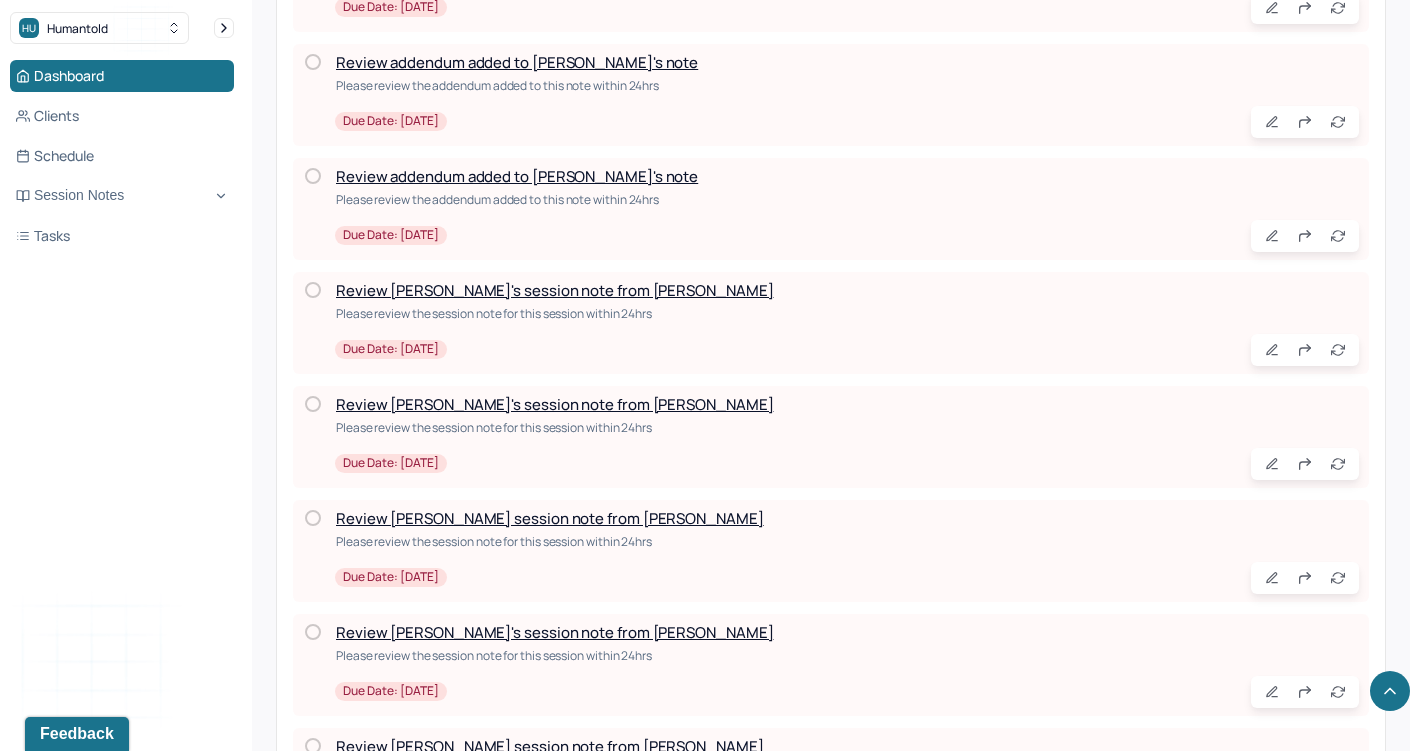 scroll, scrollTop: 2308, scrollLeft: 0, axis: vertical 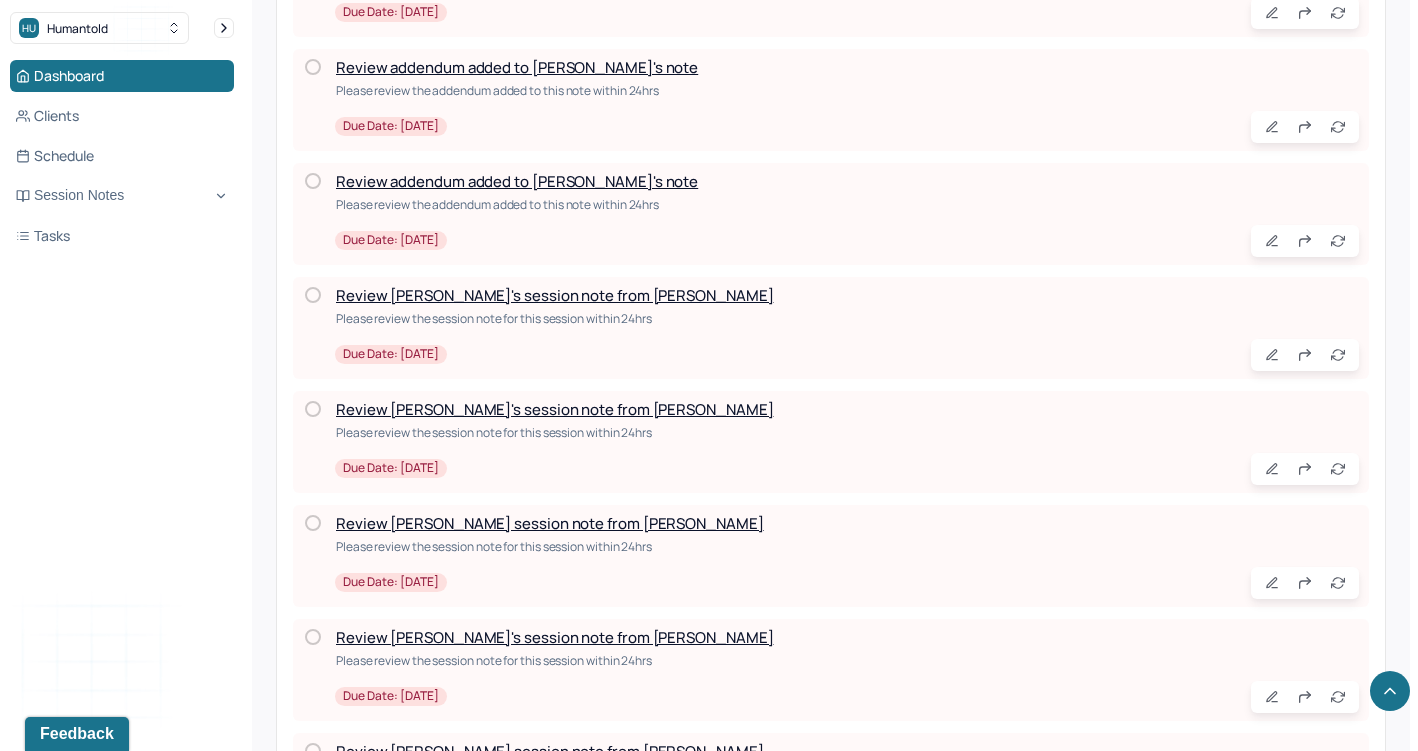 click on "Review [PERSON_NAME] session note from [PERSON_NAME]" at bounding box center [550, 523] 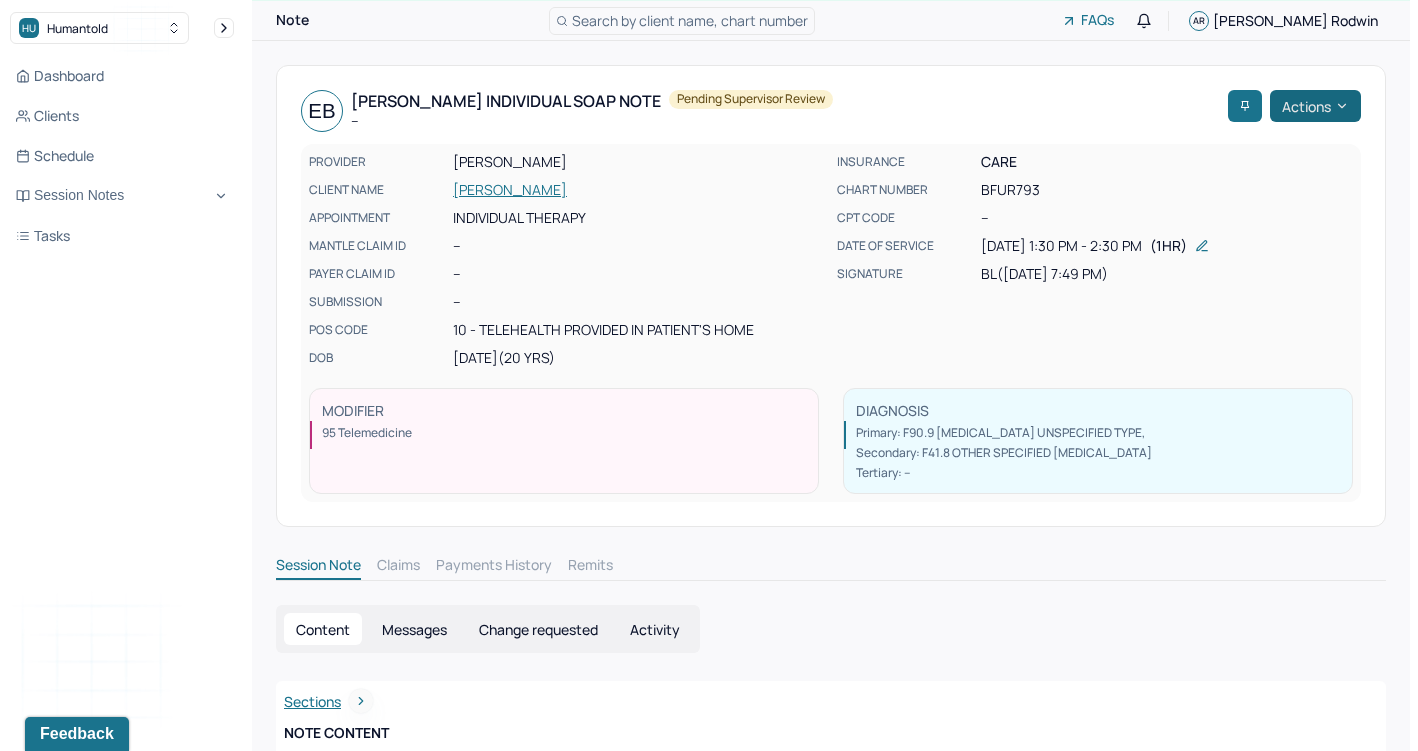 click on "Actions" at bounding box center (1315, 106) 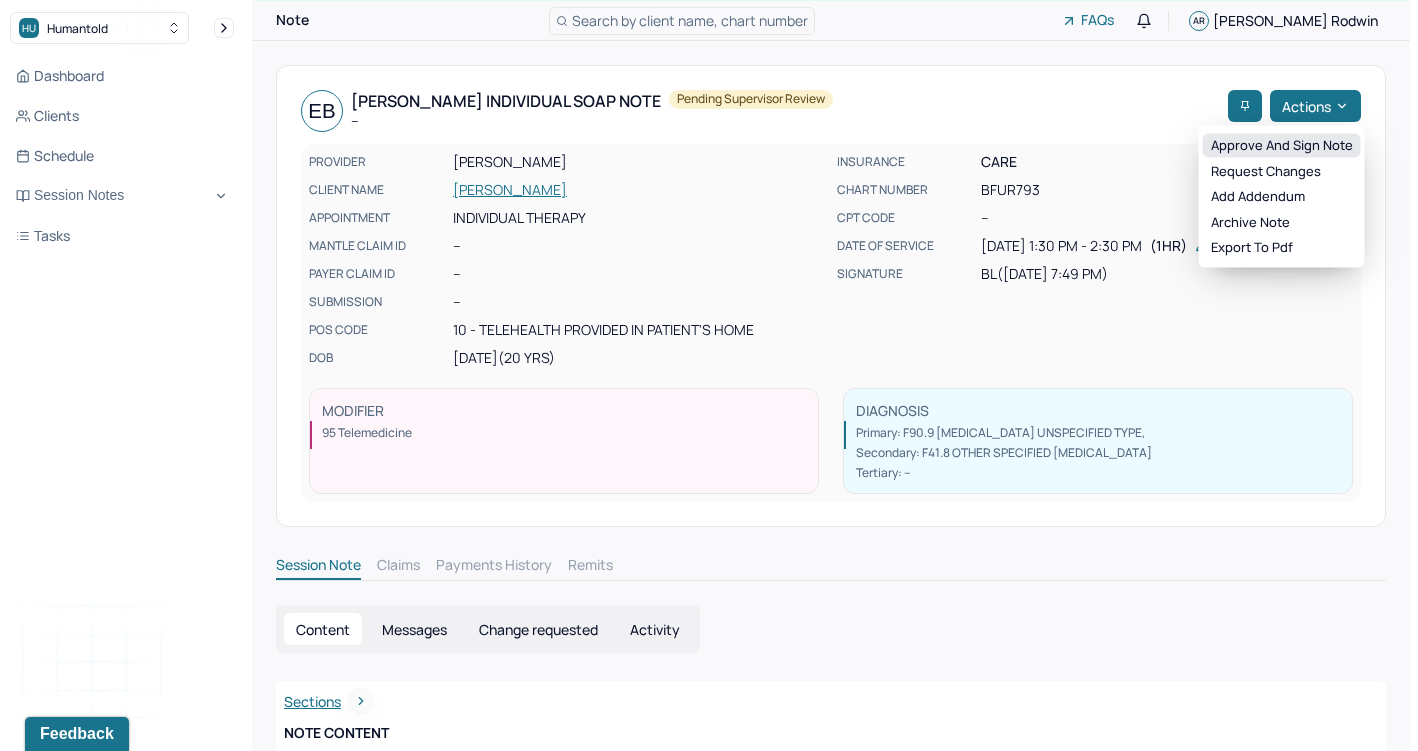 click on "Approve and sign note" at bounding box center [1282, 146] 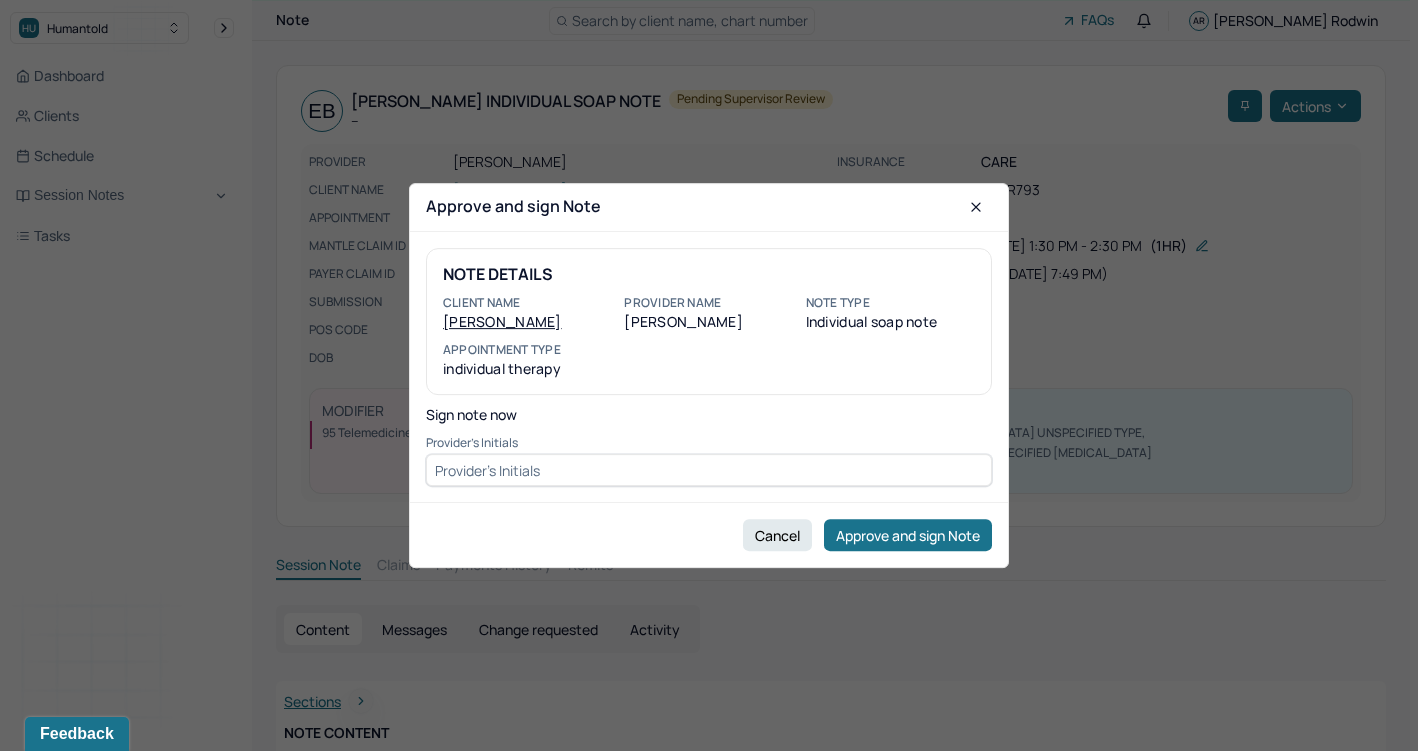 click at bounding box center [709, 470] 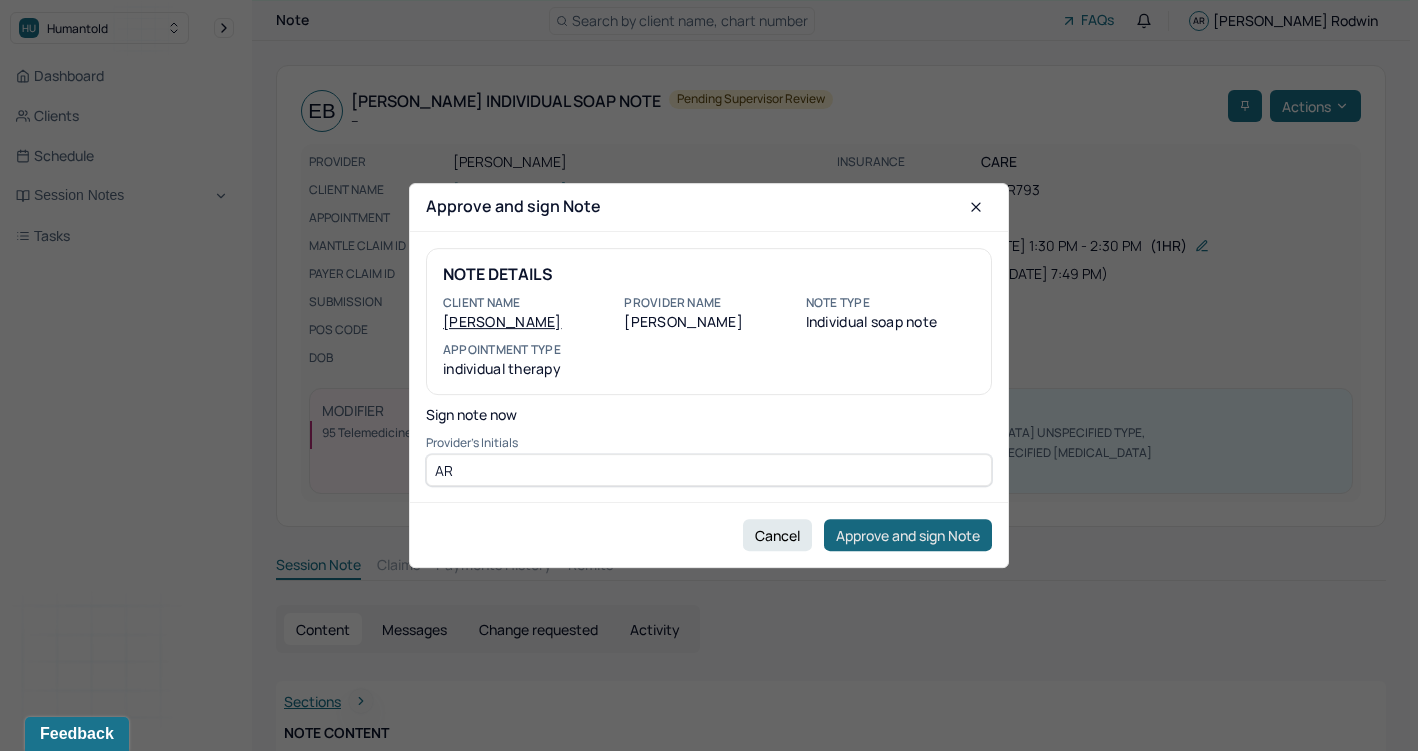 type on "AR" 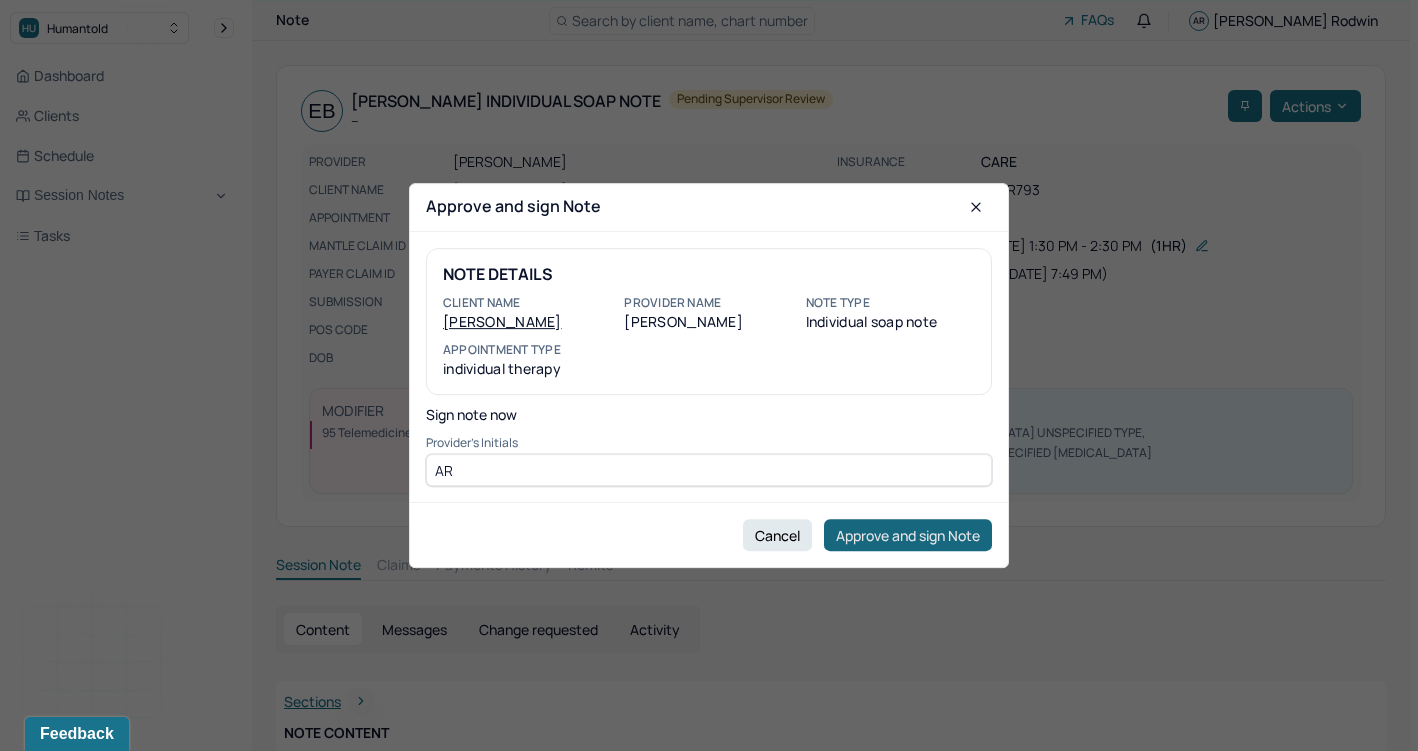 click on "Approve and sign Note" at bounding box center (908, 535) 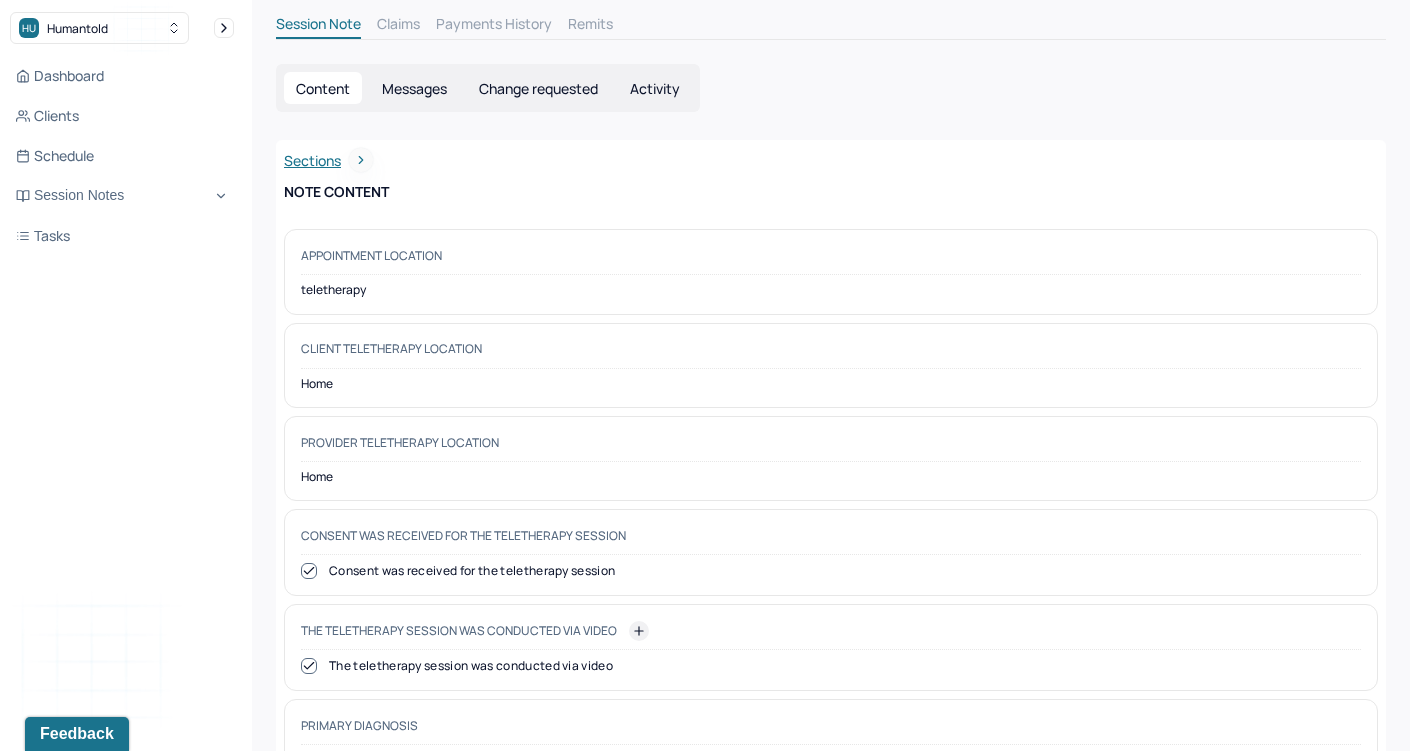 scroll, scrollTop: 1139, scrollLeft: 0, axis: vertical 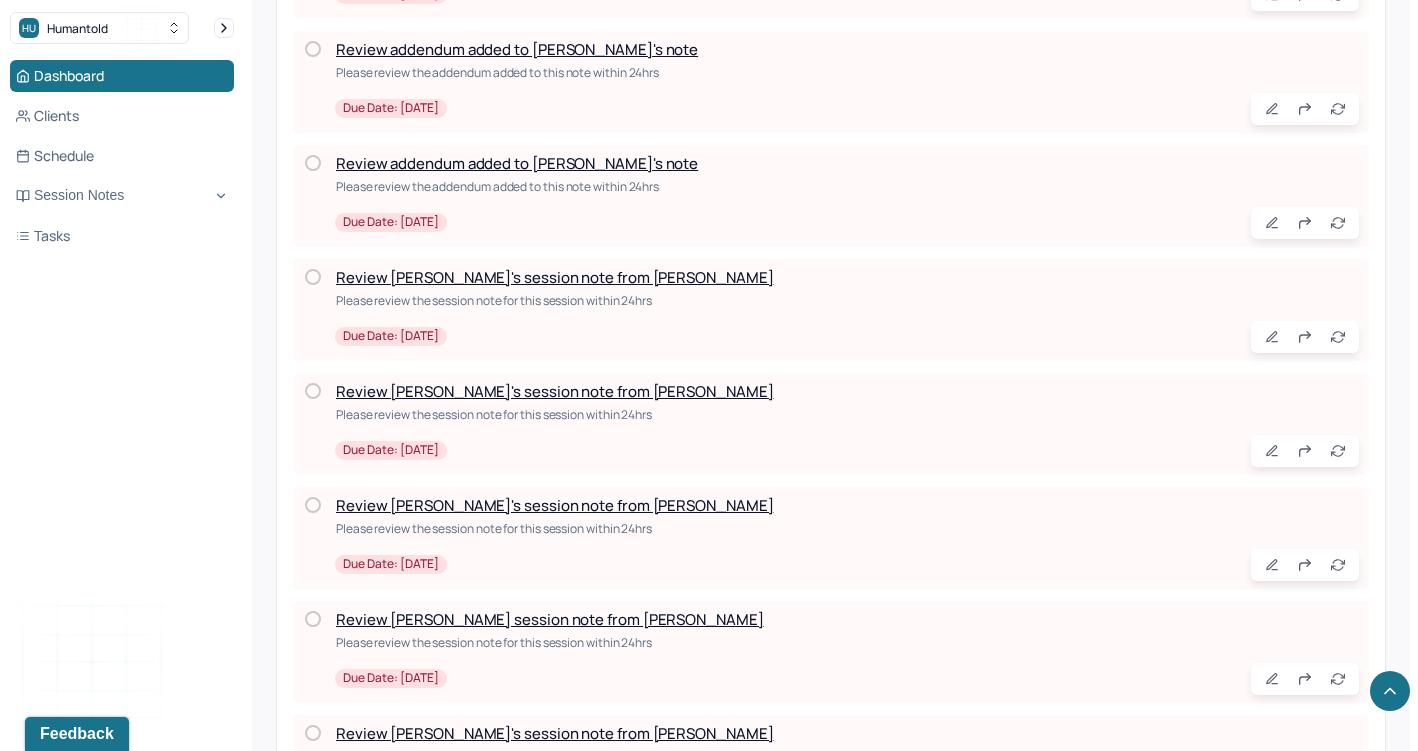 click on "Review [PERSON_NAME]'s session note from [PERSON_NAME]" at bounding box center (554, 505) 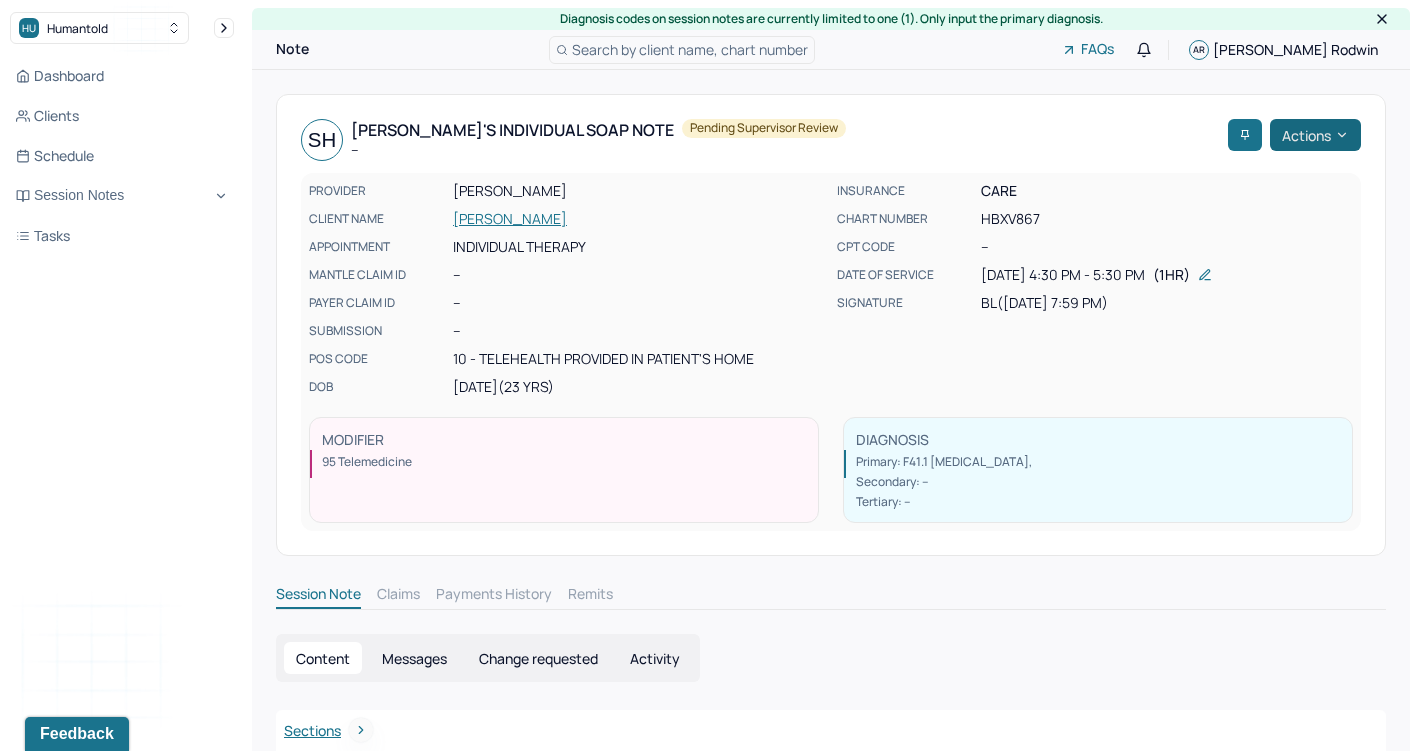 scroll, scrollTop: 0, scrollLeft: 0, axis: both 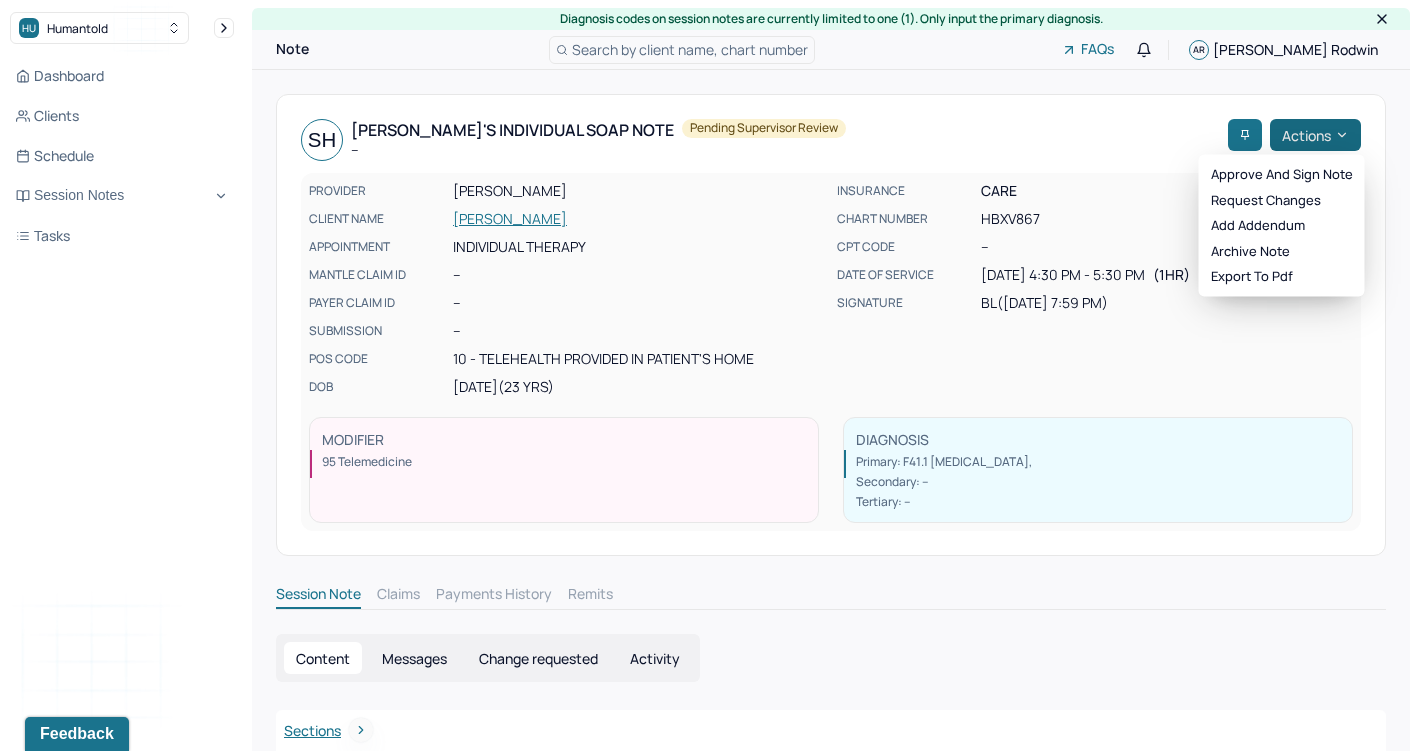 click on "Actions" at bounding box center (1315, 135) 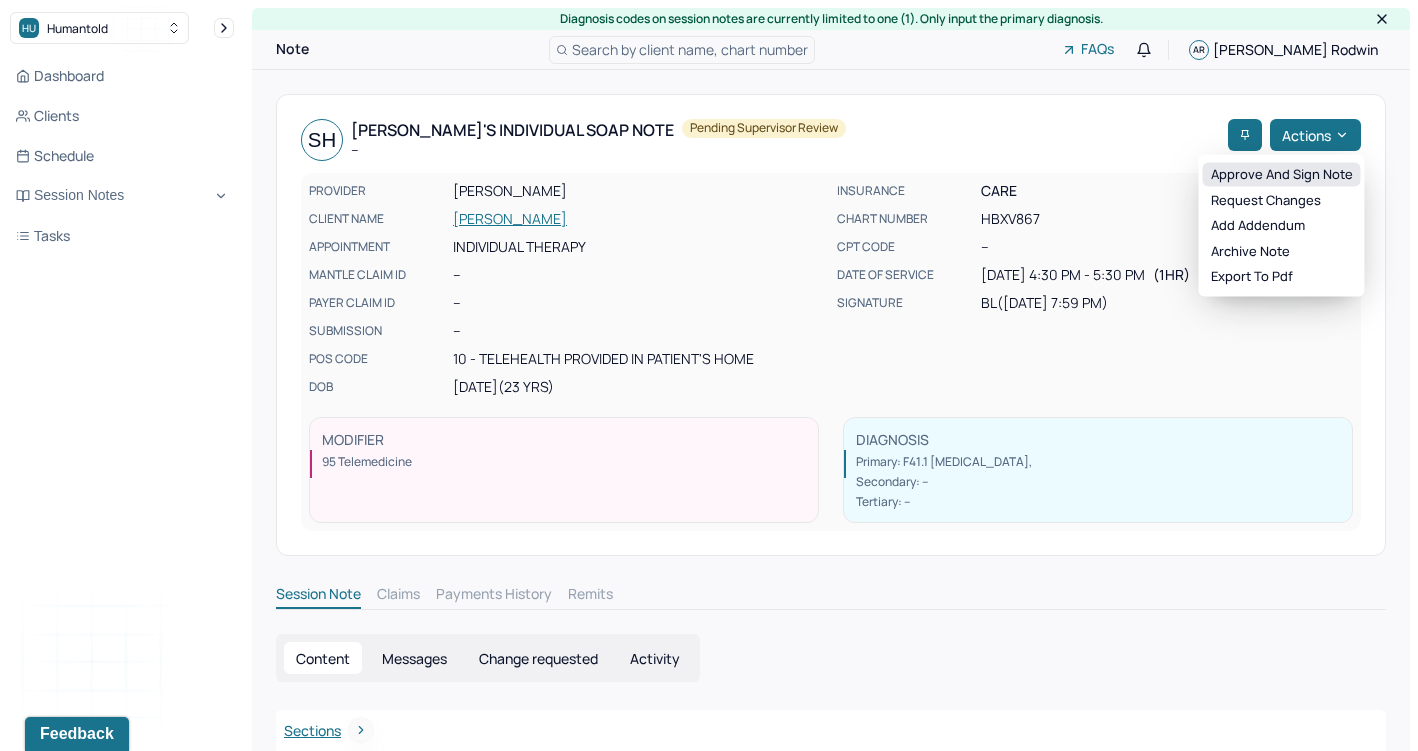 click on "Approve and sign note" at bounding box center (1282, 175) 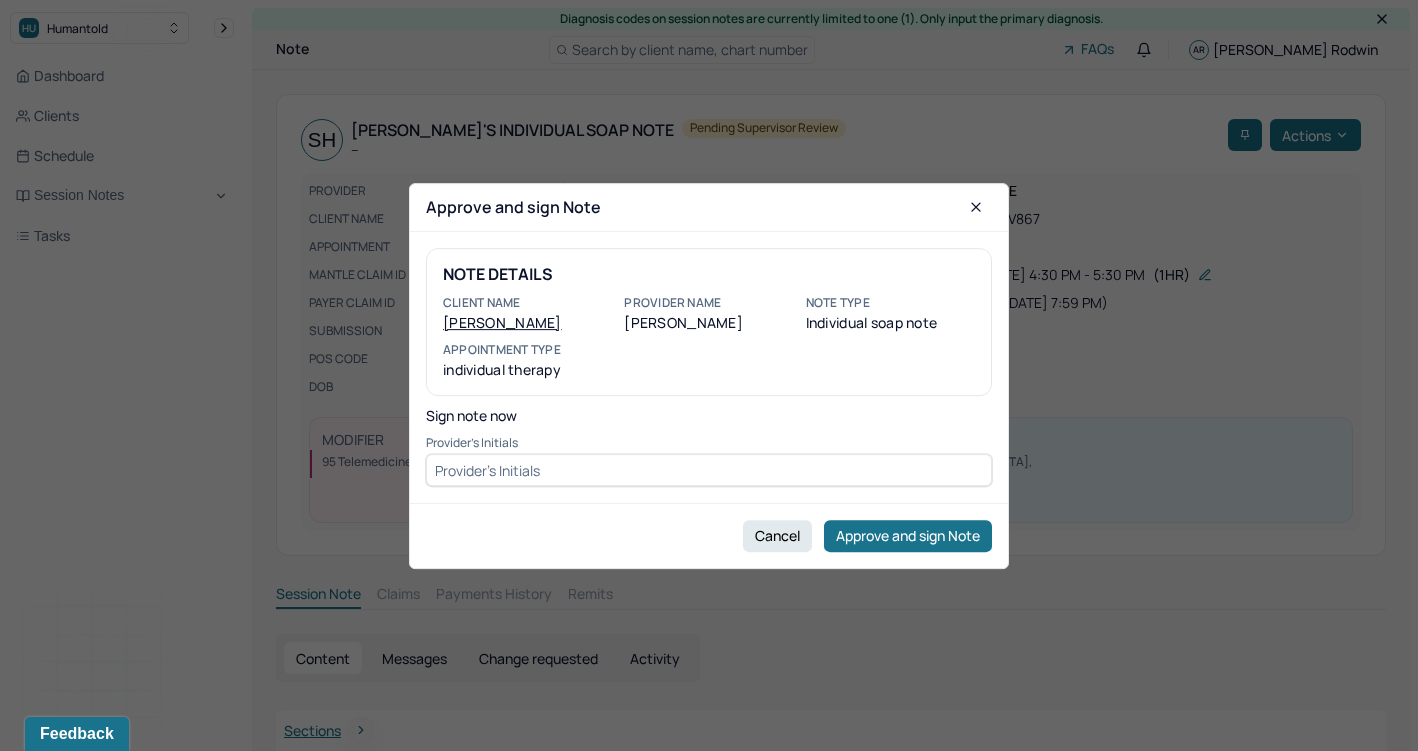 click at bounding box center [709, 470] 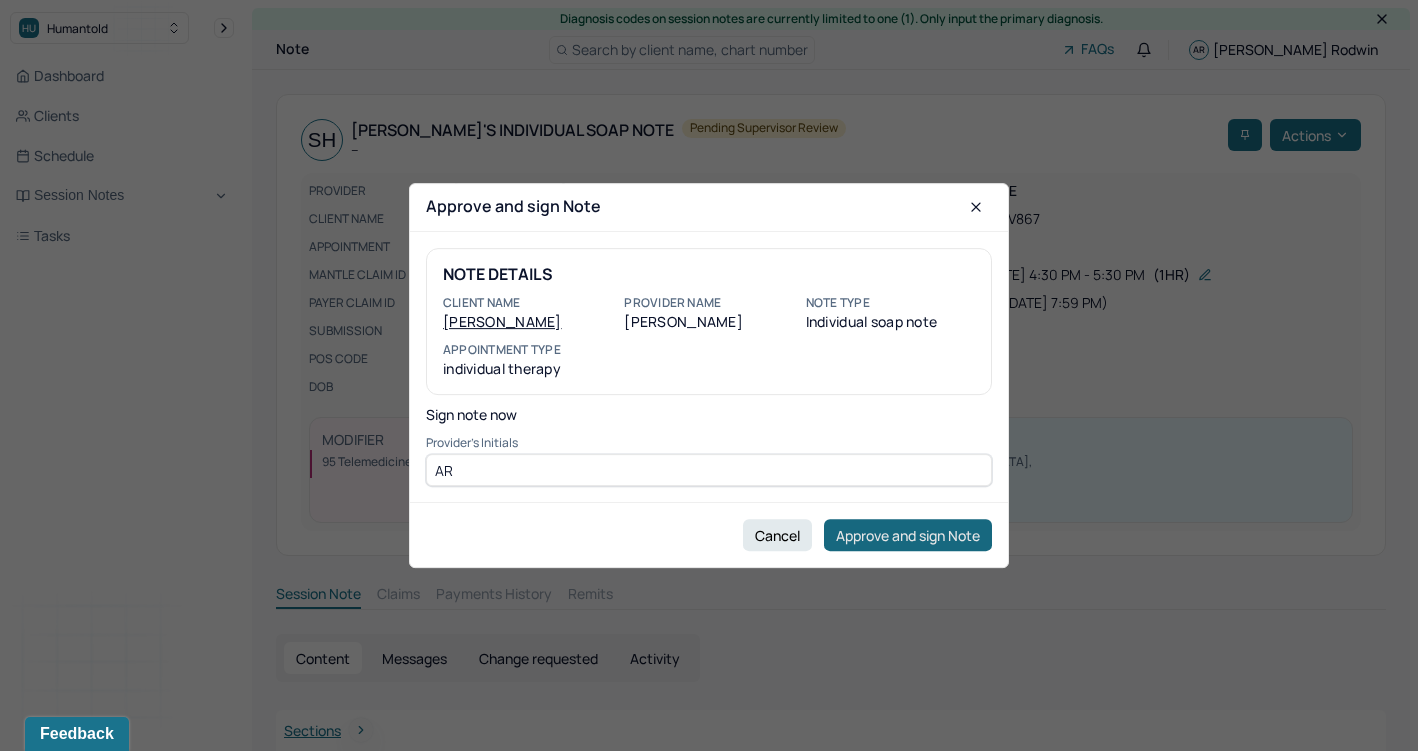type on "AR" 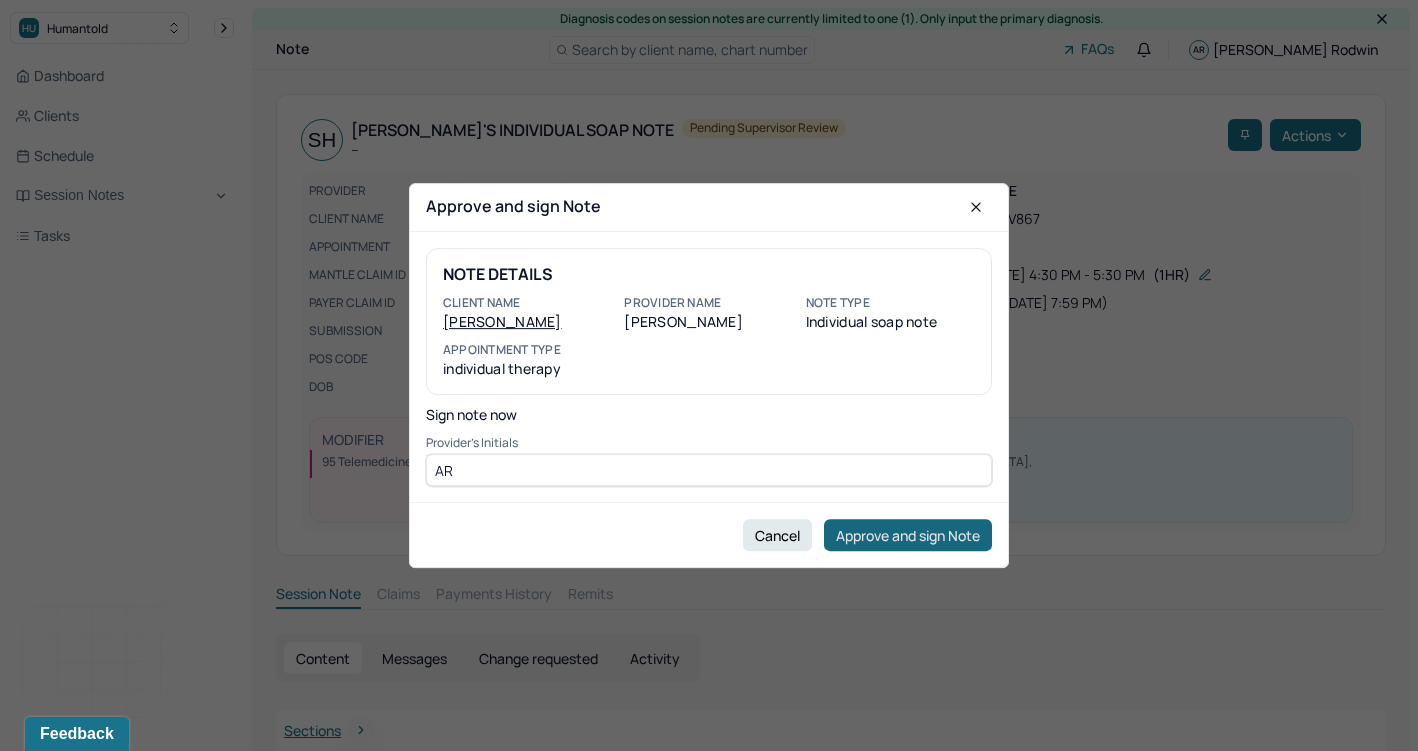 click on "Approve and sign Note" at bounding box center [908, 535] 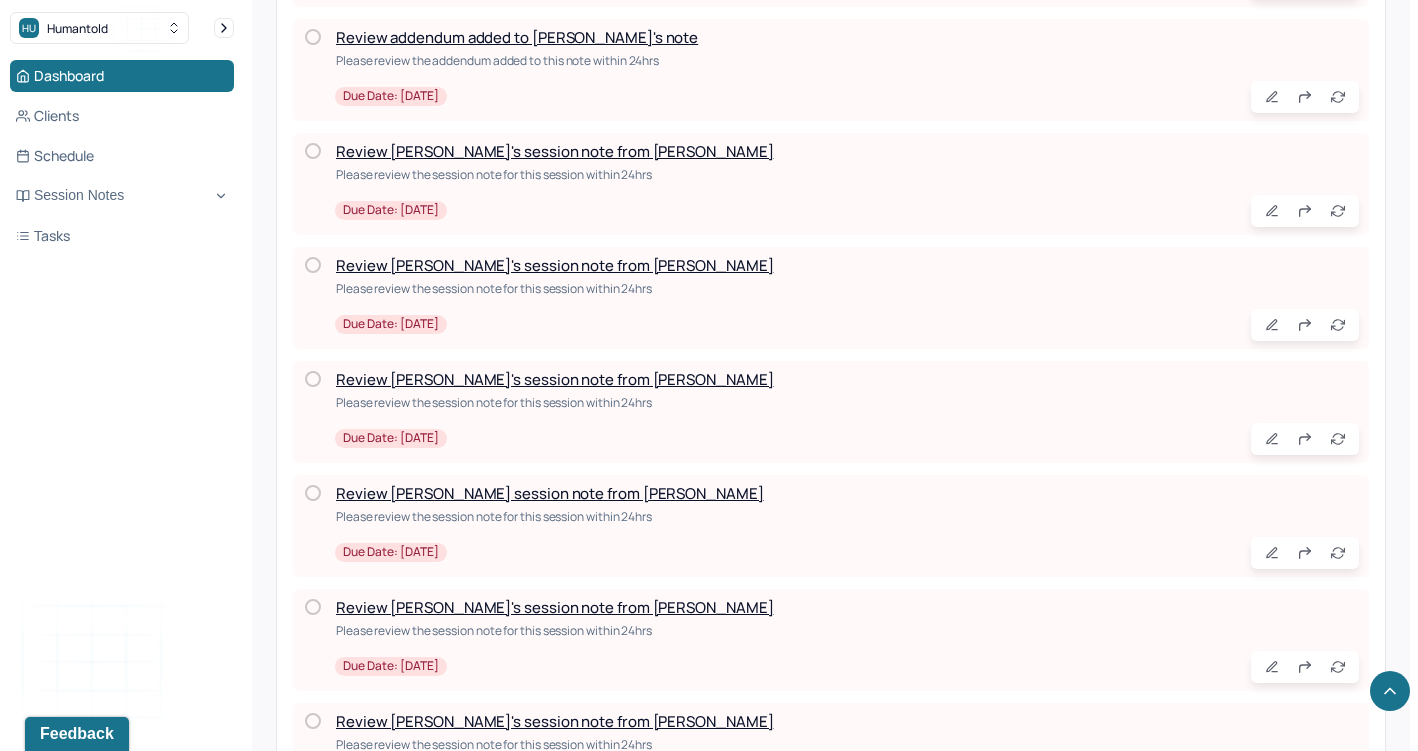 scroll, scrollTop: 2455, scrollLeft: 0, axis: vertical 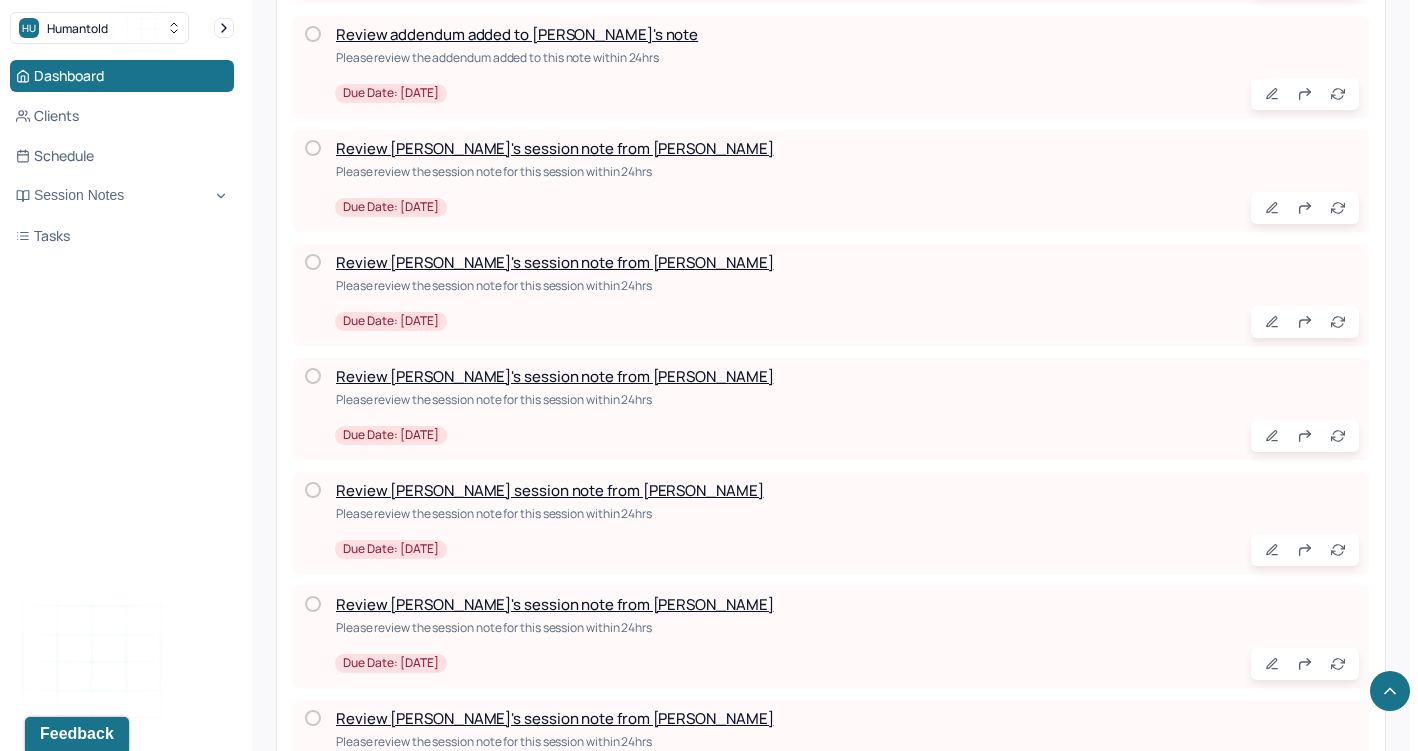 click on "Review [PERSON_NAME]'s session note from [PERSON_NAME]" at bounding box center (554, 604) 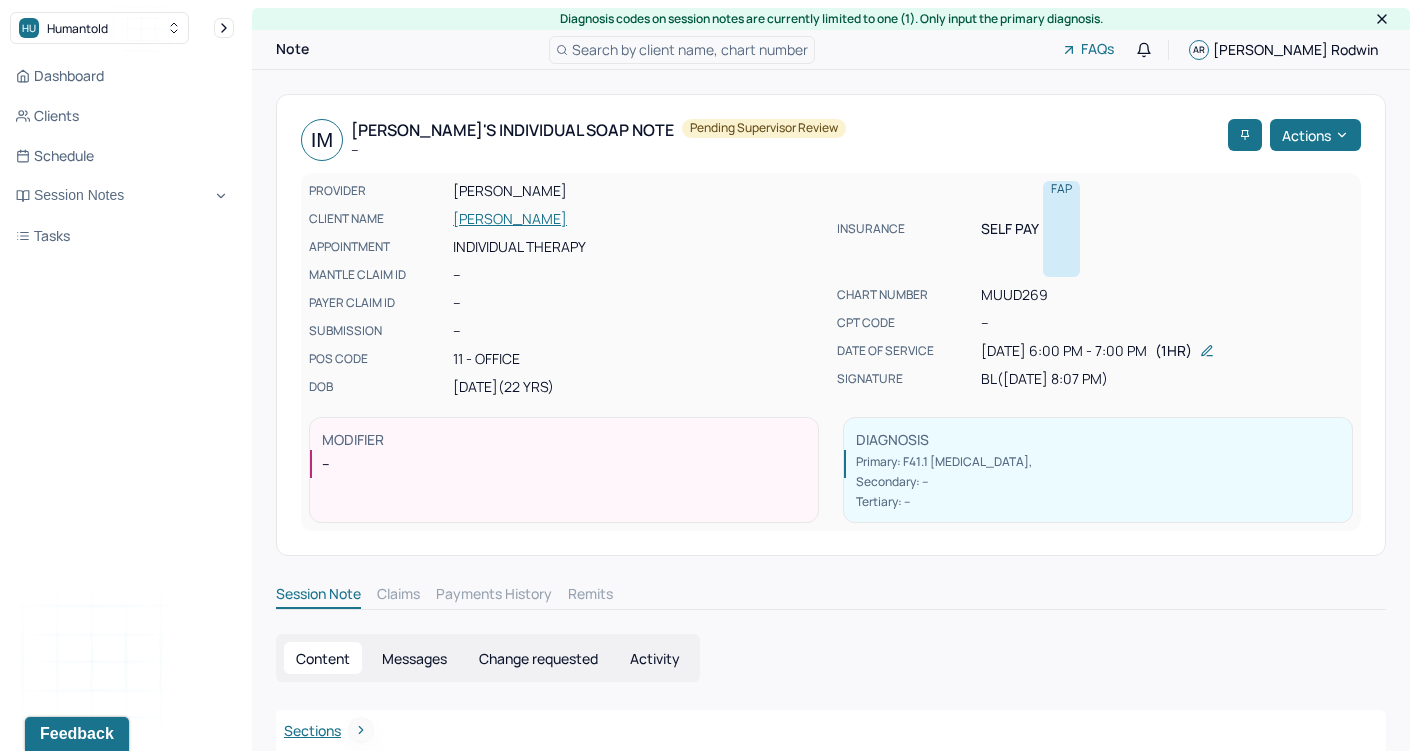 scroll, scrollTop: 0, scrollLeft: 0, axis: both 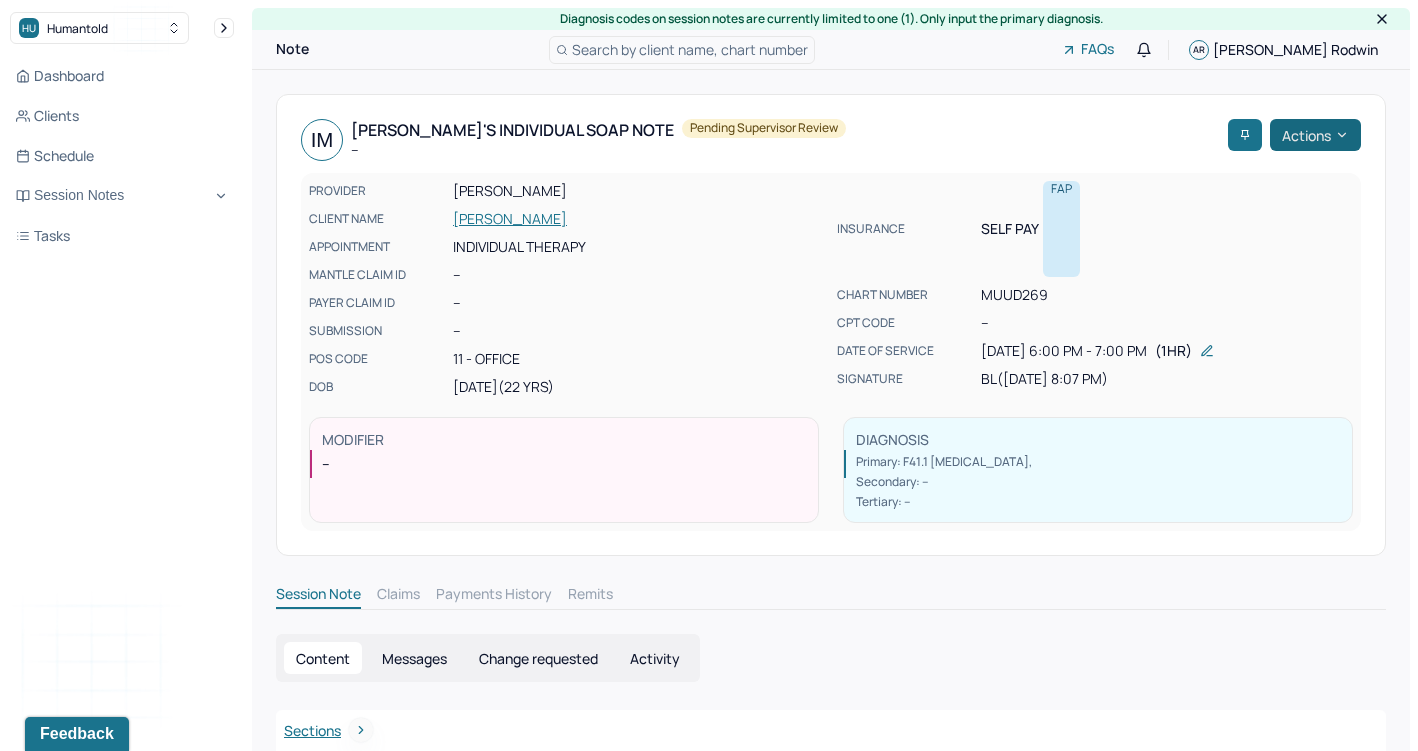 click on "Actions" at bounding box center [1315, 135] 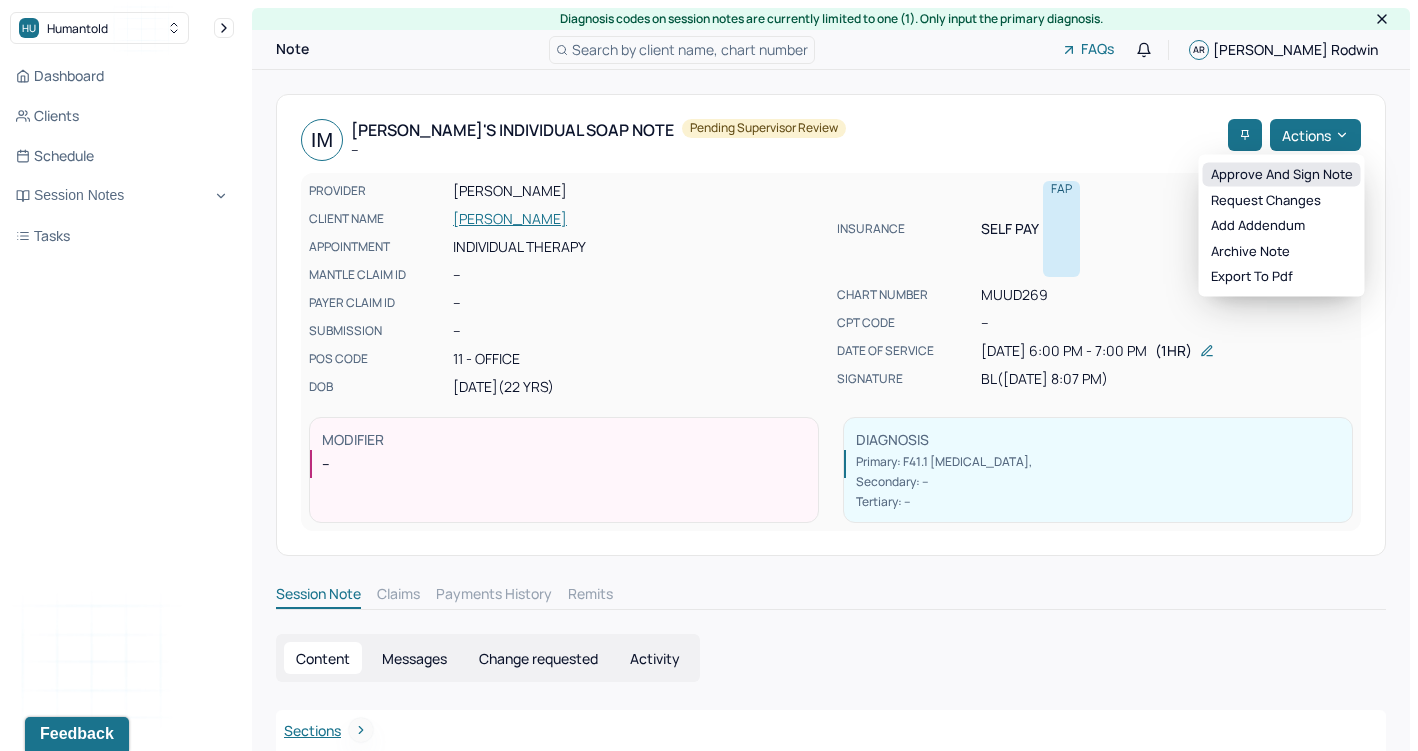 click on "Approve and sign note" at bounding box center [1282, 175] 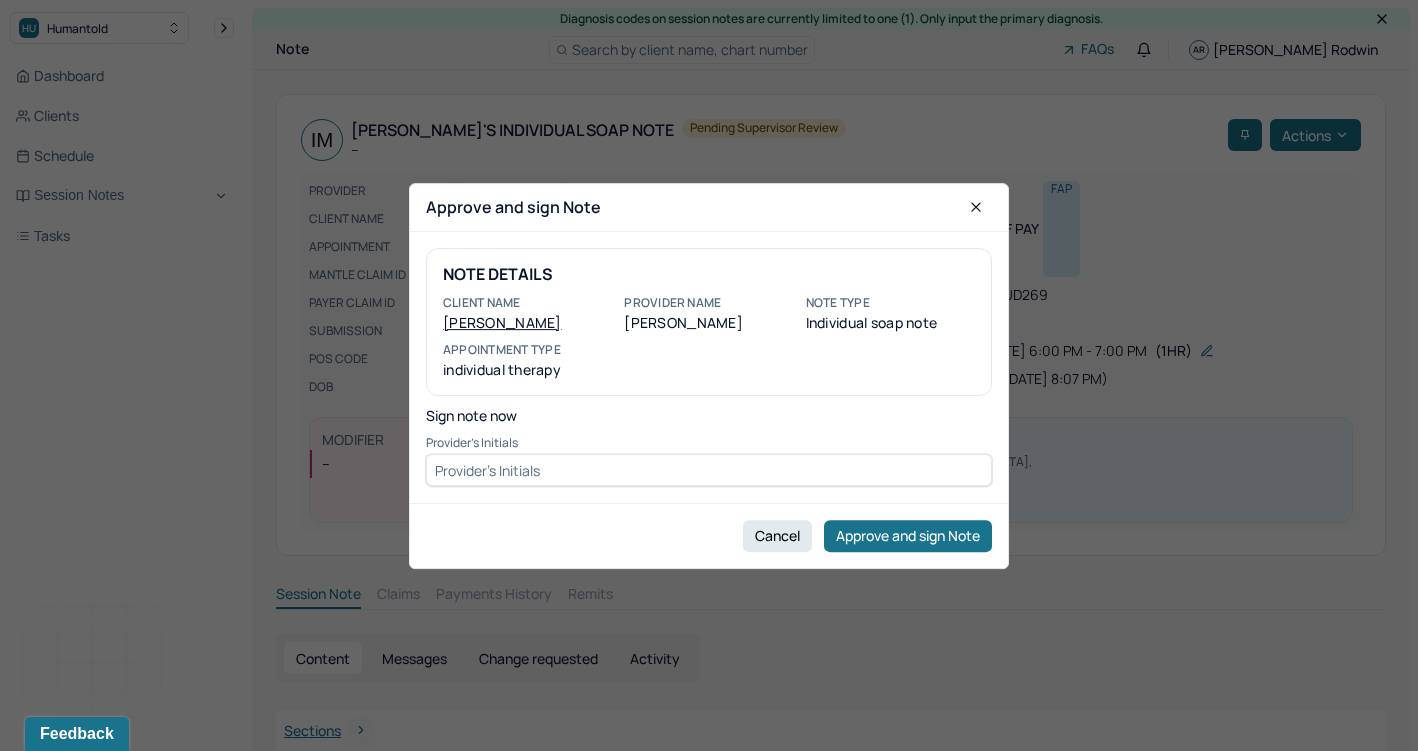click at bounding box center [709, 470] 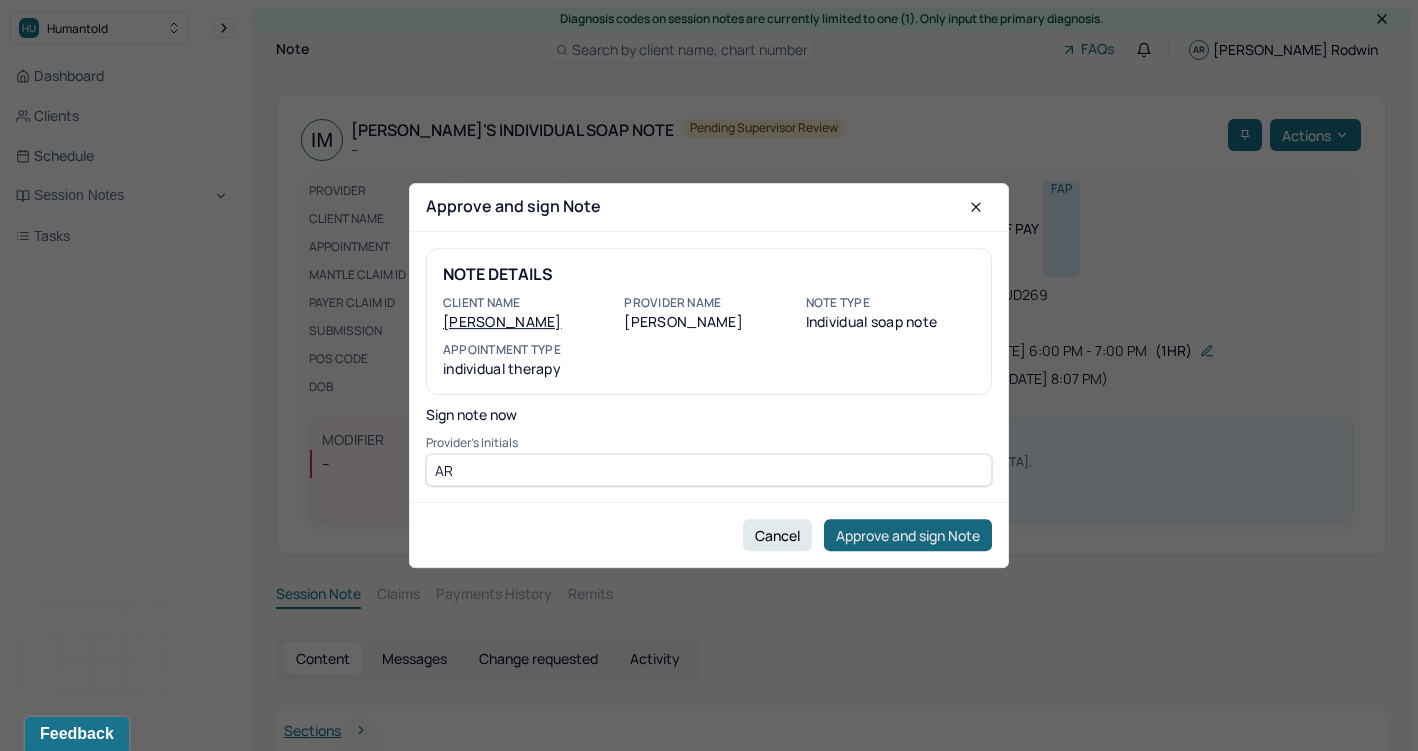 type on "AR" 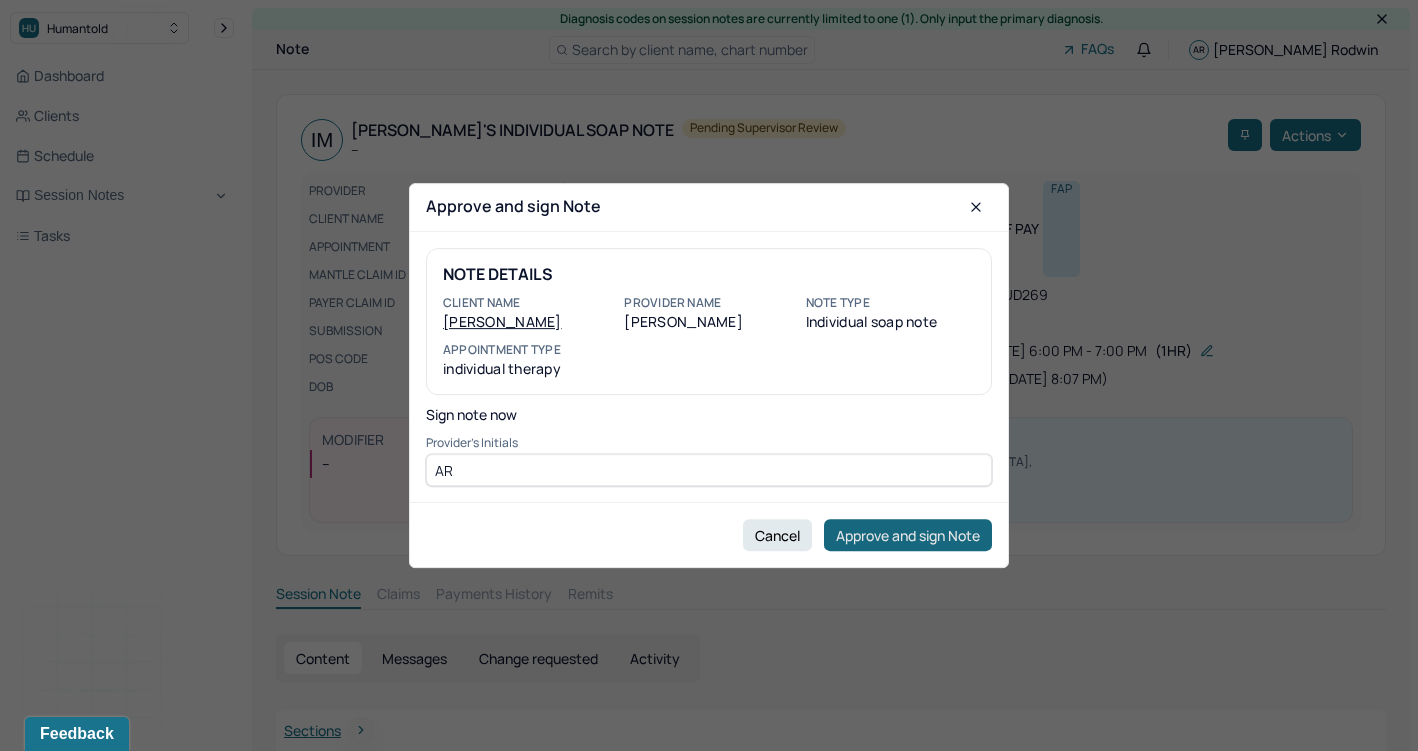 click on "Approve and sign Note" at bounding box center [908, 535] 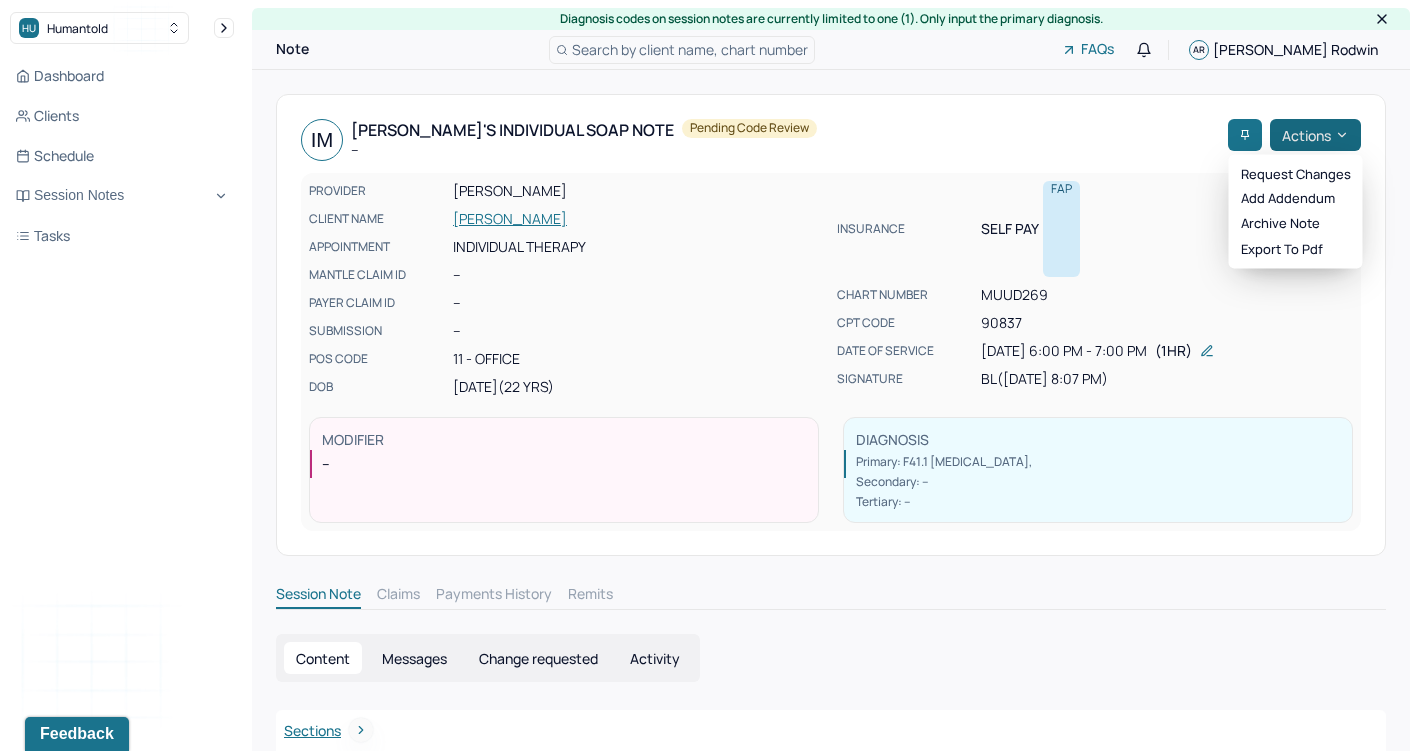 click on "Actions" at bounding box center [1315, 135] 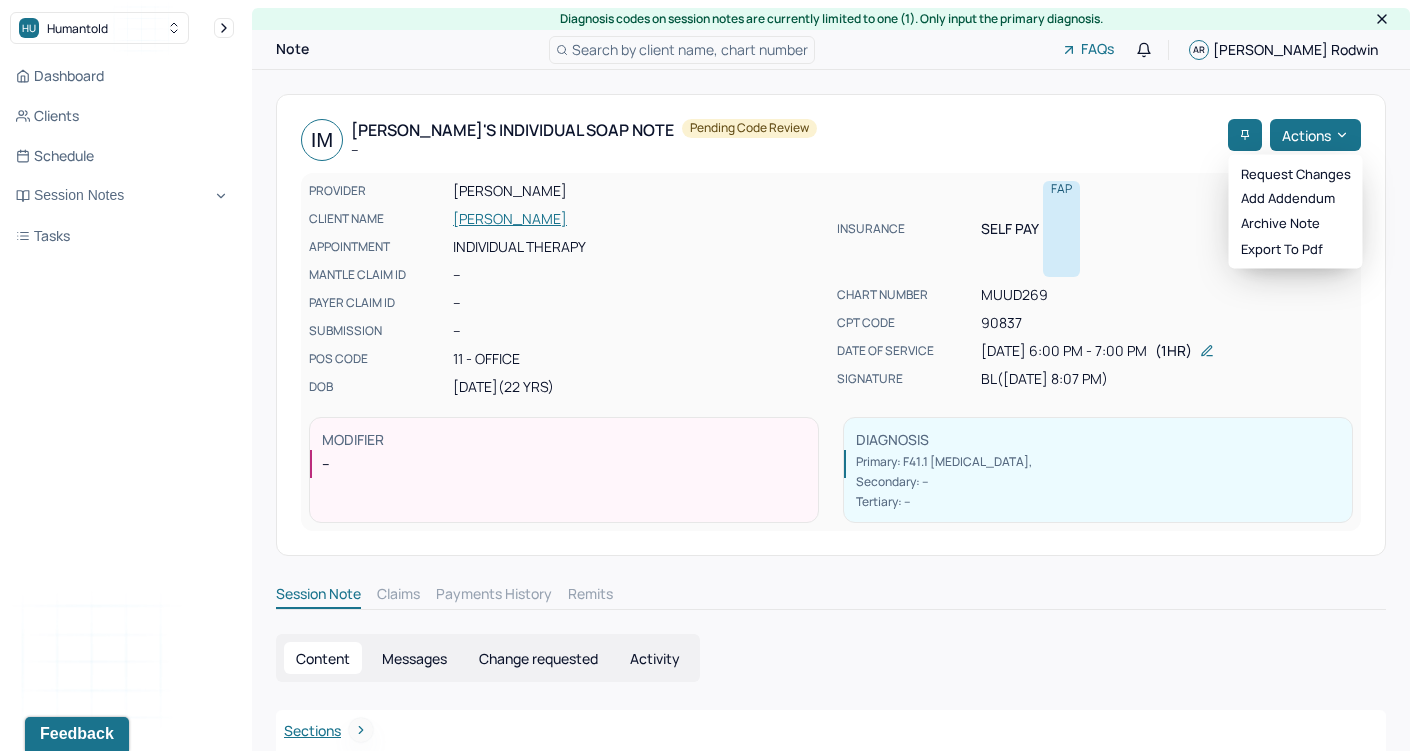 click on "IM [PERSON_NAME]'s   Individual soap note -- Pending code review Actions PROVIDER [PERSON_NAME] CLIENT NAME [PERSON_NAME] APPOINTMENT Individual therapy   MANTLE CLAIM ID -- PAYER CLAIM ID -- SUBMISSION -- POS CODE 11 - Office DOB [DEMOGRAPHIC_DATA]  (22 Yrs) INSURANCE Self pay FAP CHART NUMBER MUUD269 CPT CODE 90837 DATE OF SERVICE [DATE]   6:00 PM   -   7:00 PM ( 1hr ) SIGNATURE BL  ([DATE] 8:07 PM) MODIFIER -- DIAGNOSIS Primary:   F41.1 [MEDICAL_DATA] ,  Secondary:   -- Tertiary:   --" at bounding box center [831, 325] 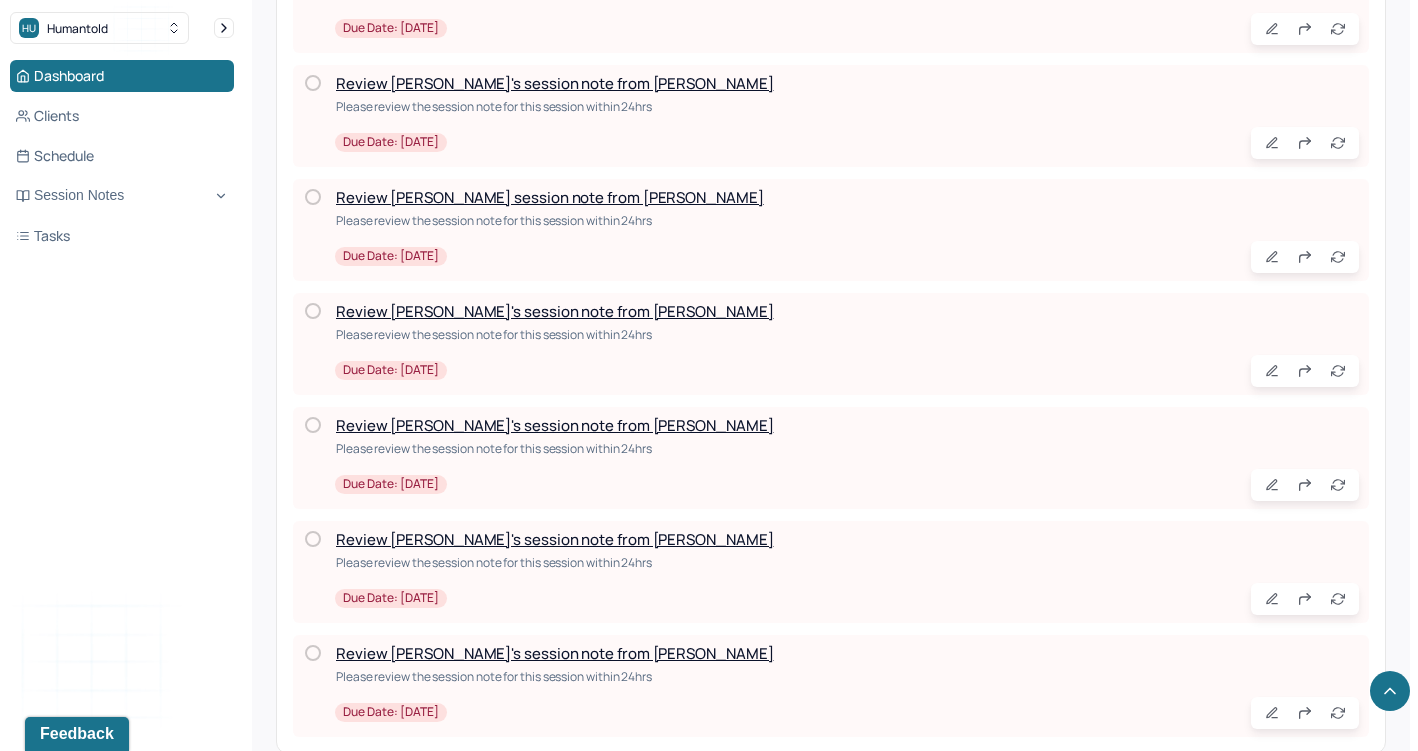 scroll, scrollTop: 2645, scrollLeft: 0, axis: vertical 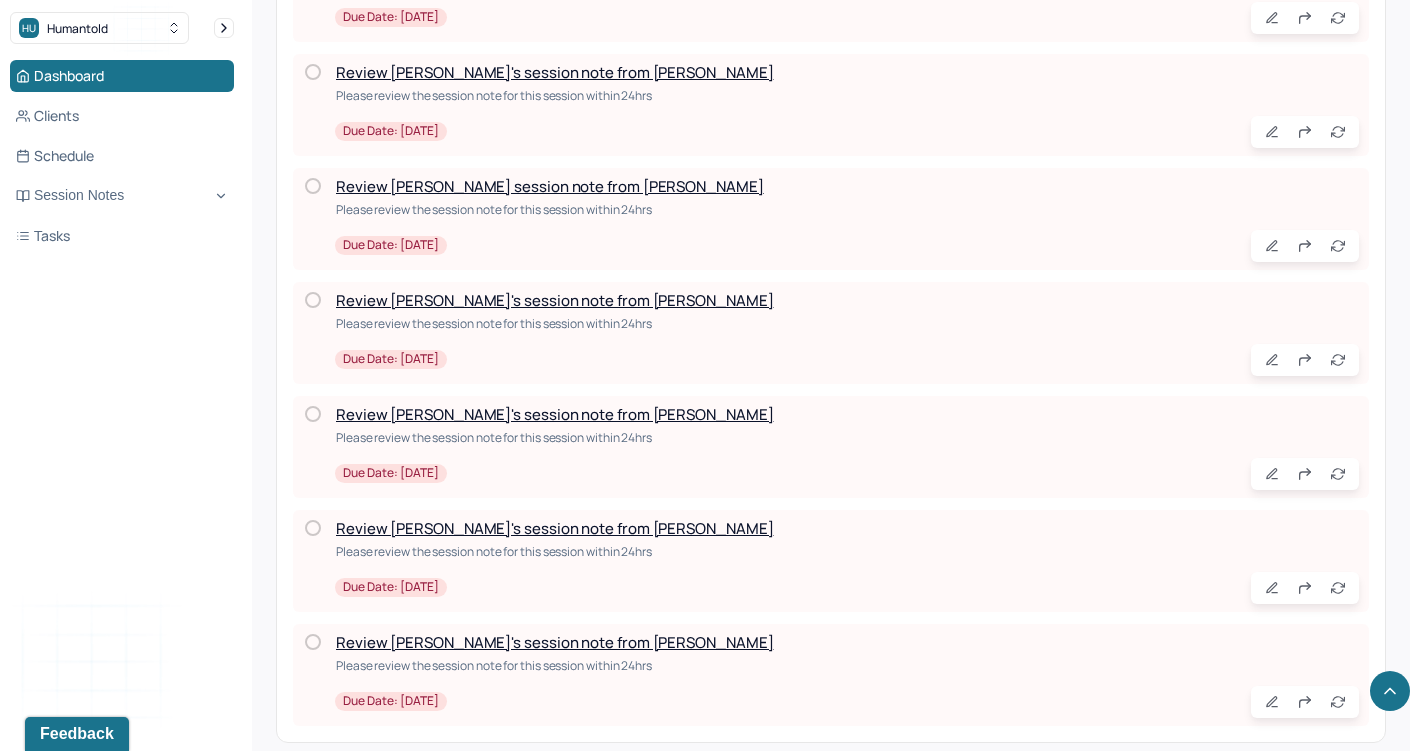click on "Review [PERSON_NAME]'s session note from [PERSON_NAME]" at bounding box center (554, 414) 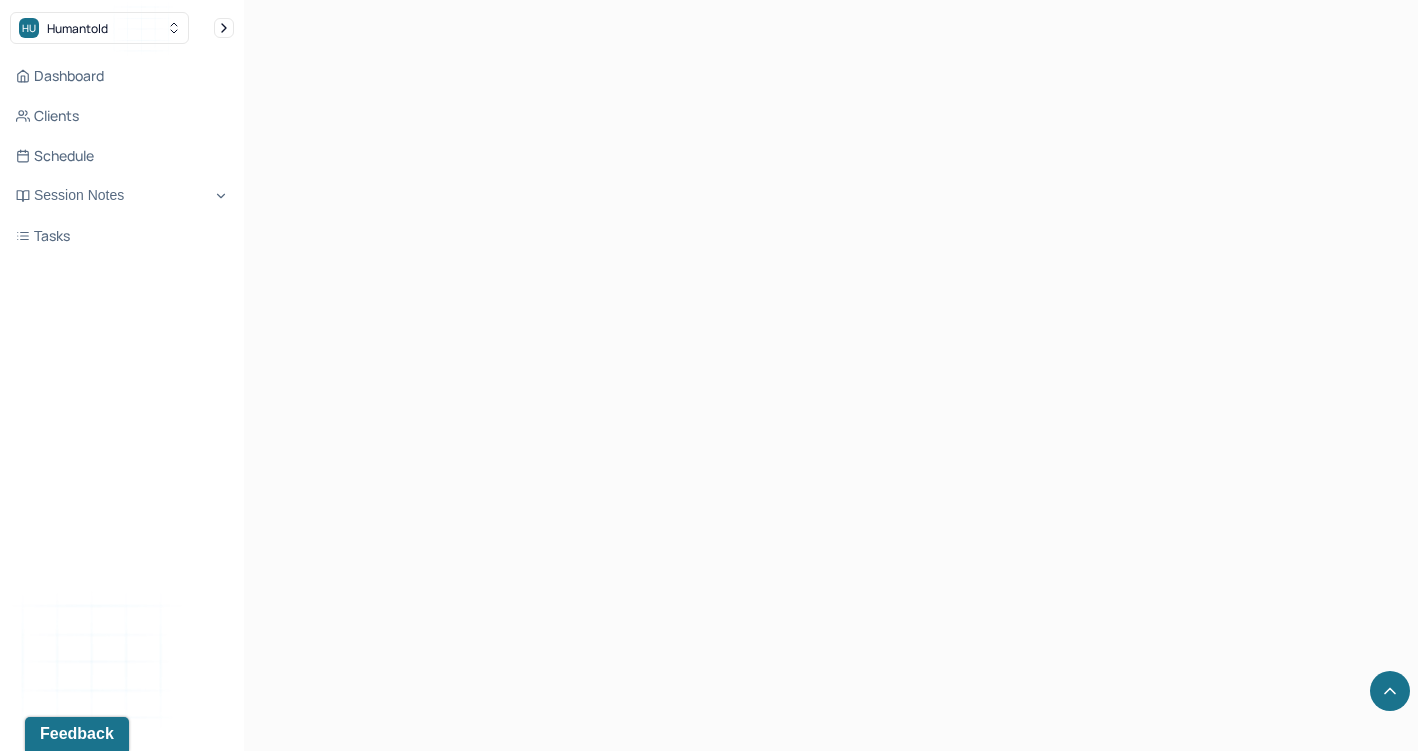 scroll, scrollTop: 29, scrollLeft: 0, axis: vertical 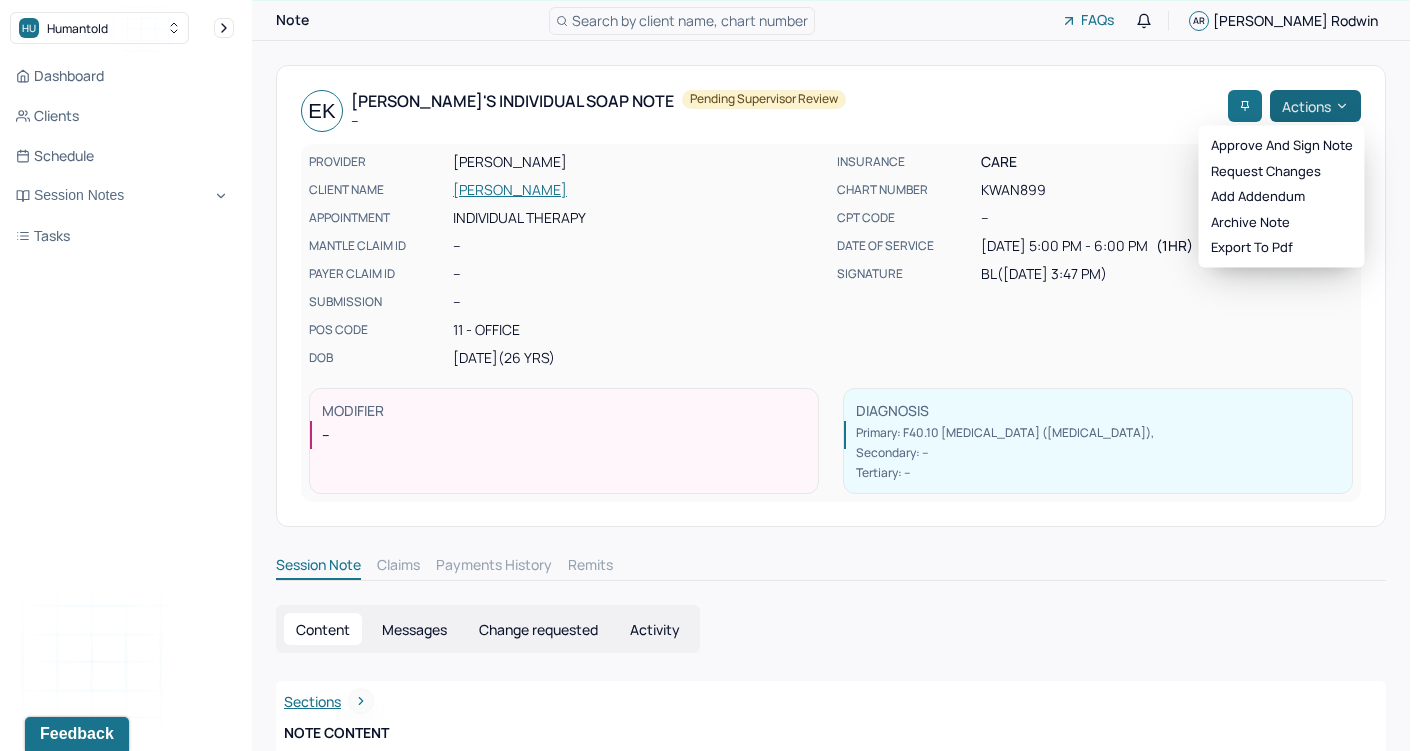 click on "Actions" at bounding box center [1315, 106] 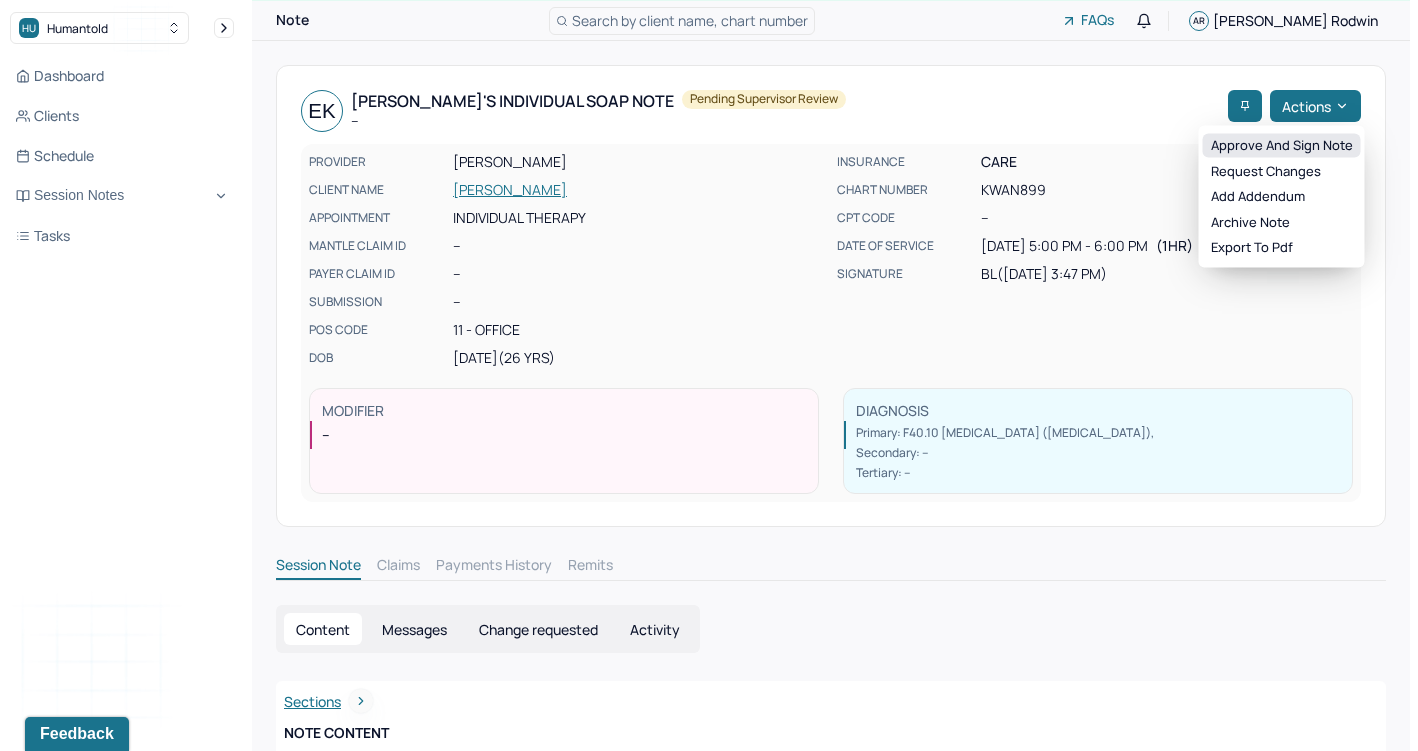 click on "Approve and sign note" at bounding box center [1282, 146] 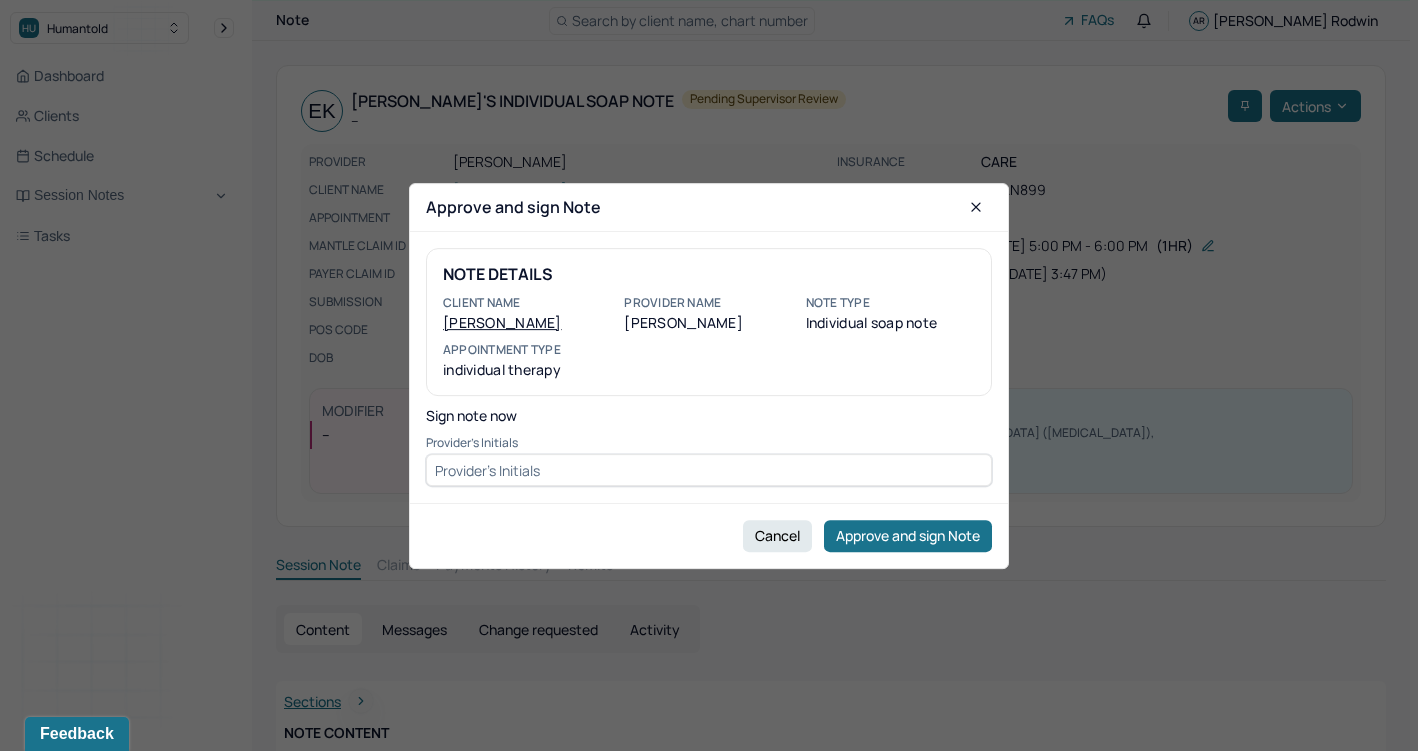 click at bounding box center [709, 470] 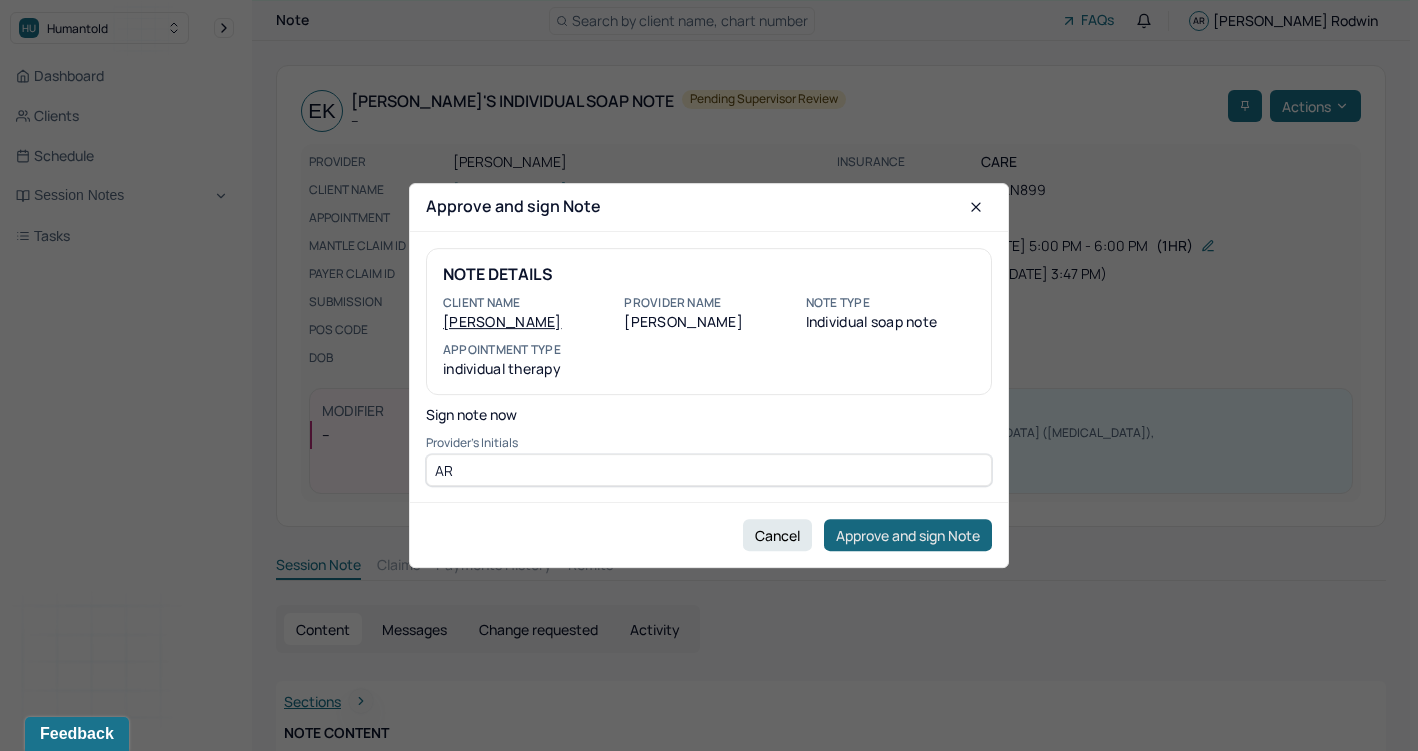 type on "AR" 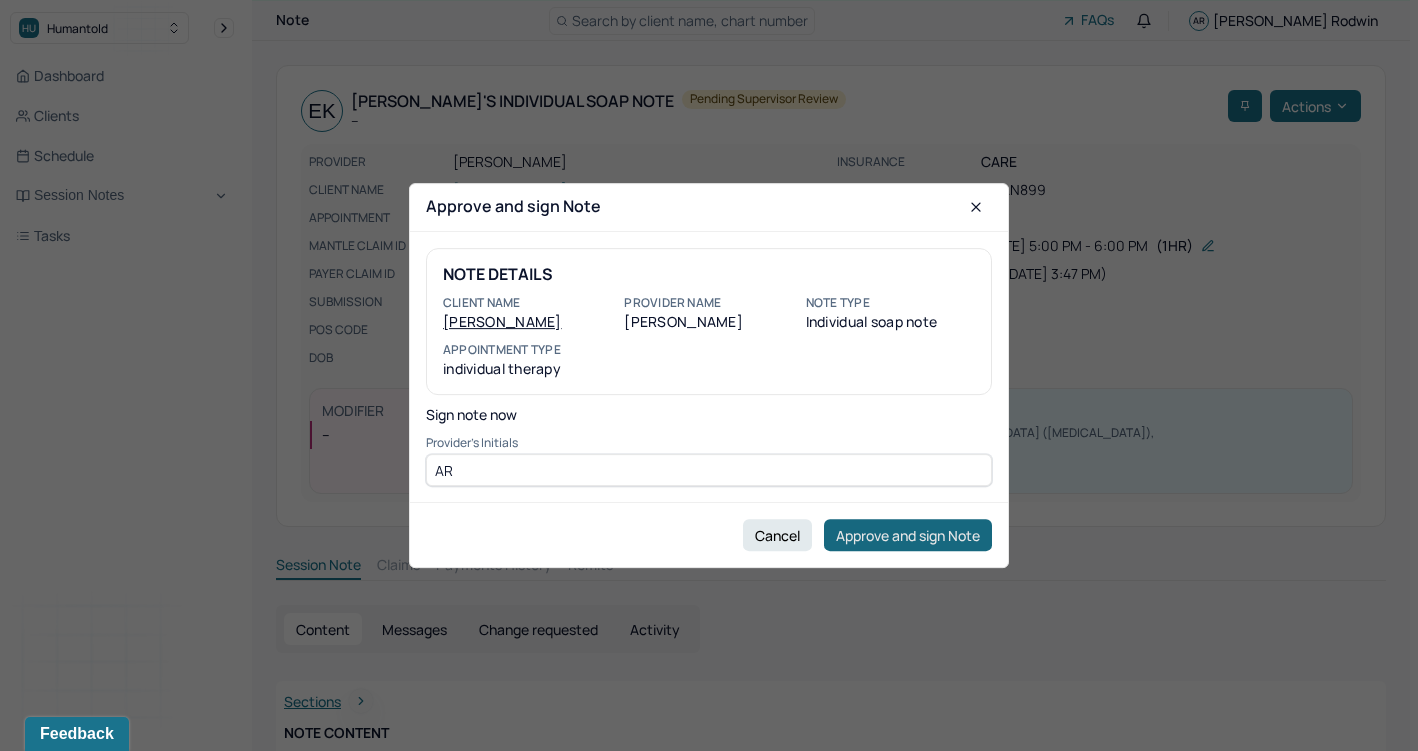 click on "Approve and sign Note" at bounding box center (908, 535) 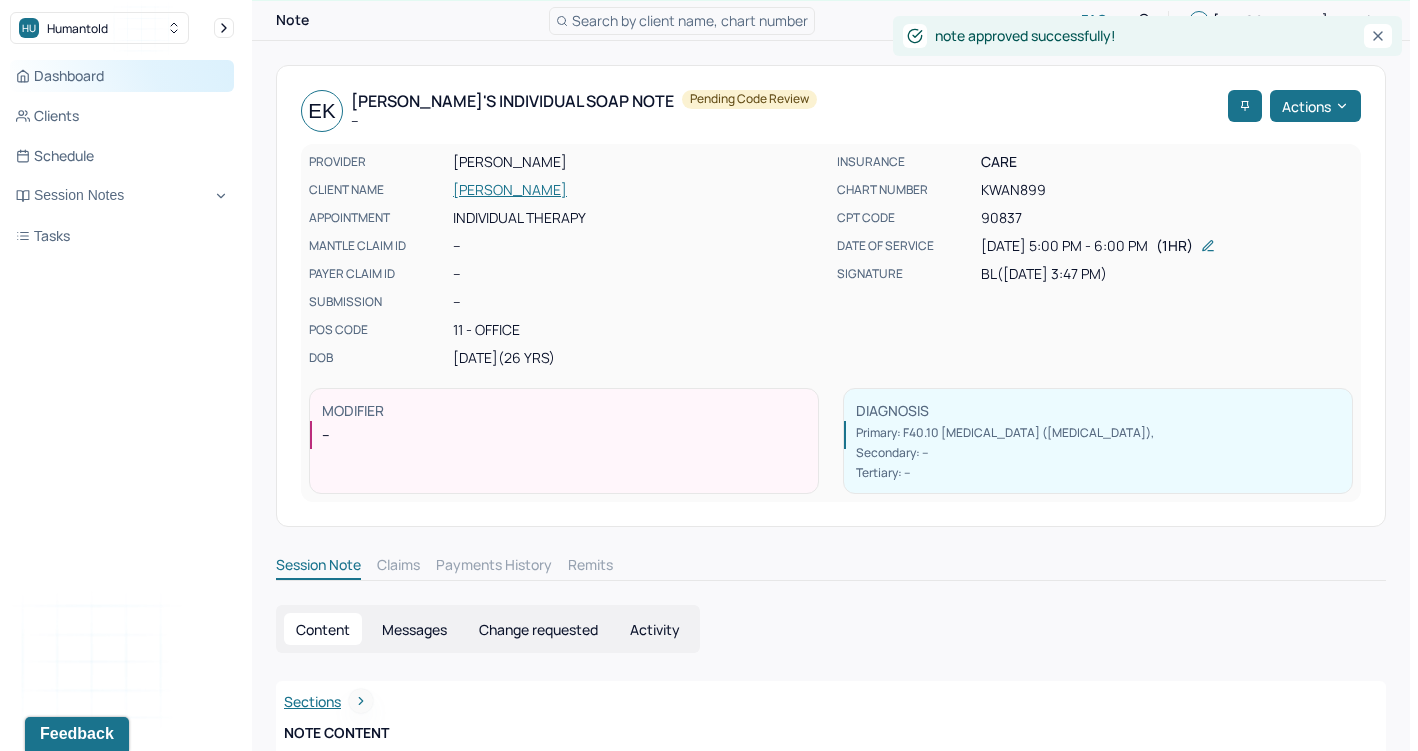 click on "Dashboard" at bounding box center (122, 76) 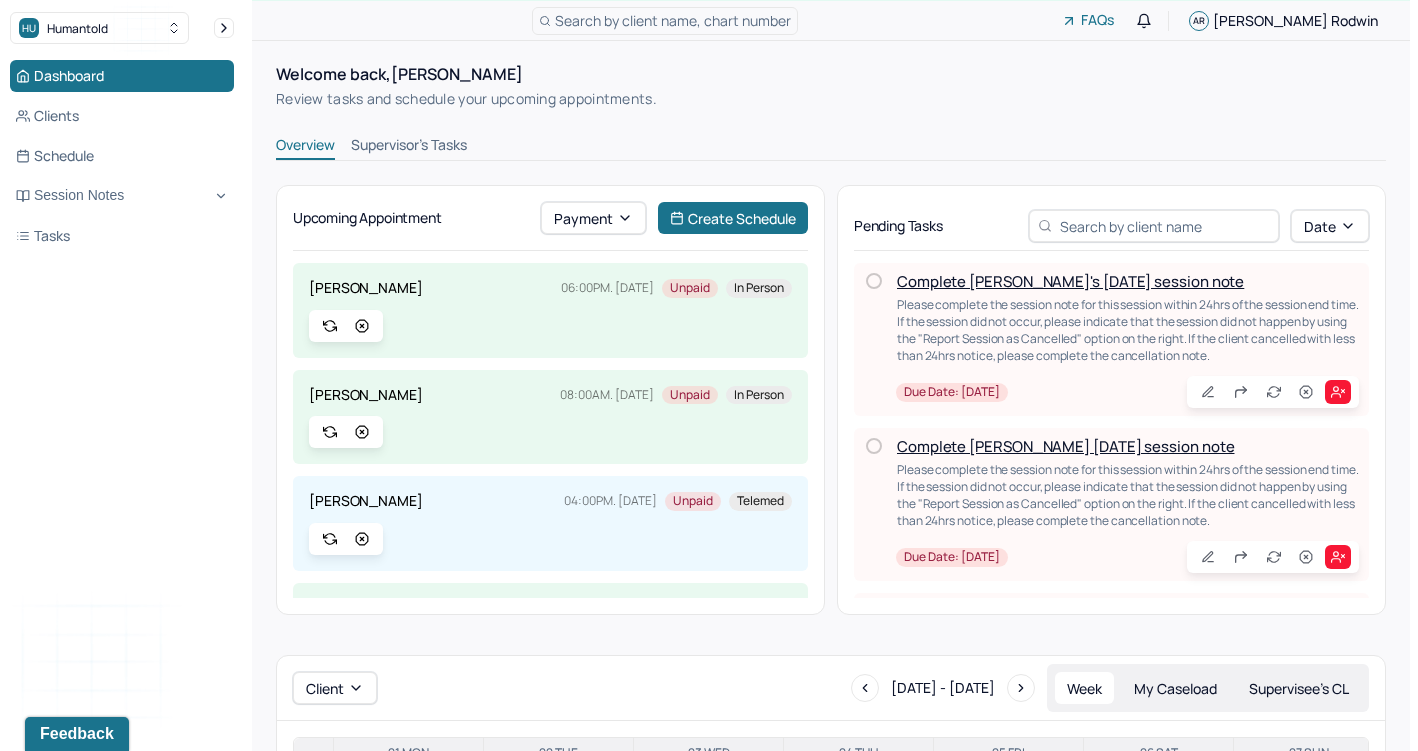 click on "Supervisor's Tasks" at bounding box center (409, 147) 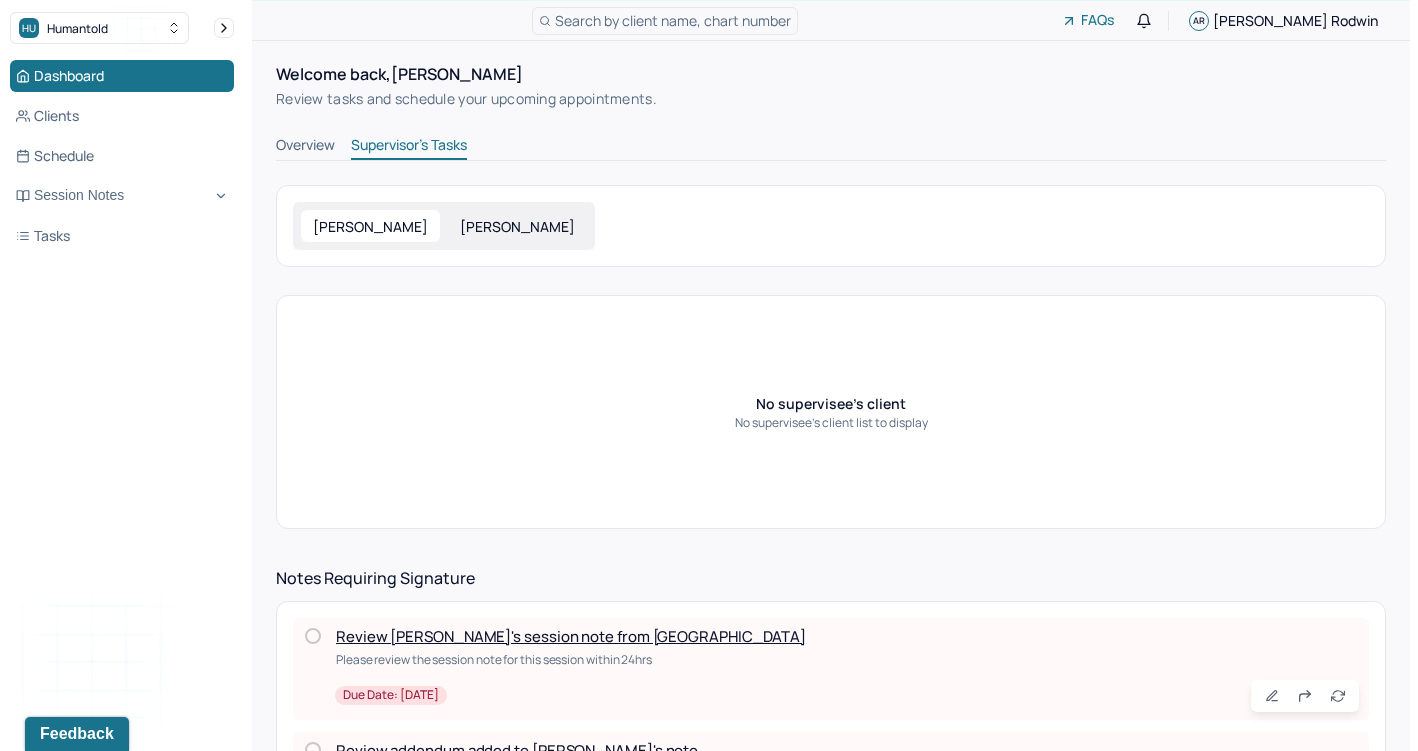 click on "[PERSON_NAME]" at bounding box center (517, 226) 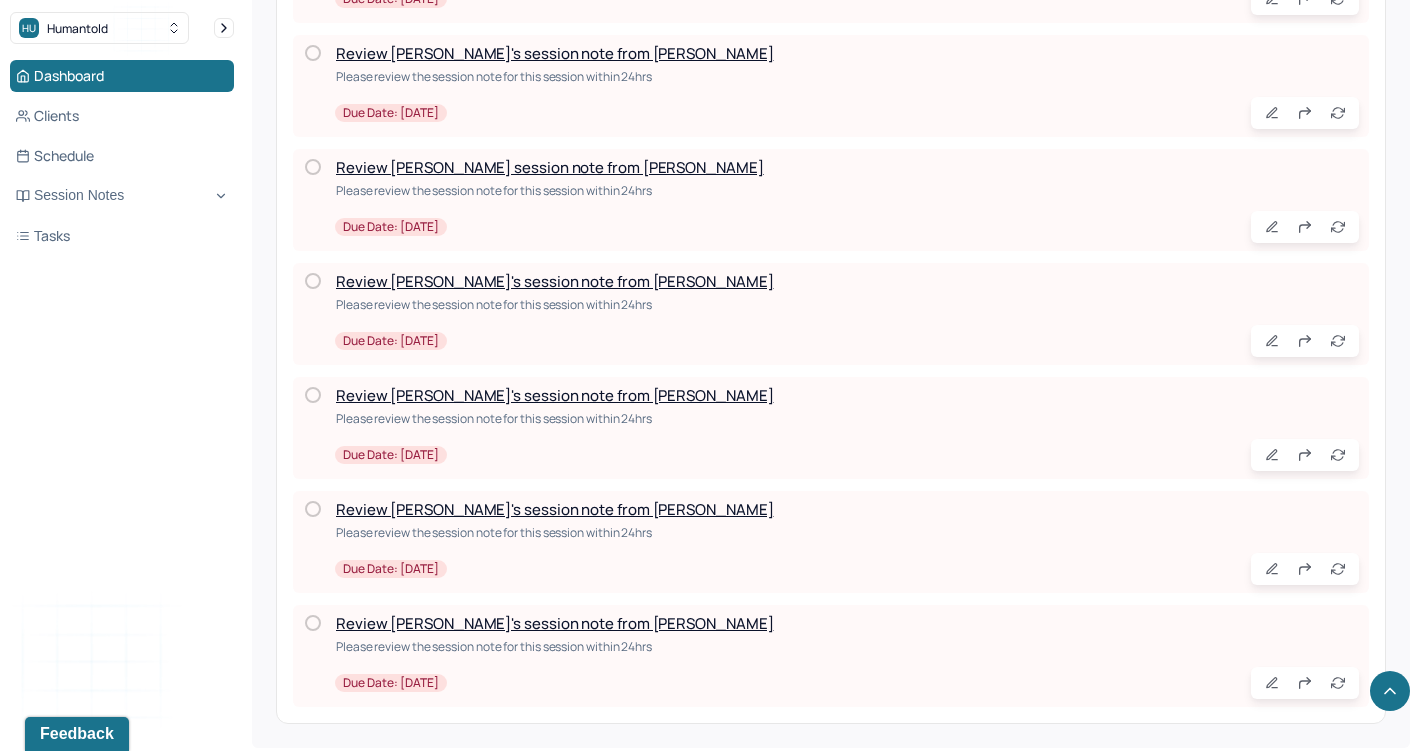 scroll, scrollTop: 2856, scrollLeft: 0, axis: vertical 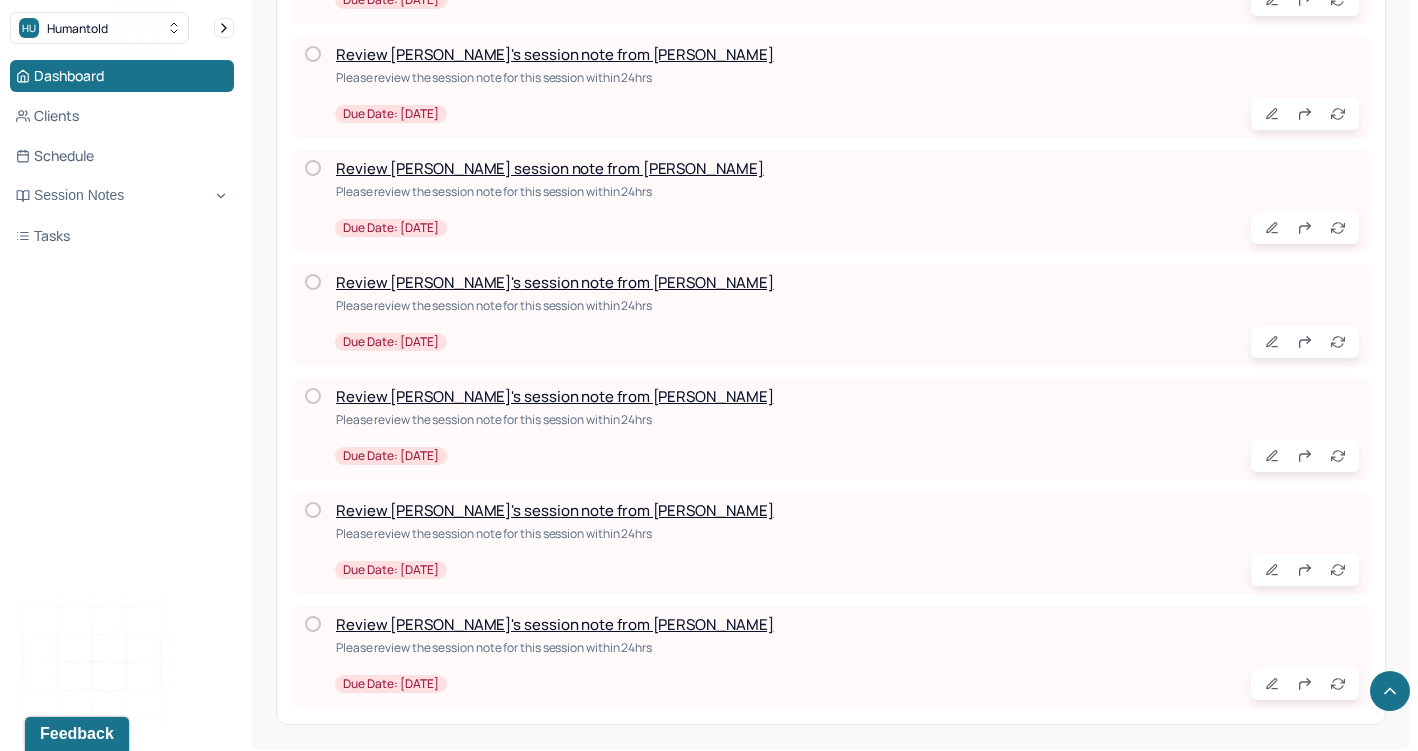 click on "Review [PERSON_NAME]'s session note from [PERSON_NAME]" at bounding box center [554, 396] 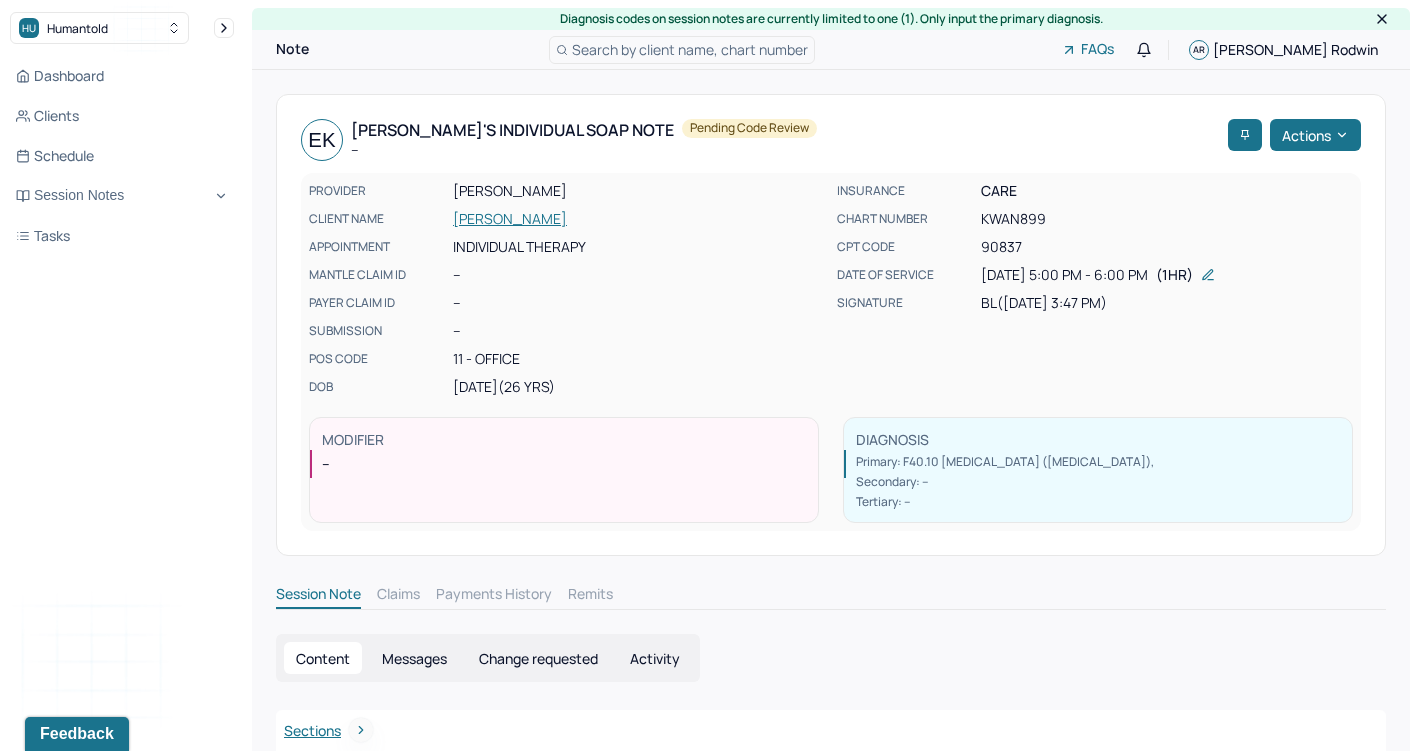 scroll, scrollTop: 0, scrollLeft: 0, axis: both 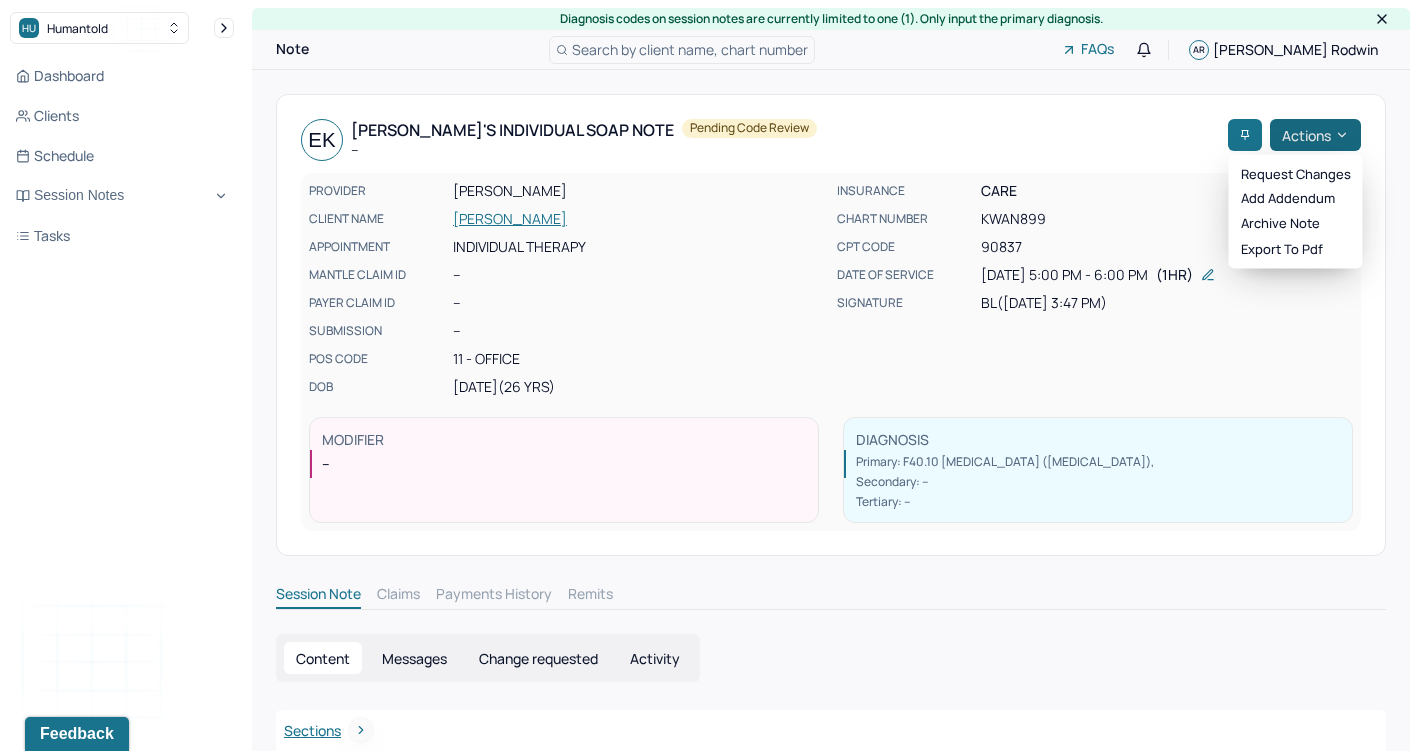 click 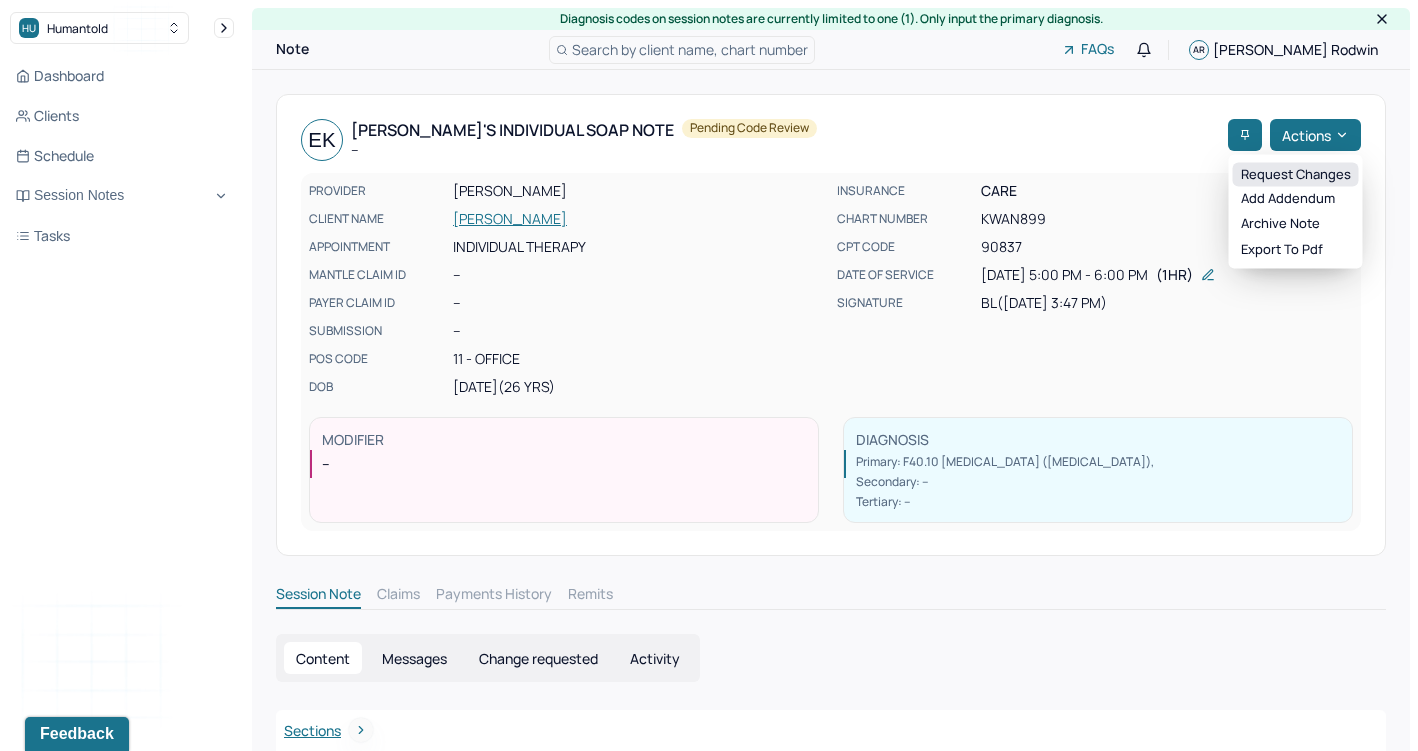 click on "Request changes" at bounding box center (1296, 175) 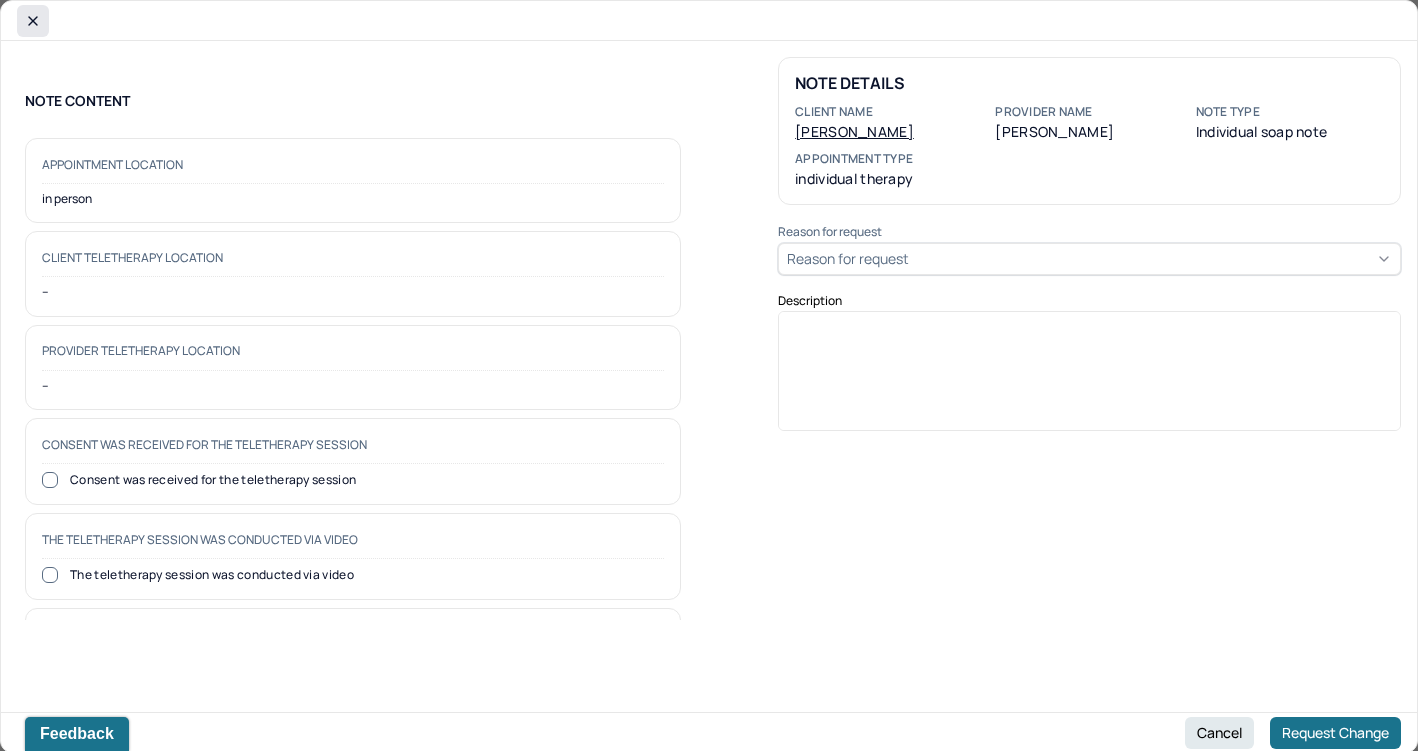 click 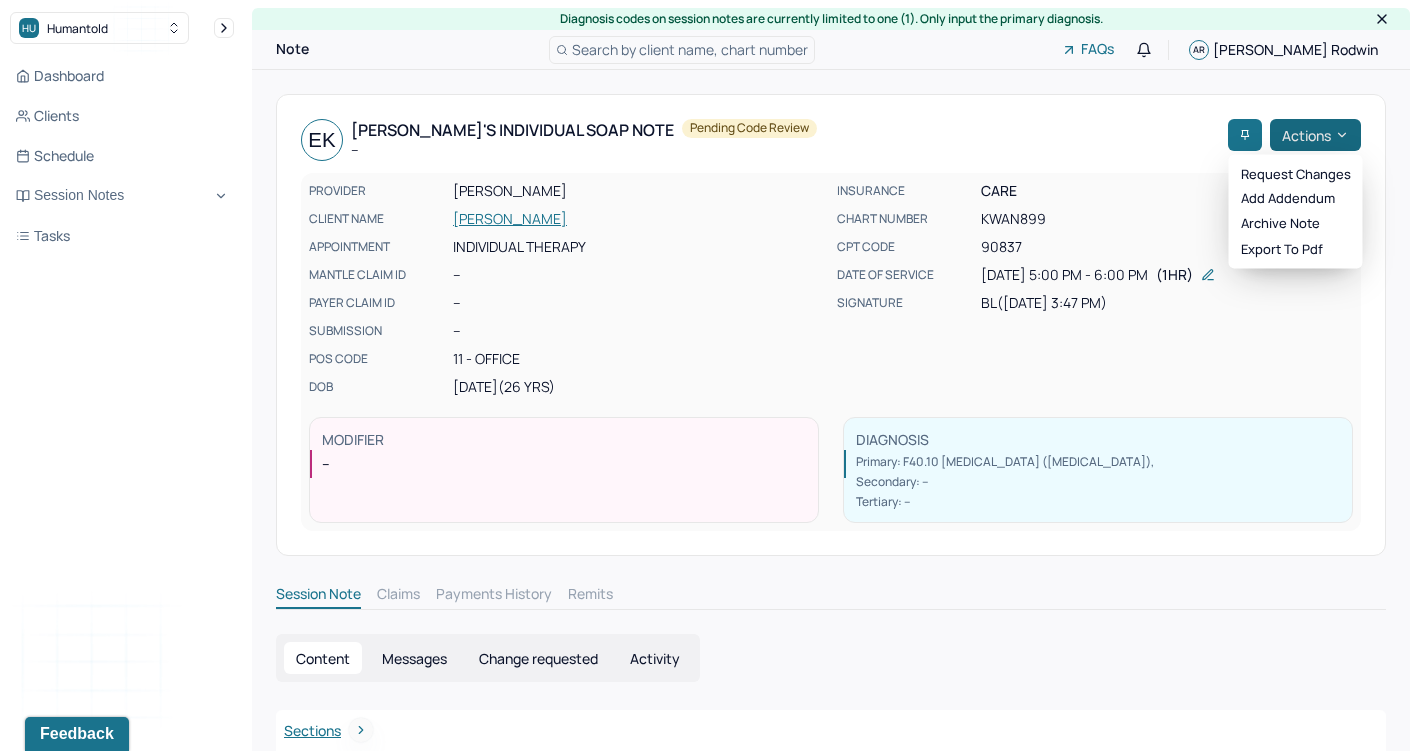 click on "Actions" at bounding box center (1315, 135) 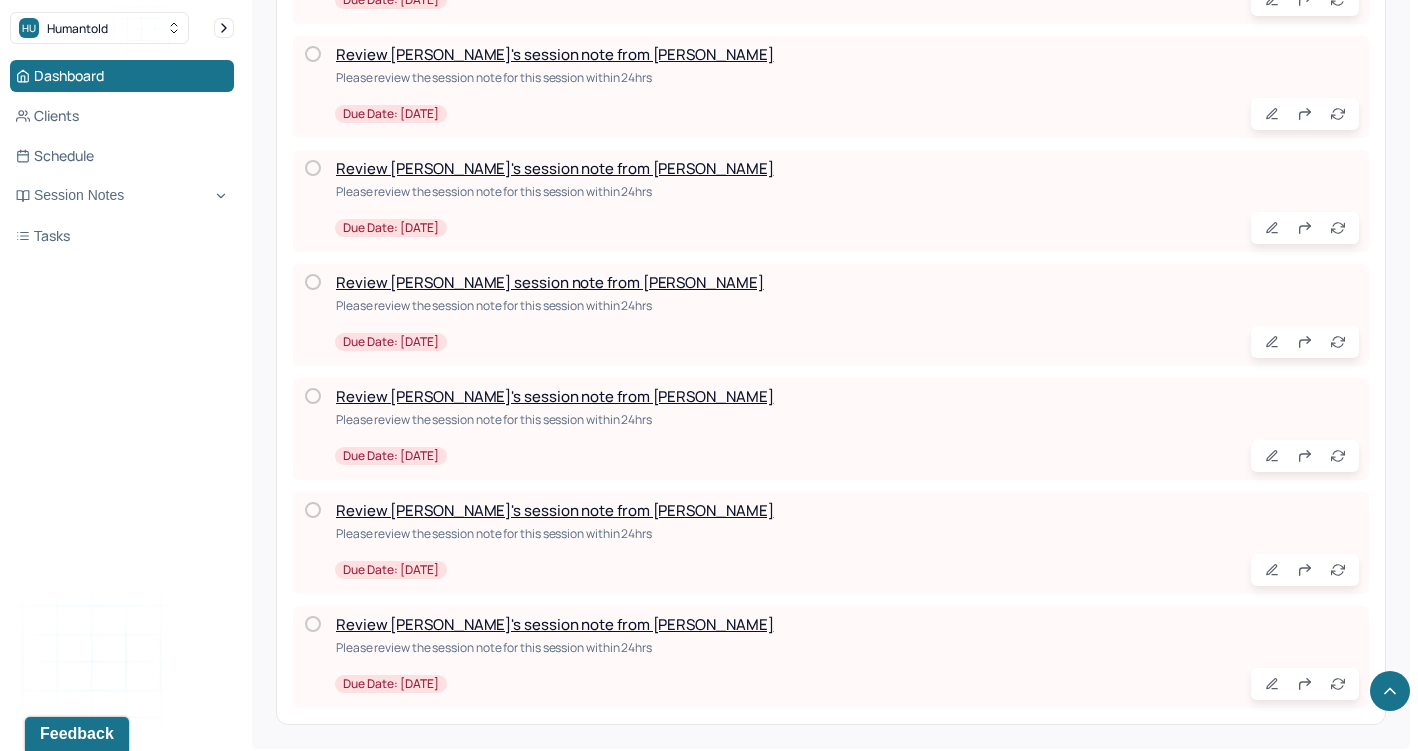 click on "Review [PERSON_NAME]'s session note from [PERSON_NAME]" at bounding box center [554, 510] 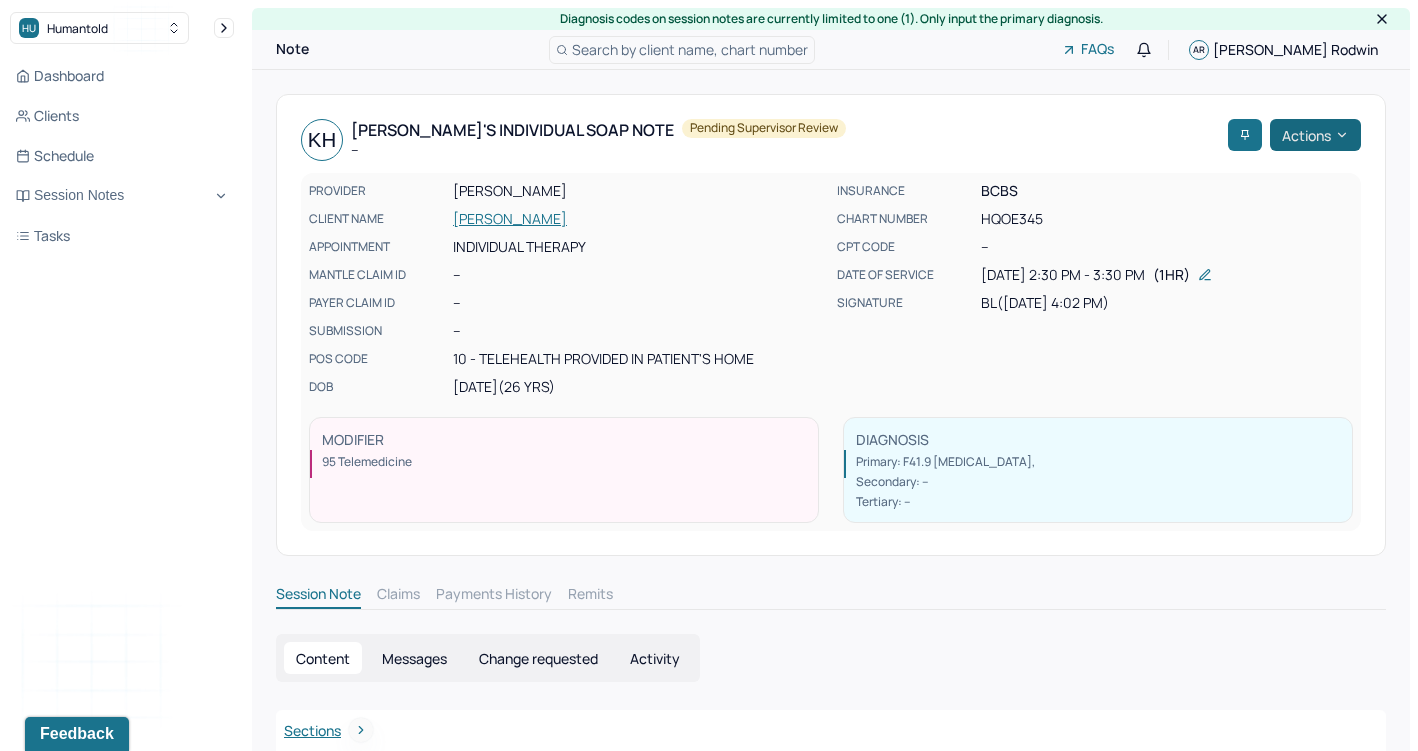 scroll, scrollTop: 0, scrollLeft: 0, axis: both 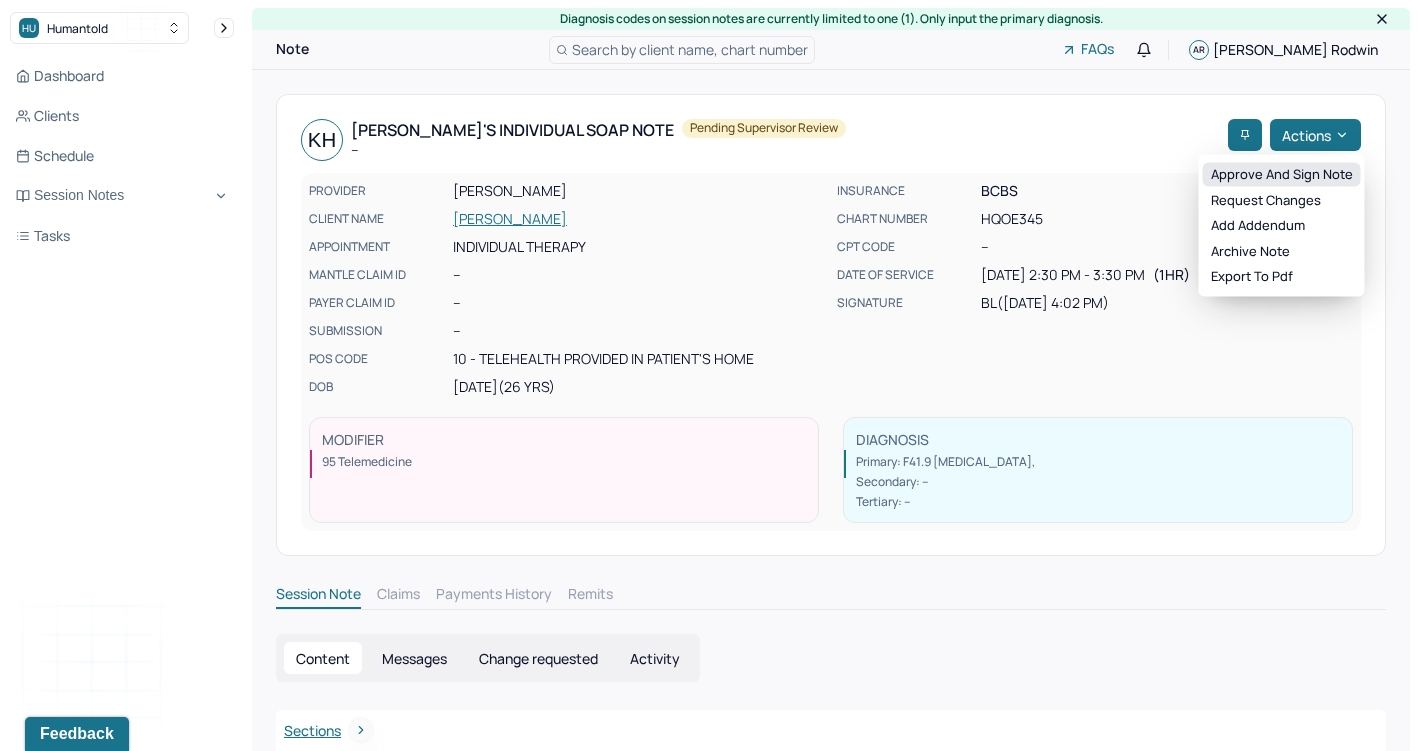 click on "Approve and sign note" at bounding box center [1282, 175] 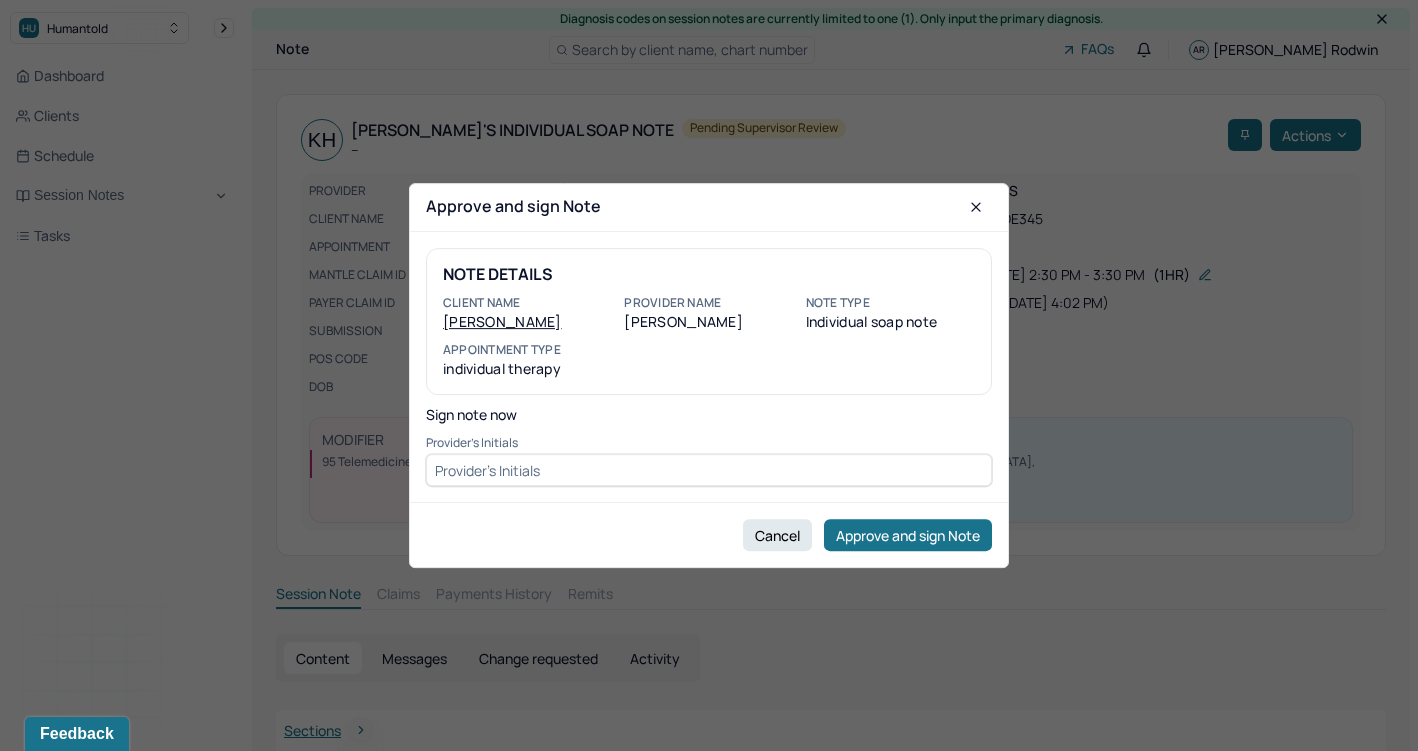 click at bounding box center (709, 470) 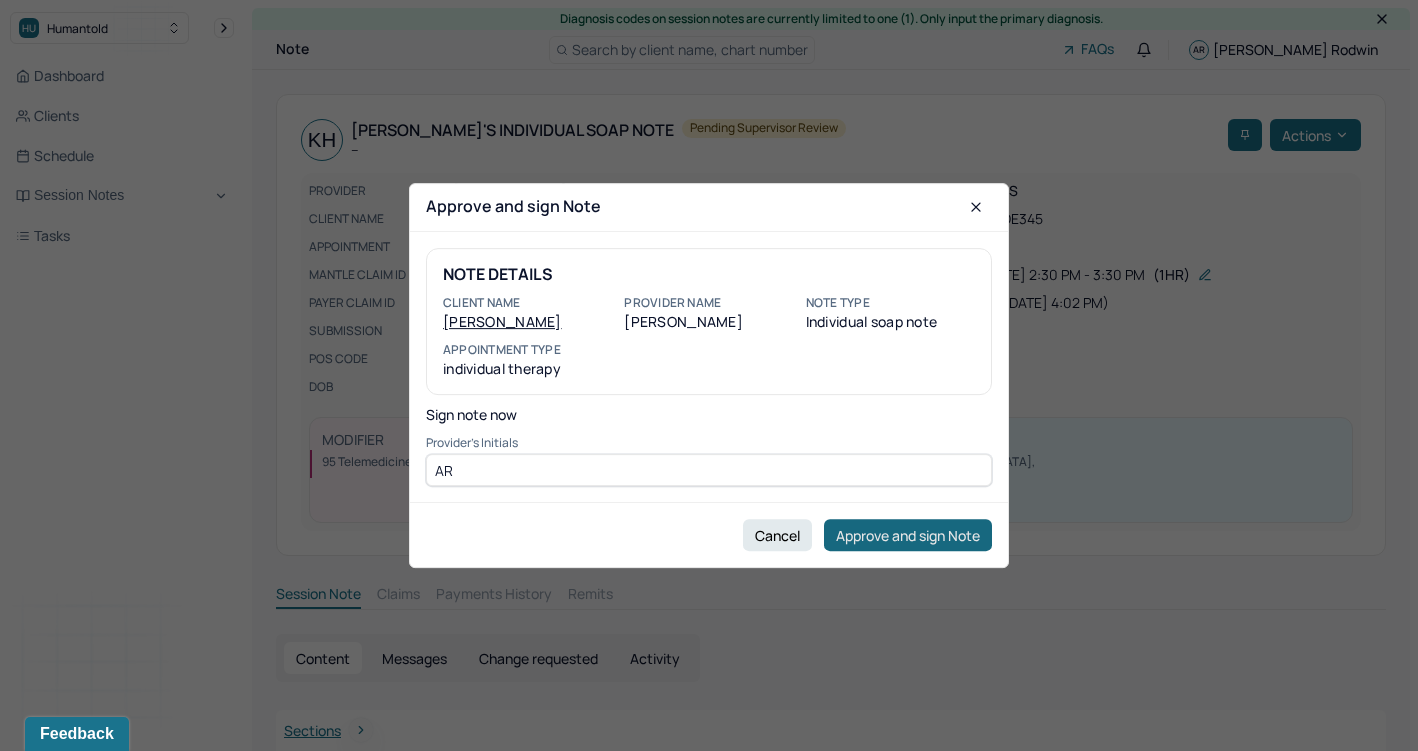 type on "AR" 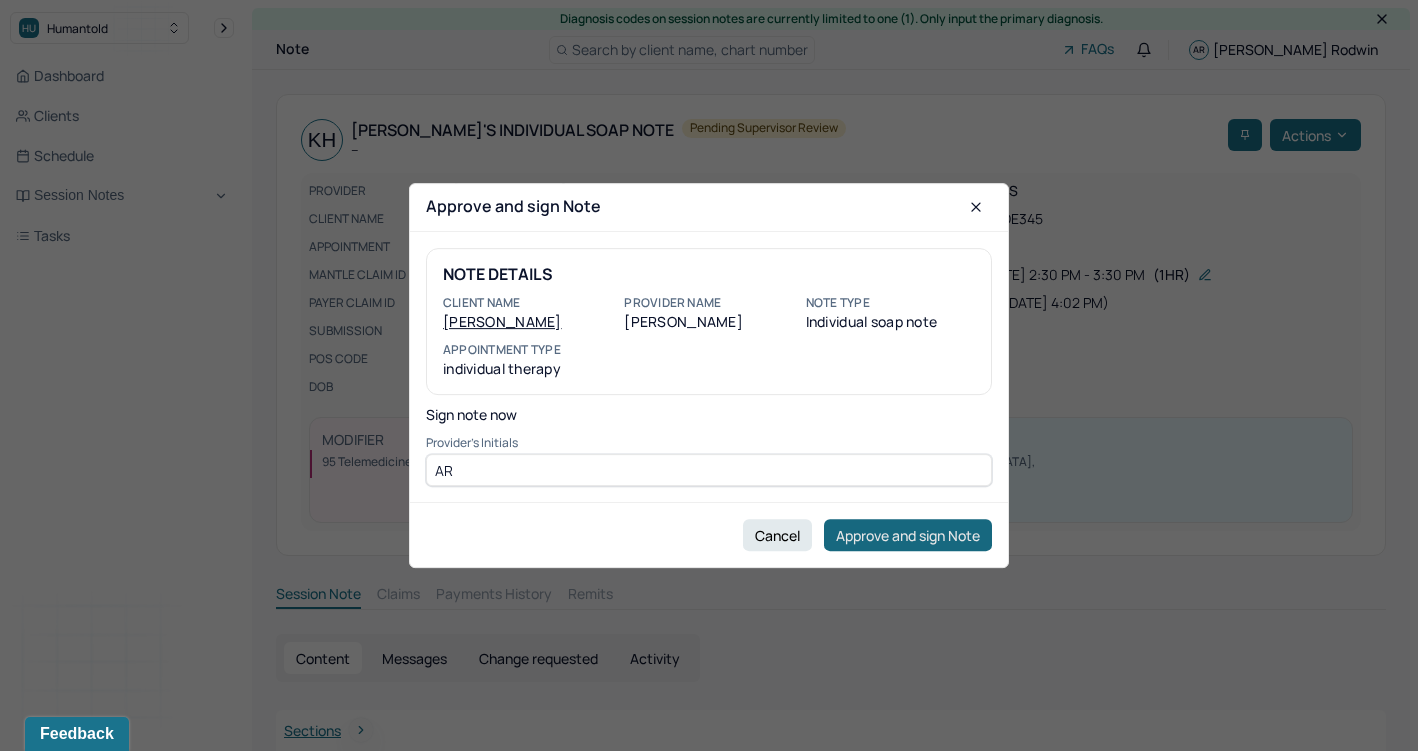 click on "Approve and sign Note" at bounding box center (908, 535) 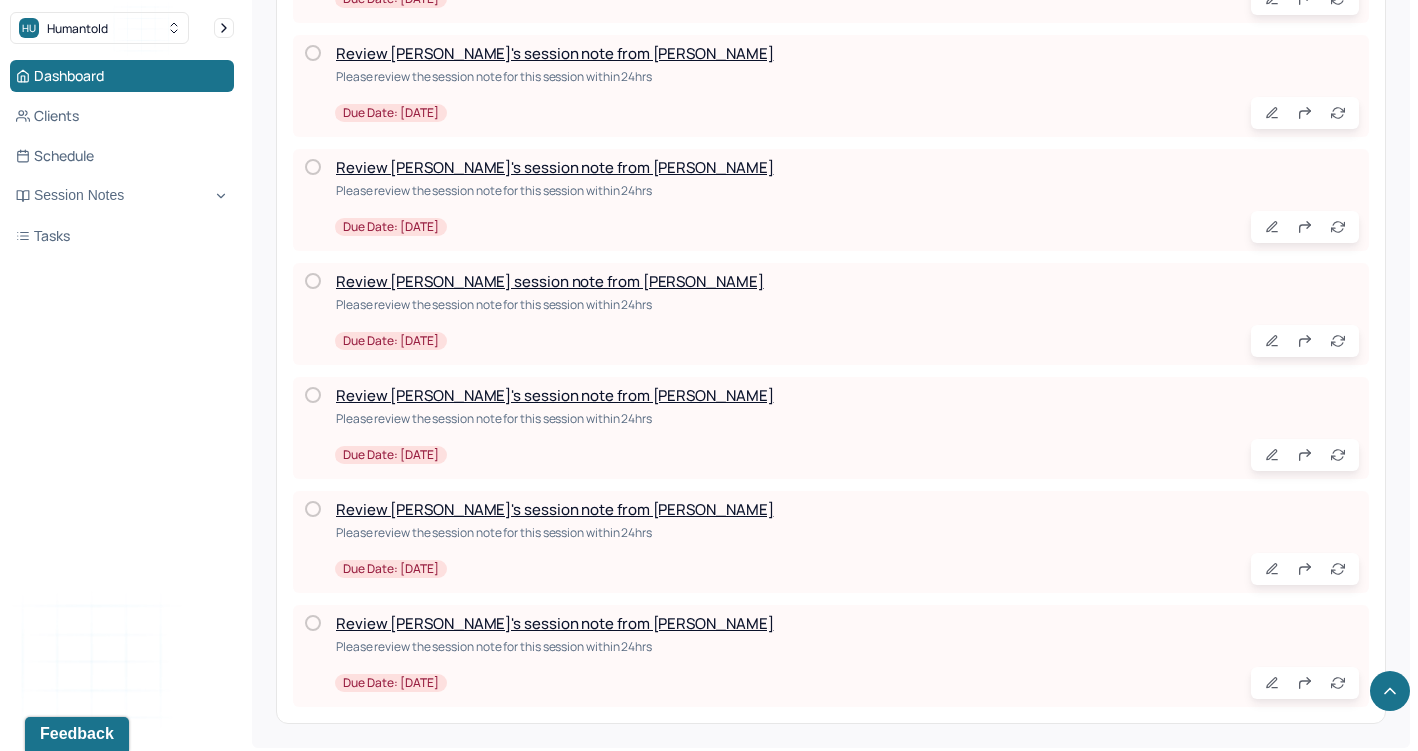 scroll, scrollTop: 2742, scrollLeft: 0, axis: vertical 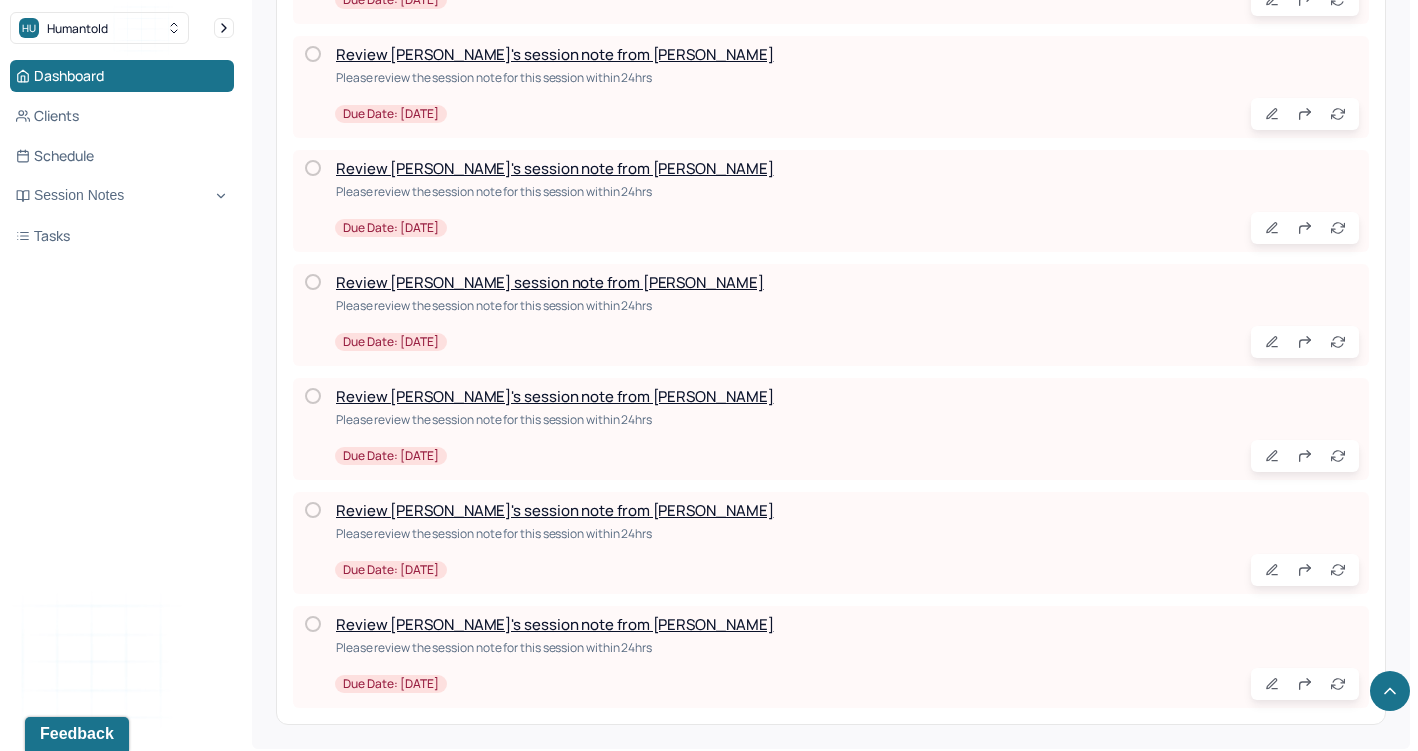 click on "Review [PERSON_NAME]'s session note from [PERSON_NAME]" at bounding box center [554, 510] 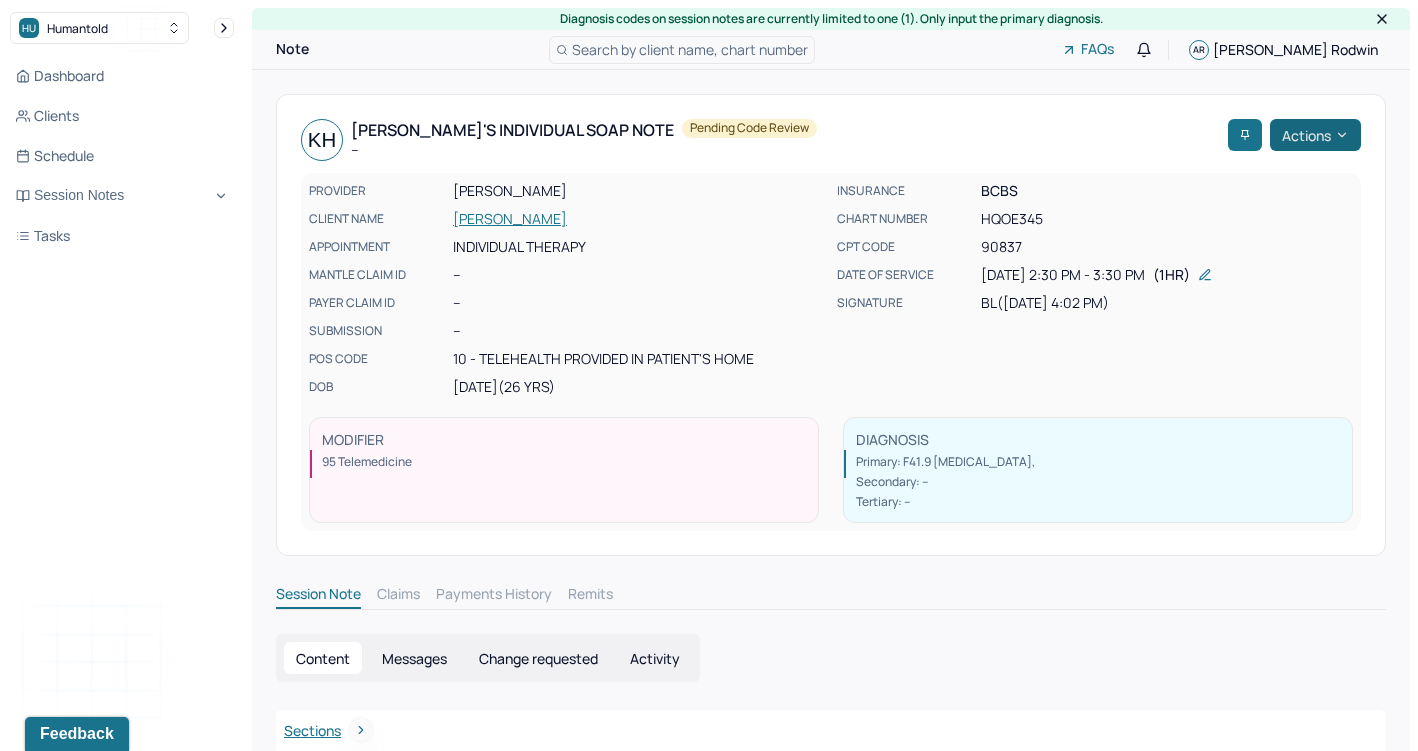 scroll, scrollTop: 0, scrollLeft: 0, axis: both 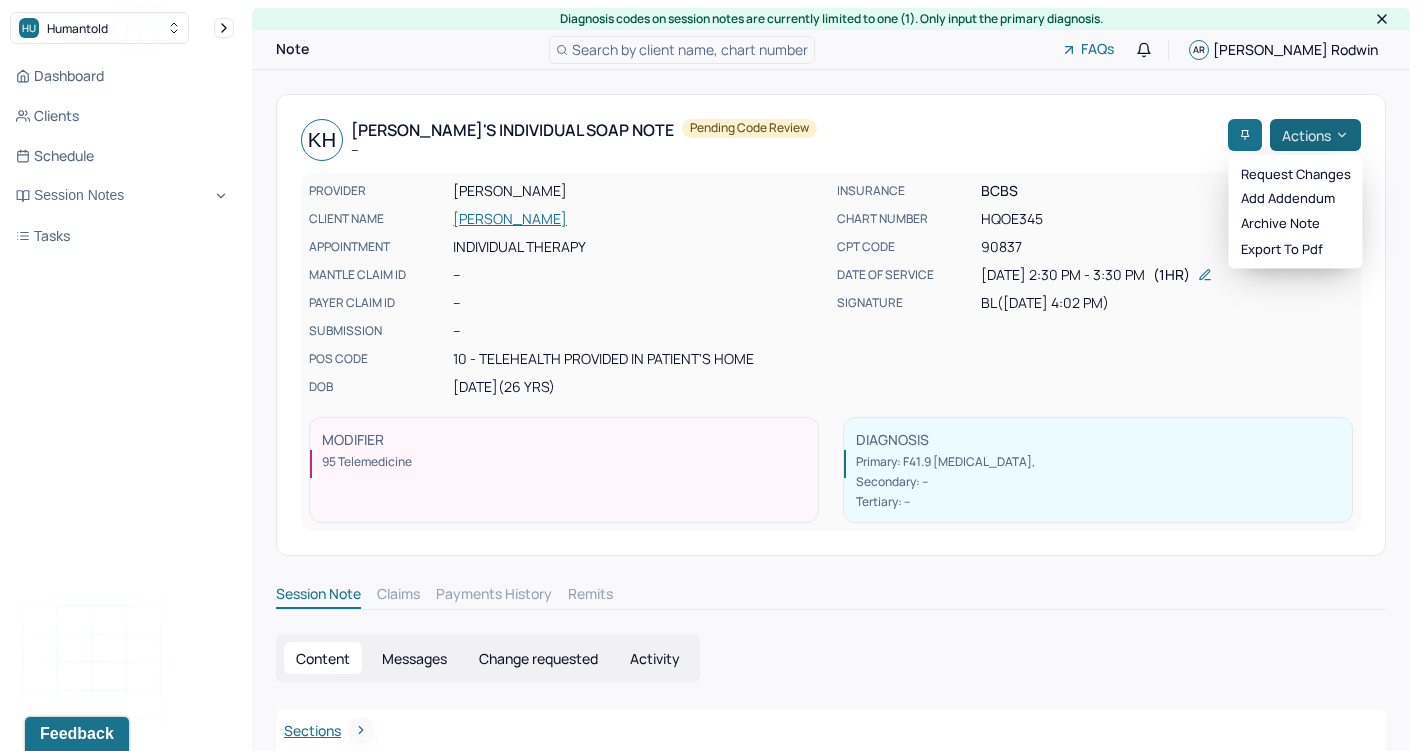 click on "Actions" at bounding box center (1315, 135) 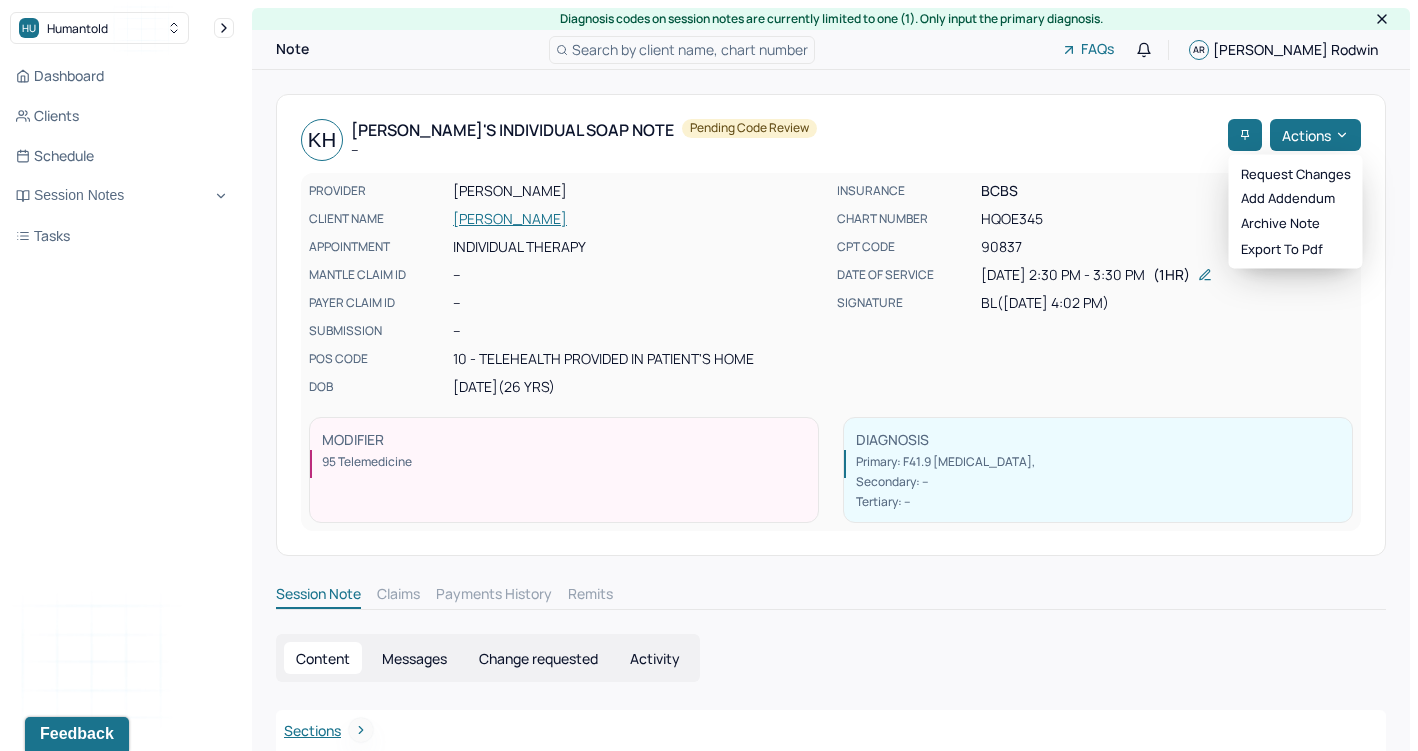 click on "KH [PERSON_NAME]'s   Individual soap note -- Pending code review" at bounding box center (760, 140) 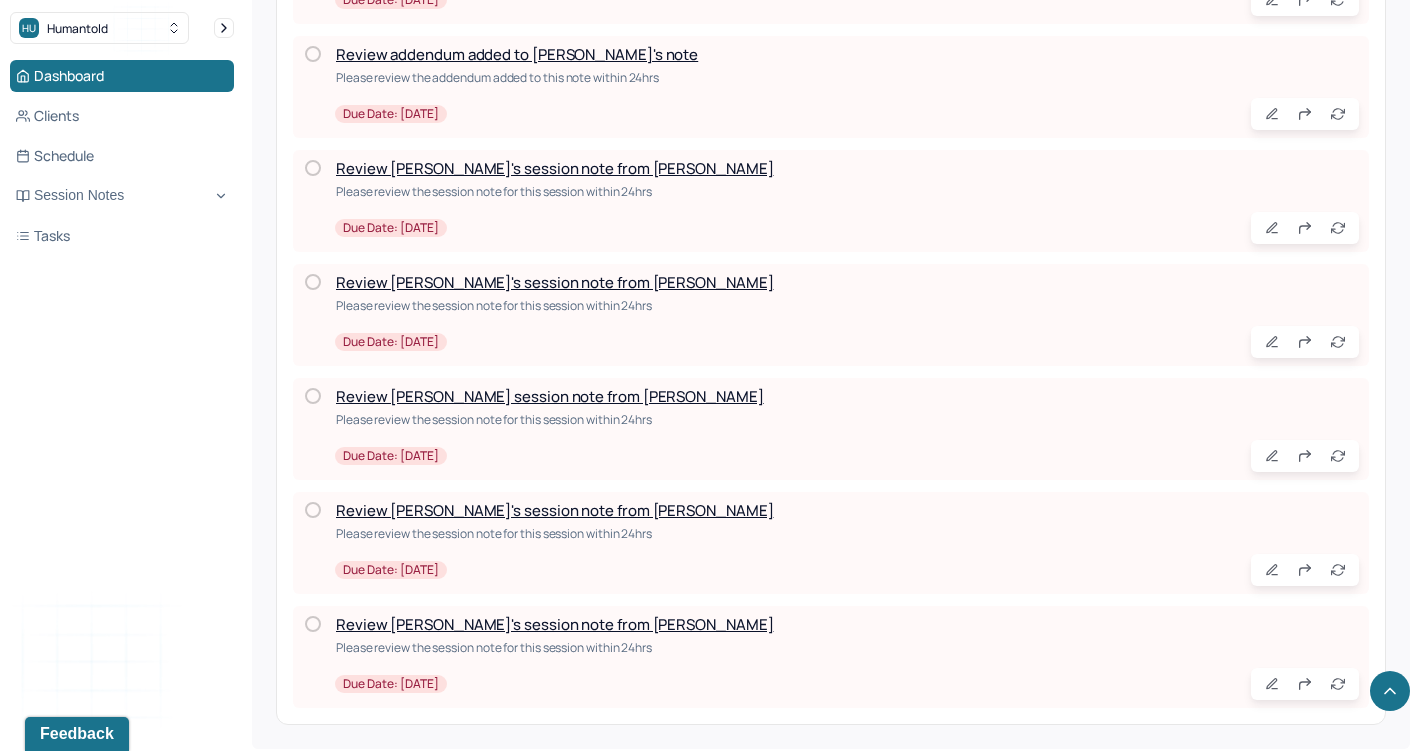 click on "Review [PERSON_NAME]'s session note from [PERSON_NAME]" at bounding box center (554, 624) 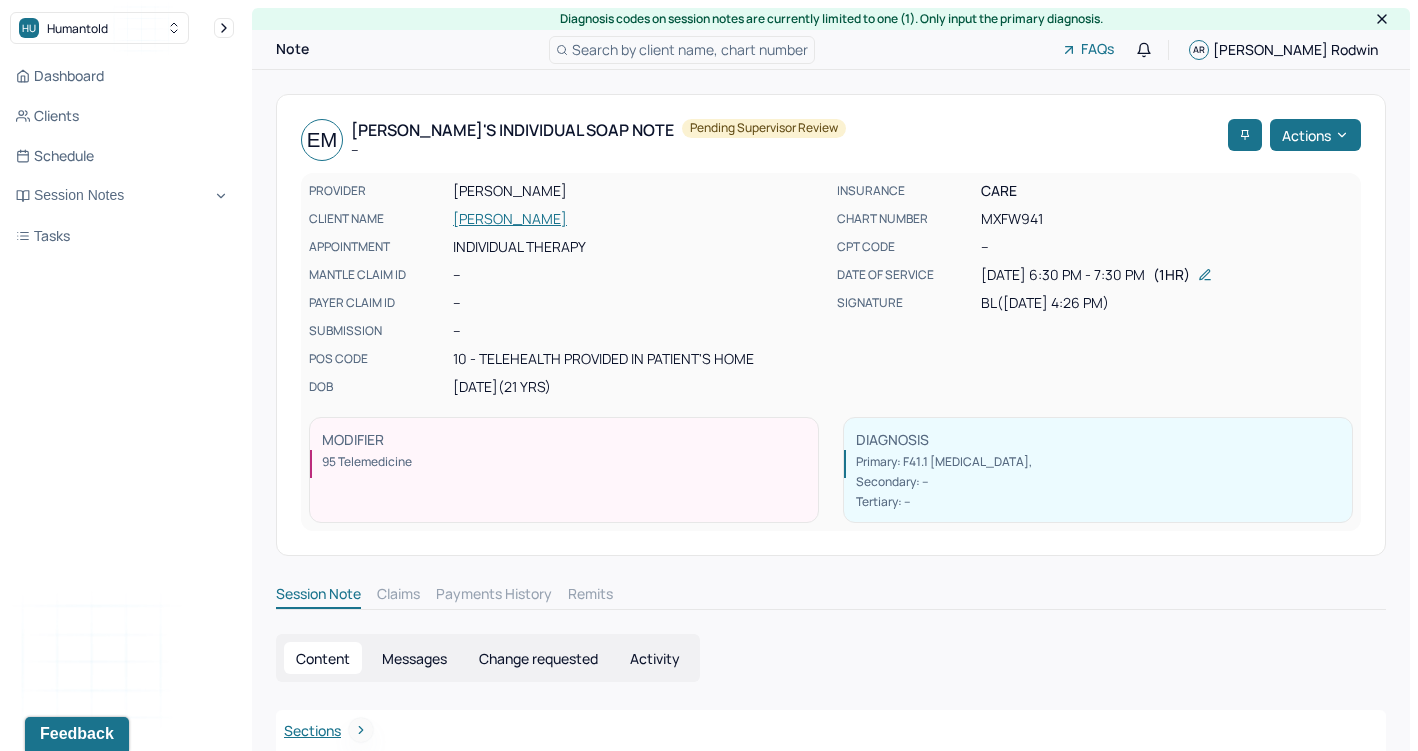 scroll, scrollTop: 0, scrollLeft: 0, axis: both 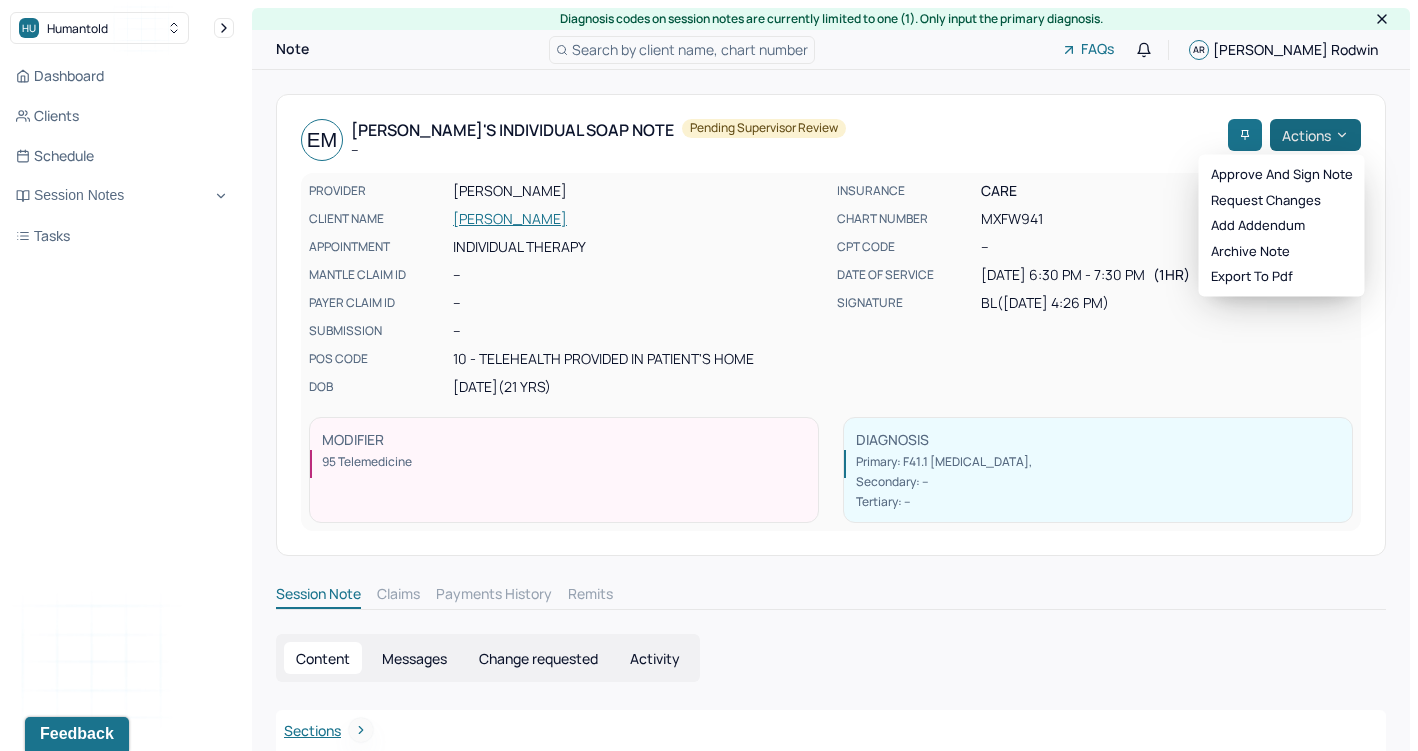 click on "Actions" at bounding box center [1315, 135] 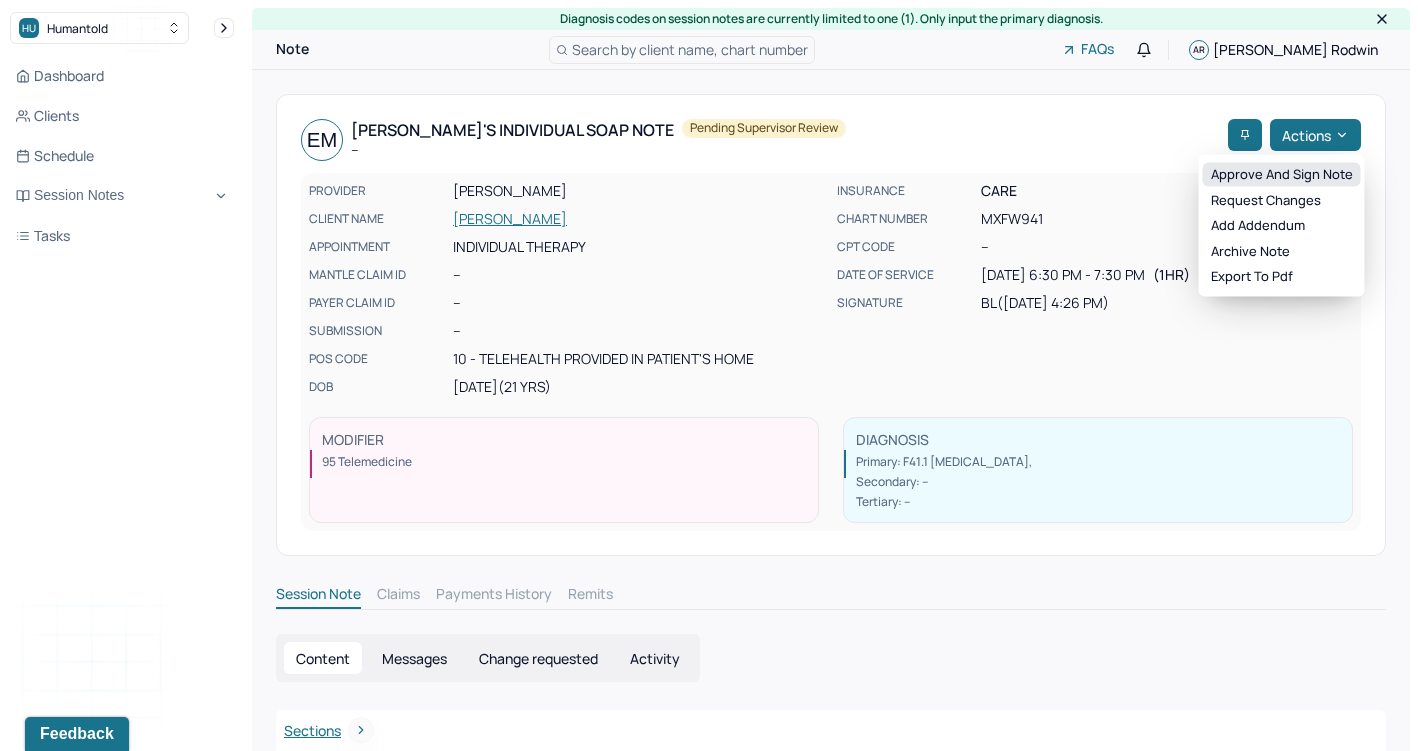 click on "Approve and sign note" at bounding box center [1282, 175] 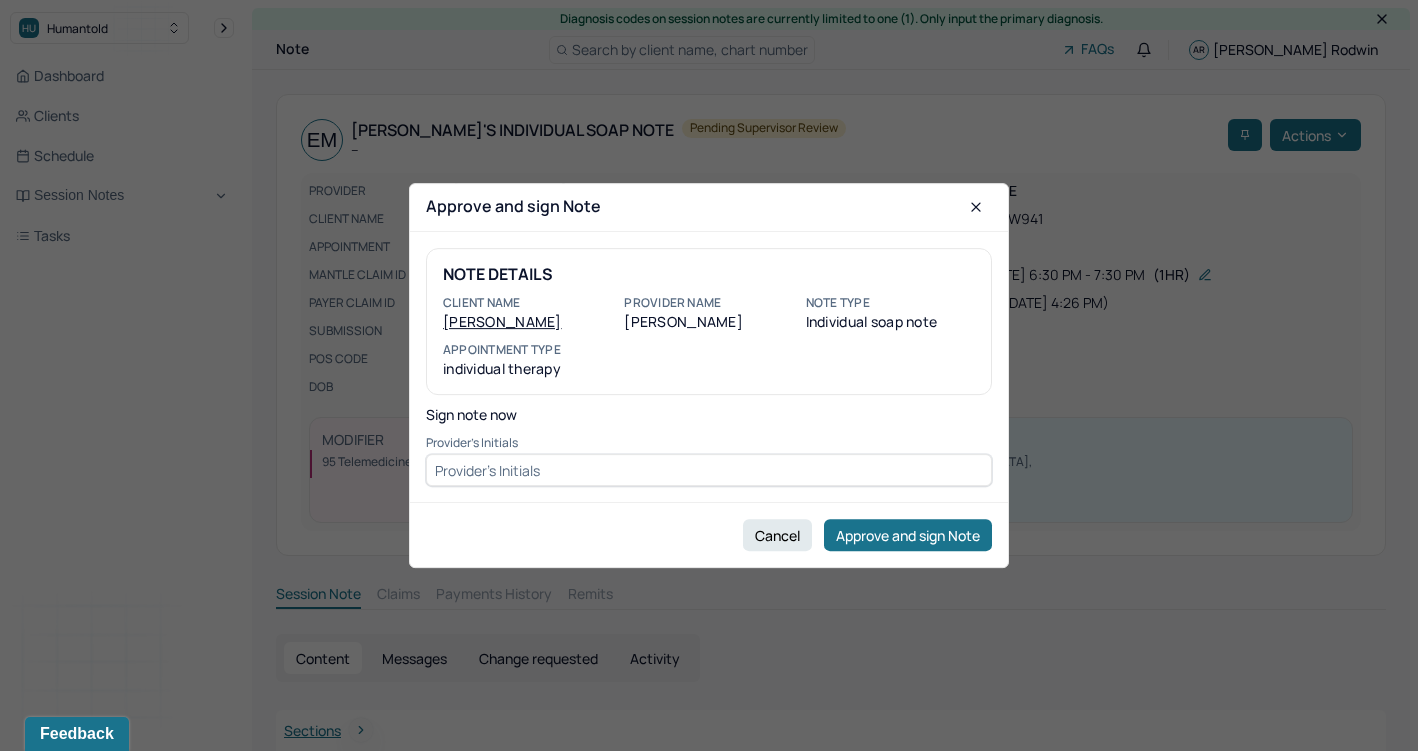 click at bounding box center (709, 470) 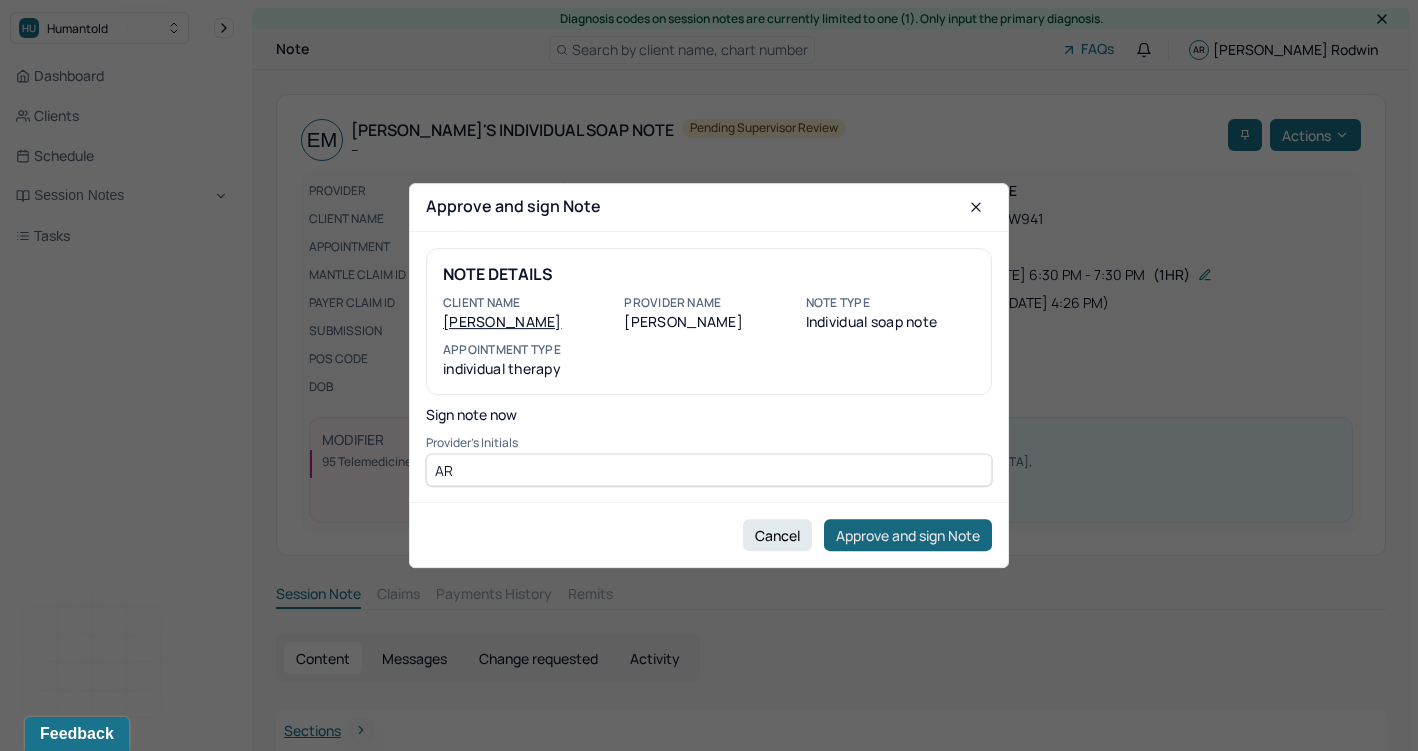 type on "AR" 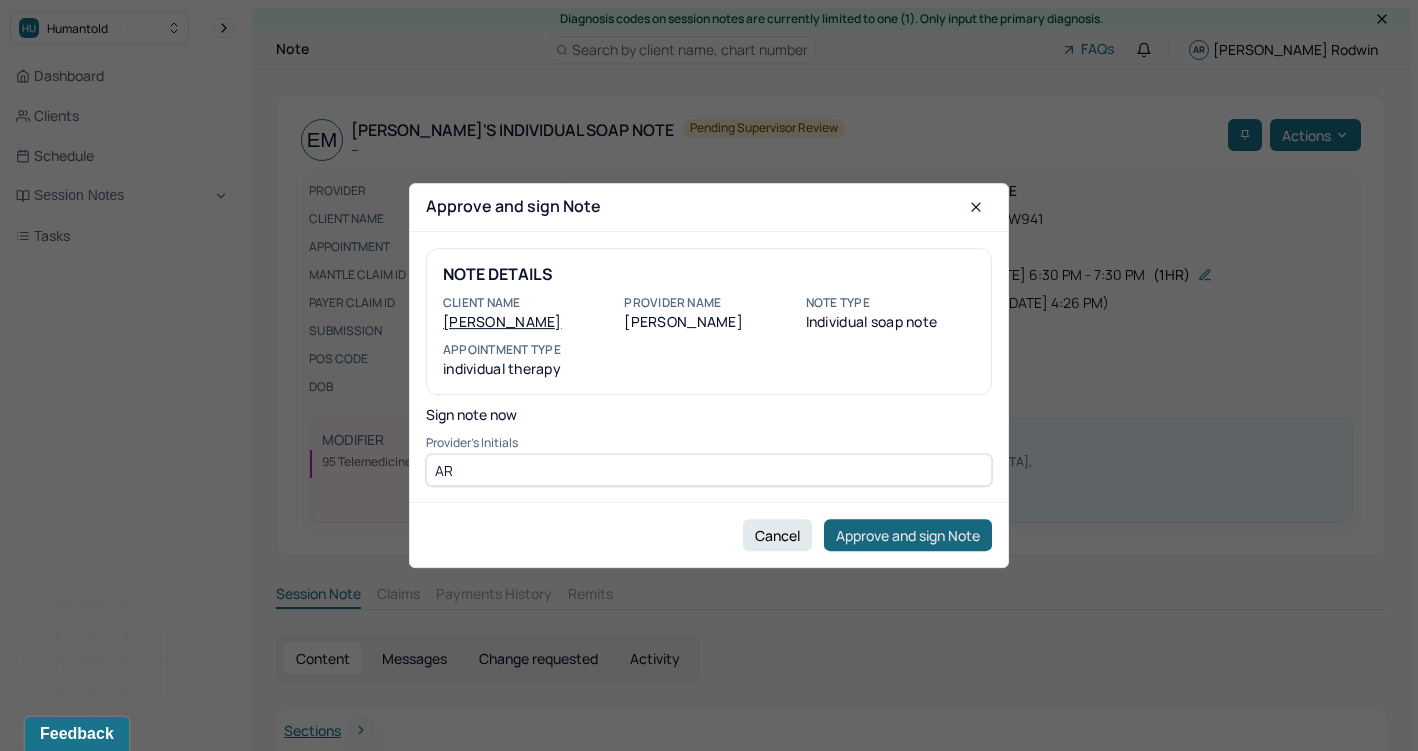 click on "Approve and sign Note" at bounding box center (908, 535) 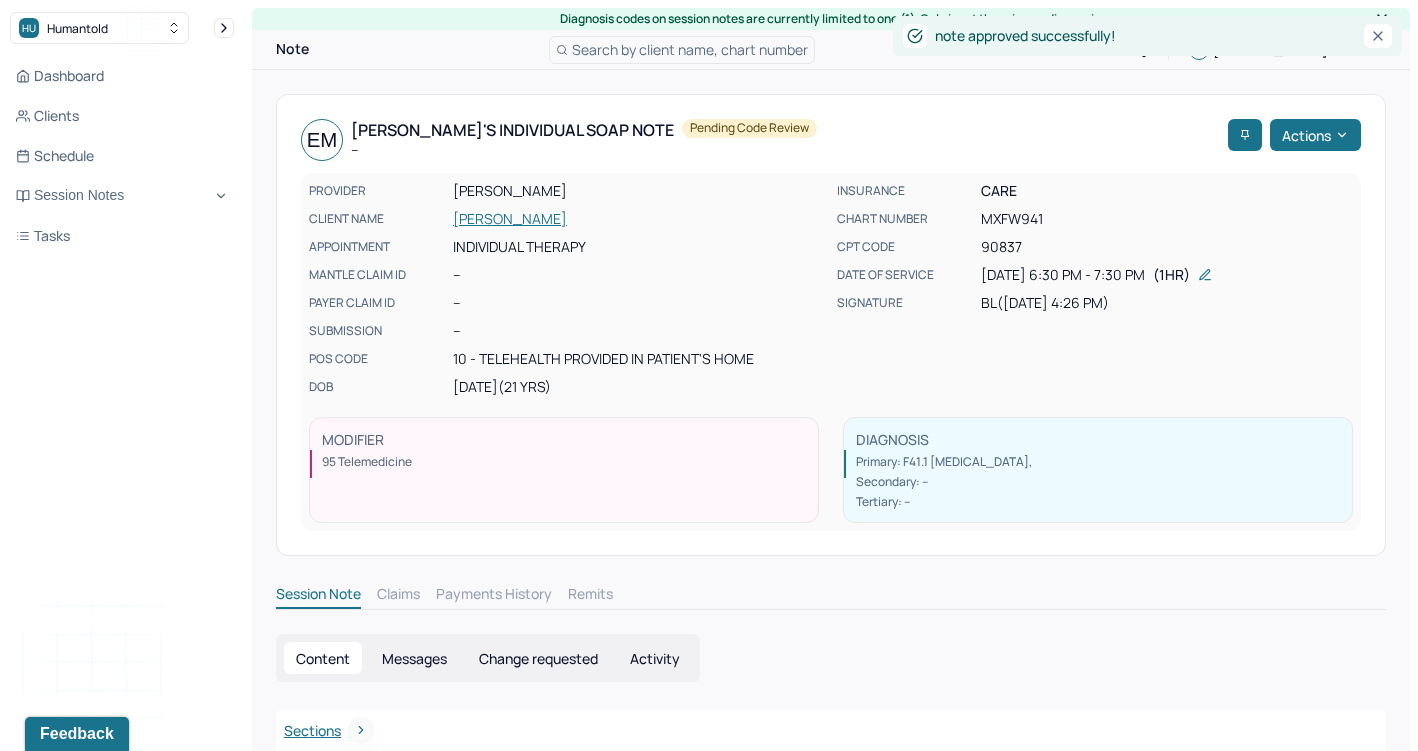 scroll, scrollTop: 2628, scrollLeft: 0, axis: vertical 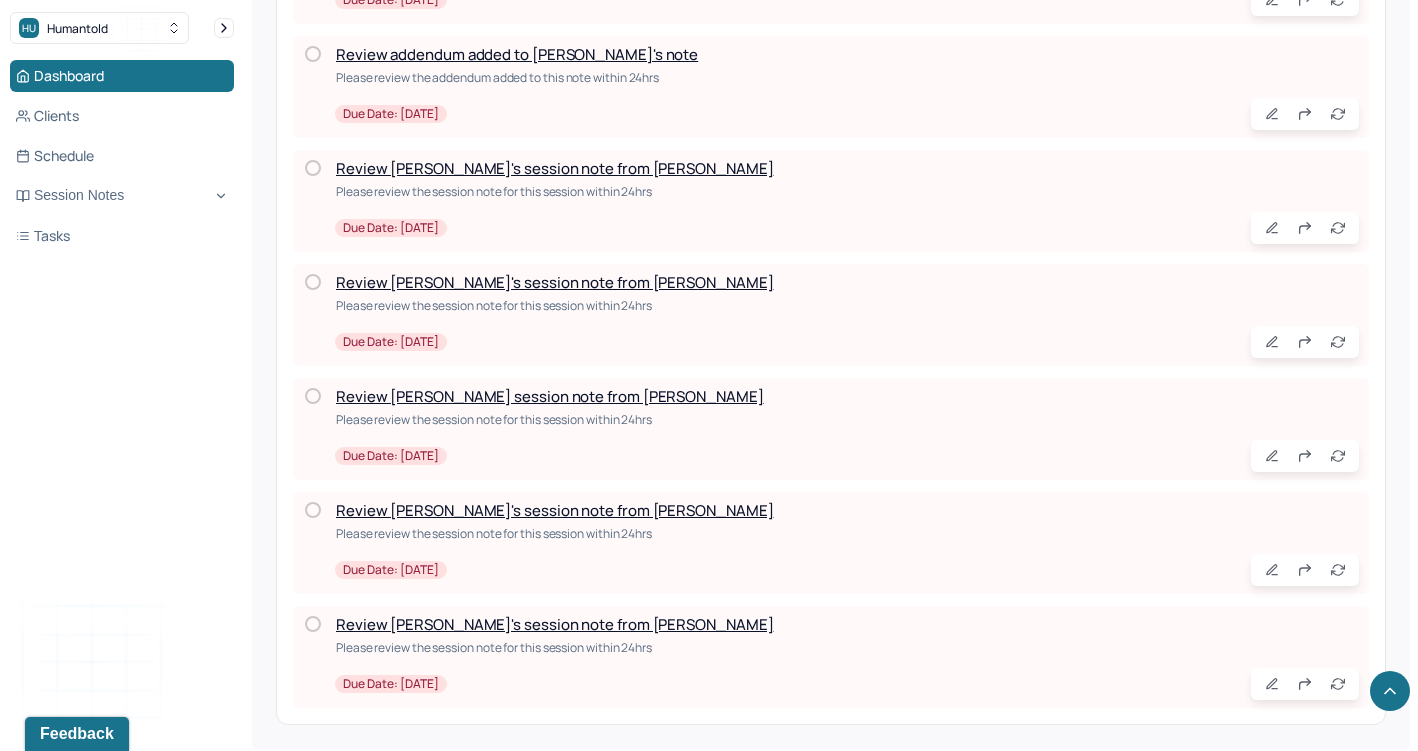 click on "Review [PERSON_NAME] session note from [PERSON_NAME]" at bounding box center (550, 396) 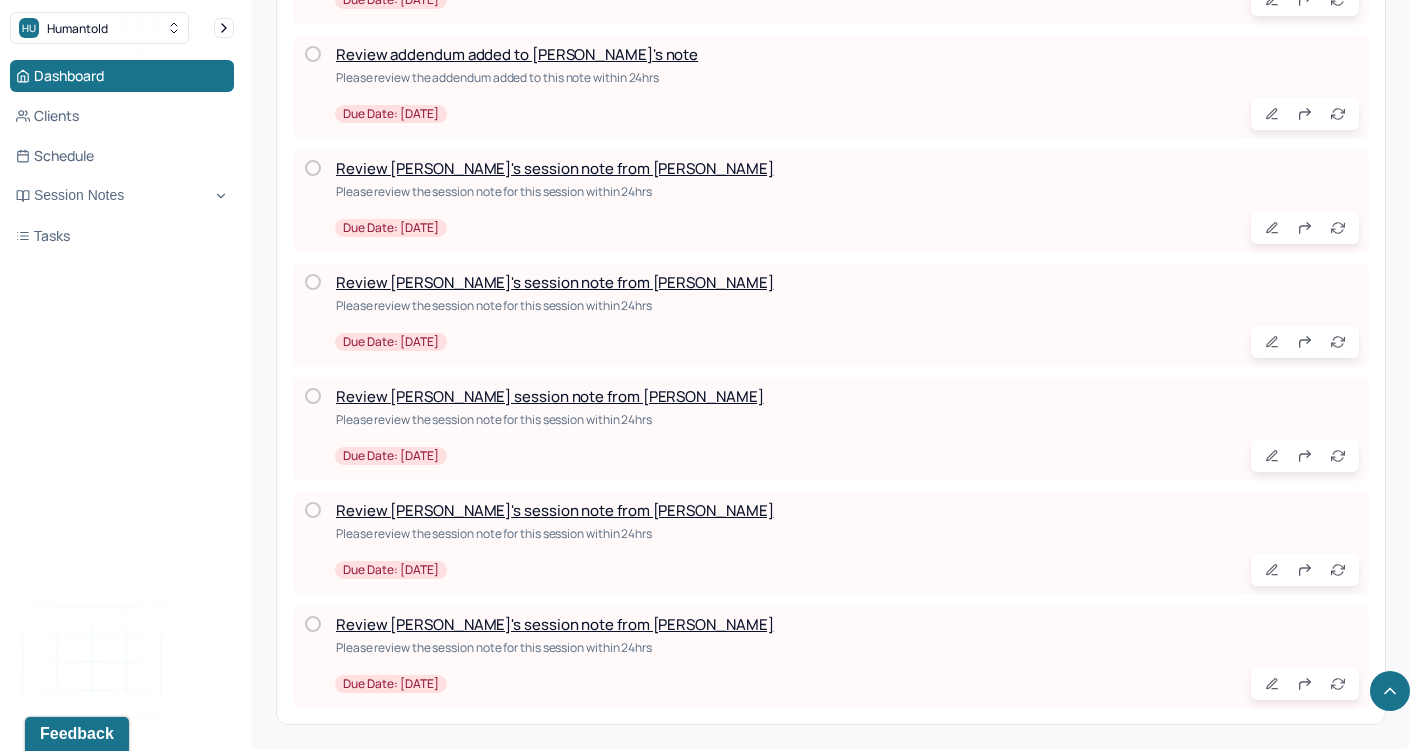 scroll, scrollTop: 29, scrollLeft: 0, axis: vertical 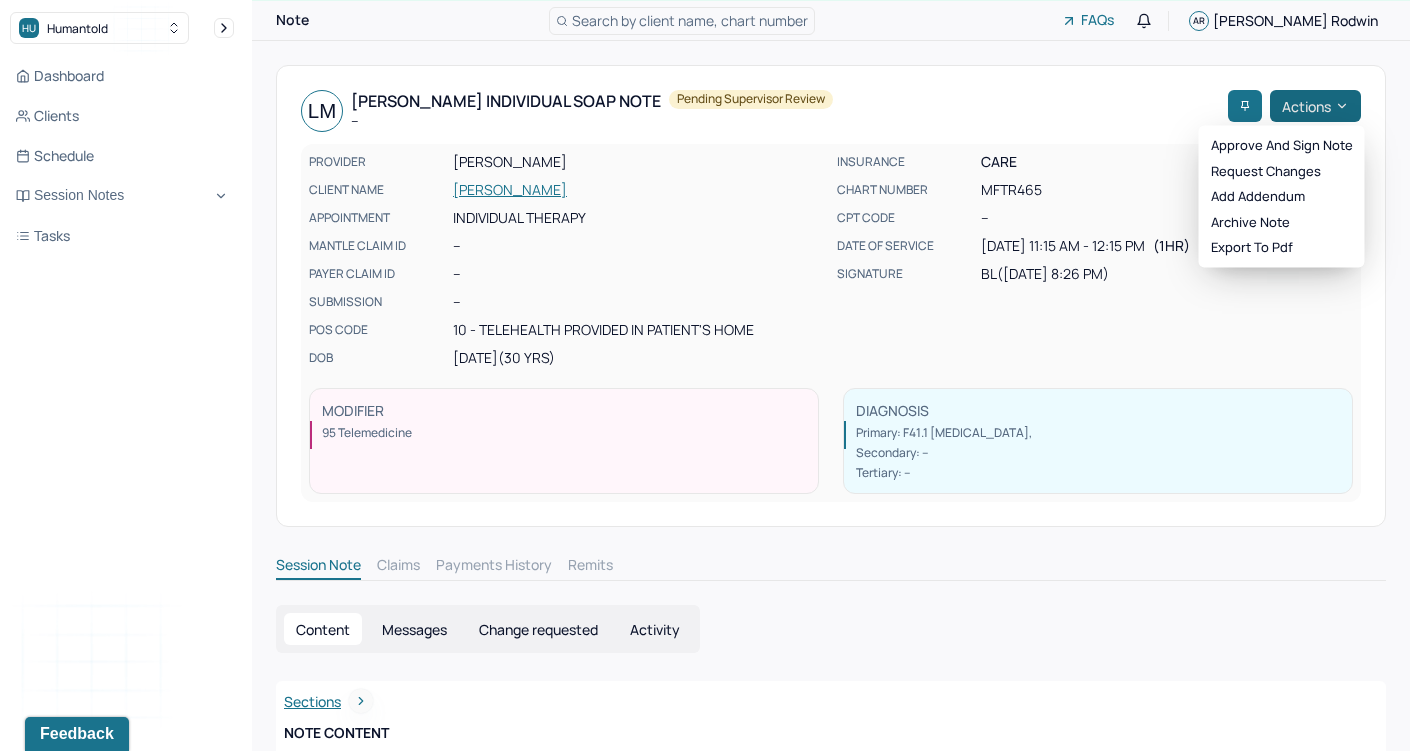 click on "Actions" at bounding box center (1315, 106) 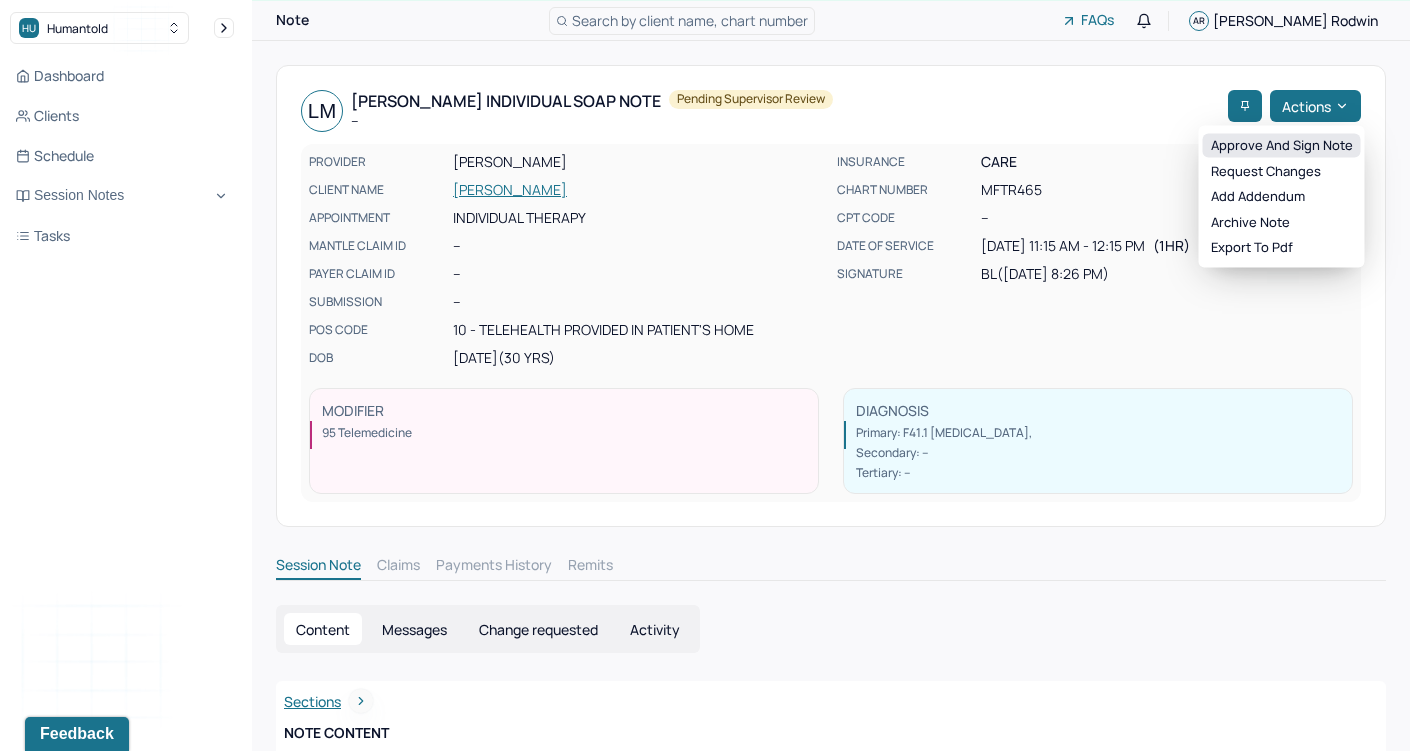 click on "Approve and sign note" at bounding box center [1282, 146] 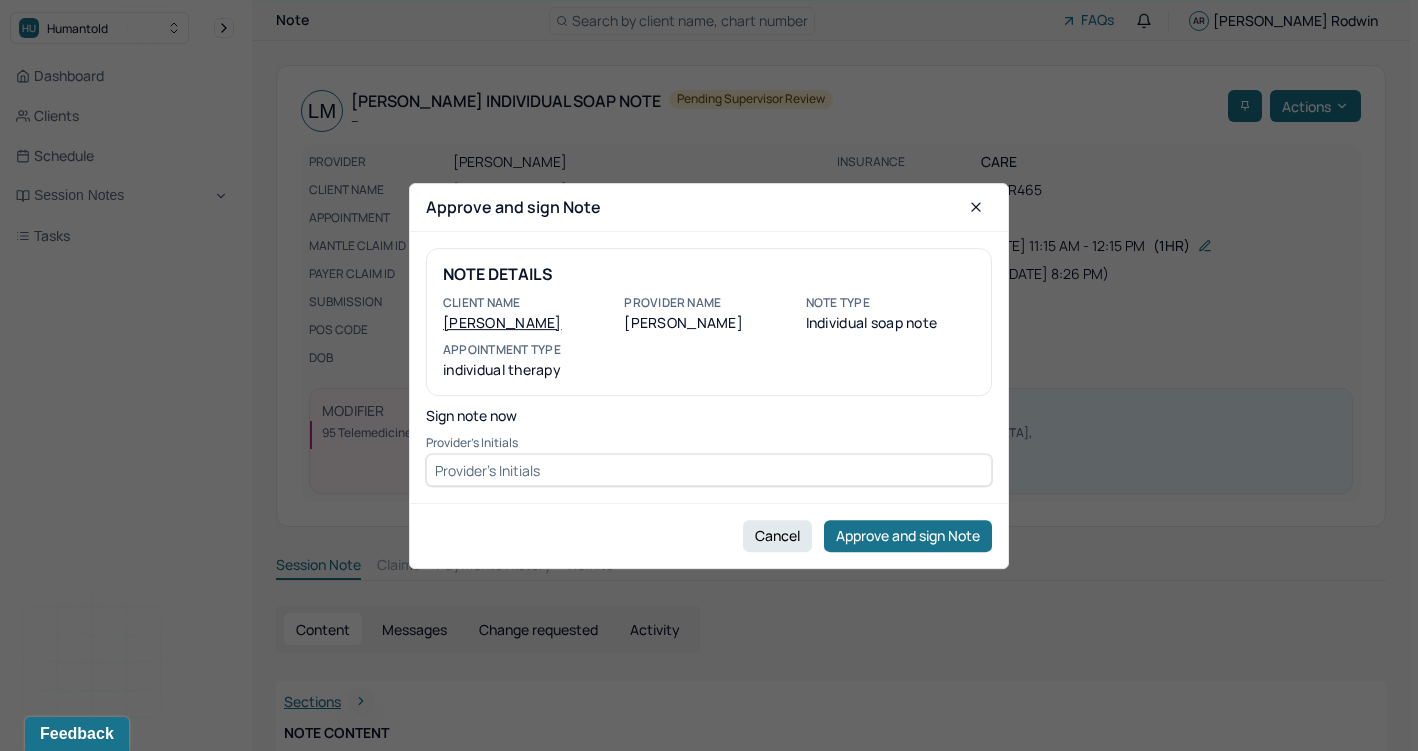 click at bounding box center (709, 470) 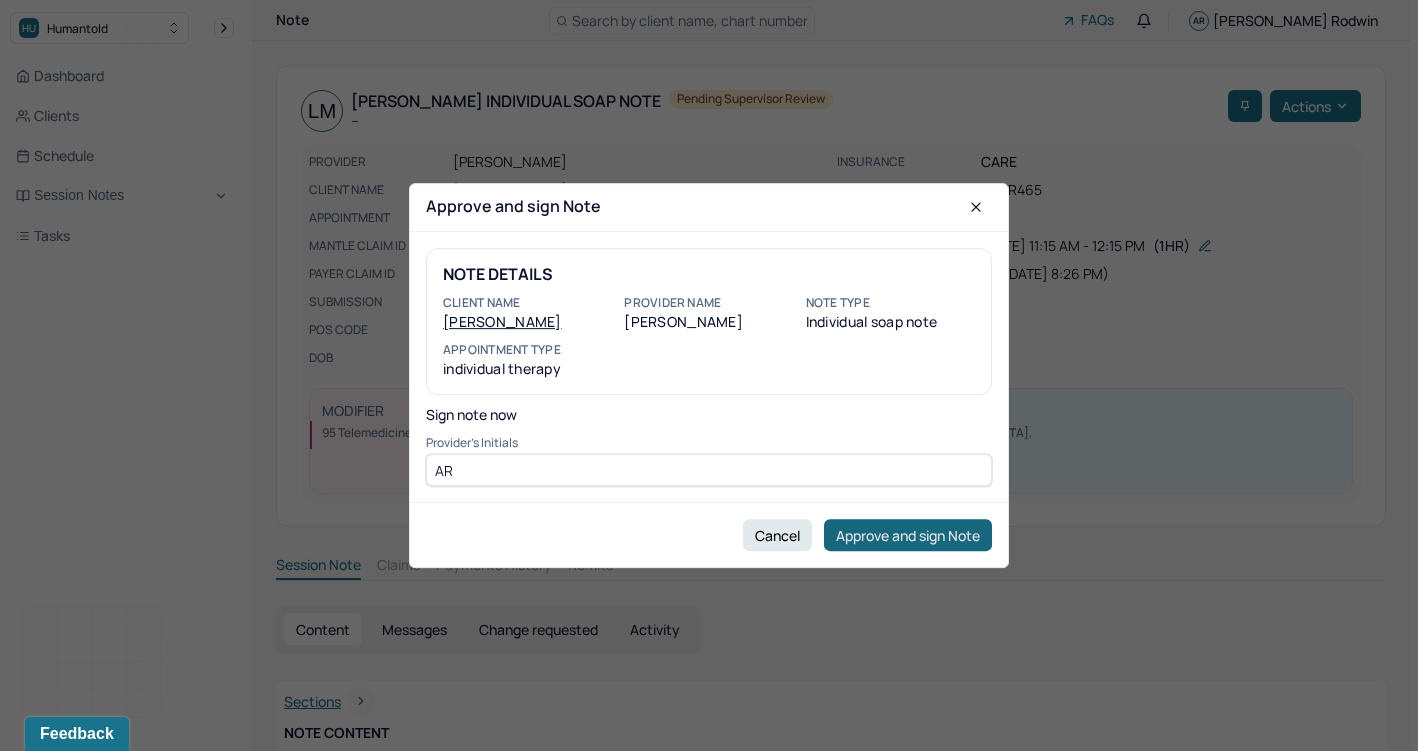 type on "AR" 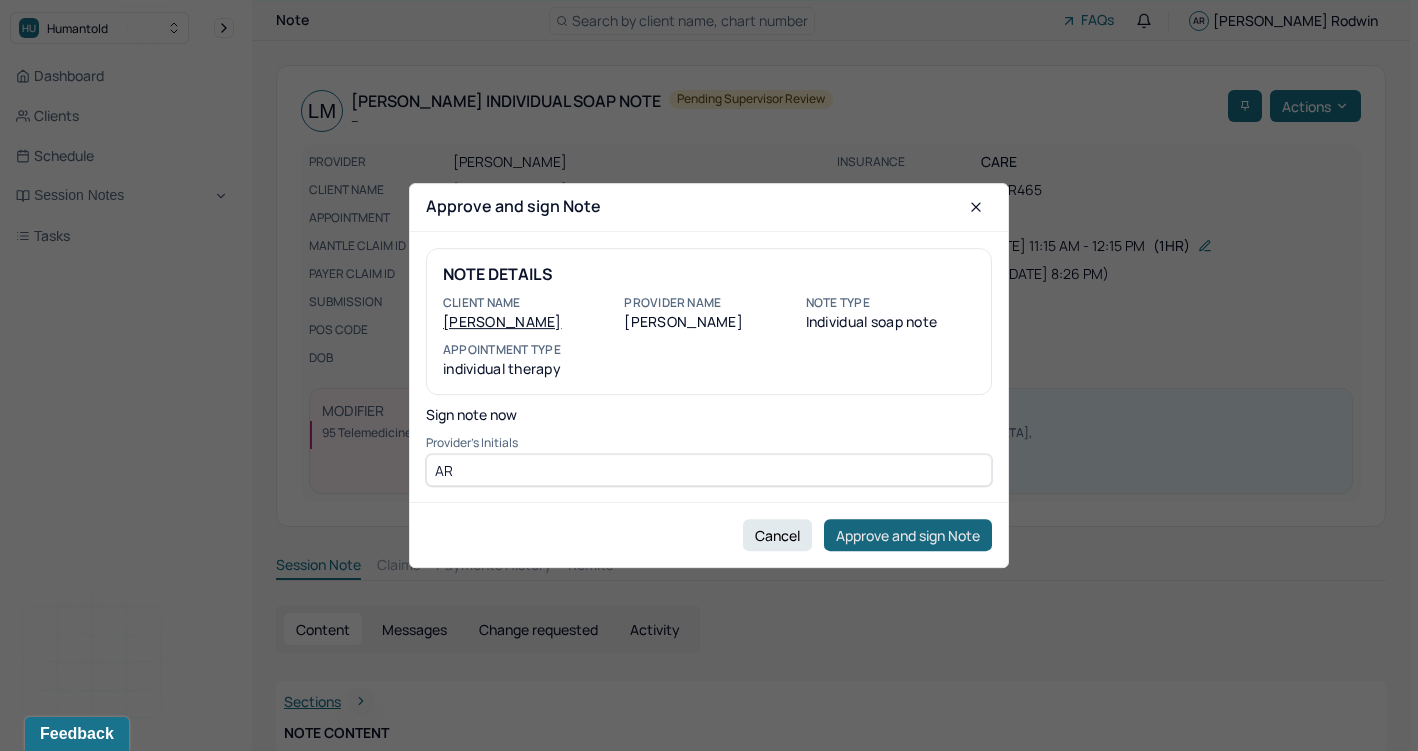 click on "Approve and sign Note" at bounding box center (908, 535) 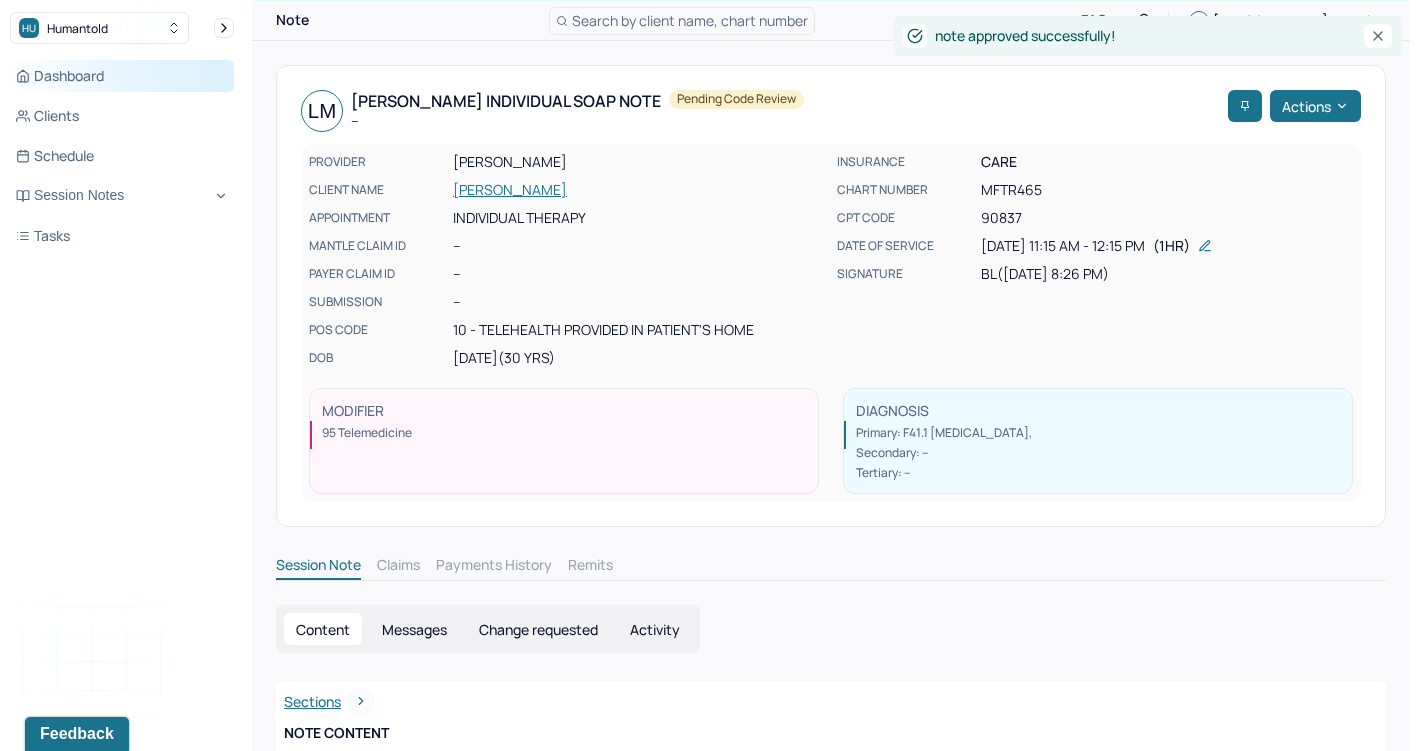 click on "Dashboard" at bounding box center (122, 76) 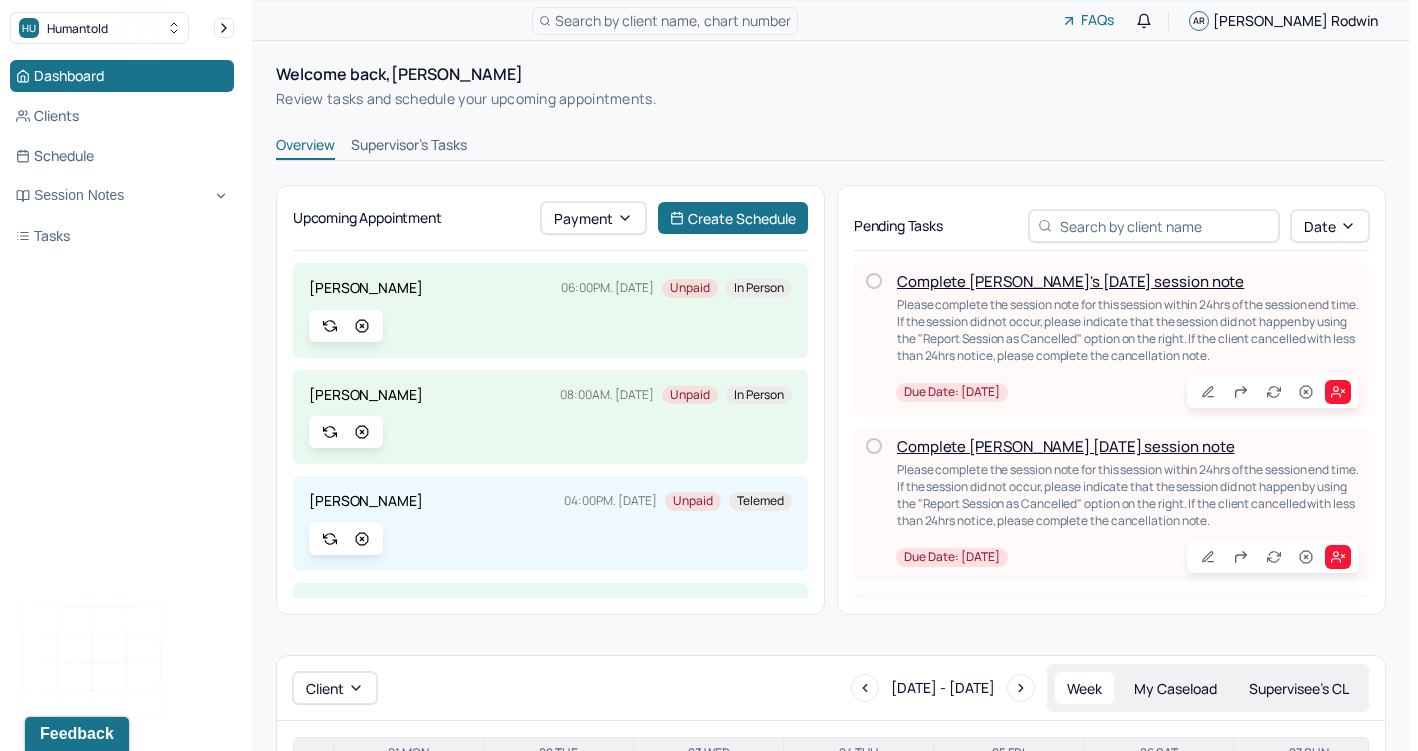 click on "Supervisor's Tasks" at bounding box center (409, 147) 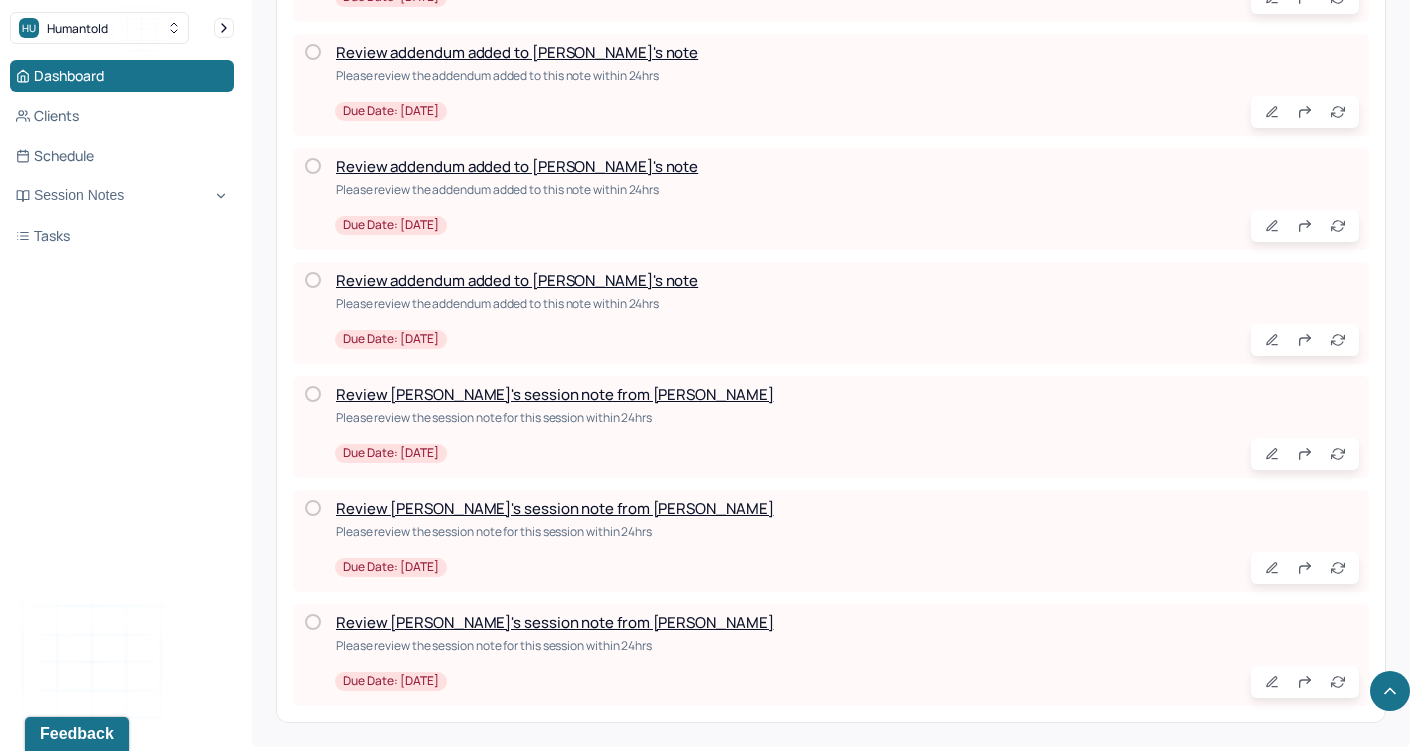 scroll, scrollTop: 2208, scrollLeft: 0, axis: vertical 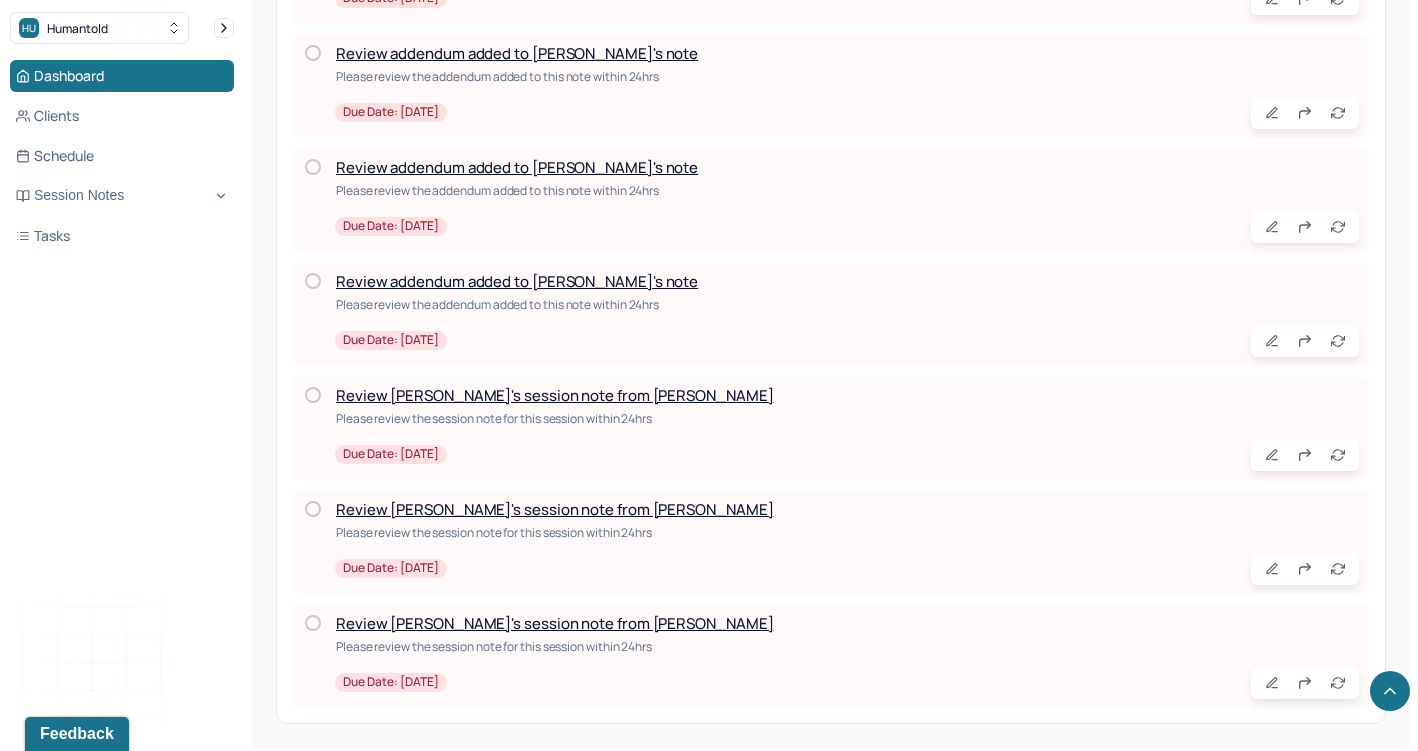 click on "Review [PERSON_NAME]'s session note from [PERSON_NAME]" at bounding box center (554, 623) 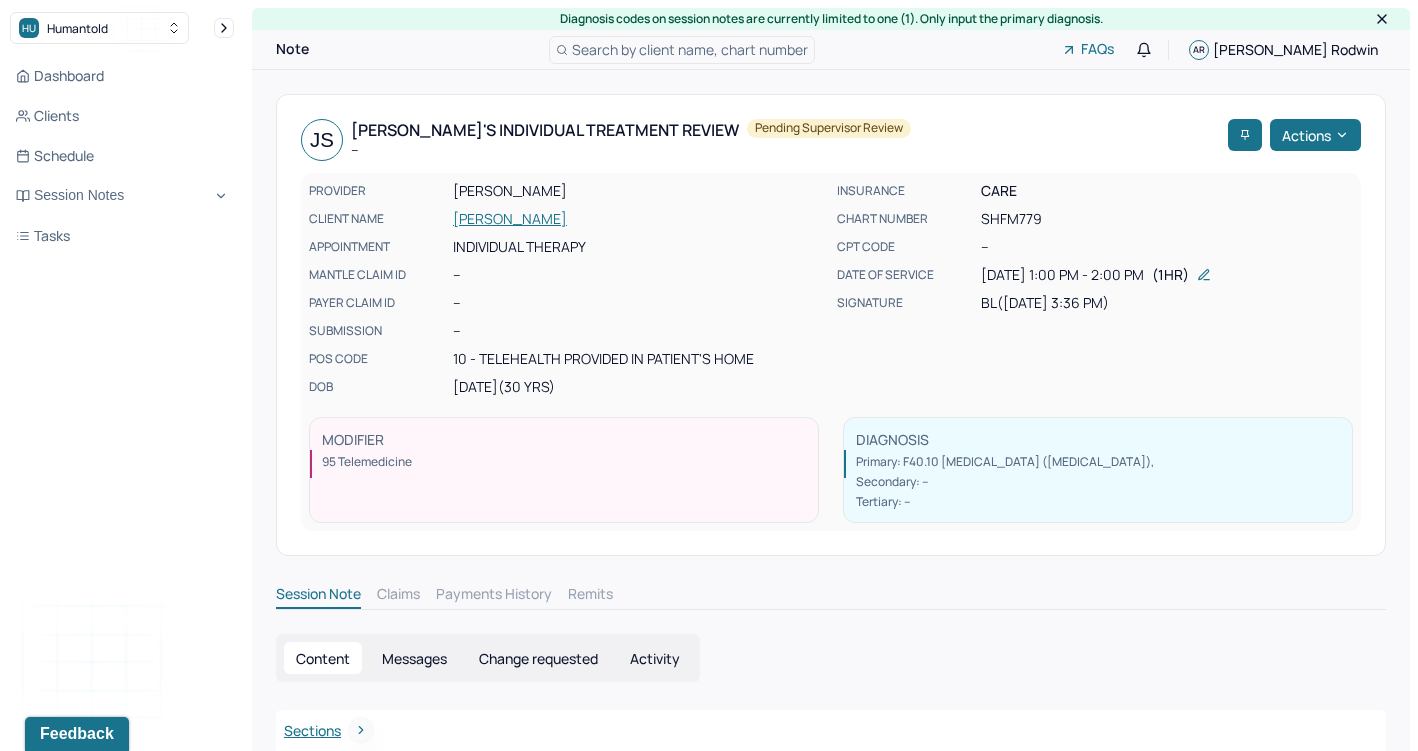 scroll, scrollTop: 0, scrollLeft: 0, axis: both 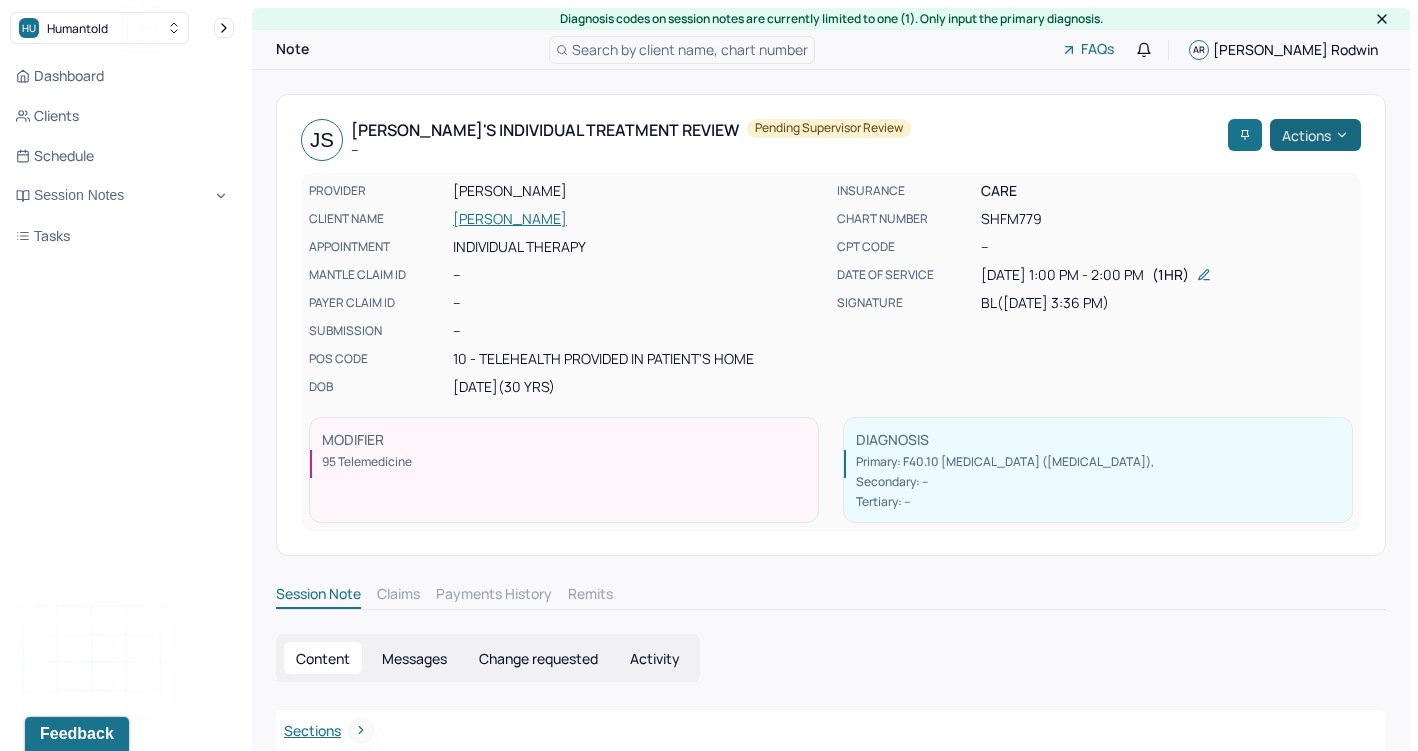 click on "Actions" at bounding box center (1315, 135) 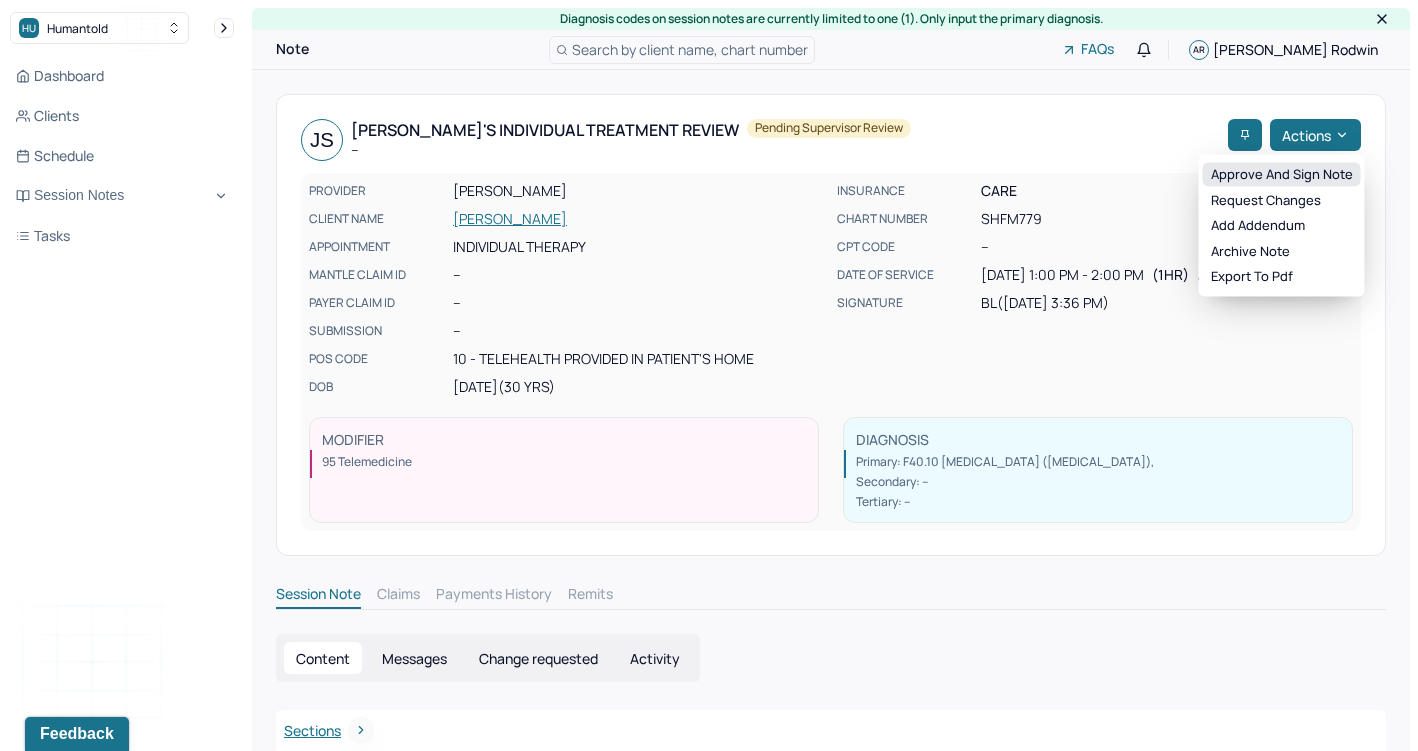 click on "Approve and sign note" at bounding box center [1282, 175] 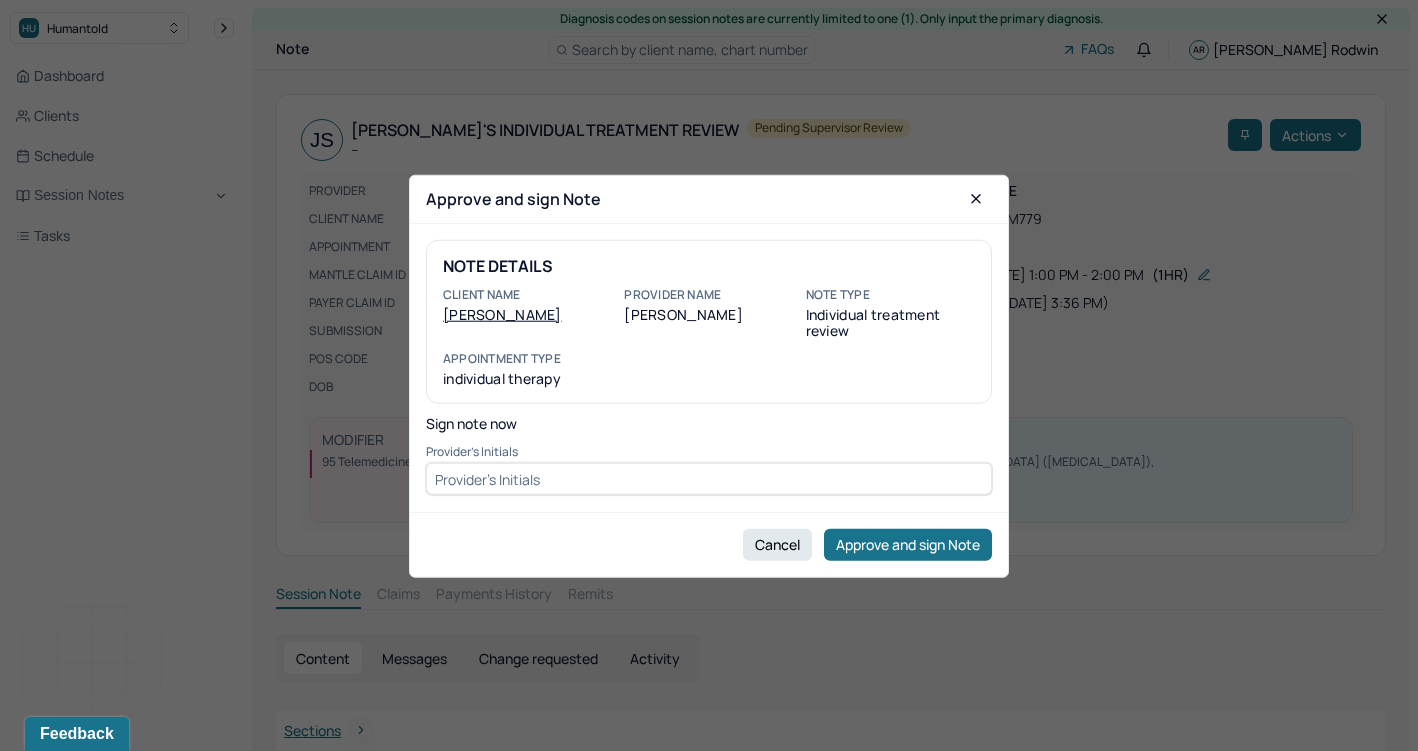 click at bounding box center (709, 479) 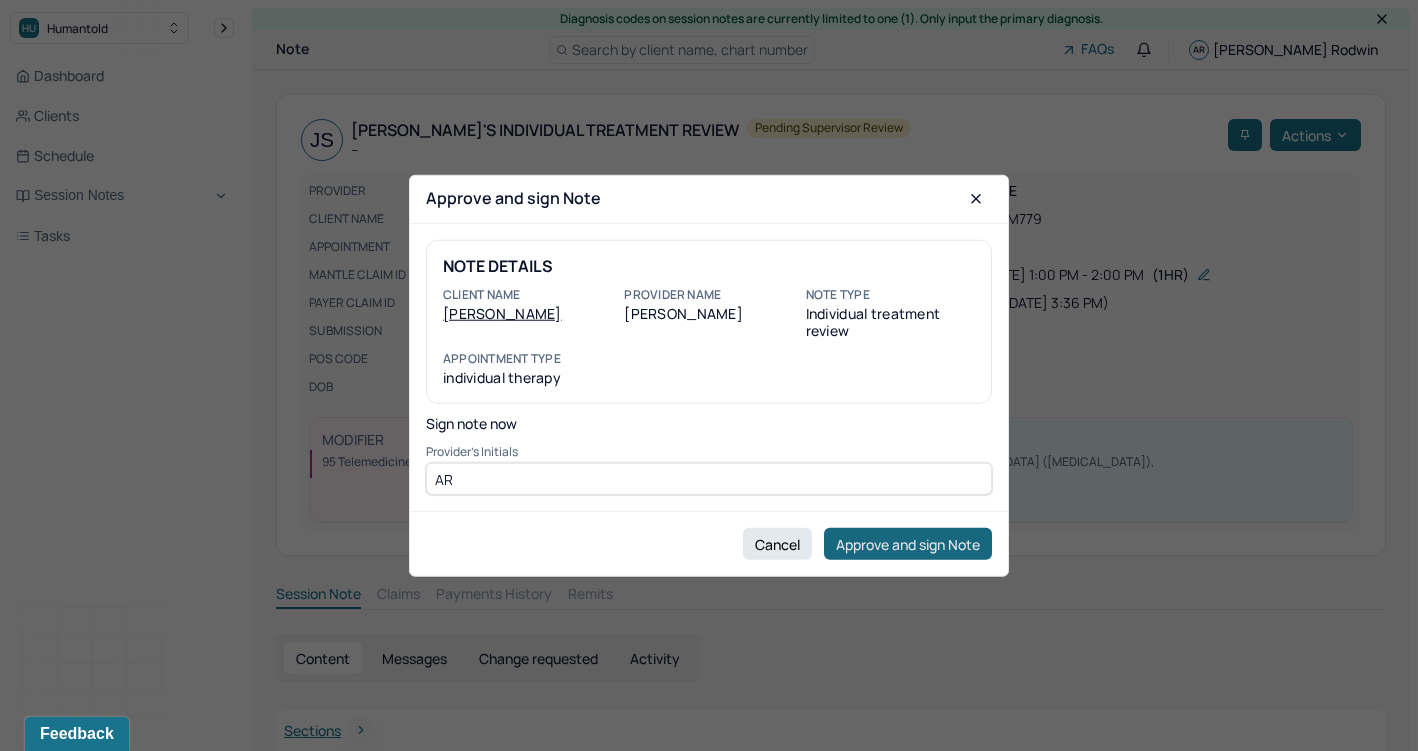 type on "AR" 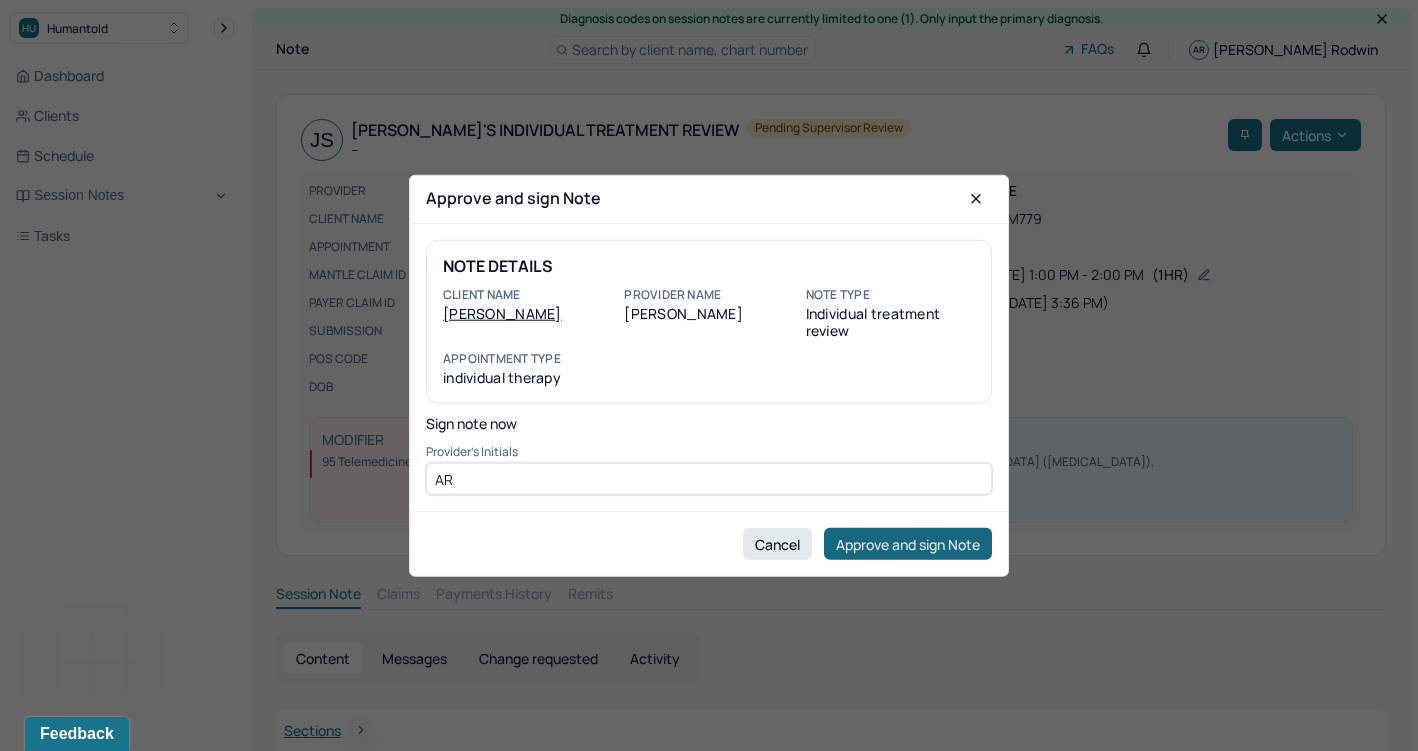 click on "Approve and sign Note" at bounding box center [908, 544] 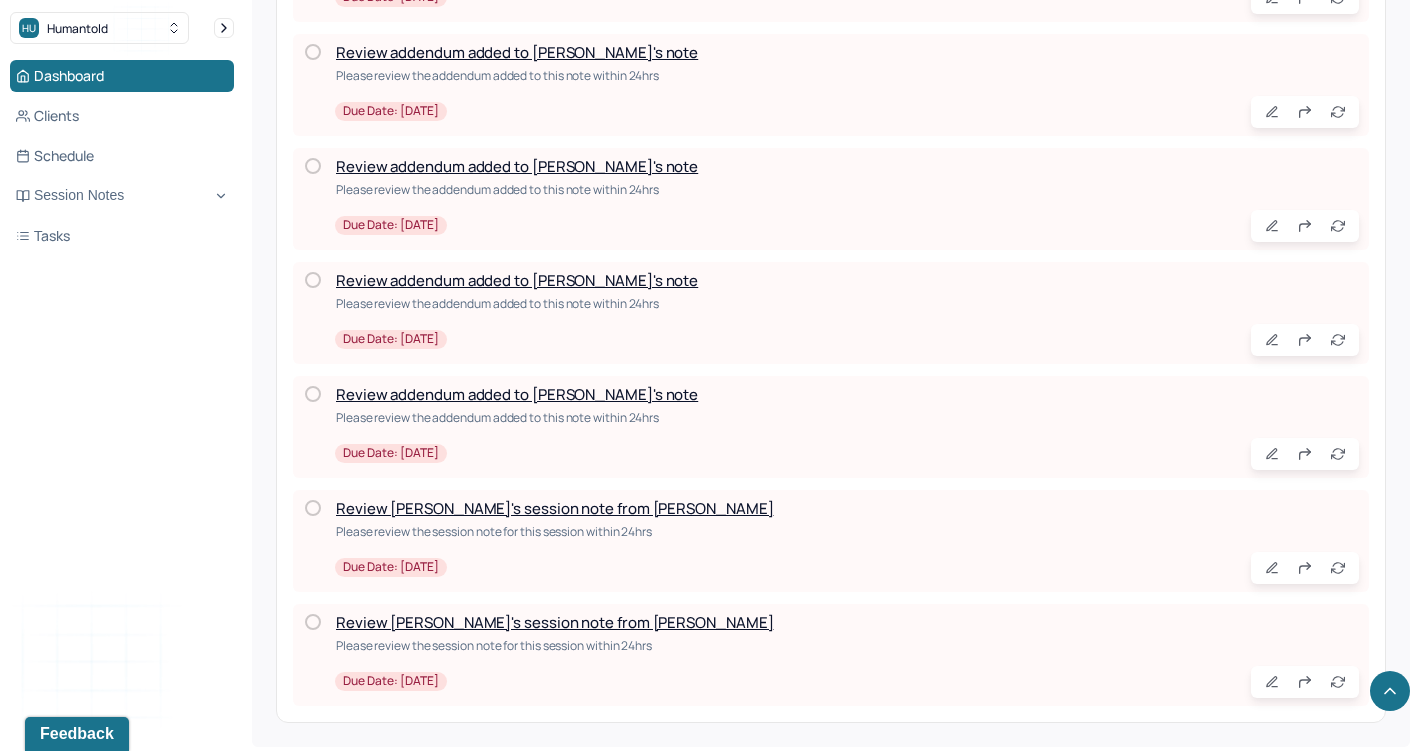 scroll, scrollTop: 2094, scrollLeft: 0, axis: vertical 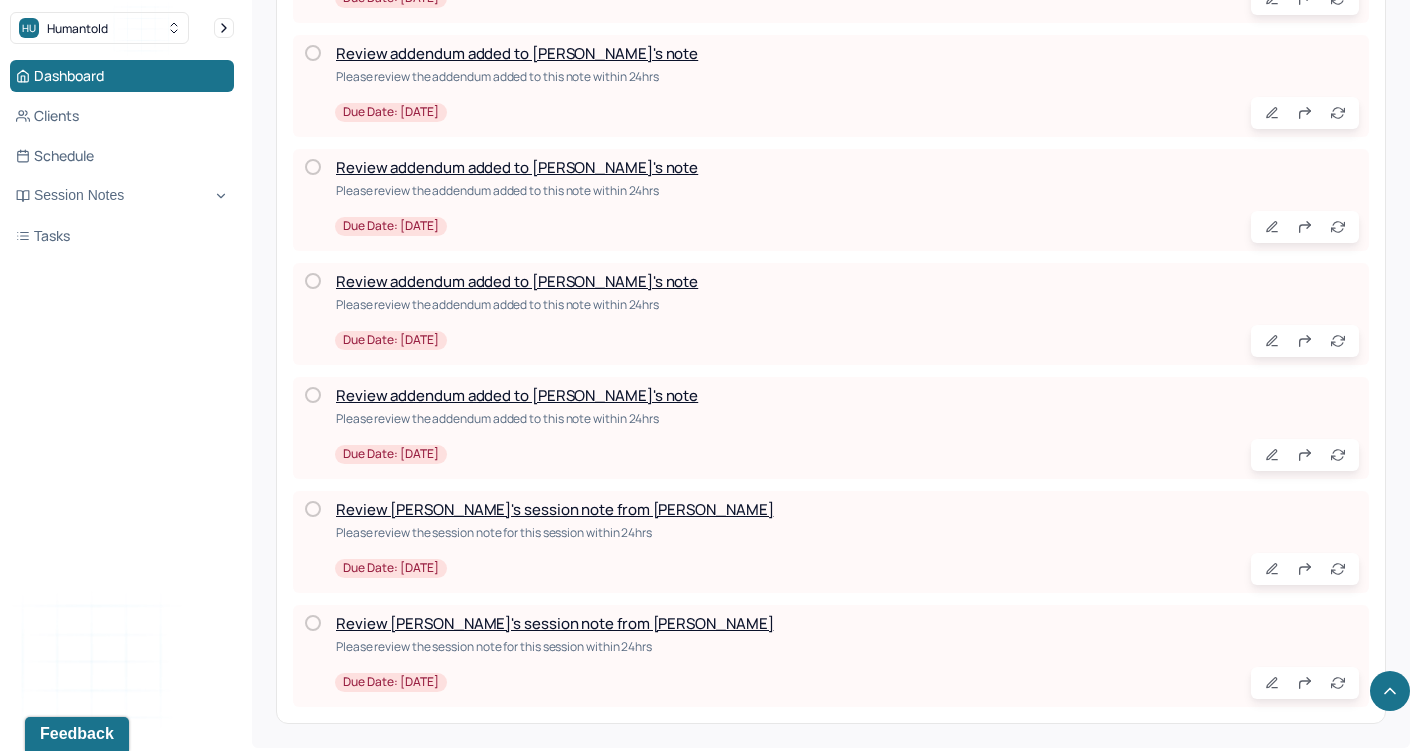 click on "Review [PERSON_NAME]'s session note from [PERSON_NAME]" at bounding box center (554, 623) 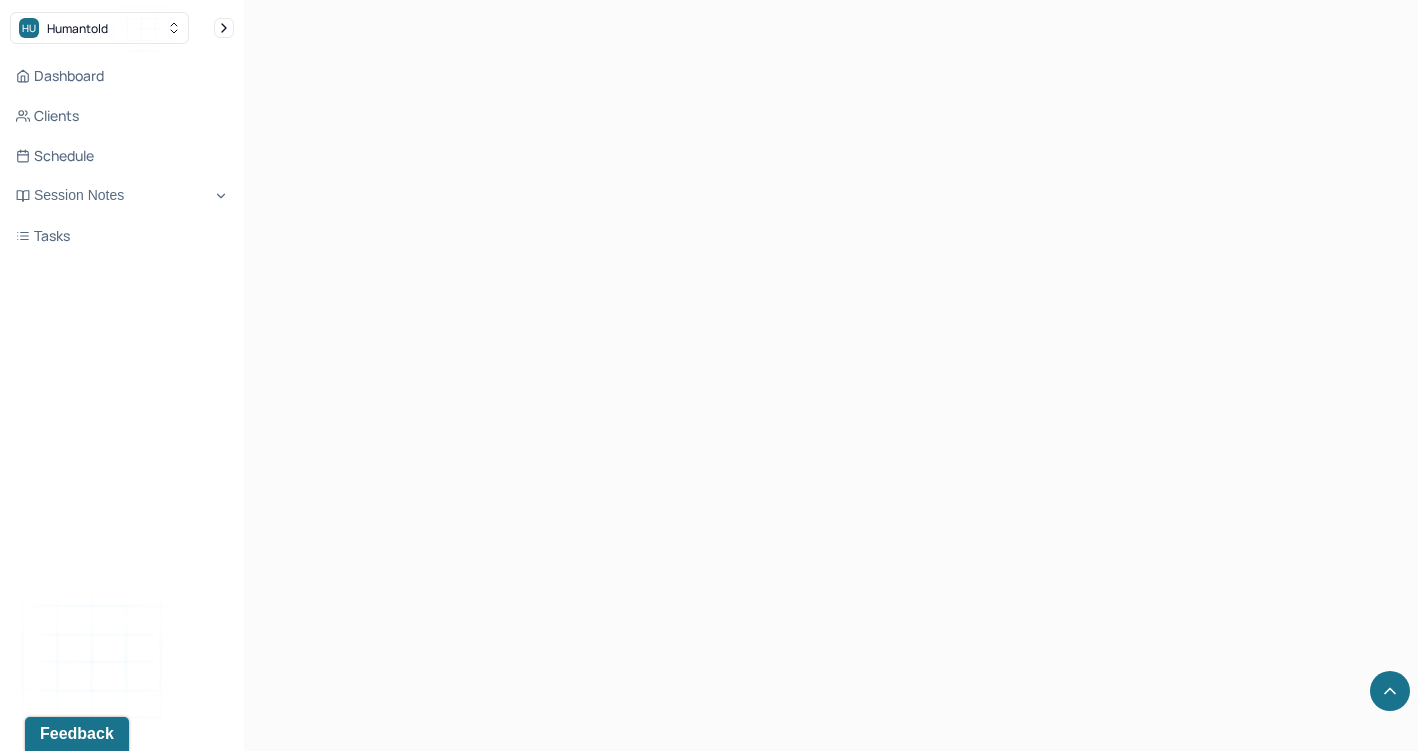 scroll, scrollTop: 29, scrollLeft: 0, axis: vertical 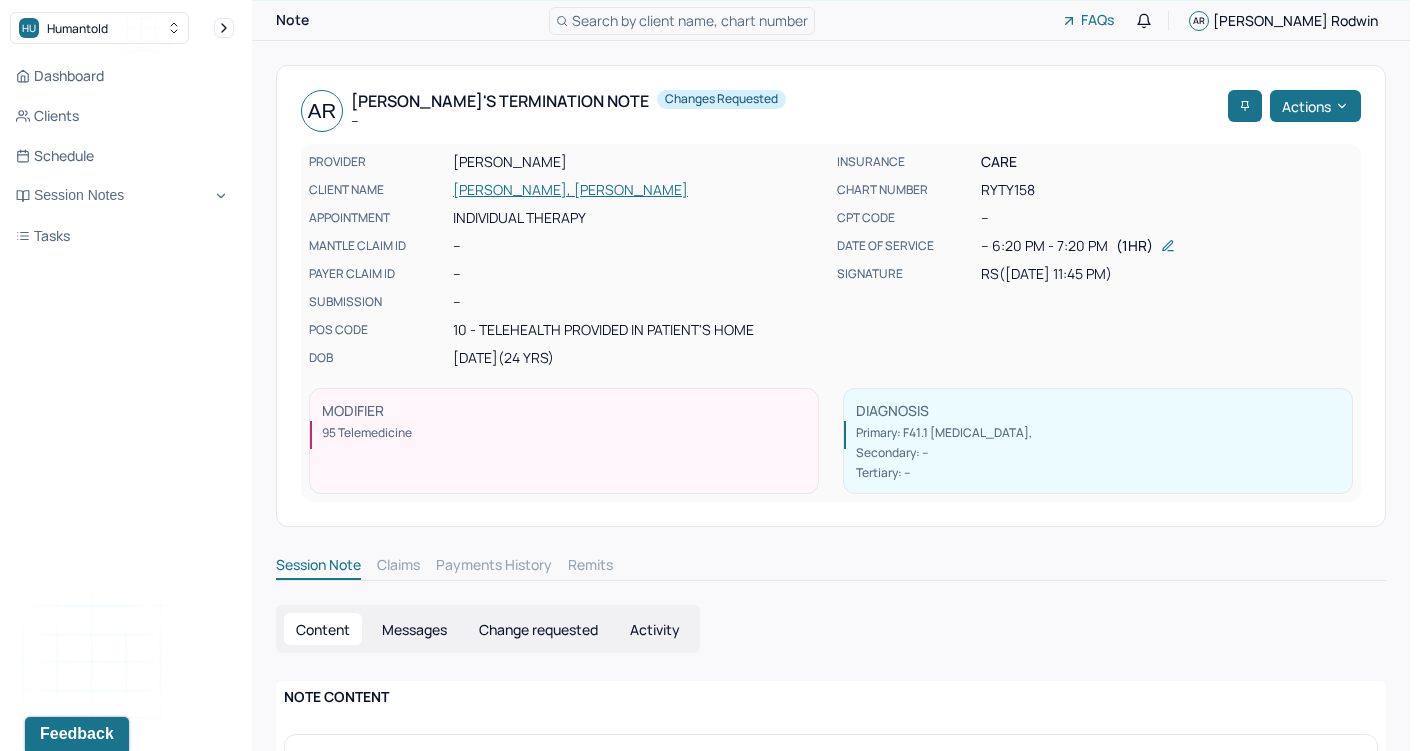 click on "AR [PERSON_NAME]'s   Termination note -- Changes requested Actions PROVIDER [PERSON_NAME] CLIENT NAME [PERSON_NAME], AMANNIE APPOINTMENT Individual therapy   MANTLE CLAIM ID -- PAYER CLAIM ID -- SUBMISSION -- POS CODE 10 - Telehealth Provided in Patient's Home DOB [DEMOGRAPHIC_DATA]  (24 Yrs) INSURANCE CARE CHART NUMBER RYTY158 CPT CODE -- DATE OF SERVICE --   6:20 PM   -   7:20 PM ( 1hr ) SIGNATURE RS  ([DATE] 11:45 PM) MODIFIER 95 Telemedicine DIAGNOSIS Primary:   F41.1 [MEDICAL_DATA] ,  Secondary:   -- Tertiary:   --" at bounding box center (831, 296) 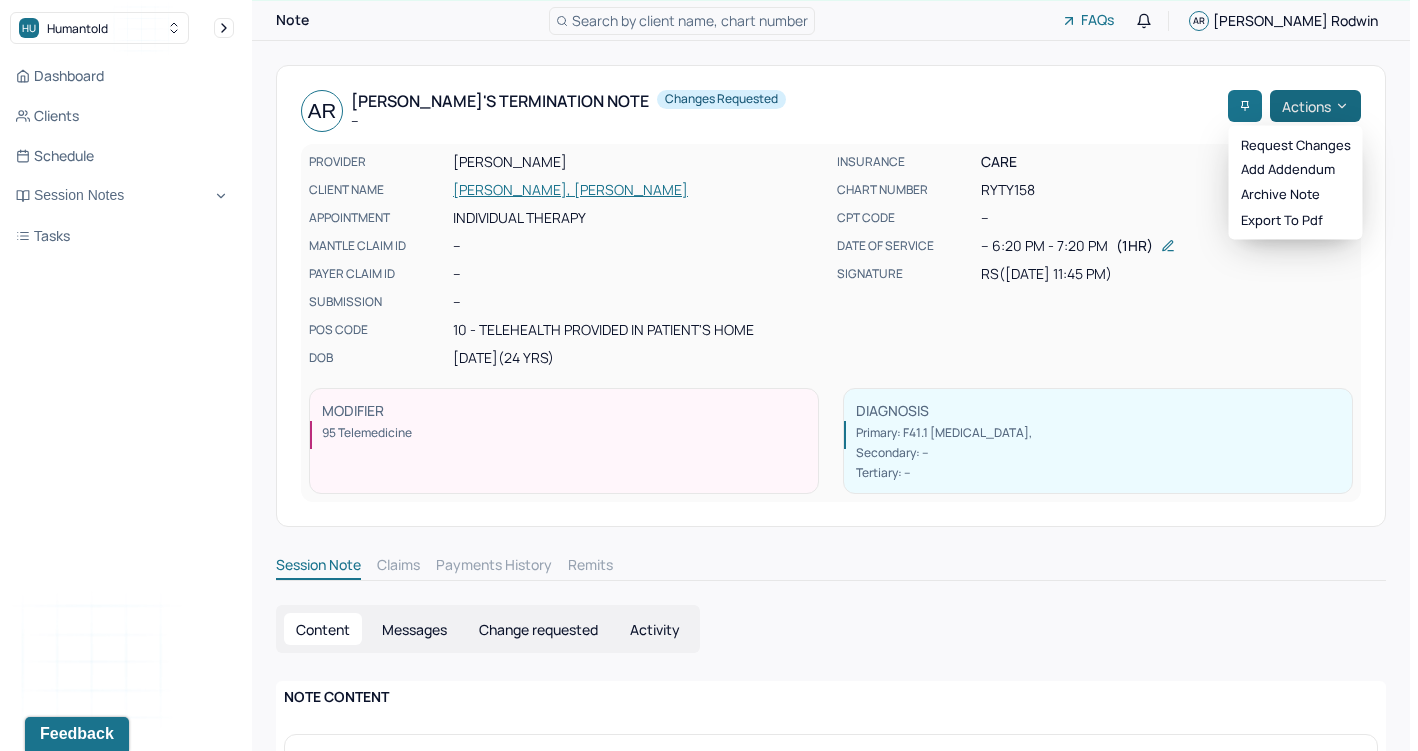 click on "Actions" at bounding box center (1315, 106) 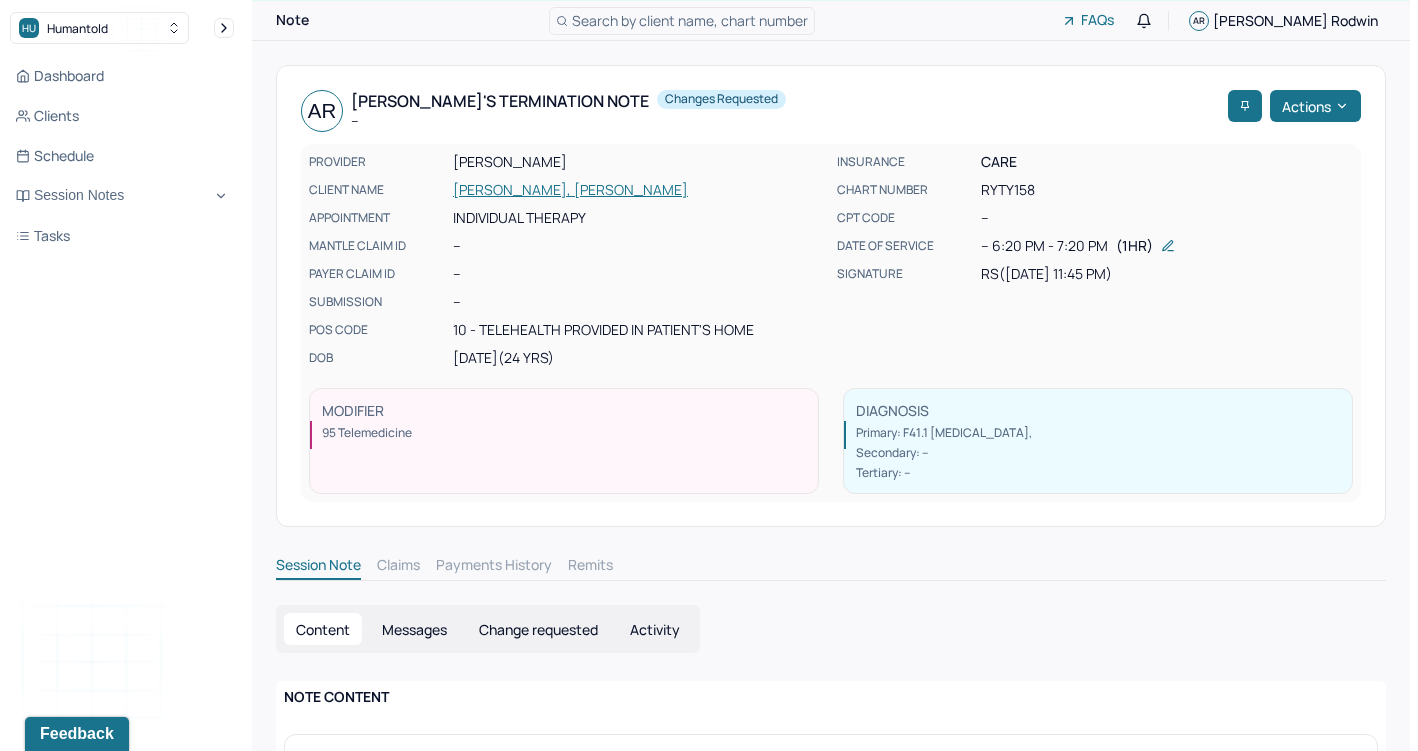 click on "Dashboard Clients Schedule Session Notes Tasks" at bounding box center (122, 156) 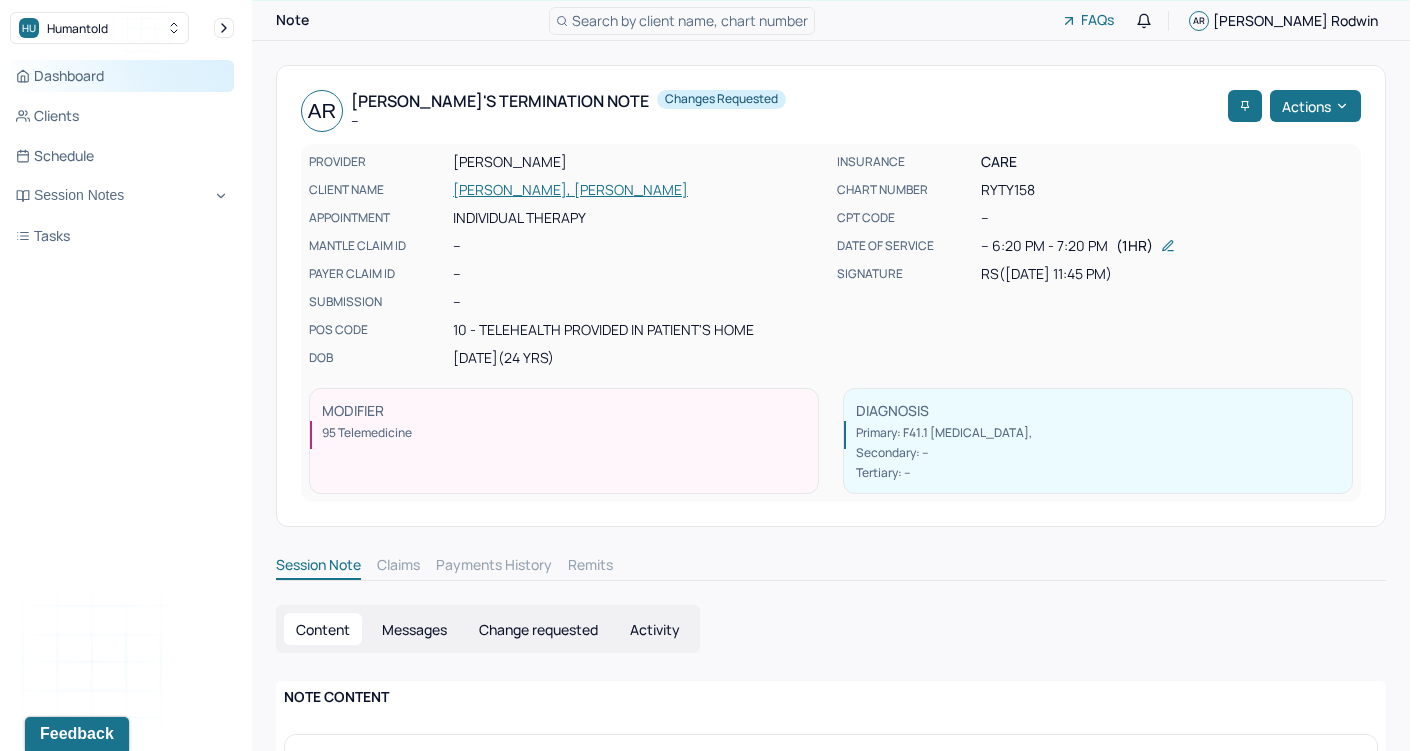 click on "Dashboard" at bounding box center [122, 76] 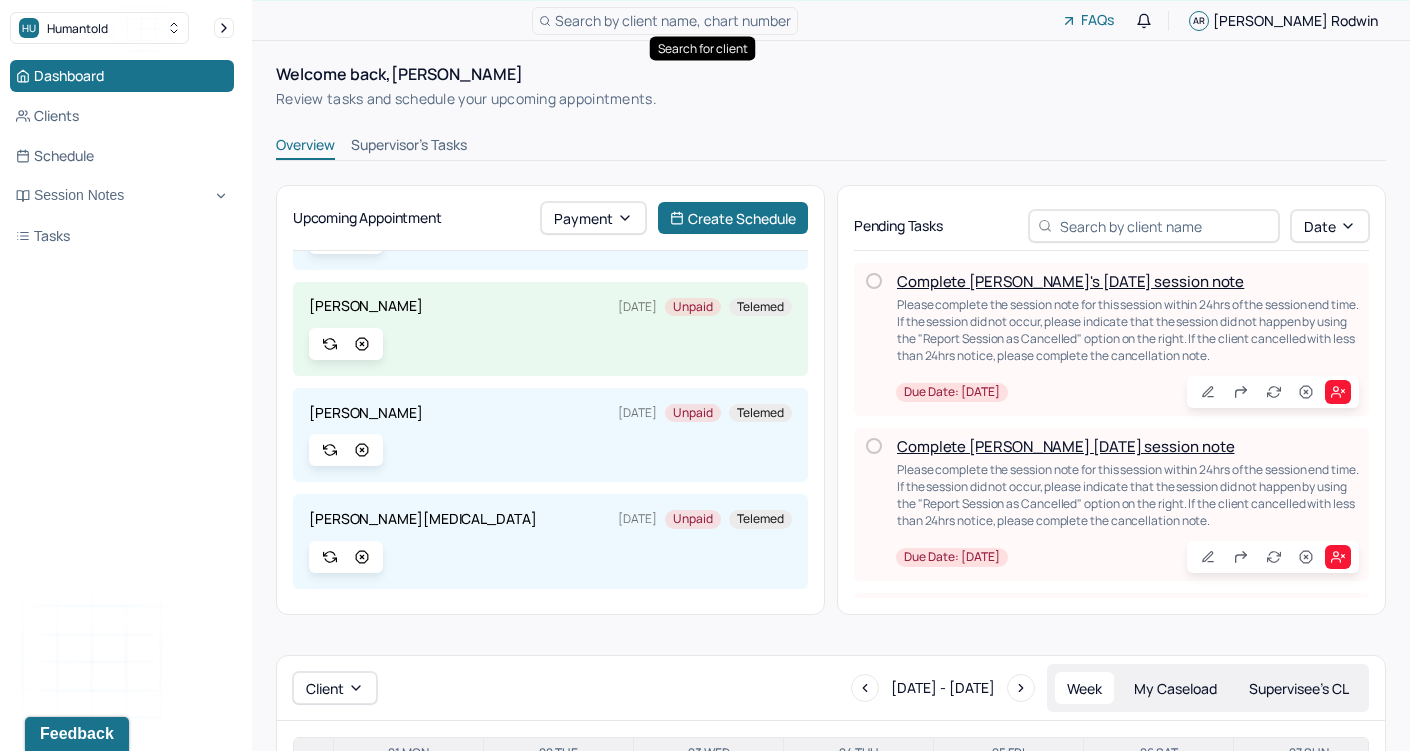 scroll, scrollTop: 300, scrollLeft: 0, axis: vertical 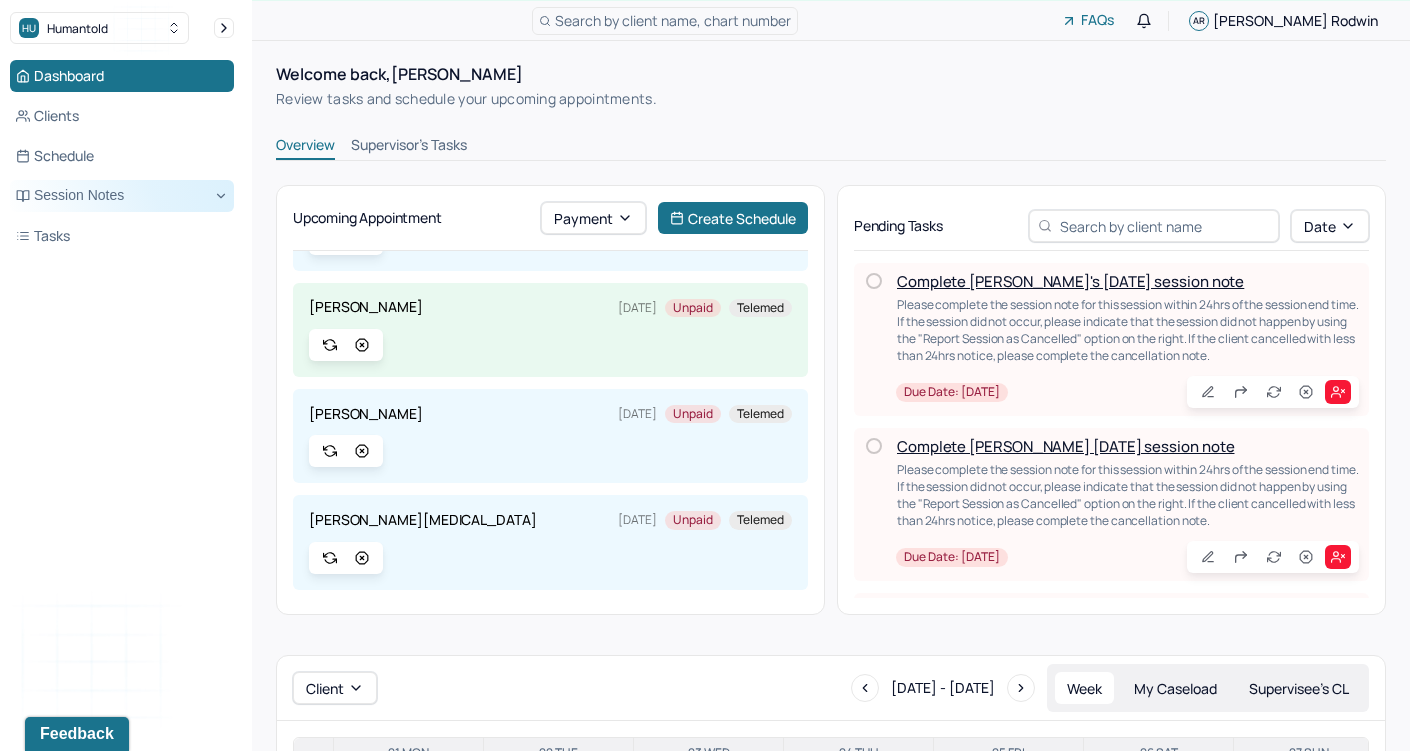 click on "Session Notes" at bounding box center (122, 196) 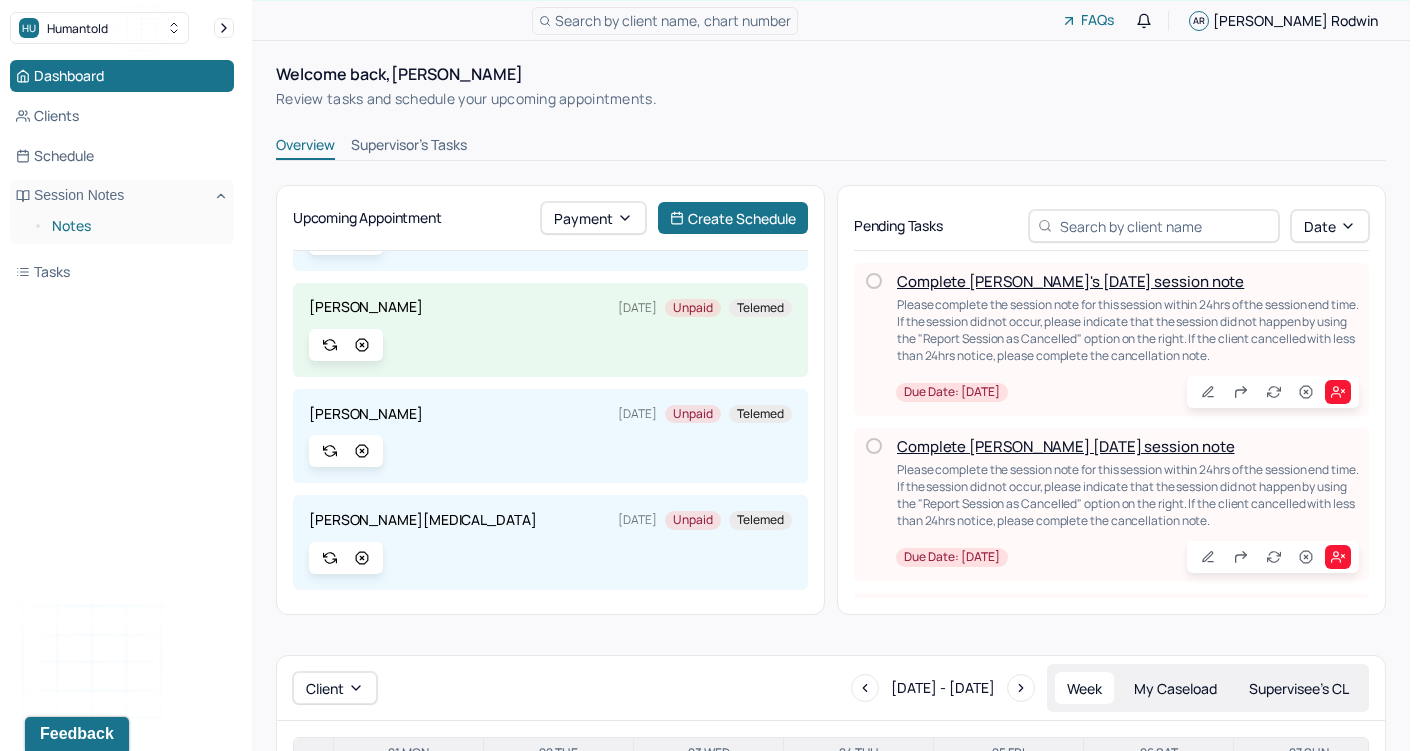 click on "Notes" at bounding box center [135, 226] 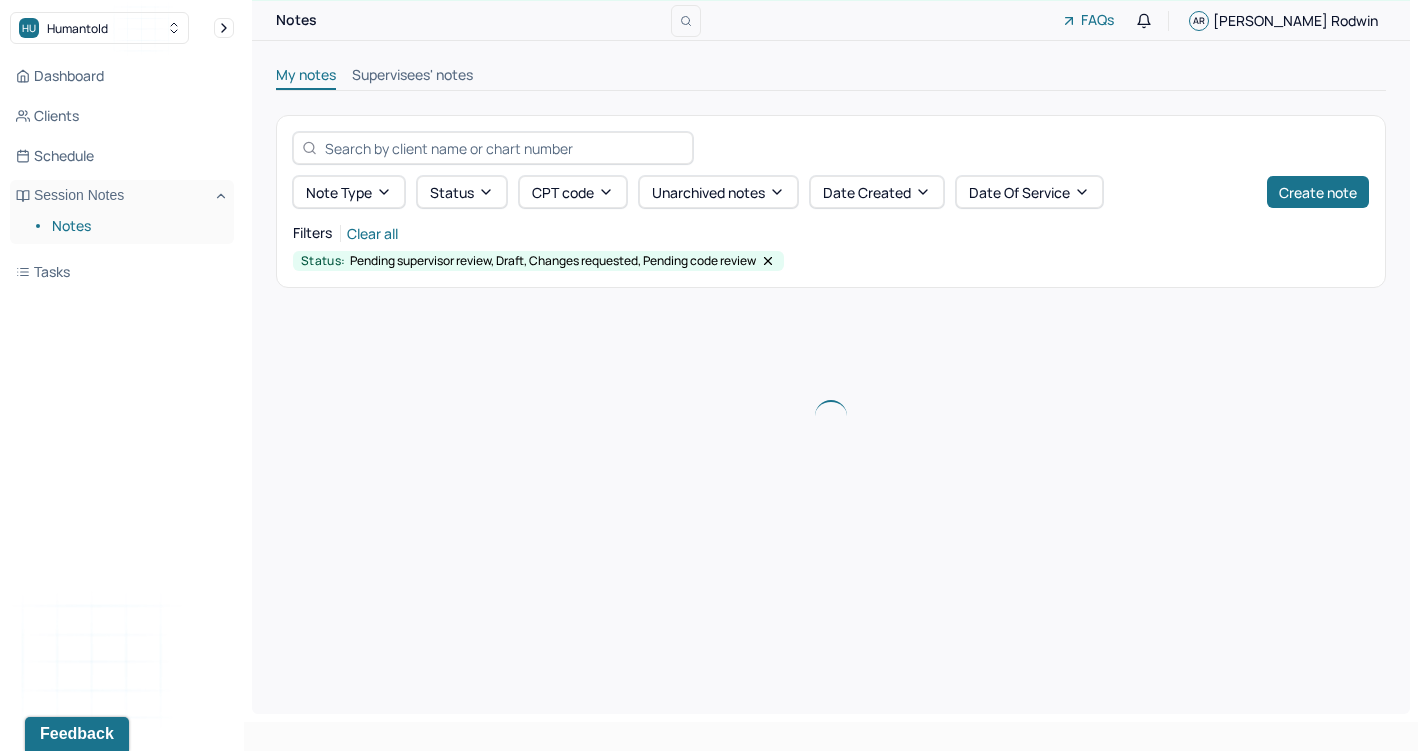 scroll, scrollTop: 0, scrollLeft: 0, axis: both 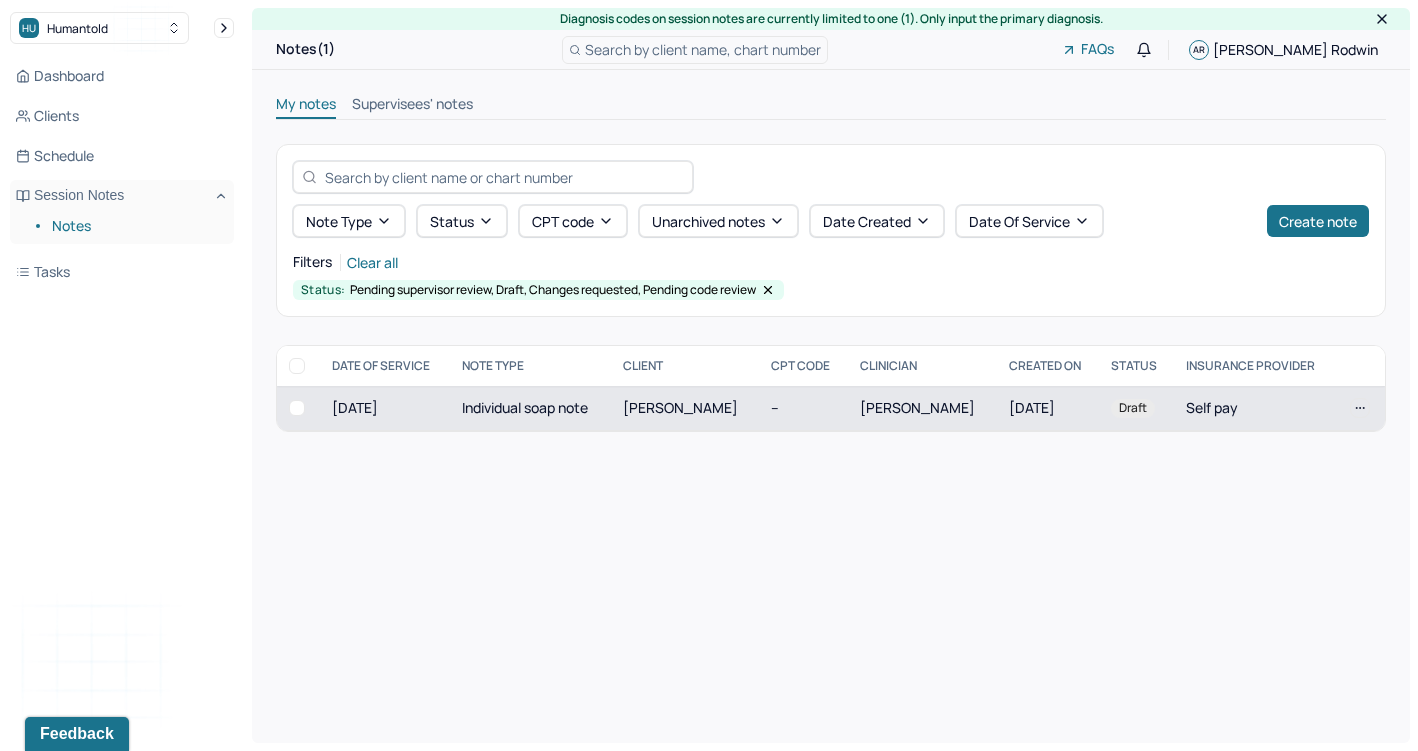 click on "[PERSON_NAME]" at bounding box center [680, 407] 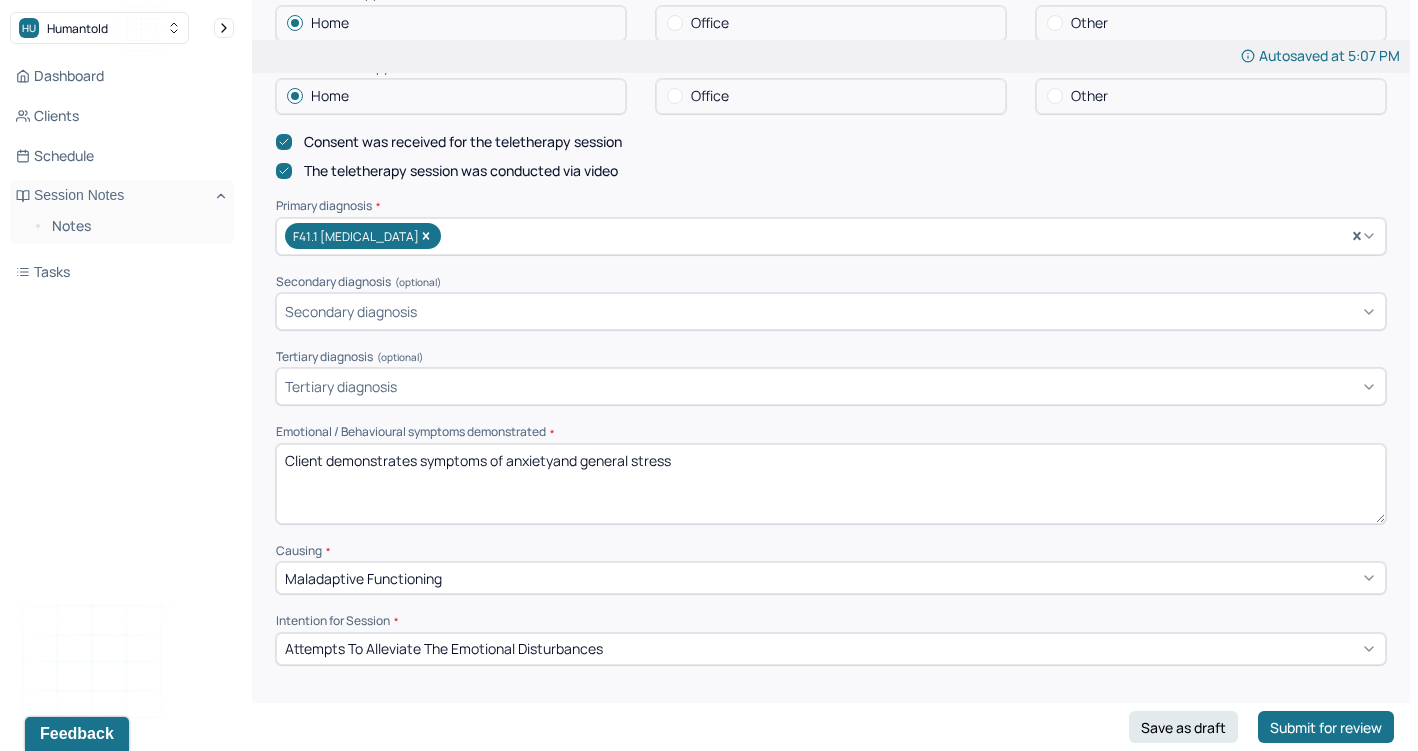 scroll, scrollTop: 545, scrollLeft: 0, axis: vertical 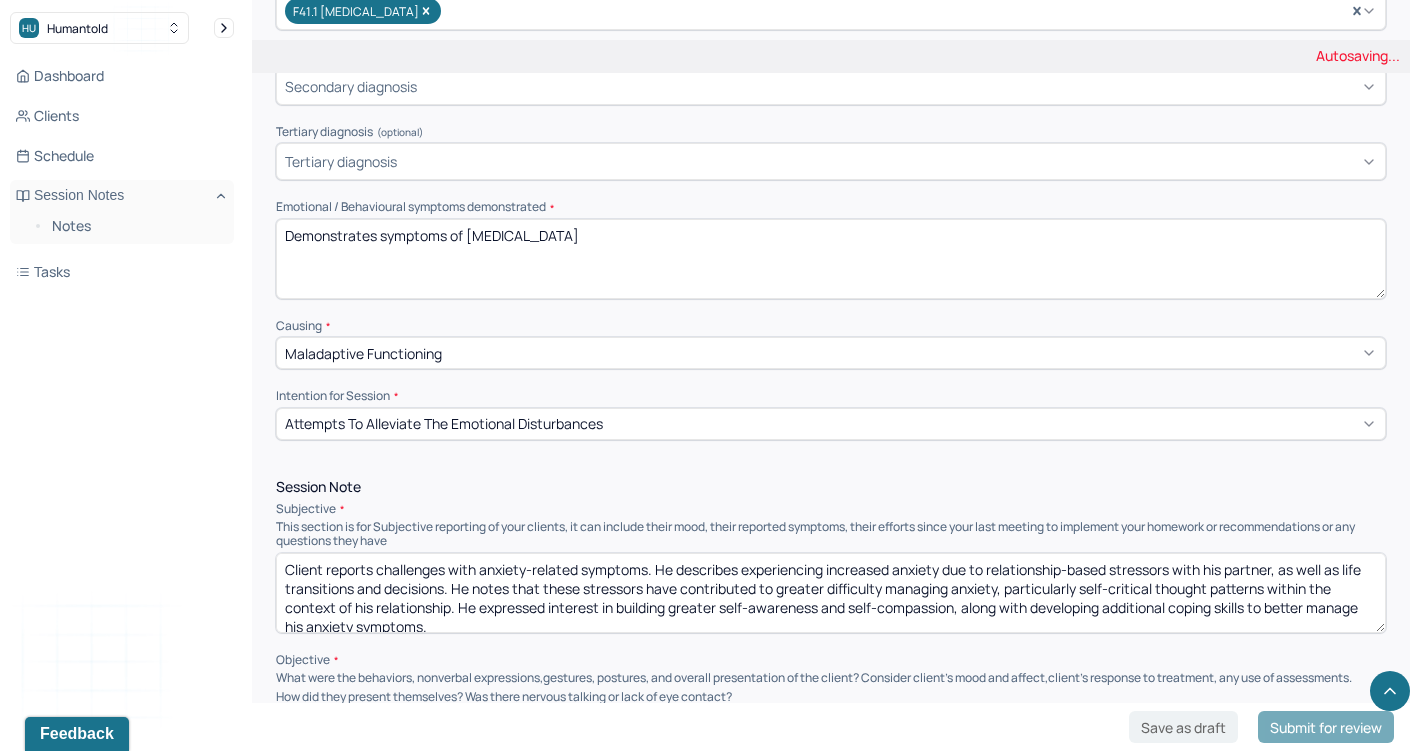 type on "Demonstrates symptoms of [MEDICAL_DATA]" 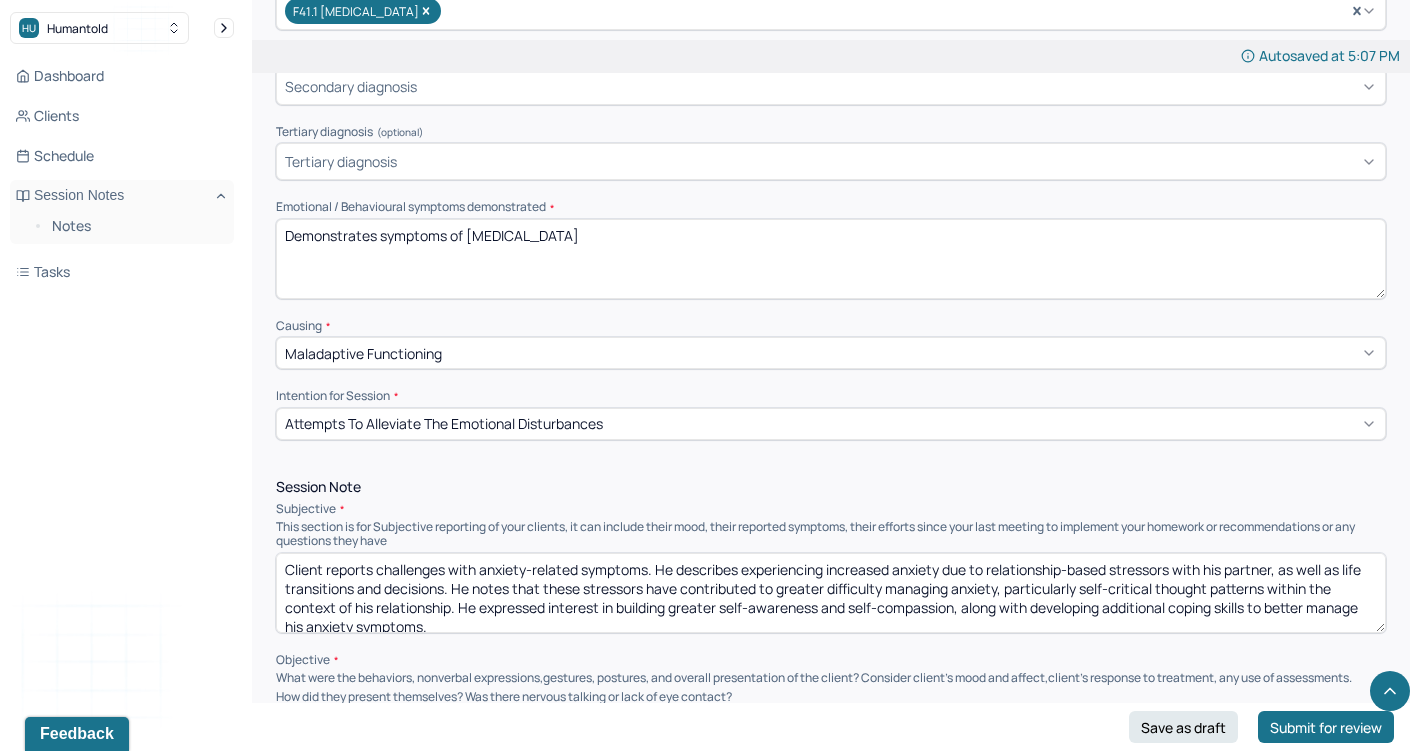click on "Client reports challenges with anxiety-related symptoms. He describes experiencing increased anxiety due to relationship-based stressors with his partner, as well as life transitions and decisions. He notes that these stressors have contributed to greater difficulty managing anxiety, particularly self-critical thought patterns within the context of his relationship. He expressed interest in building greater self-awareness and self-compassion, along with developing additional coping skills to better manage his anxiety symptoms." at bounding box center [831, 593] 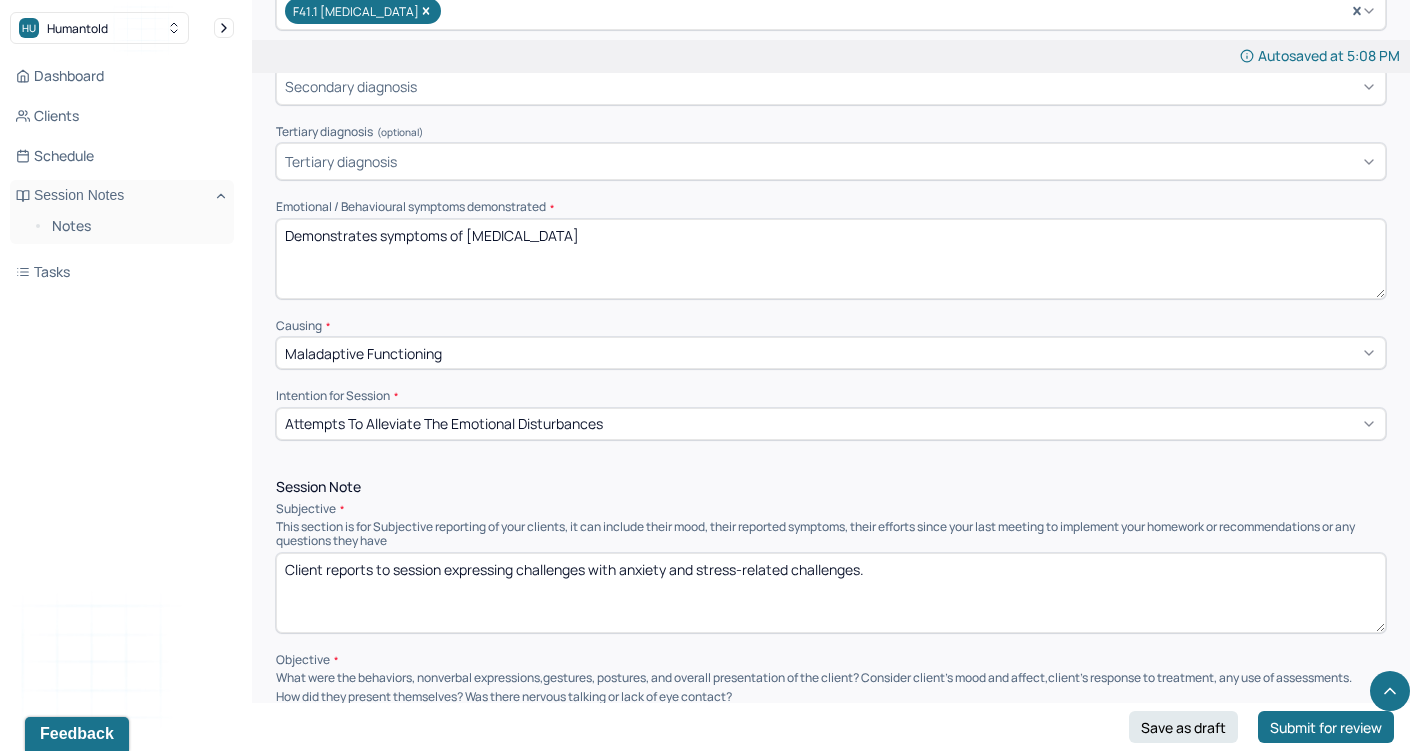 drag, startPoint x: 665, startPoint y: 15, endPoint x: 570, endPoint y: 562, distance: 555.18823 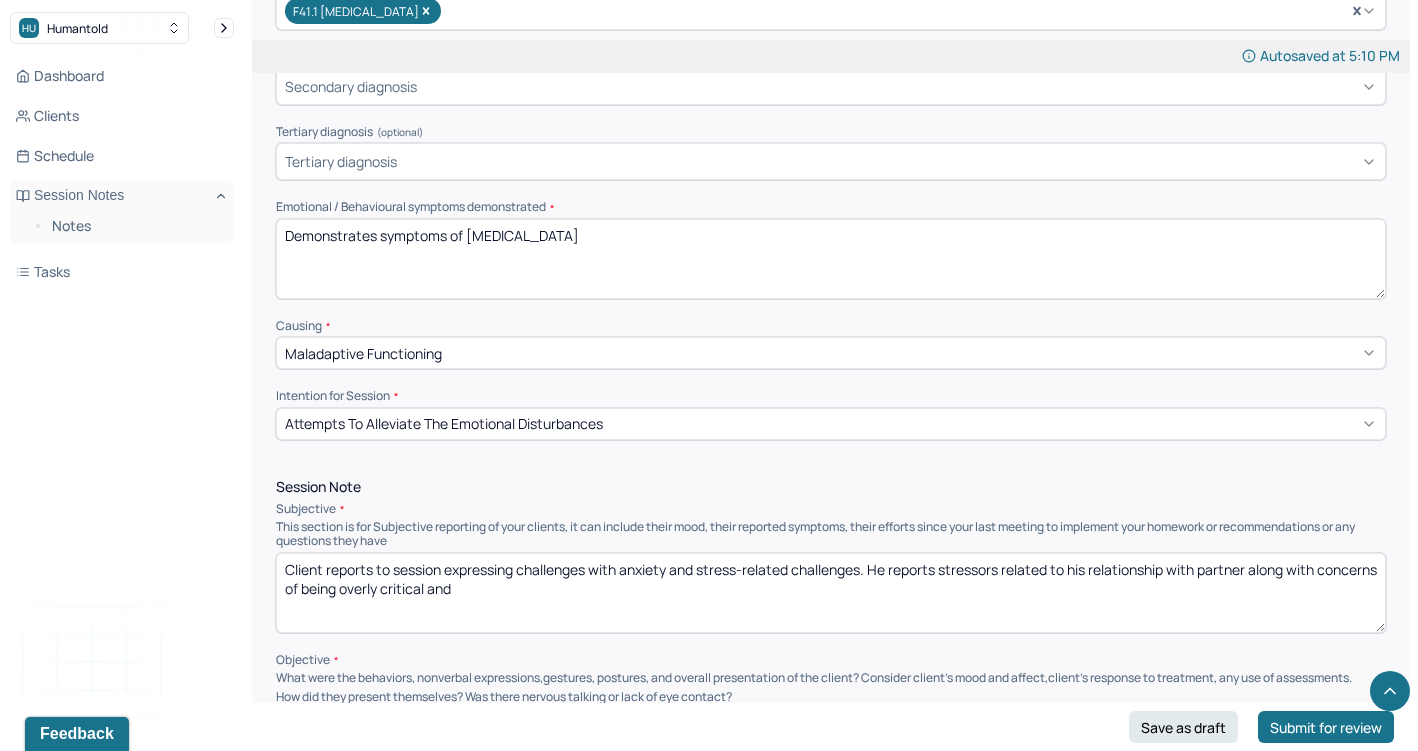 drag, startPoint x: 557, startPoint y: 564, endPoint x: 1258, endPoint y: 557, distance: 701.035 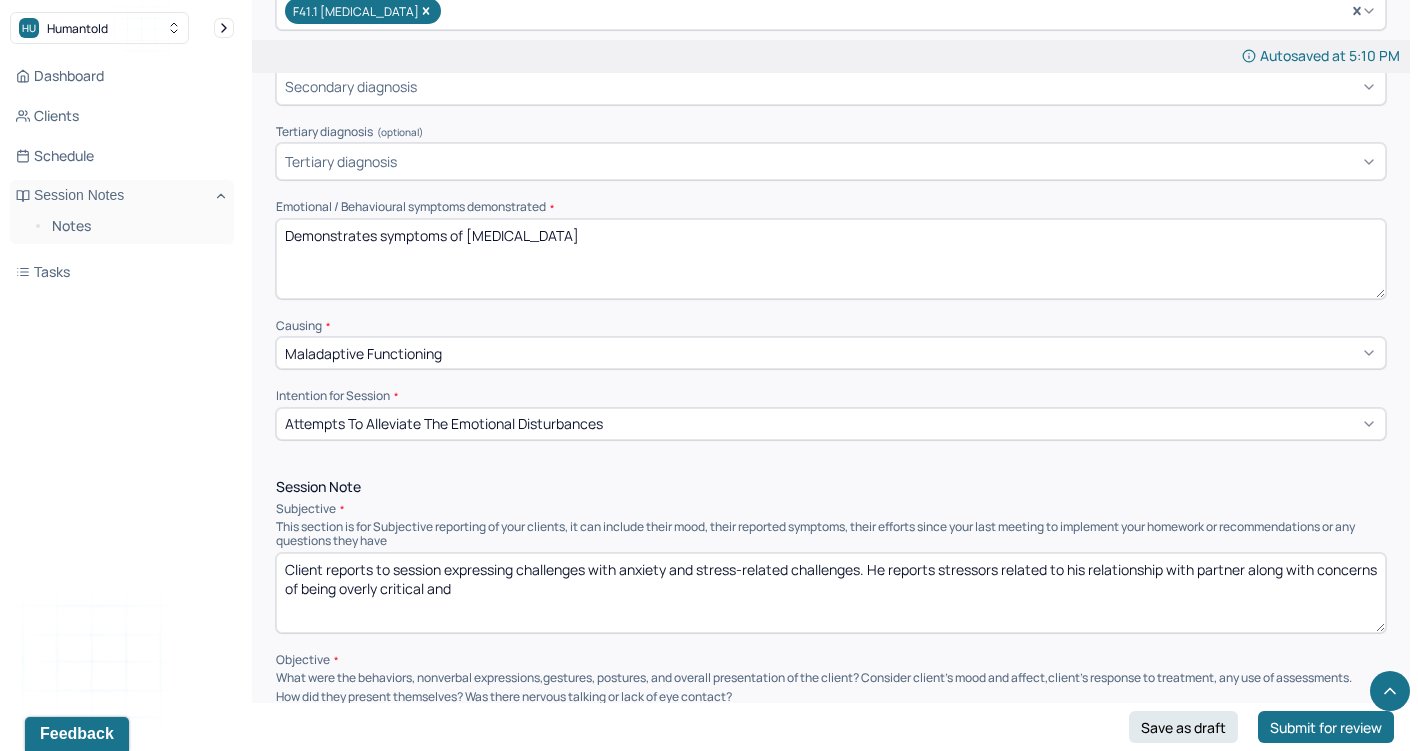 click on "Client reports to session expressing challenges with anxiety and stress-related challenges. He reports stressors related to his relationship with partner along with concerns of being overly critical and" at bounding box center (831, 593) 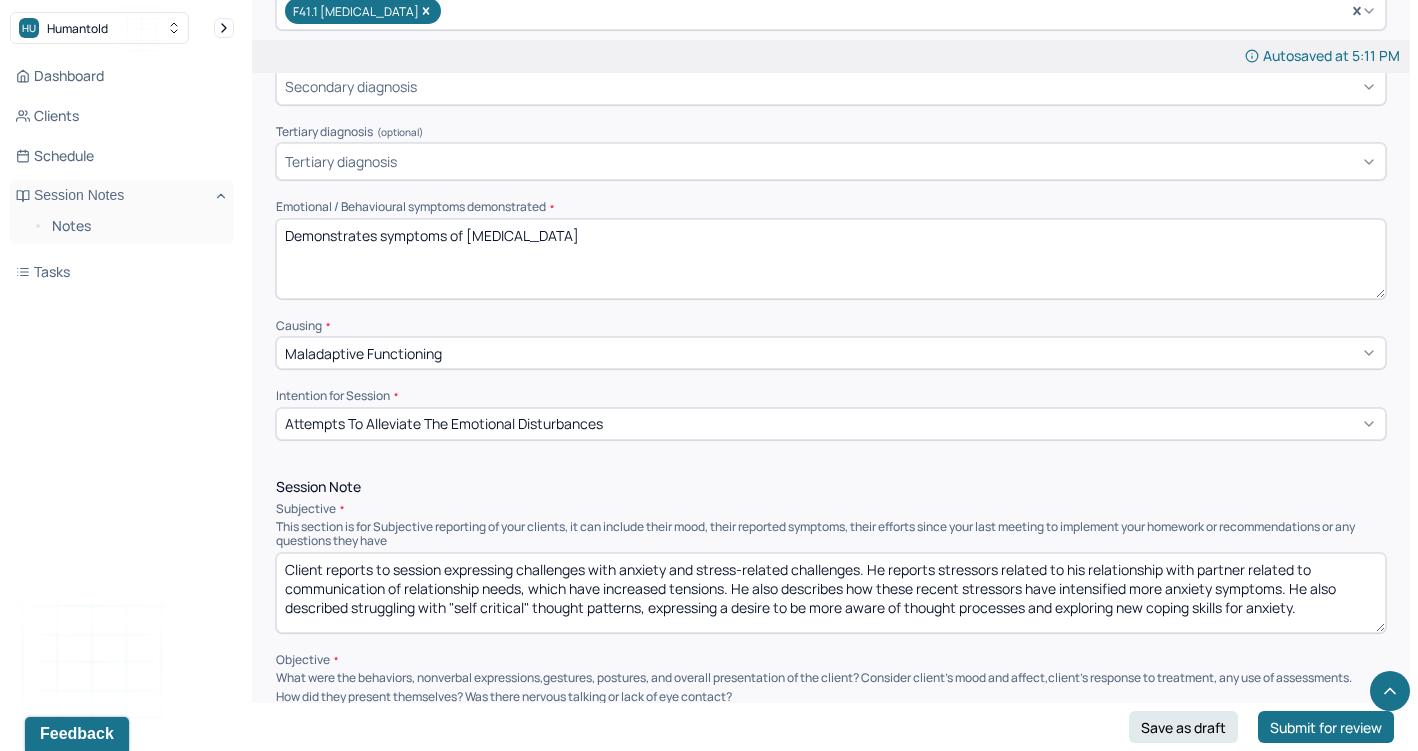 drag, startPoint x: 1330, startPoint y: 597, endPoint x: 256, endPoint y: 554, distance: 1074.8605 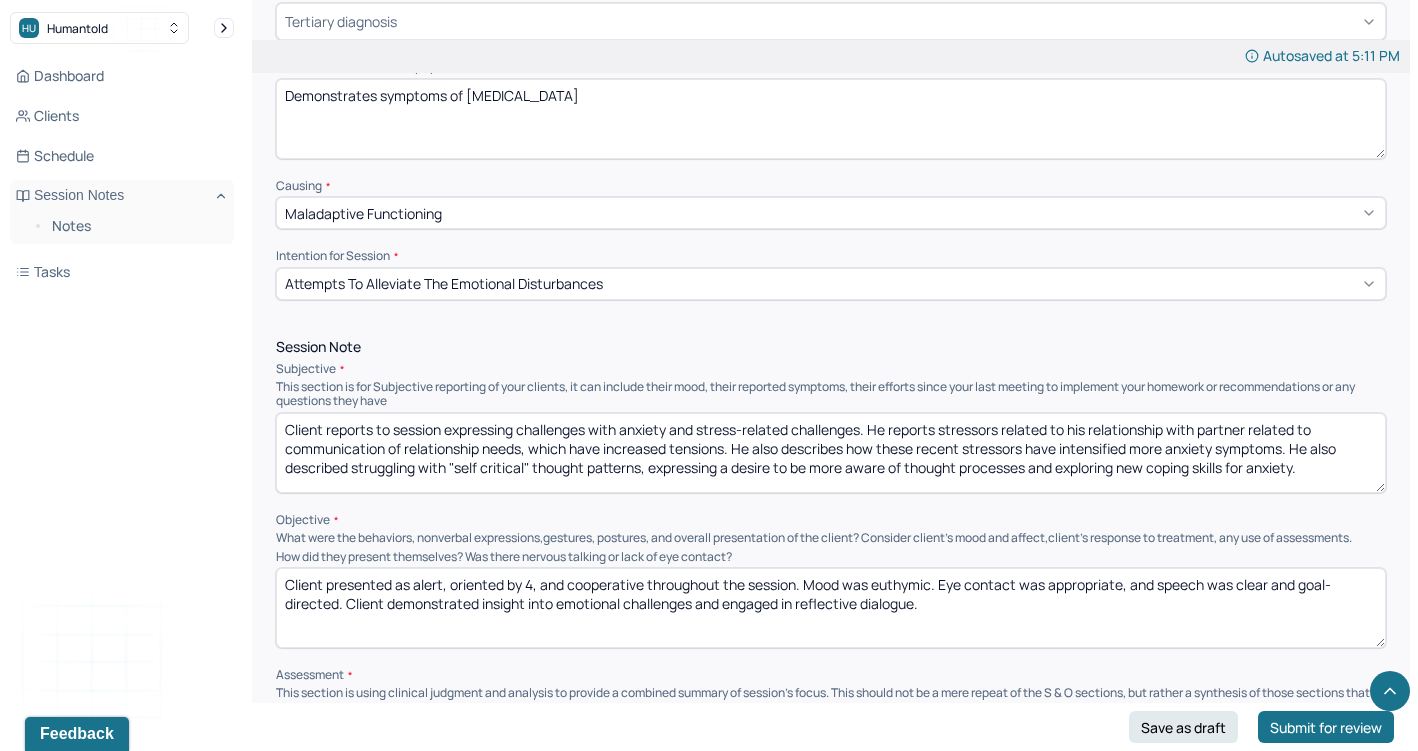scroll, scrollTop: 923, scrollLeft: 0, axis: vertical 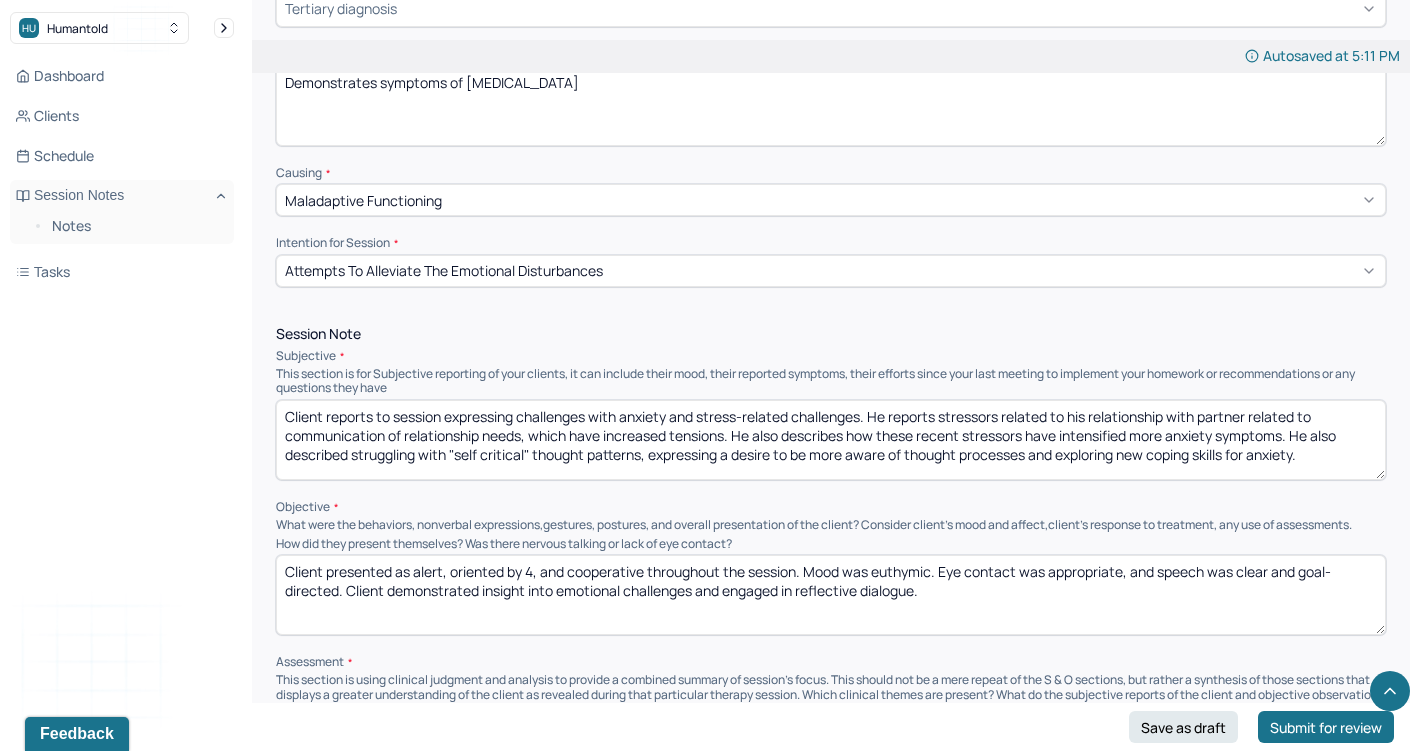 click on "Client presented as alert, oriented by 4, and cooperative throughout the session. Mood was euthymic. Eye contact was appropriate, and speech was clear and goal-directed. Client demonstrated insight into emotional challenges and engaged in reflective dialogue." at bounding box center [831, 595] 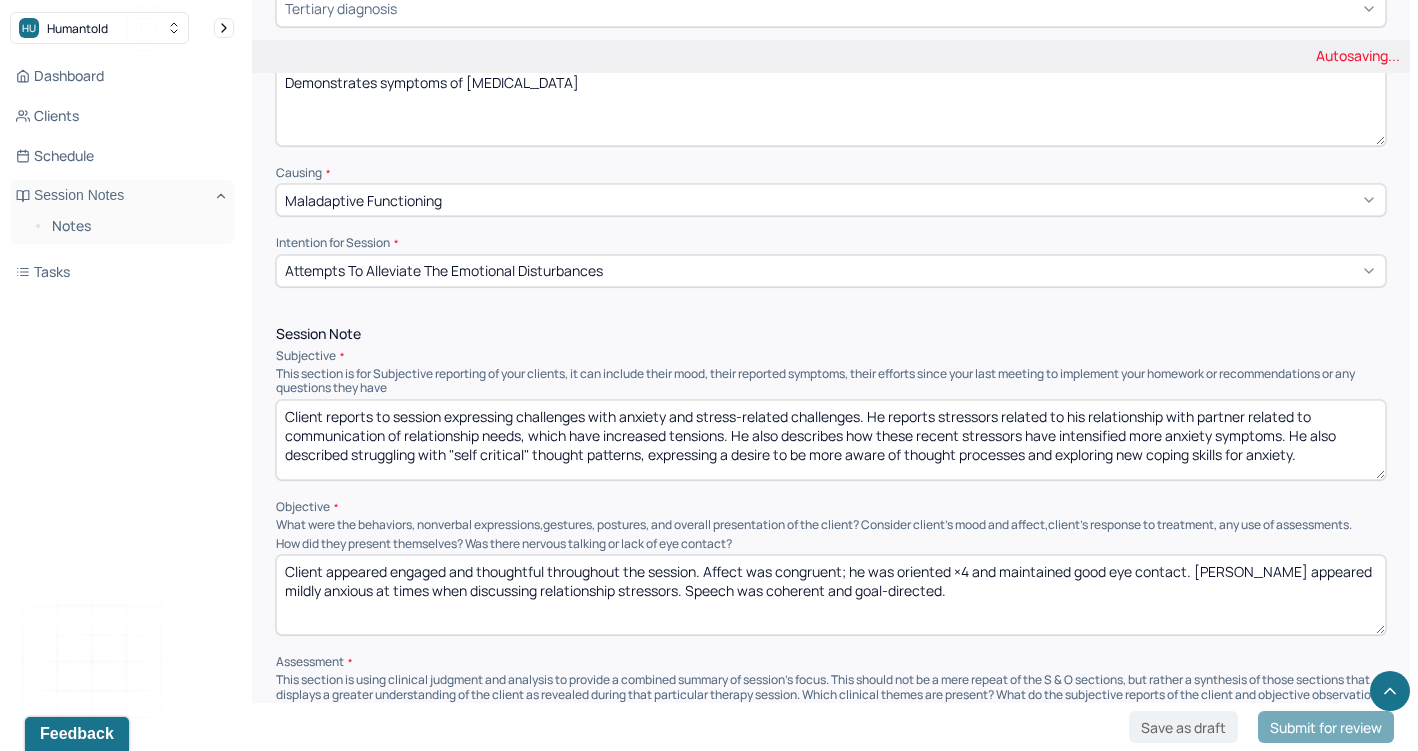 drag, startPoint x: 321, startPoint y: 552, endPoint x: 236, endPoint y: 545, distance: 85.28775 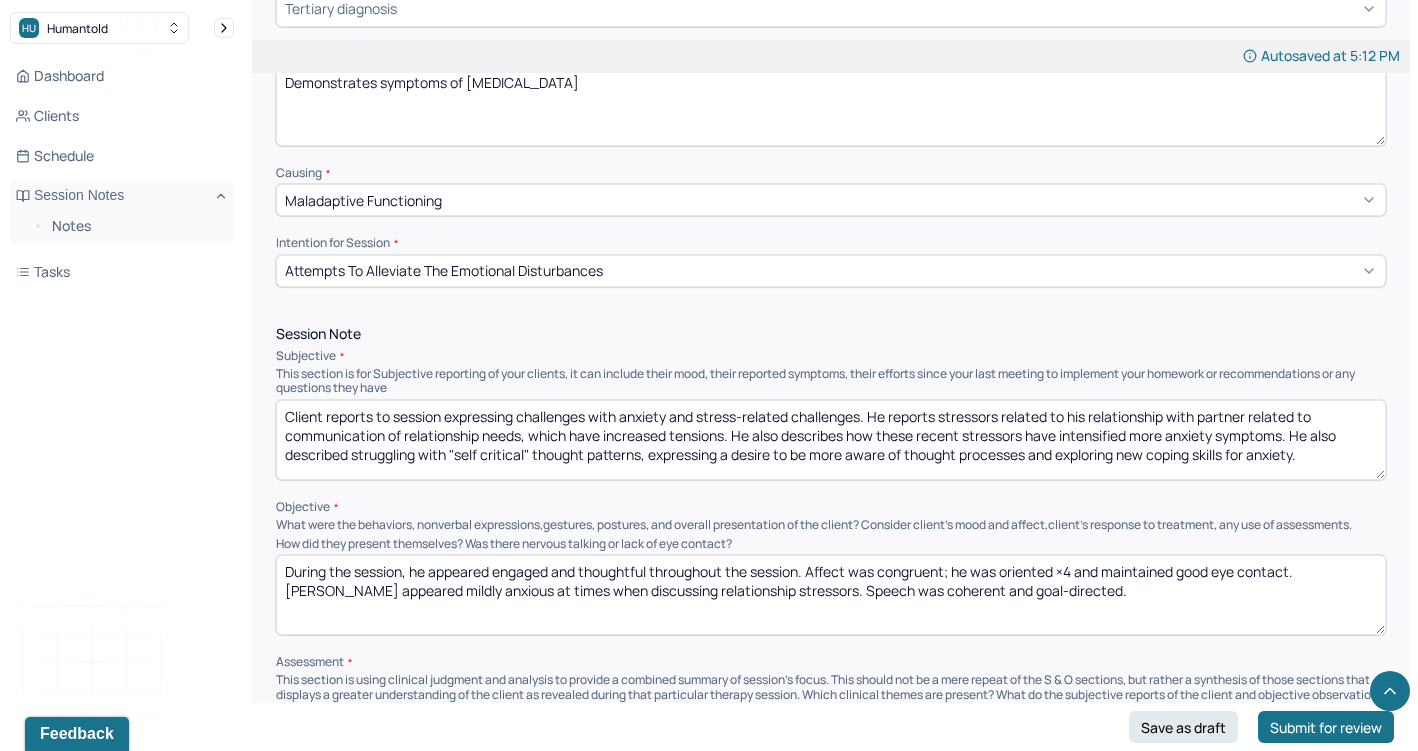 click on "During the session, he appeared engaged and thoughtful throughout the session. Affect was congruent; he was oriented ×4 and maintained good eye contact. [PERSON_NAME] appeared mildly anxious at times when discussing relationship stressors. Speech was coherent and goal-directed." at bounding box center (831, 595) 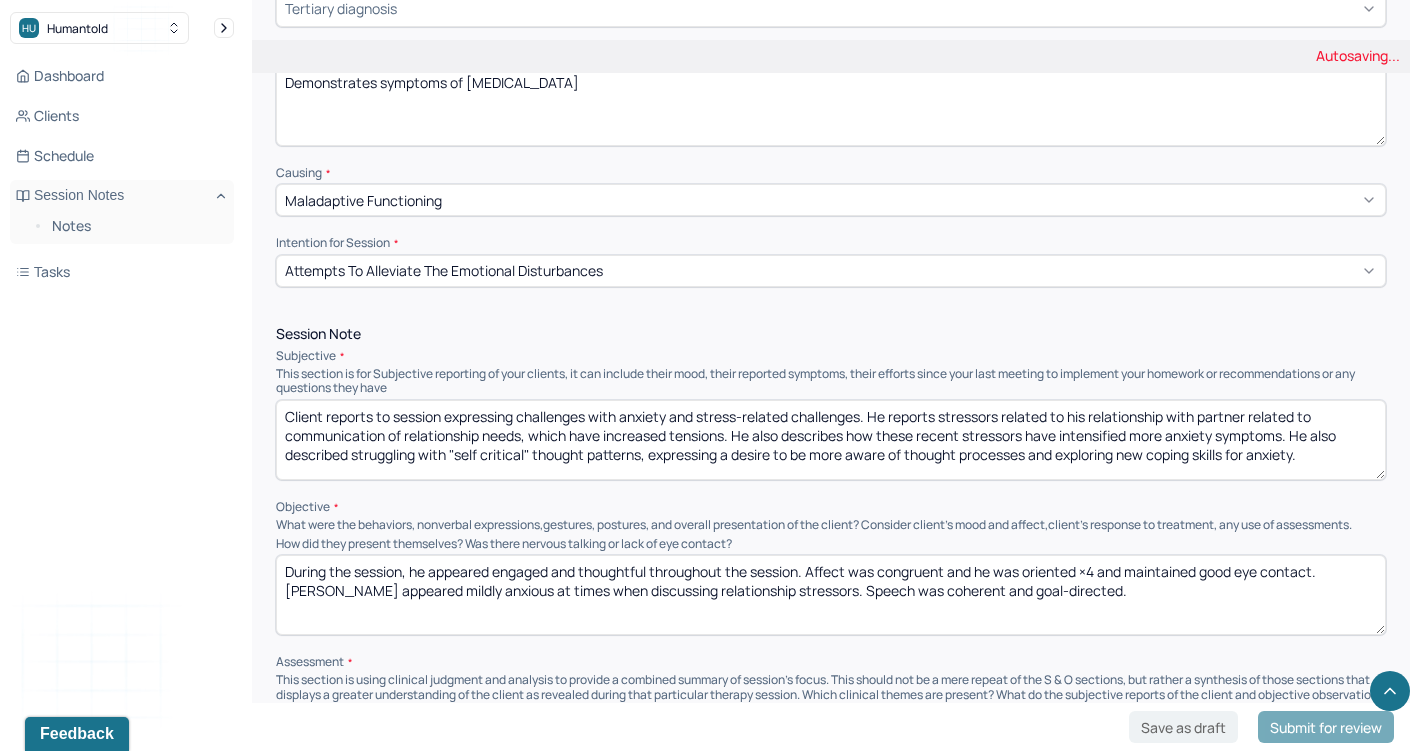 click on "During the session, he appeared engaged and thoughtful throughout the session. Affect was congruent; he was oriented ×4 and maintained good eye contact. [PERSON_NAME] appeared mildly anxious at times when discussing relationship stressors. Speech was coherent and goal-directed." at bounding box center (831, 595) 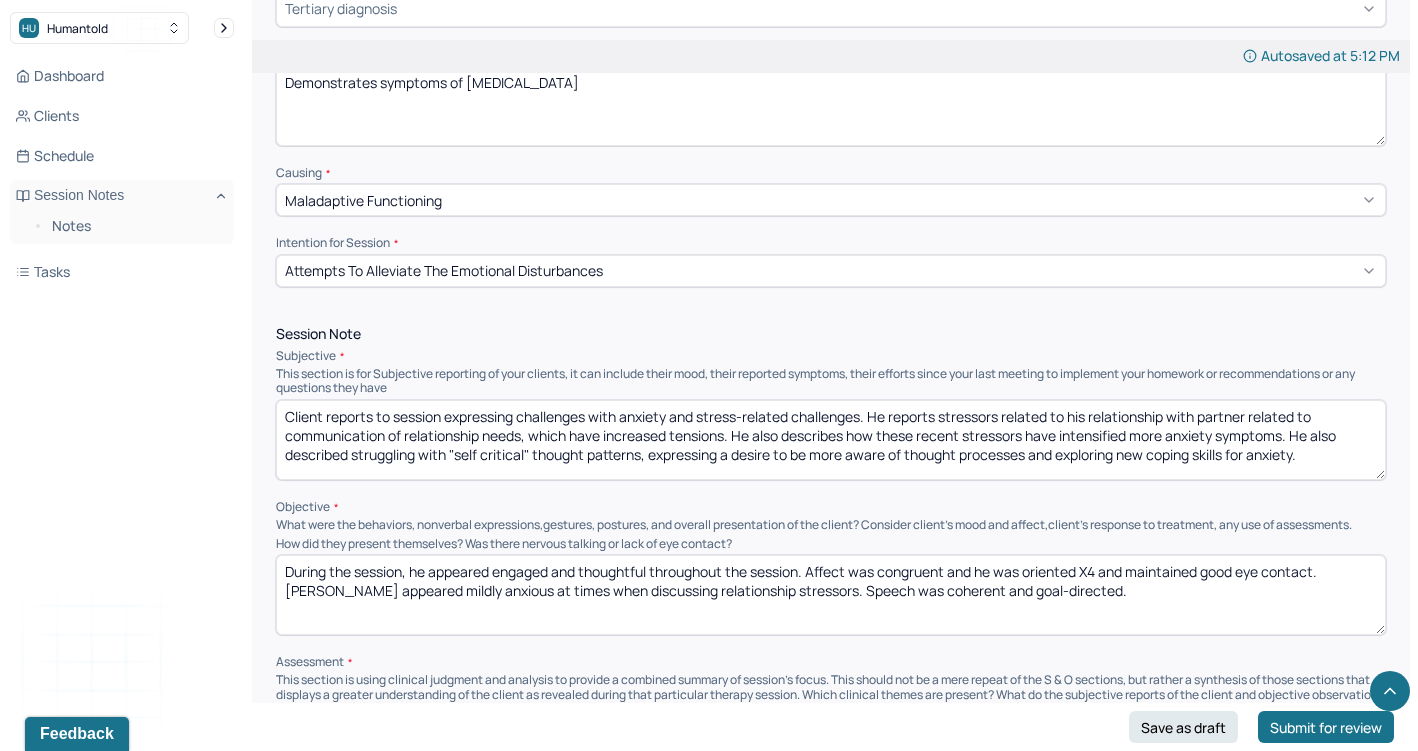 click on "During the session, he appeared engaged and thoughtful throughout the session. Affect was congruent and he was oriented ×4 and maintained good eye contact. [PERSON_NAME] appeared mildly anxious at times when discussing relationship stressors. Speech was coherent and goal-directed." at bounding box center (831, 595) 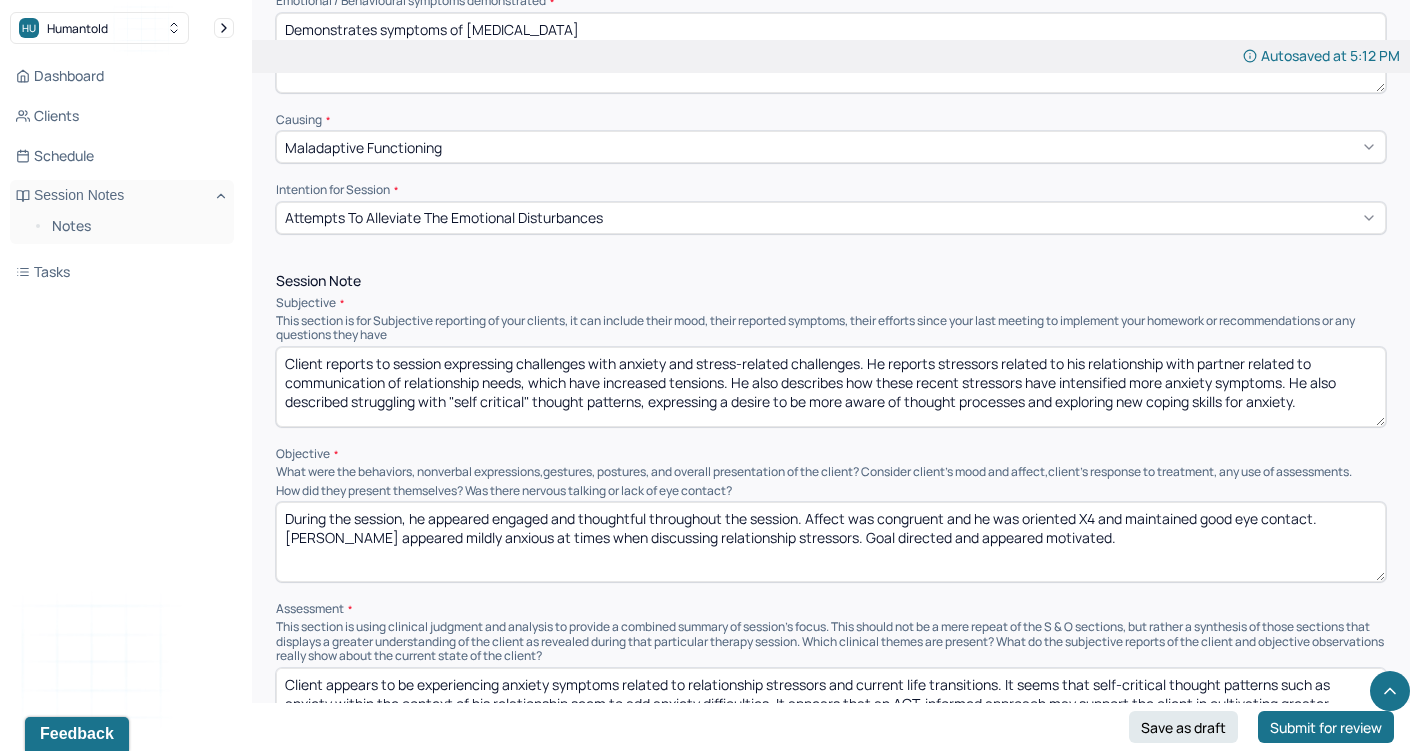 scroll, scrollTop: 1096, scrollLeft: 0, axis: vertical 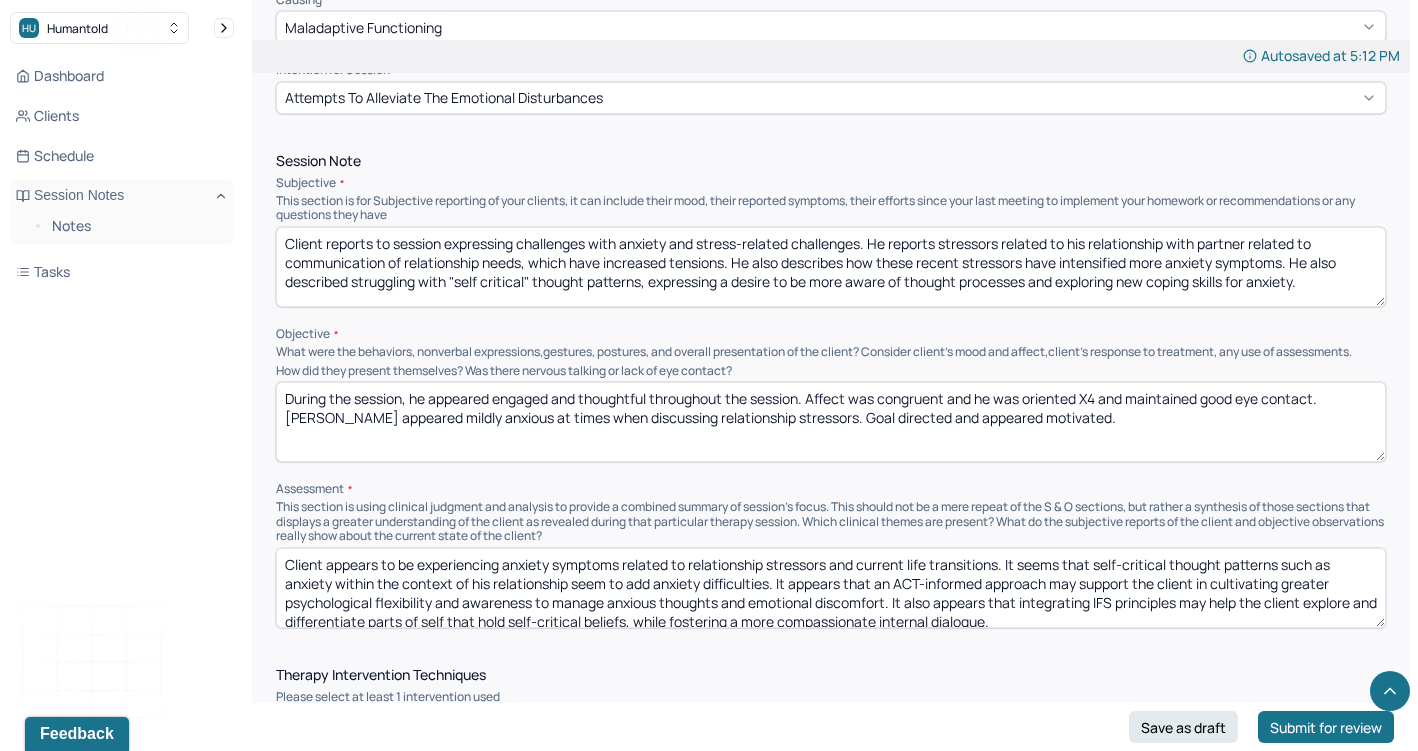type on "During the session, he appeared engaged and thoughtful throughout the session. Affect was congruent and he was oriented X4 and maintained good eye contact. [PERSON_NAME] appeared mildly anxious at times when discussing relationship stressors. Goal directed and appeared motivated." 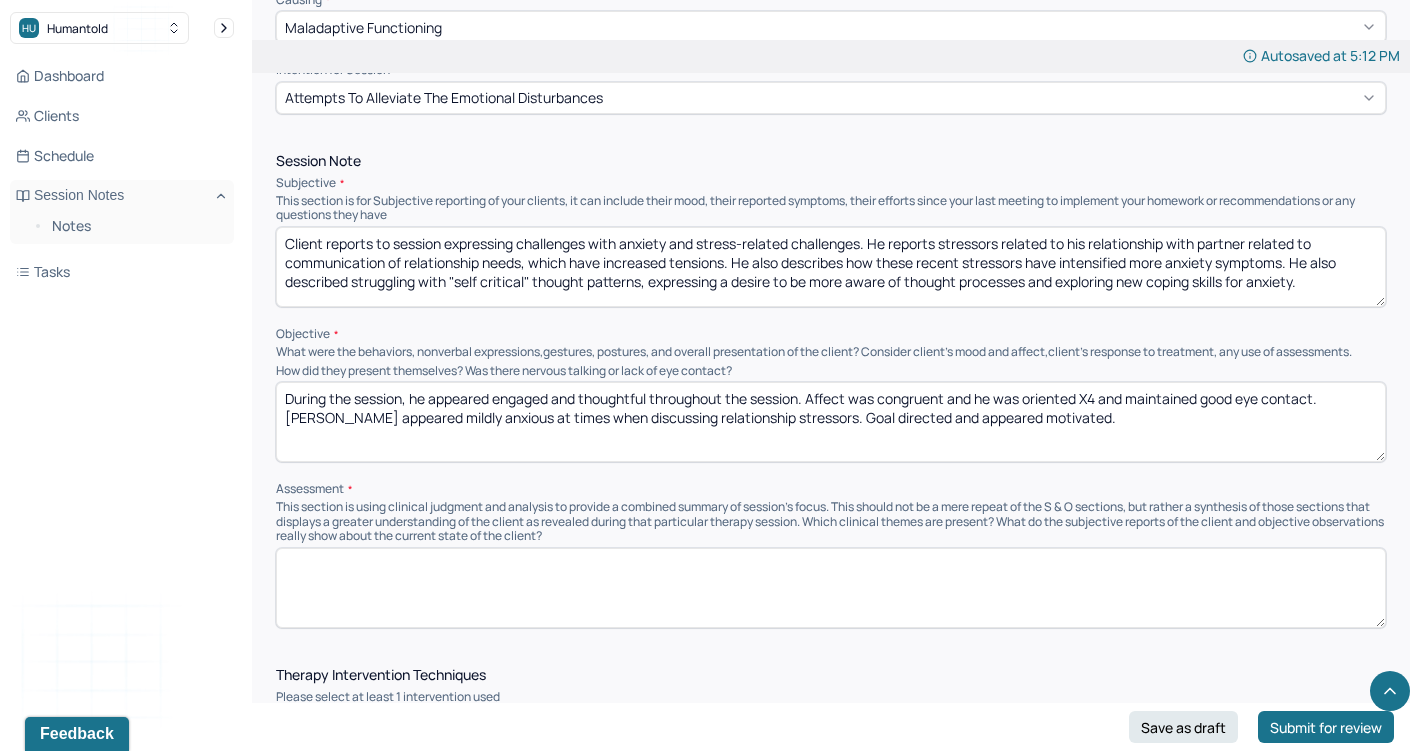paste on "The client appears to be experiencing increased anxiety symptoms related to relationship-based stressors and internal patterns of self-criticism. These thought patterns may be maintaining or exacerbating anxiety, particularly in emotionally vulnerable situations involving communication or unmet needs. An ACT-informed approach may support the client in developing greater awareness of cognitive patterns and learning to respond more flexibly to anxiety symptoms. Exploration of self-critical thoughts and their origins, possibly through IFS-informed techniques, may also assist the client in cultivating self-compassion and improving emotional regulation." 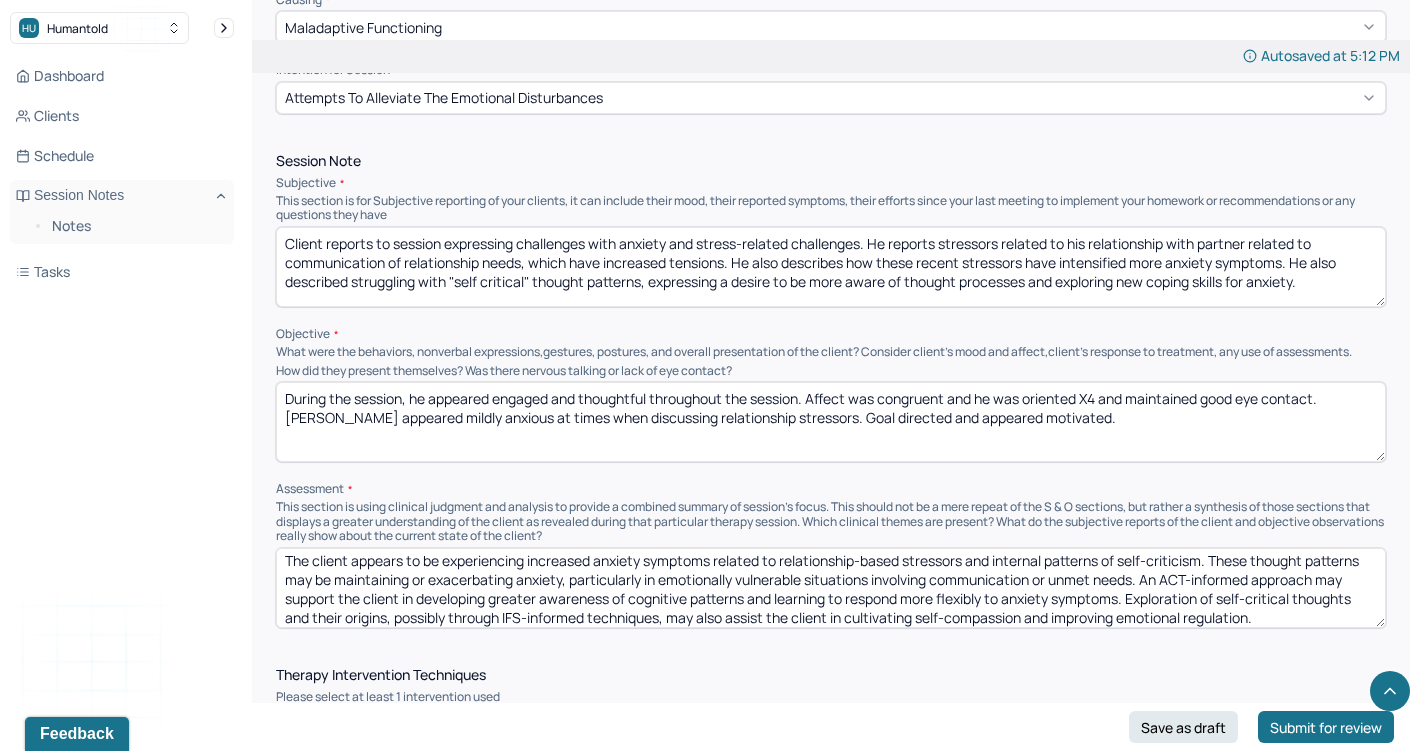 scroll, scrollTop: 0, scrollLeft: 0, axis: both 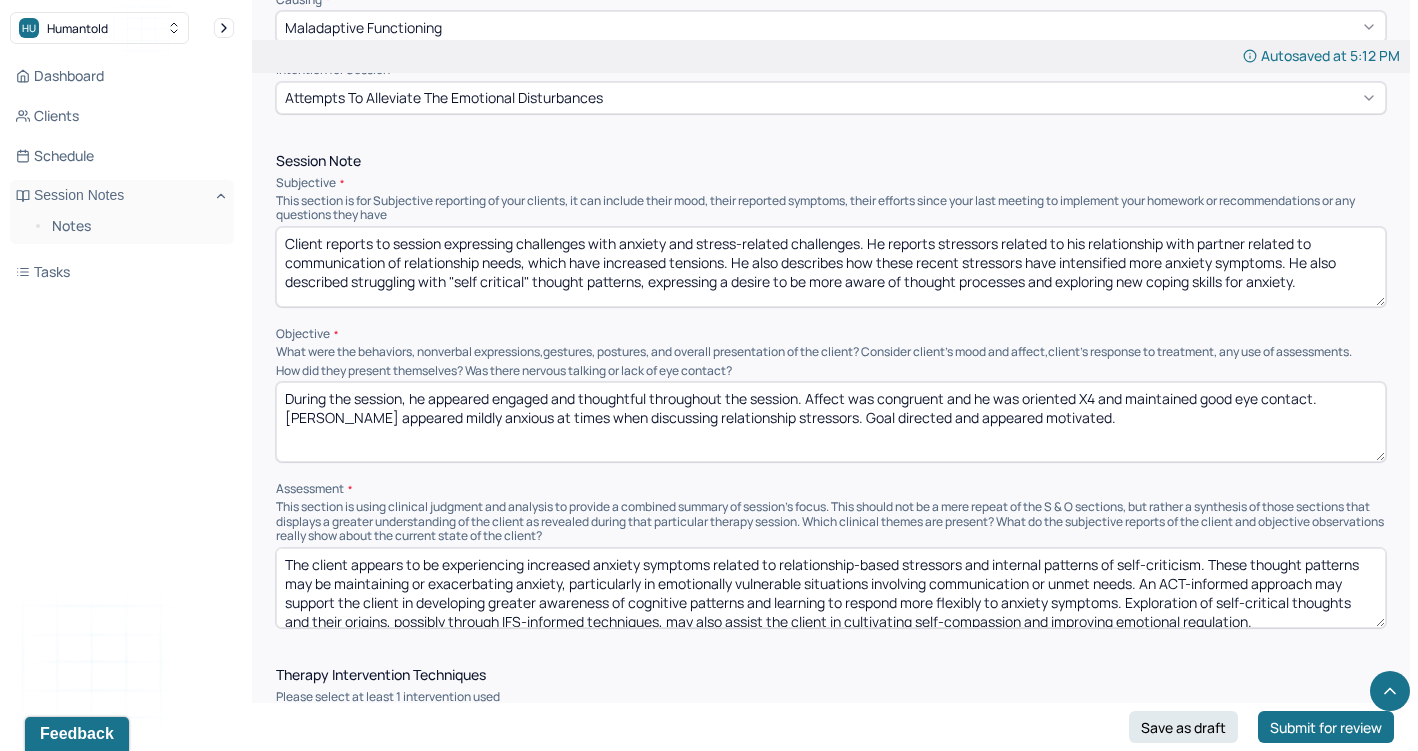 drag, startPoint x: 593, startPoint y: 545, endPoint x: 536, endPoint y: 545, distance: 57 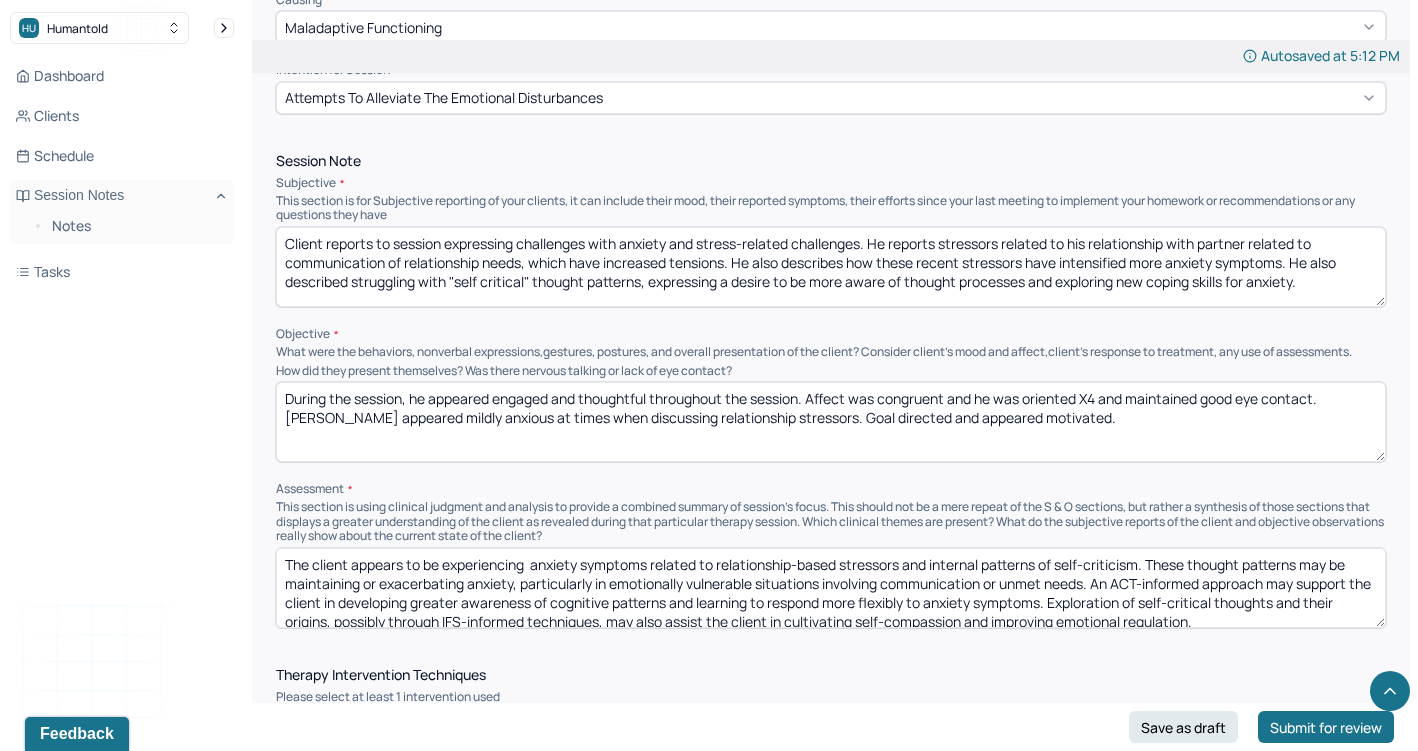 click on "The client appears to be experiencing  anxiety symptoms related to relationship-based stressors and internal patterns of self-criticism. These thought patterns may be maintaining or exacerbating anxiety, particularly in emotionally vulnerable situations involving communication or unmet needs. An ACT-informed approach may support the client in developing greater awareness of cognitive patterns and learning to respond more flexibly to anxiety symptoms. Exploration of self-critical thoughts and their origins, possibly through IFS-informed techniques, may also assist the client in cultivating self-compassion and improving emotional regulation." at bounding box center [831, 588] 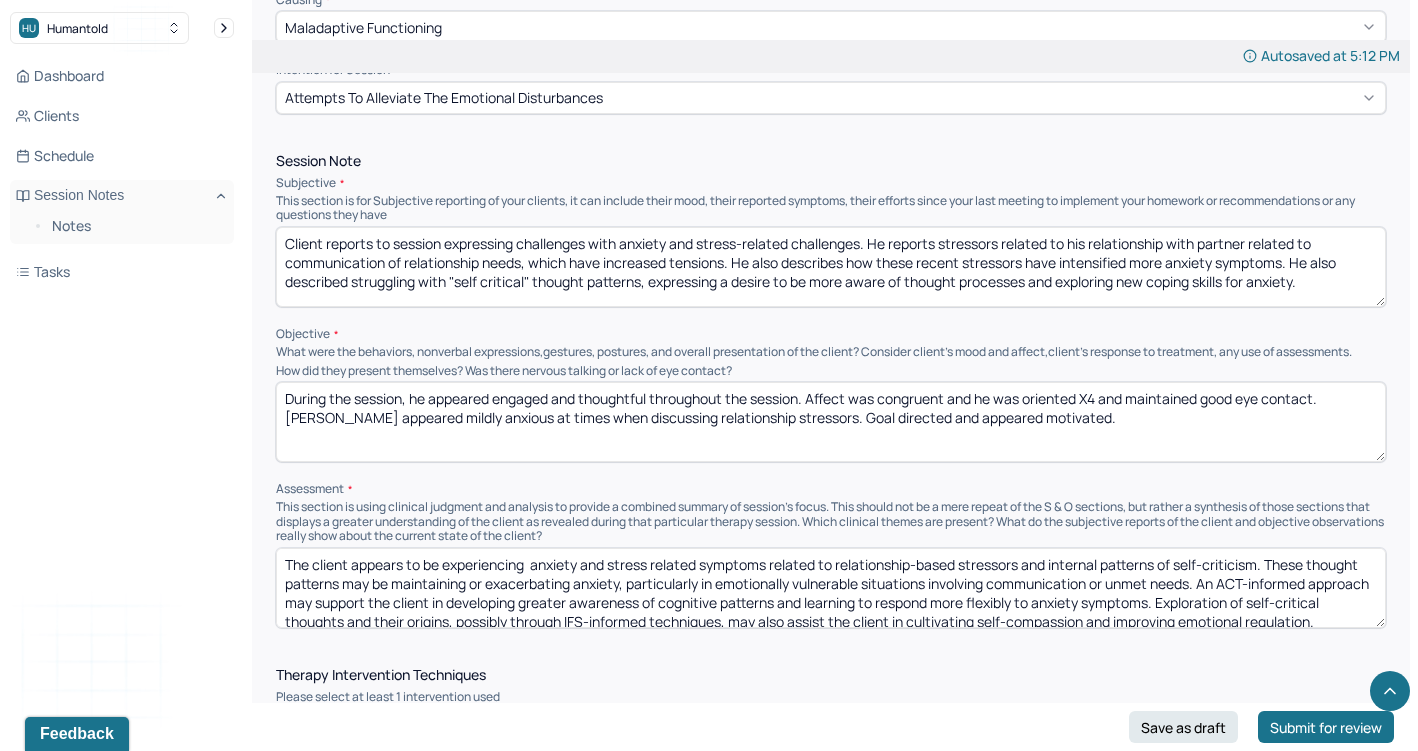 click on "The client appears to be experiencing  anxiety symptoms related to relationship-based stressors and internal patterns of self-criticism. These thought patterns may be maintaining or exacerbating anxiety, particularly in emotionally vulnerable situations involving communication or unmet needs. An ACT-informed approach may support the client in developing greater awareness of cognitive patterns and learning to respond more flexibly to anxiety symptoms. Exploration of self-critical thoughts and their origins, possibly through IFS-informed techniques, may also assist the client in cultivating self-compassion and improving emotional regulation." at bounding box center [831, 588] 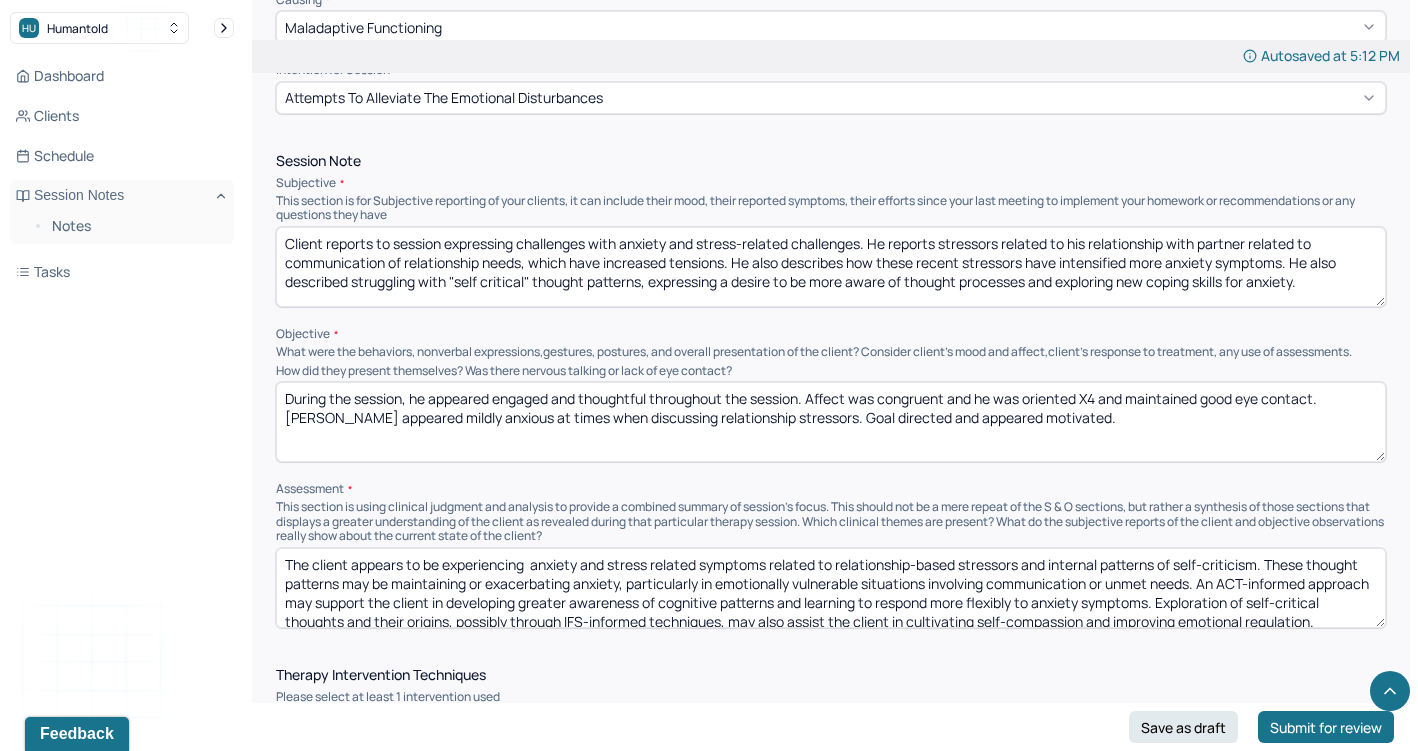 click on "The client appears to be experiencing  anxiety and stress related symptoms related to relationship-based stressors and internal patterns of self-criticism. These thought patterns may be maintaining or exacerbating anxiety, particularly in emotionally vulnerable situations involving communication or unmet needs. An ACT-informed approach may support the client in developing greater awareness of cognitive patterns and learning to respond more flexibly to anxiety symptoms. Exploration of self-critical thoughts and their origins, possibly through IFS-informed techniques, may also assist the client in cultivating self-compassion and improving emotional regulation." at bounding box center [831, 588] 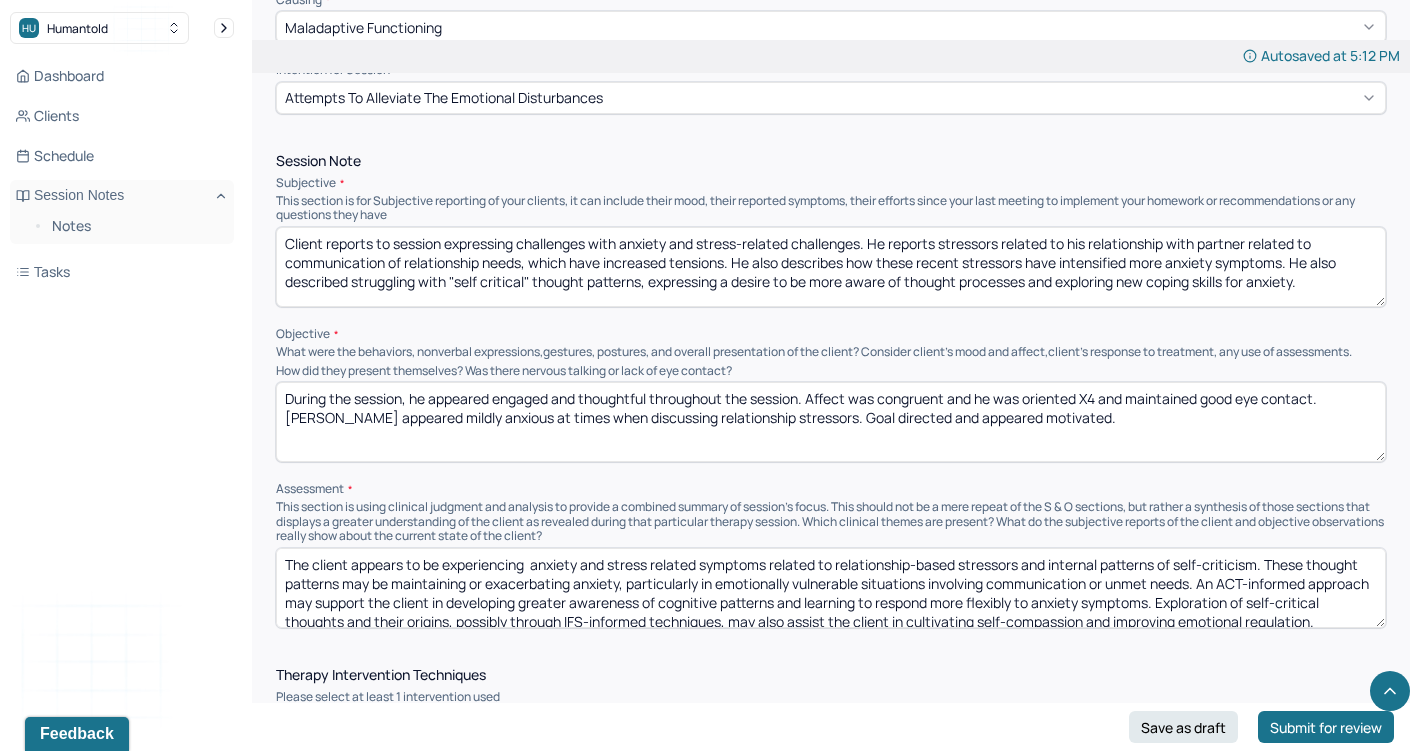 click on "The client appears to be experiencing  anxiety and stress related symptoms related to relationship-based stressors and internal patterns of self-criticism. These thought patterns may be maintaining or exacerbating anxiety, particularly in emotionally vulnerable situations involving communication or unmet needs. An ACT-informed approach may support the client in developing greater awareness of cognitive patterns and learning to respond more flexibly to anxiety symptoms. Exploration of self-critical thoughts and their origins, possibly through IFS-informed techniques, may also assist the client in cultivating self-compassion and improving emotional regulation." at bounding box center (831, 588) 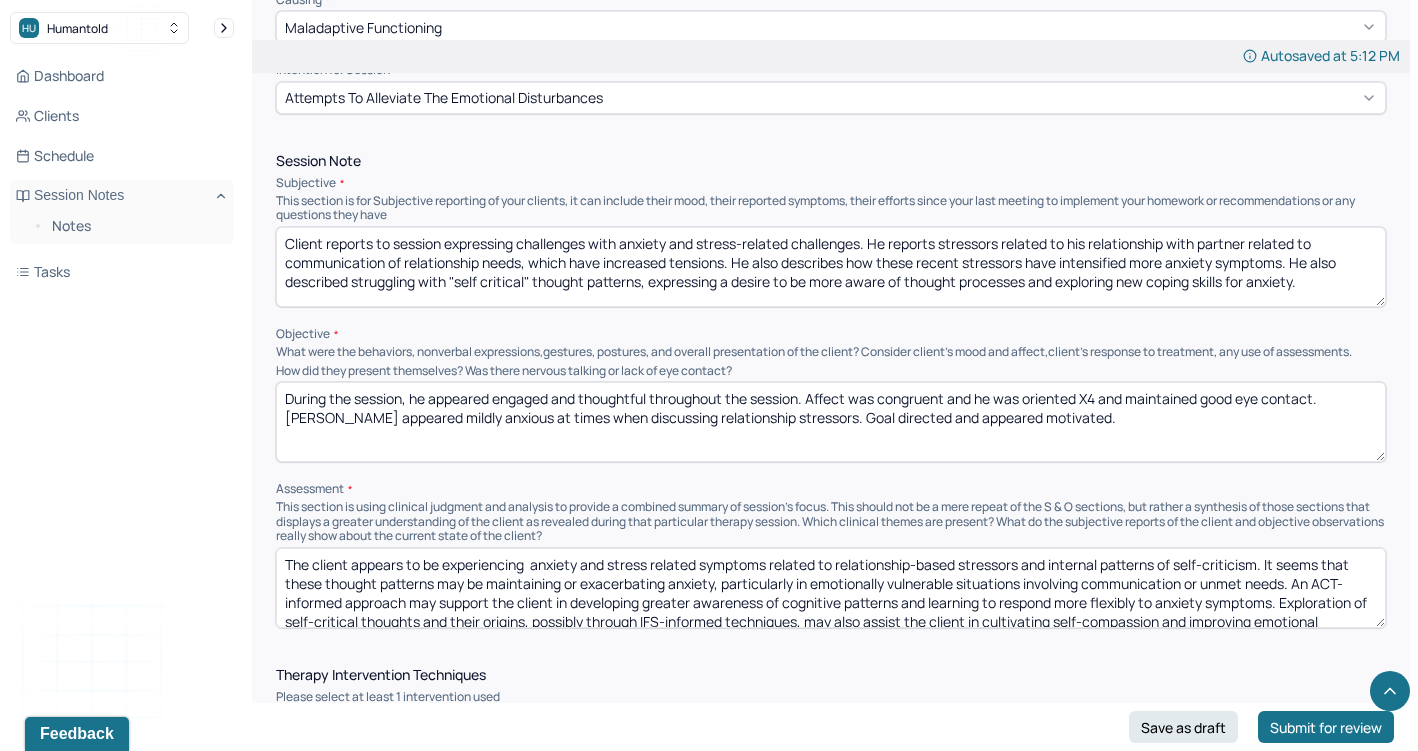 click on "The client appears to be experiencing  anxiety and stress related symptoms related to relationship-based stressors and internal patterns of self-criticism. It seems that these thought patterns may be maintaining or exacerbating anxiety, particularly in emotionally vulnerable situations involving communication or unmet needs. An ACT-informed approach may support the client in developing greater awareness of cognitive patterns and learning to respond more flexibly to anxiety symptoms. Exploration of self-critical thoughts and their origins, possibly through IFS-informed techniques, may also assist the client in cultivating self-compassion and improving emotional regulation." at bounding box center [831, 588] 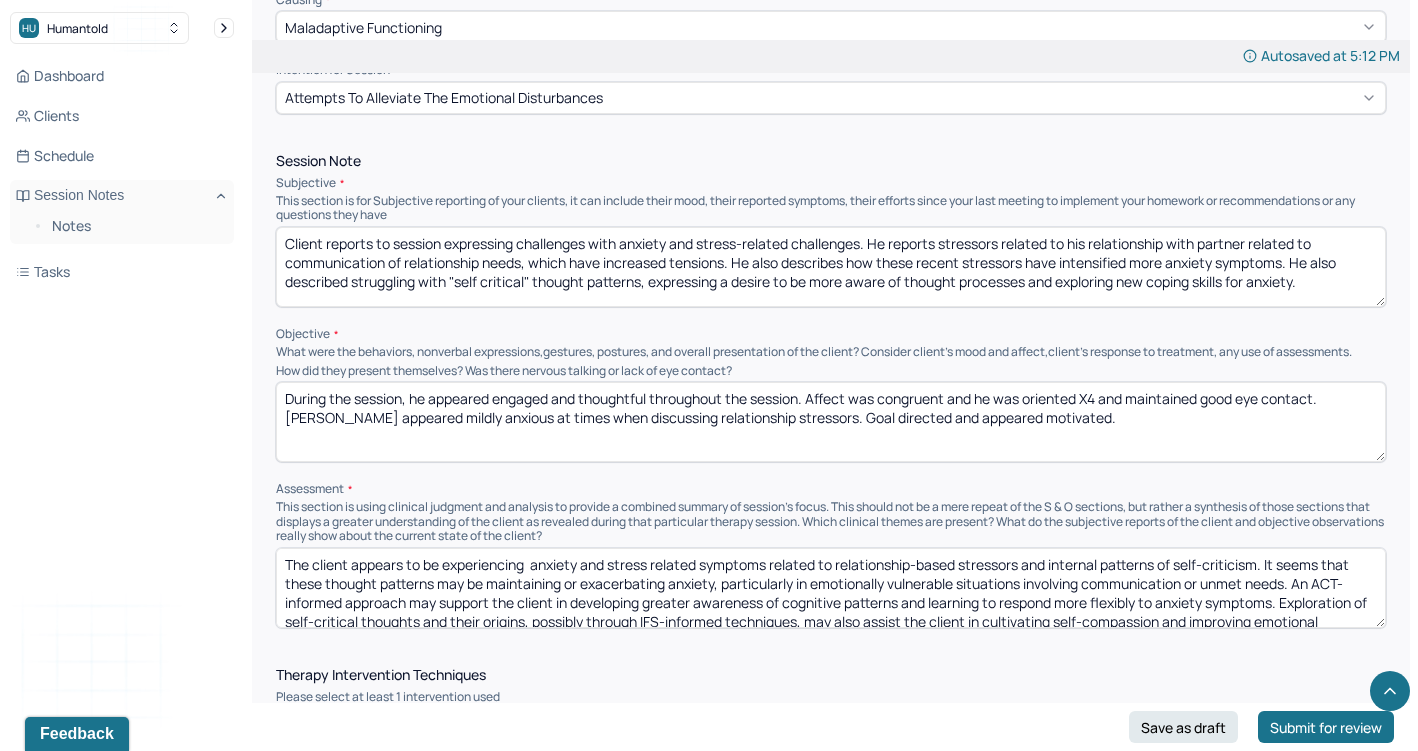 click on "The client appears to be experiencing  anxiety and stress related symptoms related to relationship-based stressors and internal patterns of self-criticism. It seems that these thought patterns may be maintaining or exacerbating anxiety, particularly in emotionally vulnerable situations involving communication or unmet needs. An ACT-informed approach may support the client in developing greater awareness of cognitive patterns and learning to respond more flexibly to anxiety symptoms. Exploration of self-critical thoughts and their origins, possibly through IFS-informed techniques, may also assist the client in cultivating self-compassion and improving emotional regulation." at bounding box center (831, 588) 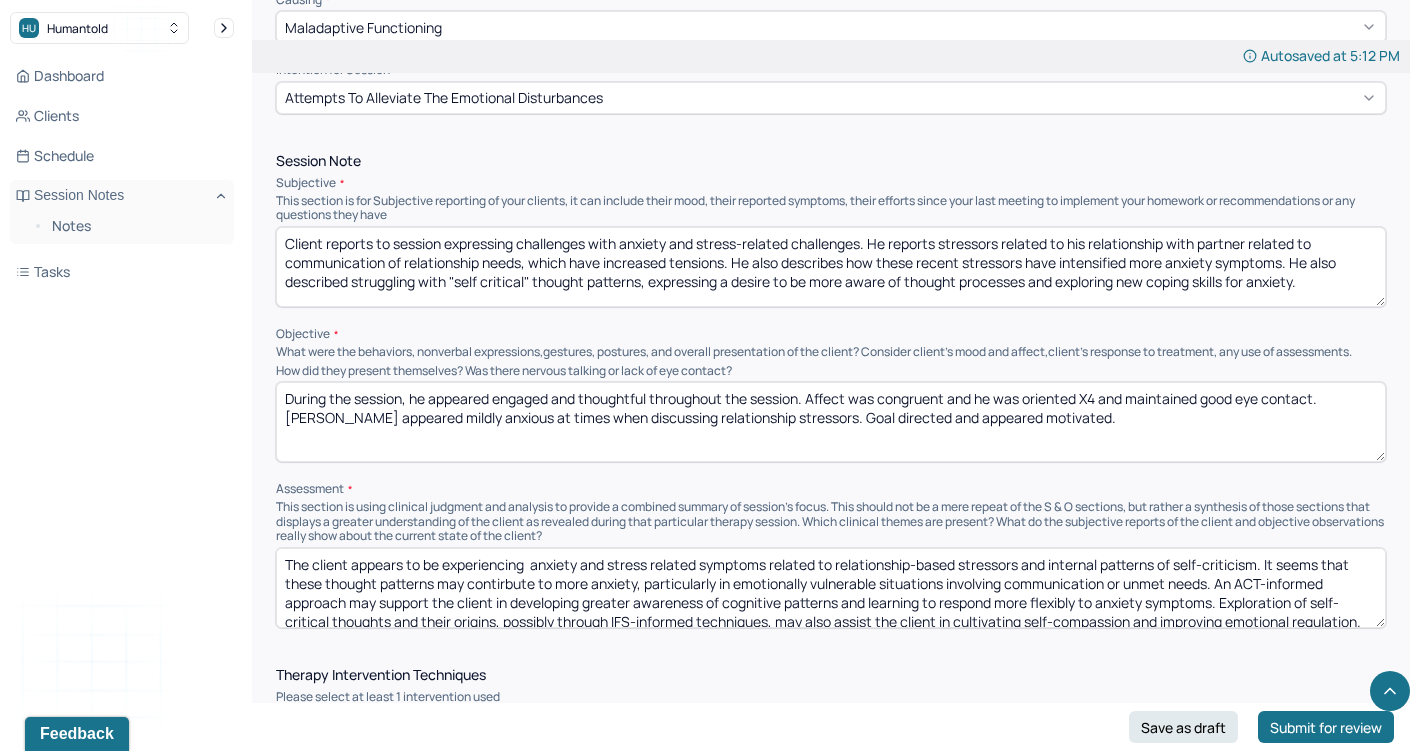 click on "The client appears to be experiencing  anxiety and stress related symptoms related to relationship-based stressors and internal patterns of self-criticism. It seems that these thought patterns may be maintaining or exacerbating anxiety, particularly in emotionally vulnerable situations involving communication or unmet needs. An ACT-informed approach may support the client in developing greater awareness of cognitive patterns and learning to respond more flexibly to anxiety symptoms. Exploration of self-critical thoughts and their origins, possibly through IFS-informed techniques, may also assist the client in cultivating self-compassion and improving emotional regulation." at bounding box center [831, 588] 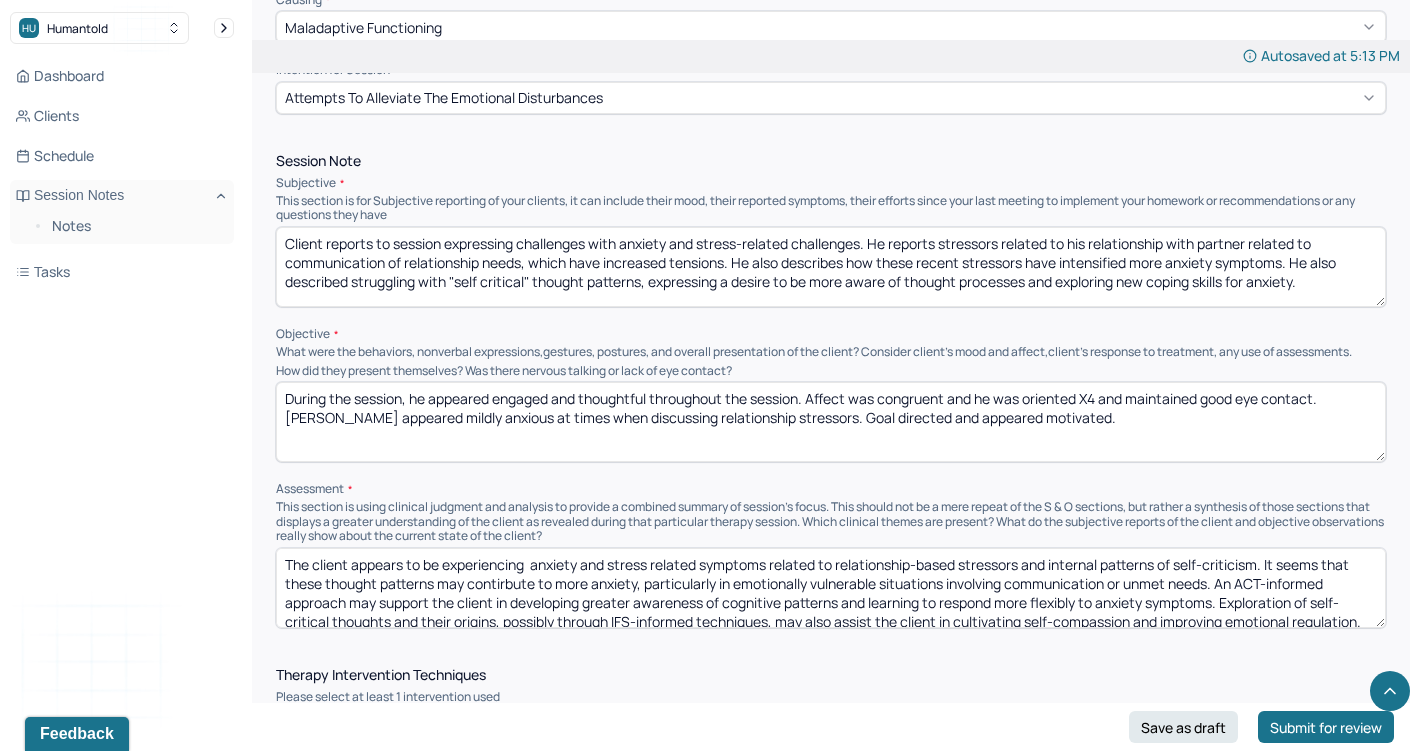 click on "The client appears to be experiencing  anxiety and stress related symptoms related to relationship-based stressors and internal patterns of self-criticism. It seems that these thought patterns may contirbute to more anxiety, particularly in emotionally vulnerable situations involving communication or unmet needs. An ACT-informed approach may support the client in developing greater awareness of cognitive patterns and learning to respond more flexibly to anxiety symptoms. Exploration of self-critical thoughts and their origins, possibly through IFS-informed techniques, may also assist the client in cultivating self-compassion and improving emotional regulation." at bounding box center [831, 588] 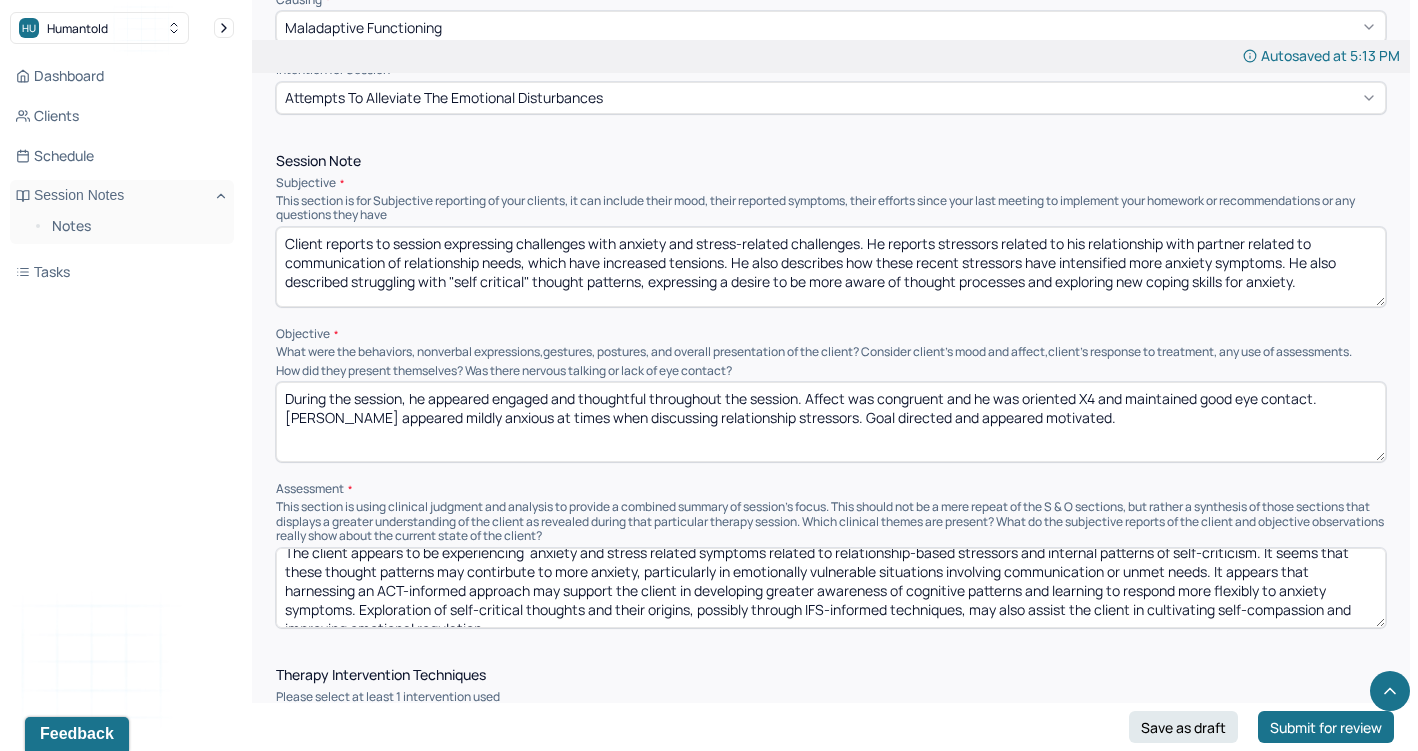 scroll, scrollTop: 15, scrollLeft: 0, axis: vertical 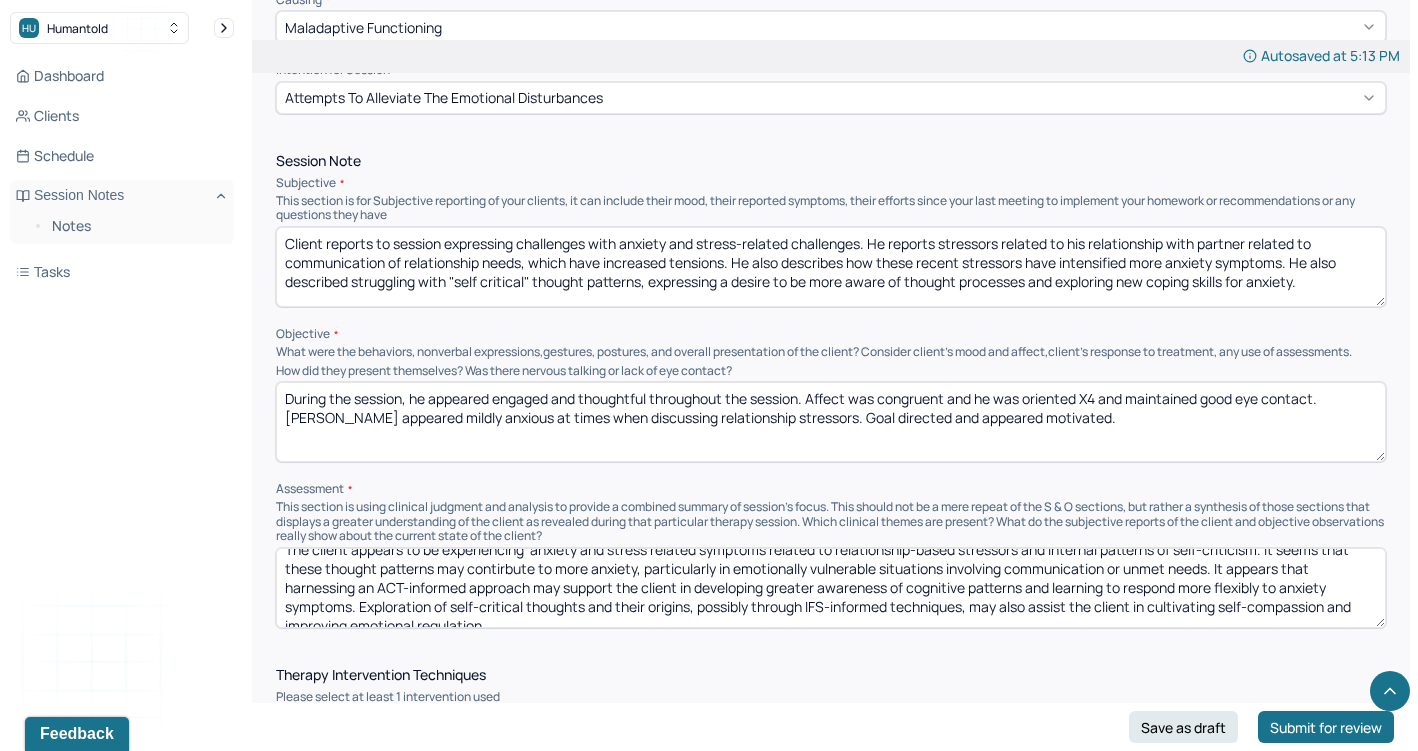 click on "The client appears to be experiencing  anxiety and stress related symptoms related to relationship-based stressors and internal patterns of self-criticism. It seems that these thought patterns may contirbute to more anxiety, particularly in emotionally vulnerable situations involving communication or unmet needs. It appears that harnessing an ACT-informed approach may support the client in developing greater awareness of cognitive patterns and learning to respond more flexibly to anxiety symptoms. Exploration of self-critical thoughts and their origins, possibly through IFS-informed techniques, may also assist the client in cultivating self-compassion and improving emotional regulation." at bounding box center (831, 588) 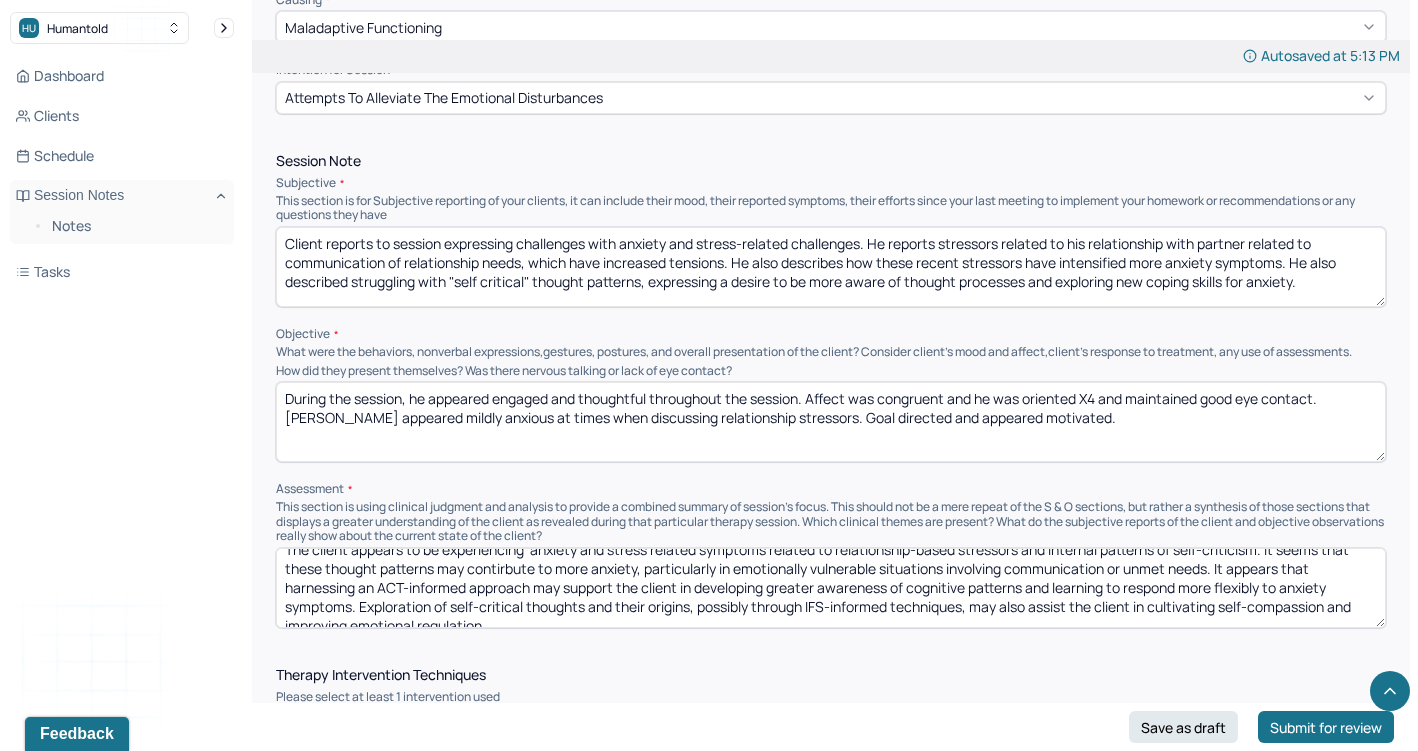 click on "The client appears to be experiencing  anxiety and stress related symptoms related to relationship-based stressors and internal patterns of self-criticism. It seems that these thought patterns may contirbute to more anxiety, particularly in emotionally vulnerable situations involving communication or unmet needs. It appears that harnessing an ACT-informed approach may support the client in developing greater awareness of cognitive patterns and learning to respond more flexibly to anxiety symptoms. Exploration of self-critical thoughts and their origins, possibly through IFS-informed techniques, may also assist the client in cultivating self-compassion and improving emotional regulation." at bounding box center [831, 588] 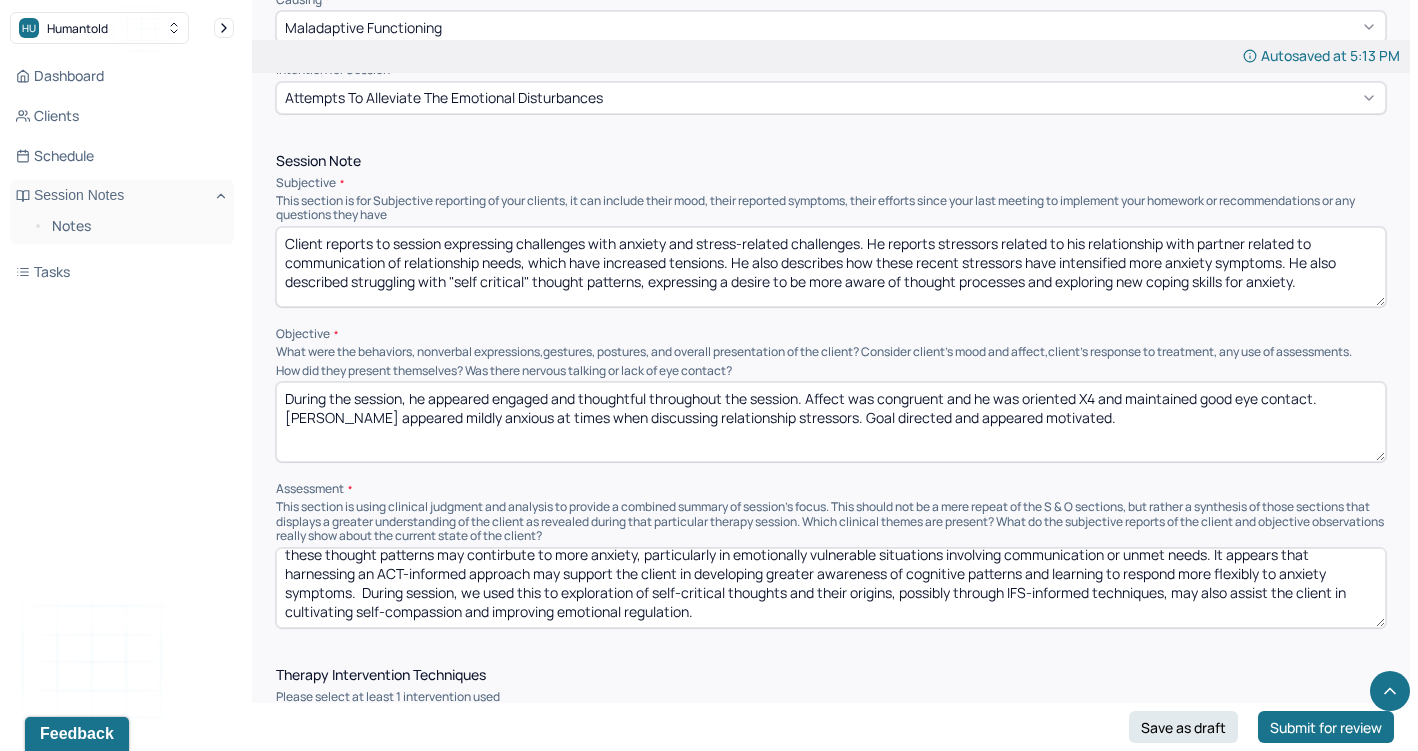 scroll, scrollTop: 28, scrollLeft: 0, axis: vertical 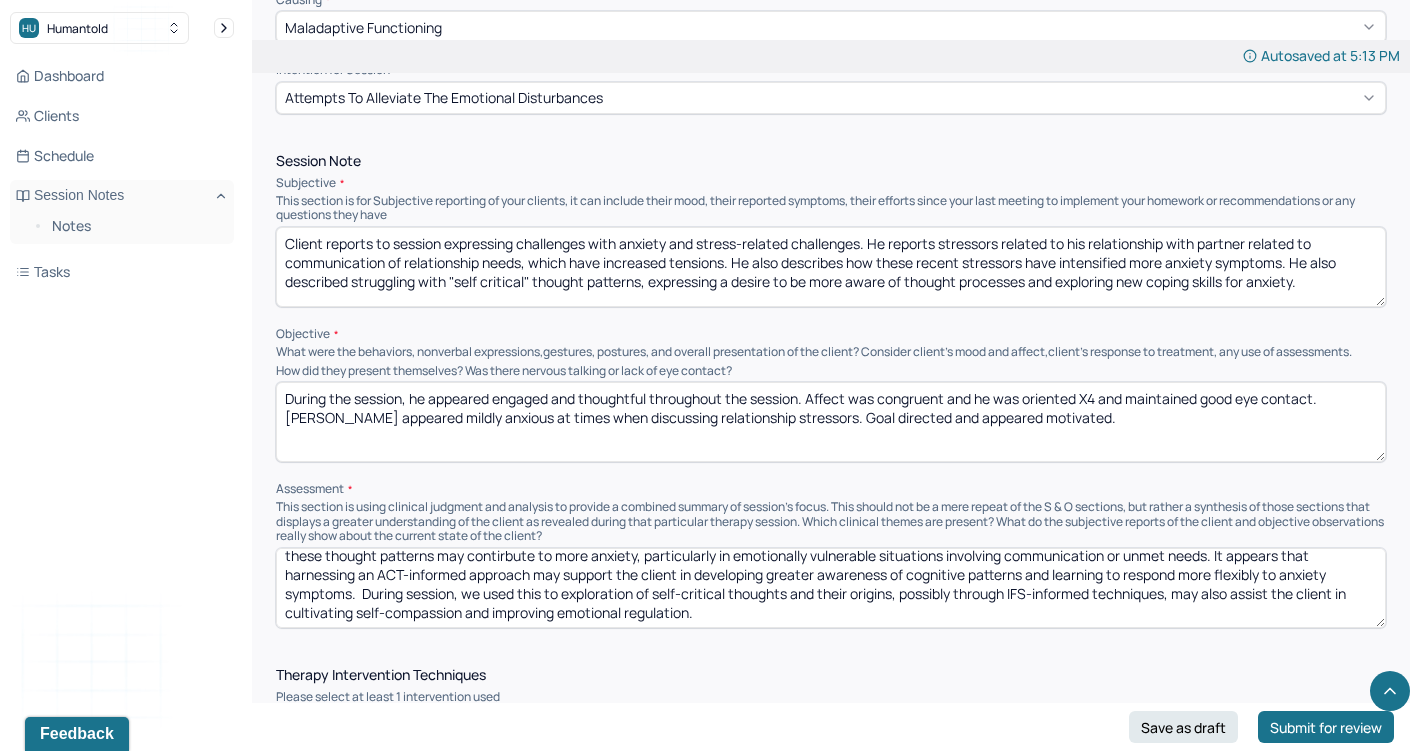 drag, startPoint x: 905, startPoint y: 574, endPoint x: 1038, endPoint y: 585, distance: 133.45412 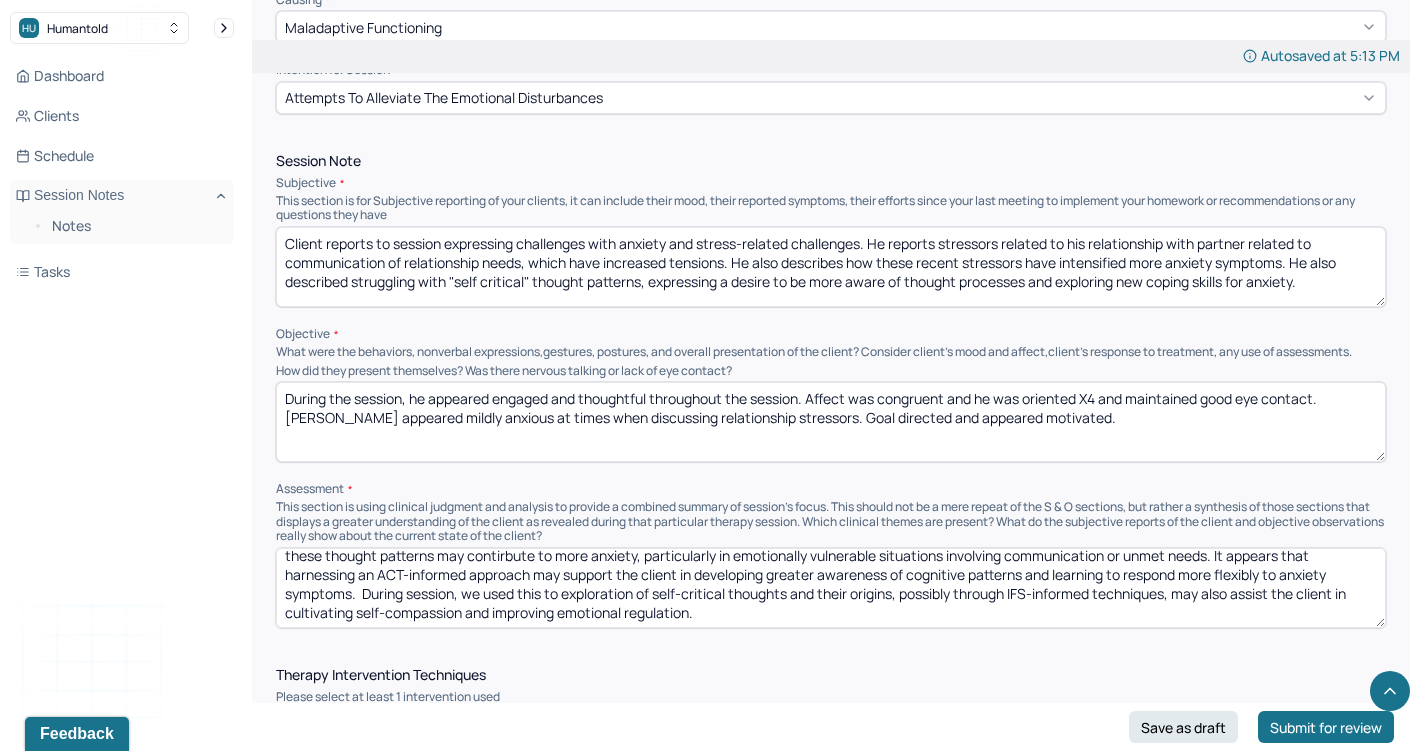 click on "The client appears to be experiencing  anxiety and stress related symptoms related to relationship-based stressors and internal patterns of self-criticism. It seems that these thought patterns may contirbute to more anxiety, particularly in emotionally vulnerable situations involving communication or unmet needs. It appears that harnessing an ACT-informed approach may support the client in developing greater awareness of cognitive patterns and learning to respond more flexibly to anxiety symptoms.  During session, we used this to exploration of self-critical thoughts and their origins, possibly through IFS-informed techniques, may also assist the client in cultivating self-compassion and improving emotional regulation." at bounding box center (831, 588) 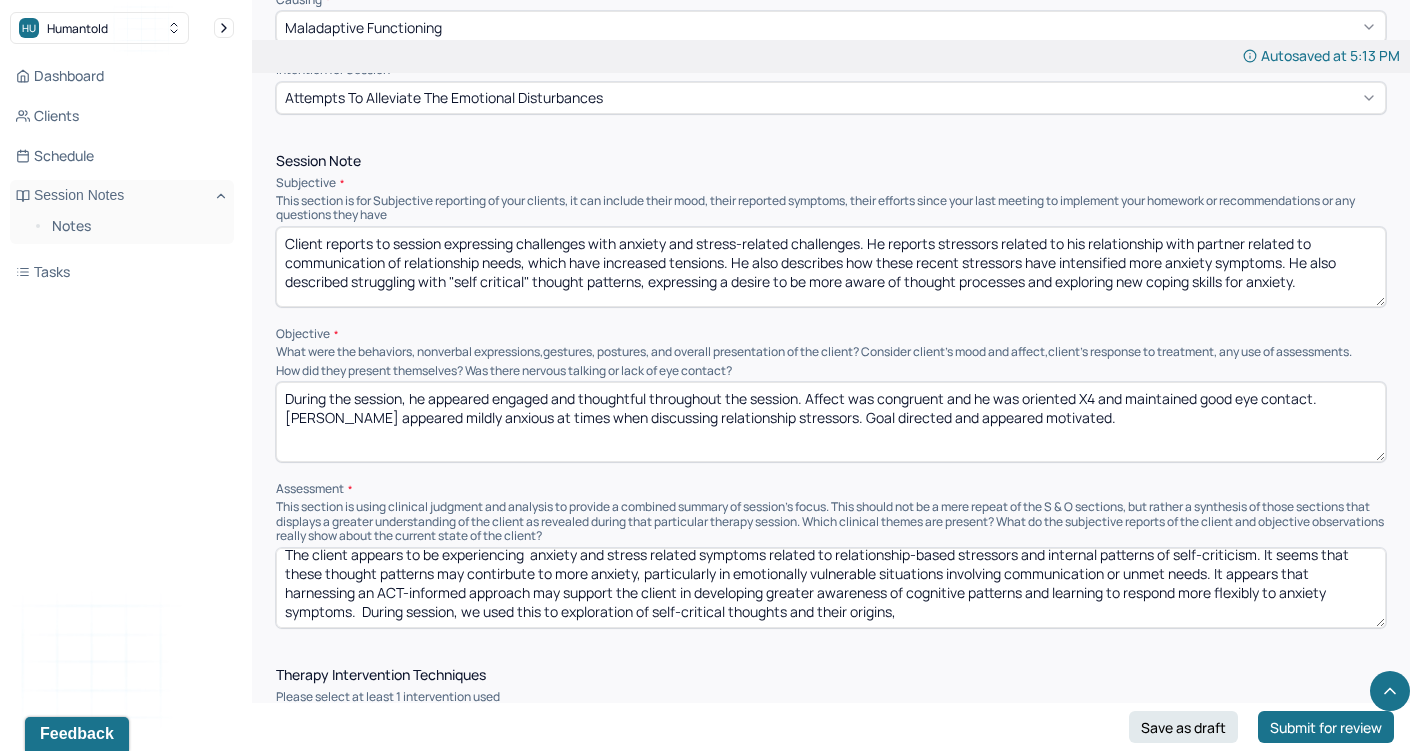 scroll, scrollTop: 9, scrollLeft: 0, axis: vertical 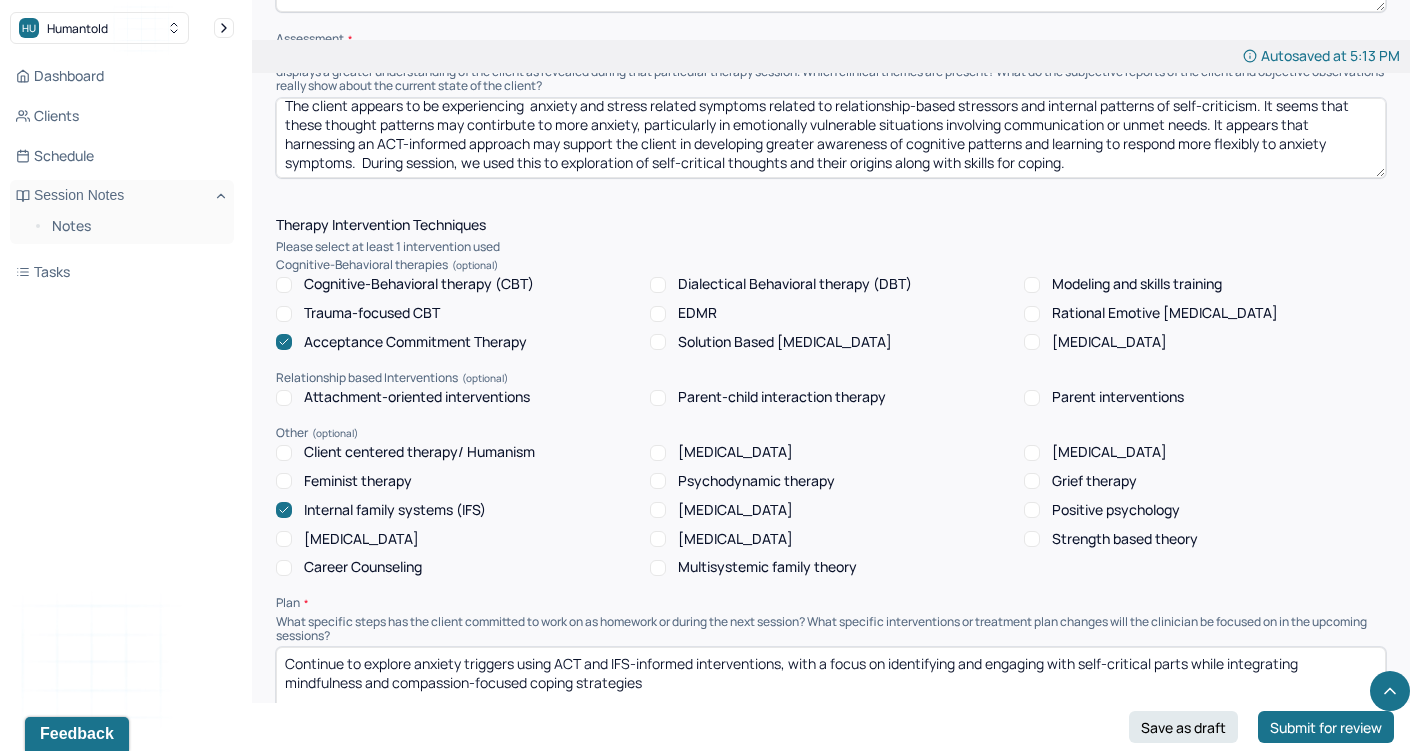 type on "The client appears to be experiencing  anxiety and stress related symptoms related to relationship-based stressors and internal patterns of self-criticism. It seems that these thought patterns may contirbute to more anxiety, particularly in emotionally vulnerable situations involving communication or unmet needs. It appears that harnessing an ACT-informed approach may support the client in developing greater awareness of cognitive patterns and learning to respond more flexibly to anxiety symptoms.  During session, we used this to exploration of self-critical thoughts and their origins along with skills for coping." 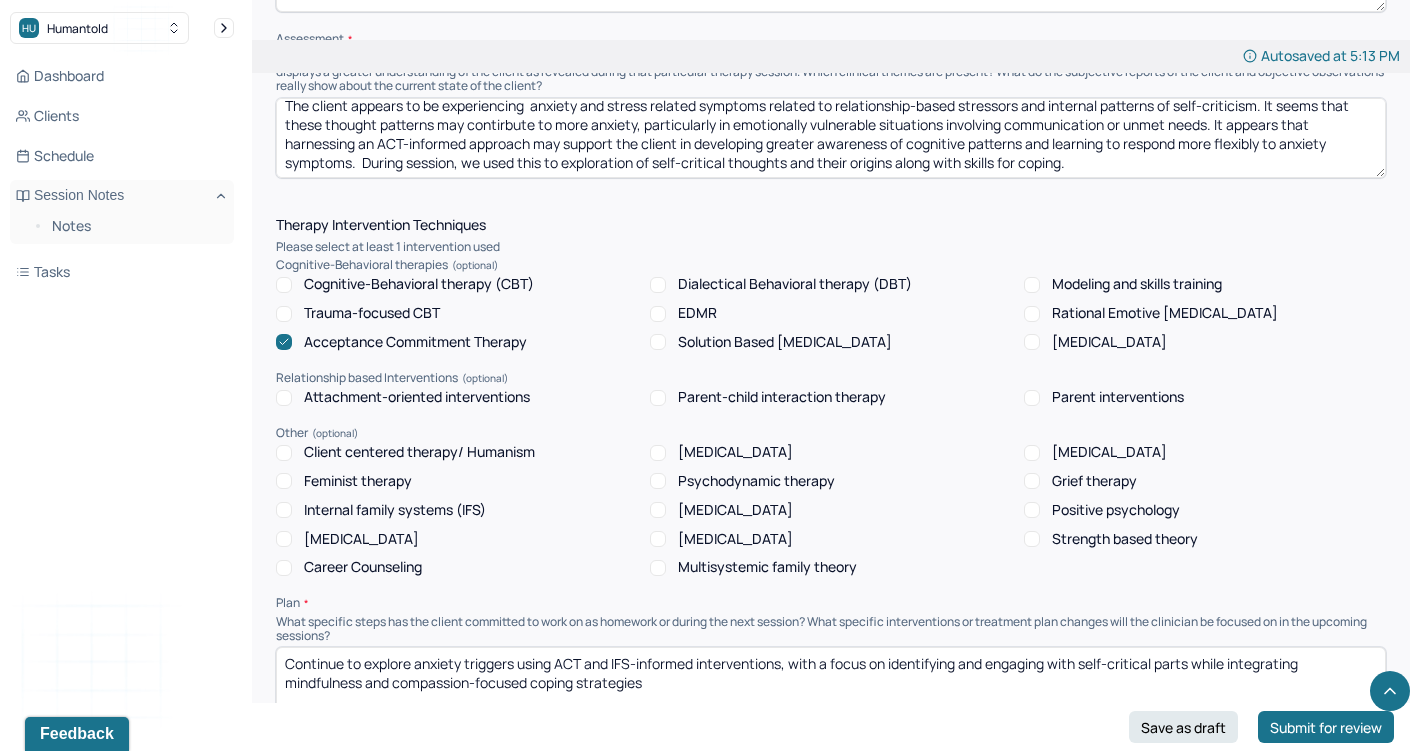 click on "Continue to explore anxiety triggers using ACT and IFS-informed interventions, with a focus on identifying and engaging with self-critical parts while integrating mindfulness and compassion-focused coping strategies" at bounding box center (831, 687) 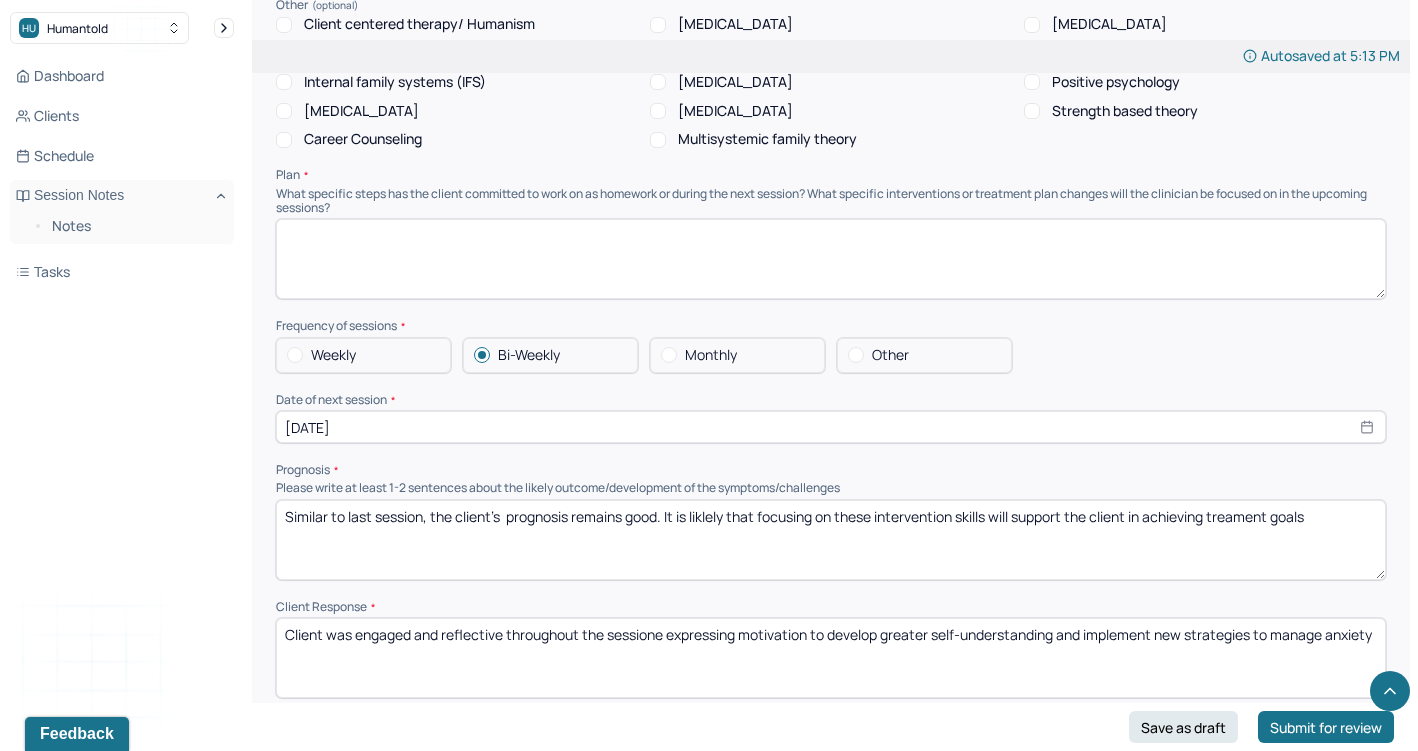 scroll, scrollTop: 2021, scrollLeft: 0, axis: vertical 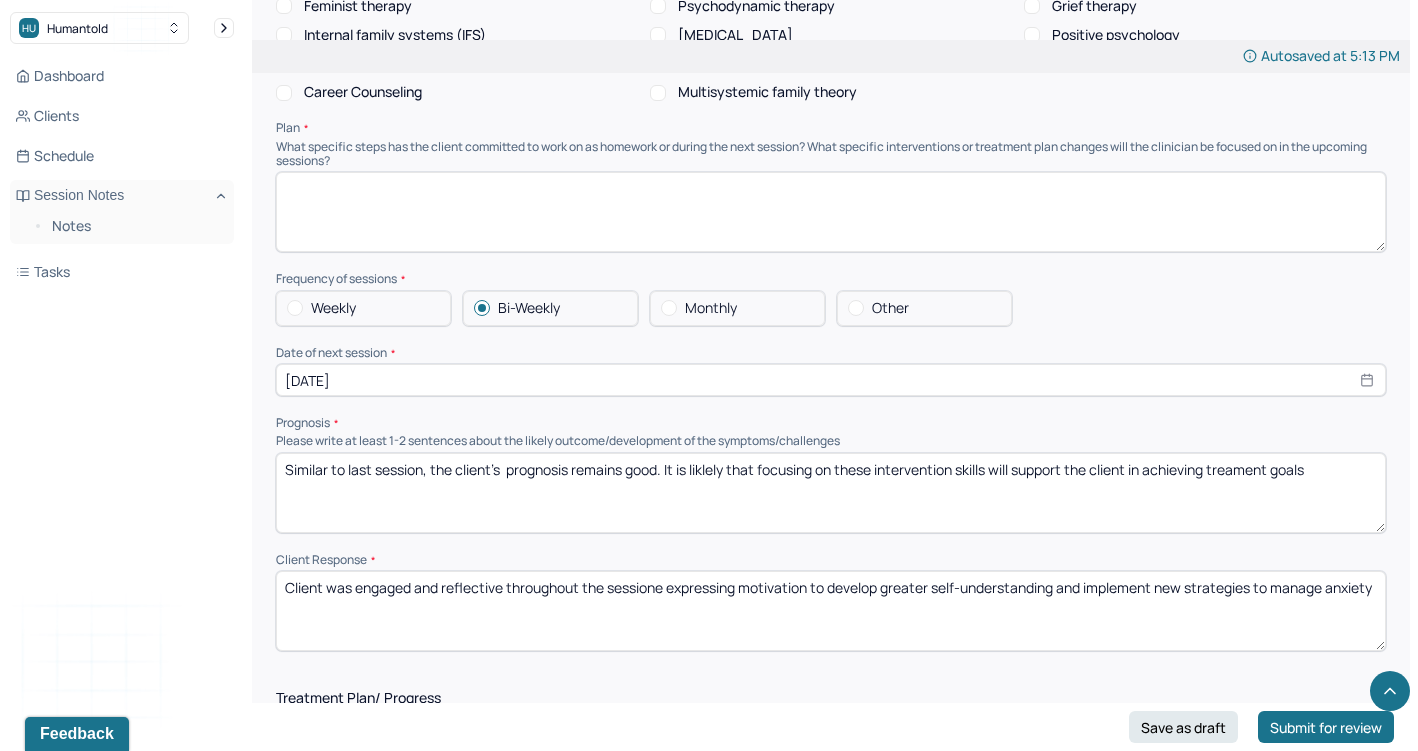 paste on "In upcoming sessions, focus will be placed on introducing ACT-based strategies such as cognitive defusion and present-moment awareness. [MEDICAL_DATA] around communication patterns and values-based action will be incorporated. Client will reflect on self-critical thoughts and practice journaling to increase awareness of internal dialogue." 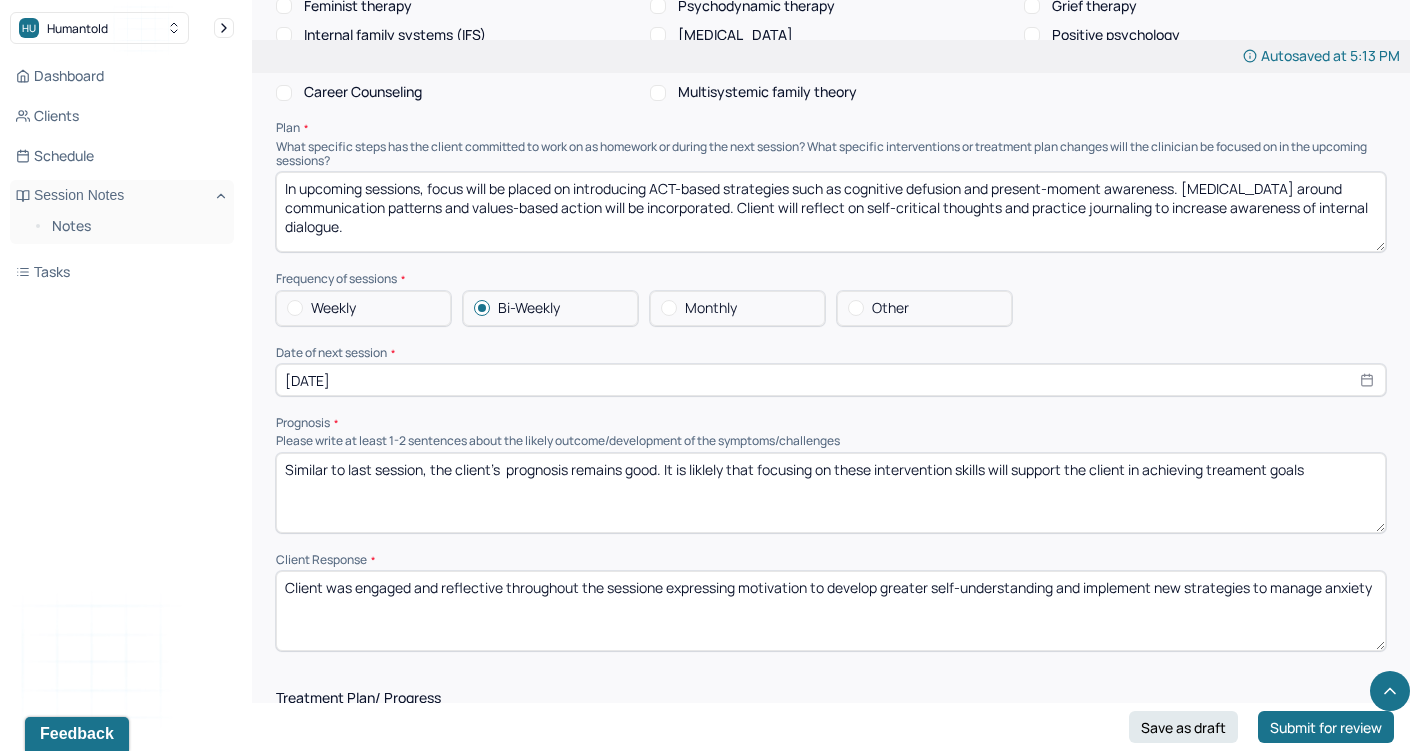 drag, startPoint x: 493, startPoint y: 158, endPoint x: 844, endPoint y: 144, distance: 351.27908 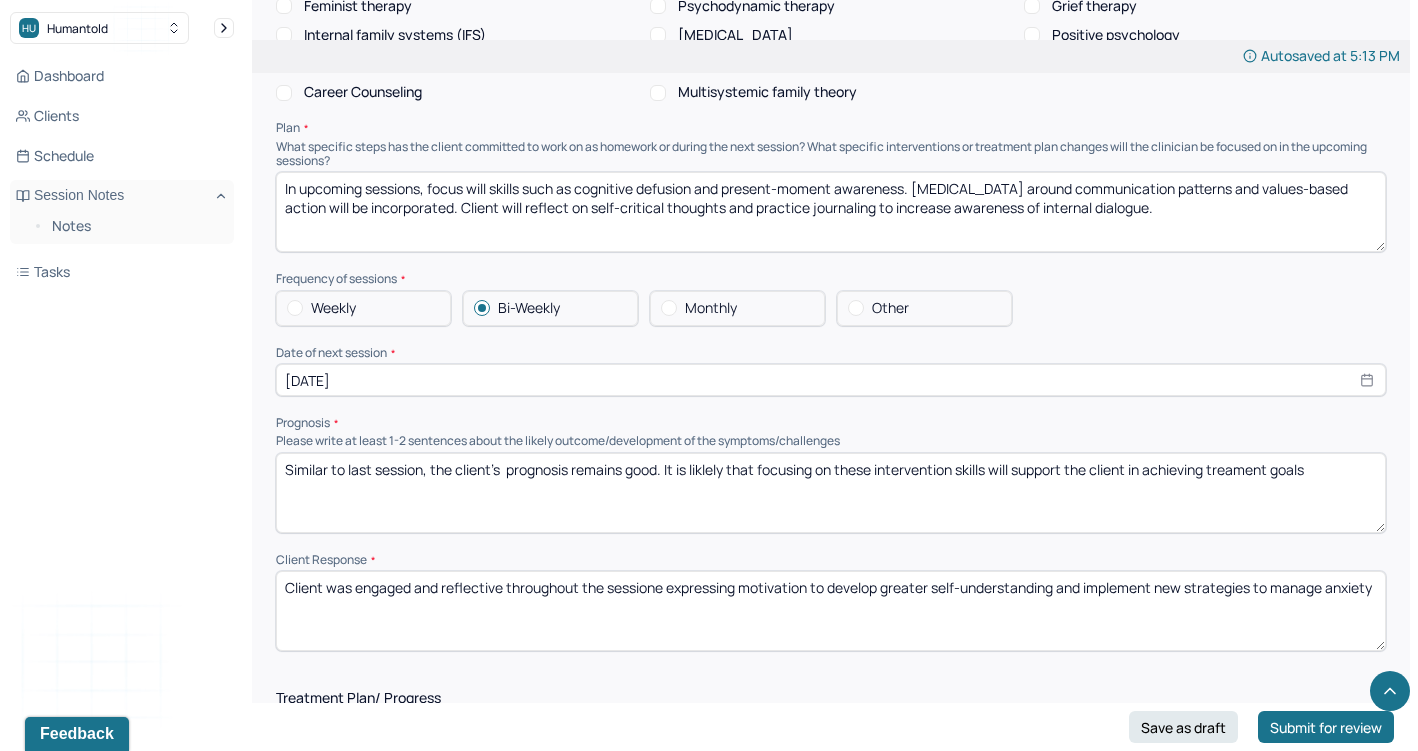 click on "In upcoming sessions, focus will be placed on introducing ACT-based strategies such as cognitive defusion and present-moment awareness. [MEDICAL_DATA] around communication patterns and values-based action will be incorporated. Client will reflect on self-critical thoughts and practice journaling to increase awareness of internal dialogue." at bounding box center (831, 212) 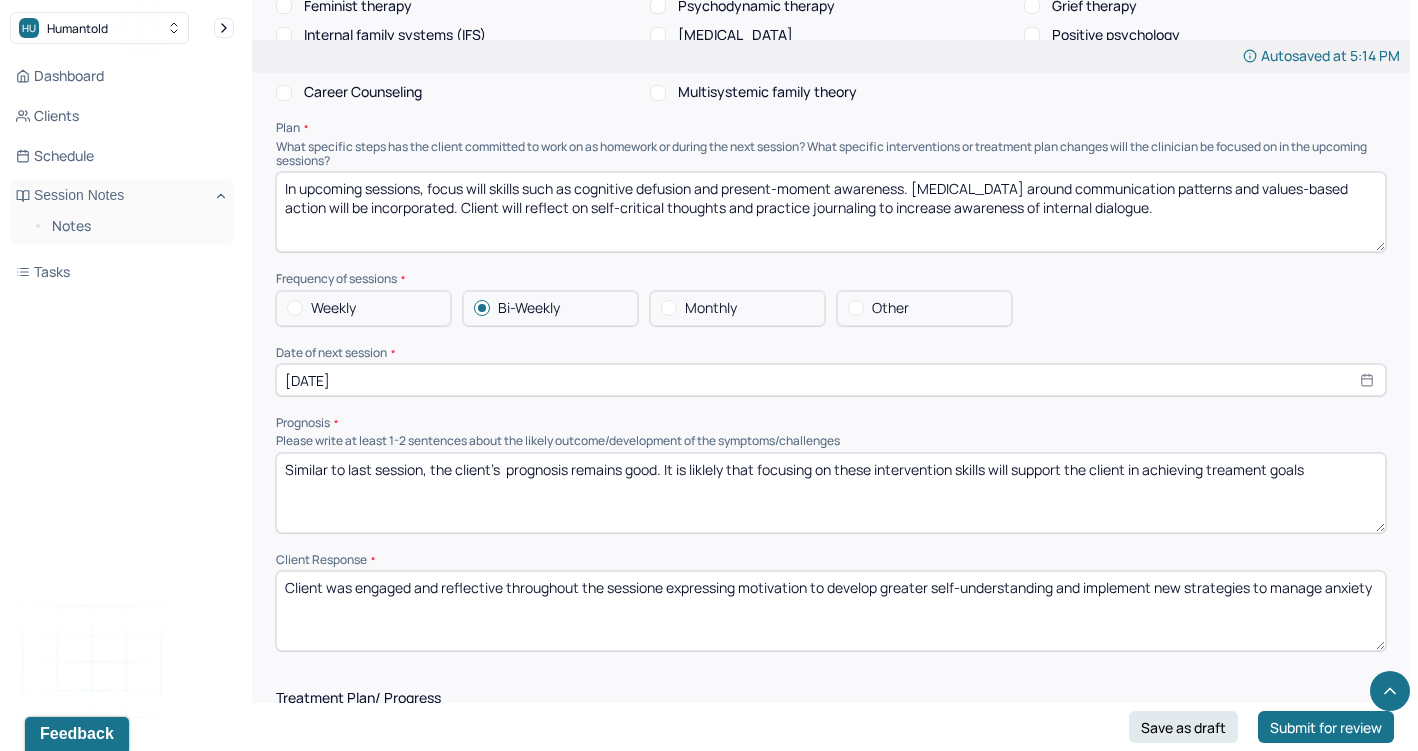 click on "In upcoming sessions, focus will skills such as cognitive defusion and present-moment awareness. [MEDICAL_DATA] around communication patterns and values-based action will be incorporated. Client will reflect on self-critical thoughts and practice journaling to increase awareness of internal dialogue." at bounding box center (831, 212) 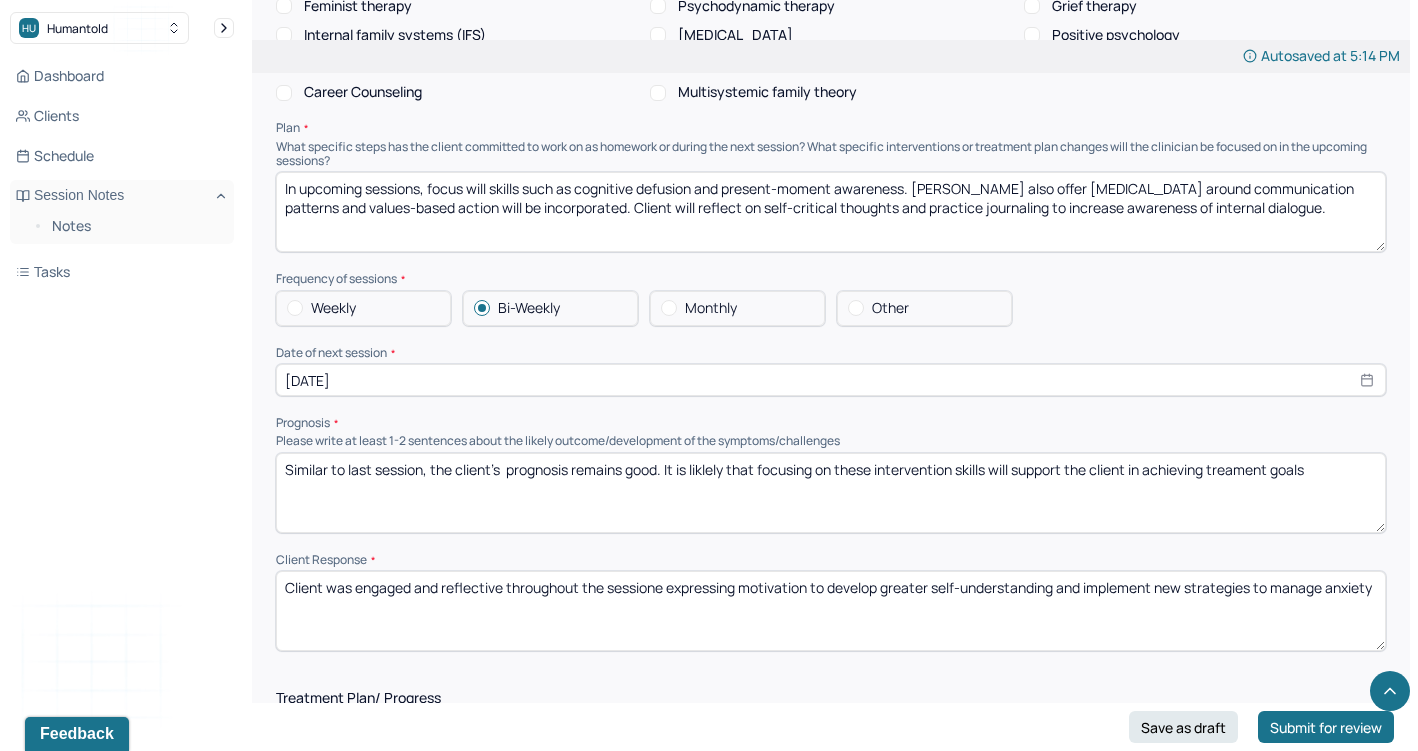 drag, startPoint x: 288, startPoint y: 175, endPoint x: 542, endPoint y: 178, distance: 254.01772 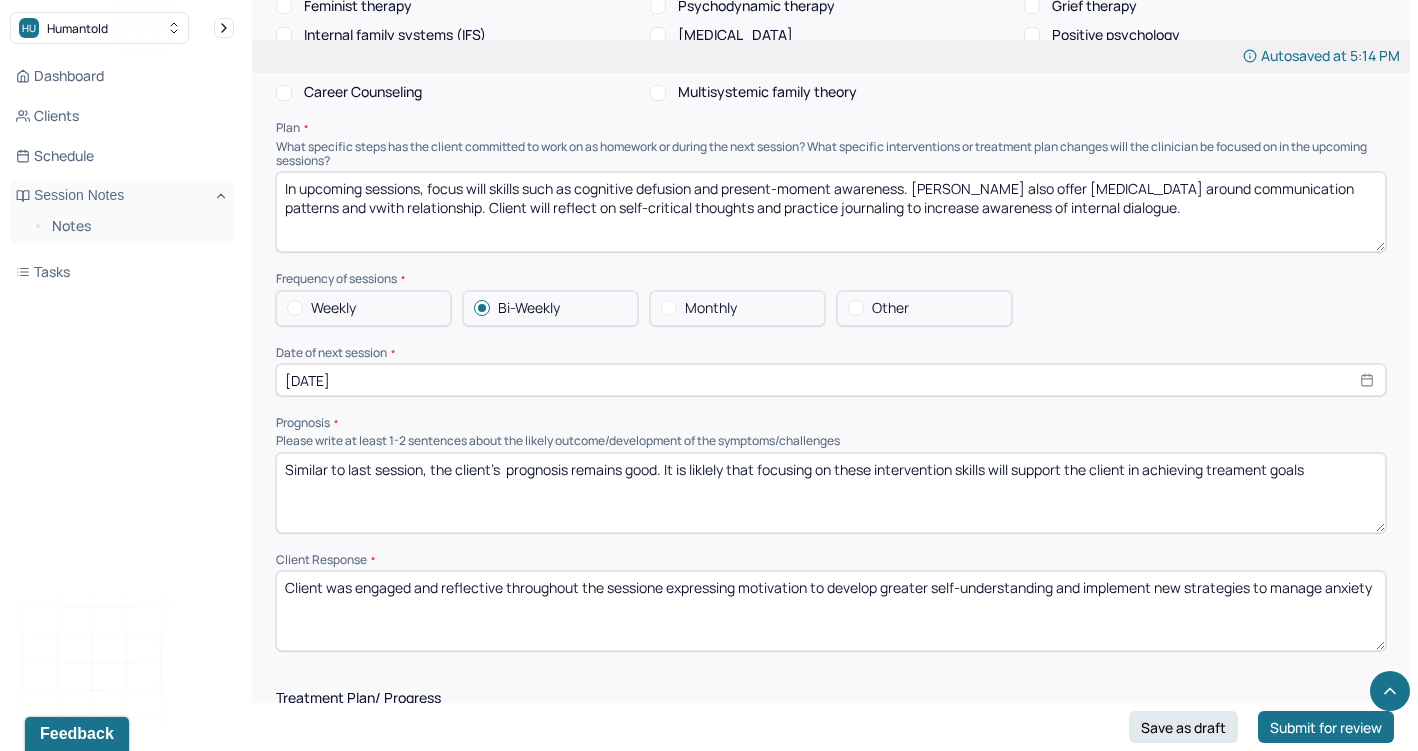 click on "In upcoming sessions, focus will skills such as cognitive defusion and present-moment awareness. [PERSON_NAME] also offer [MEDICAL_DATA] around communication patterns and vwith relationship. Client will reflect on self-critical thoughts and practice journaling to increase awareness of internal dialogue." at bounding box center (831, 212) 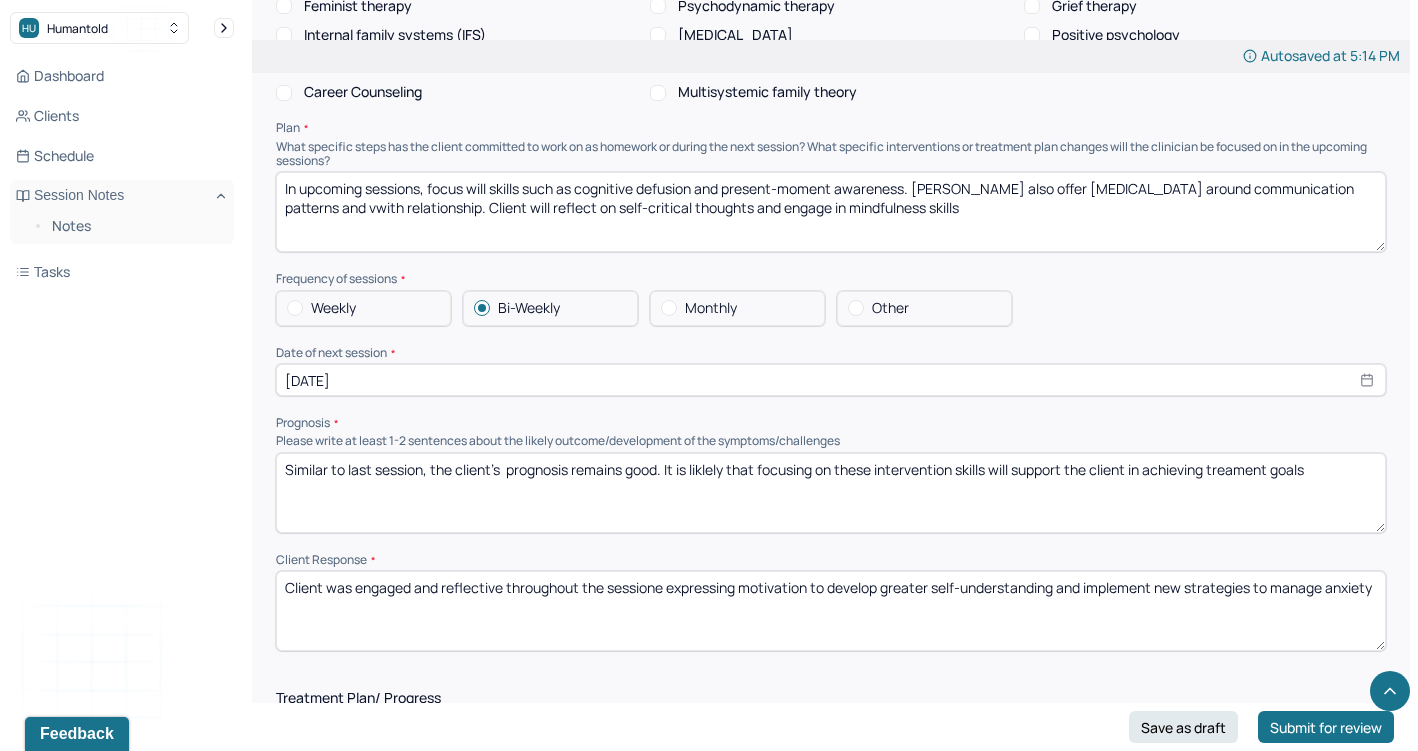 type on "In upcoming sessions, focus will skills such as cognitive defusion and present-moment awareness. [PERSON_NAME] also offer [MEDICAL_DATA] around communication patterns and vwith relationship. Client will reflect on self-critical thoughts and engage in mindfulness skills" 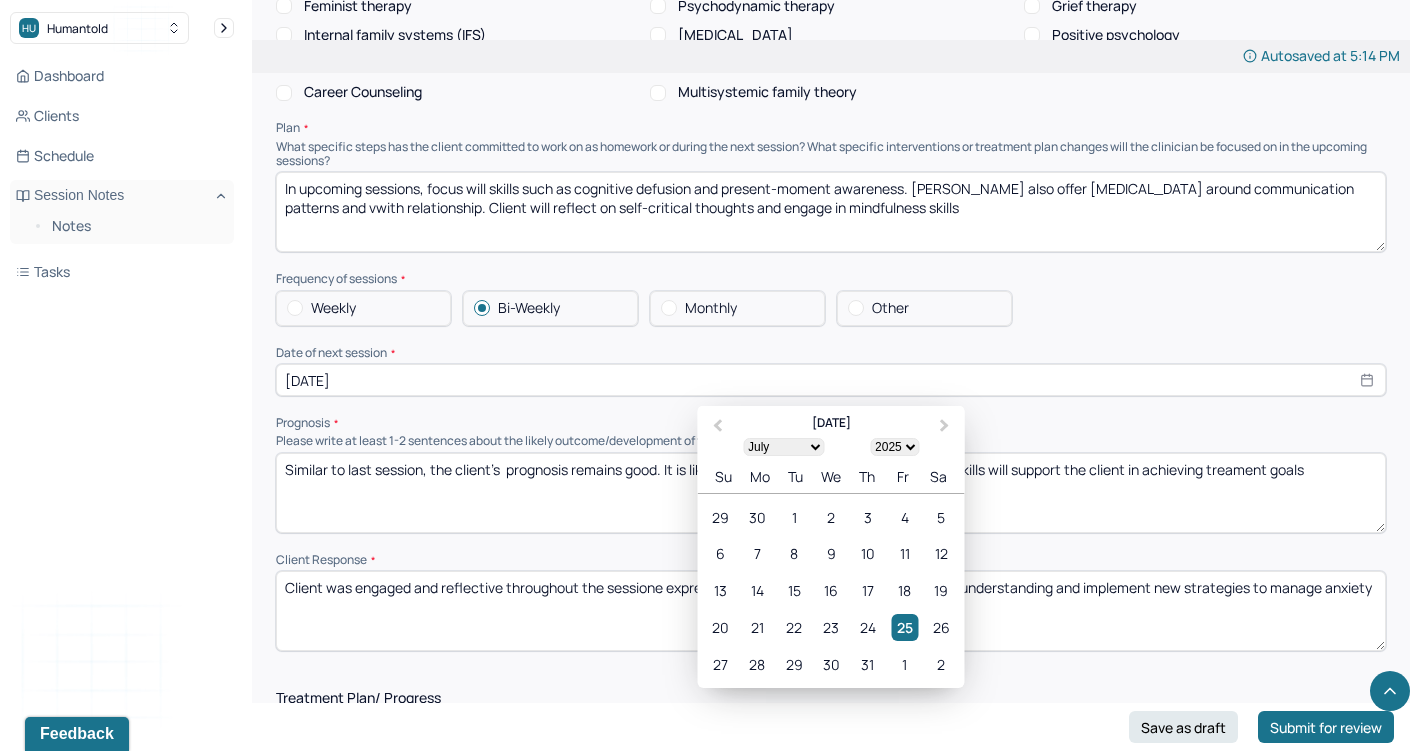 click on "[DATE]" at bounding box center (831, 380) 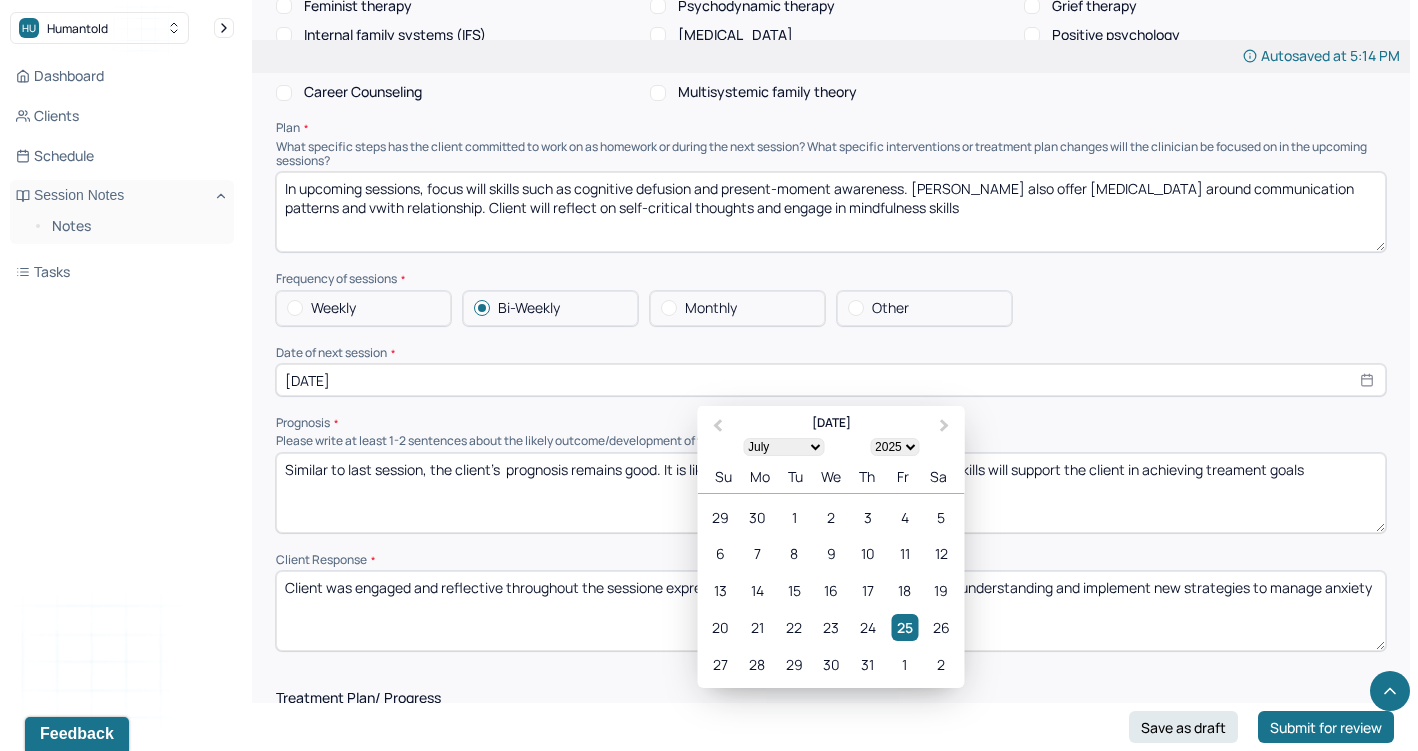 select on "7" 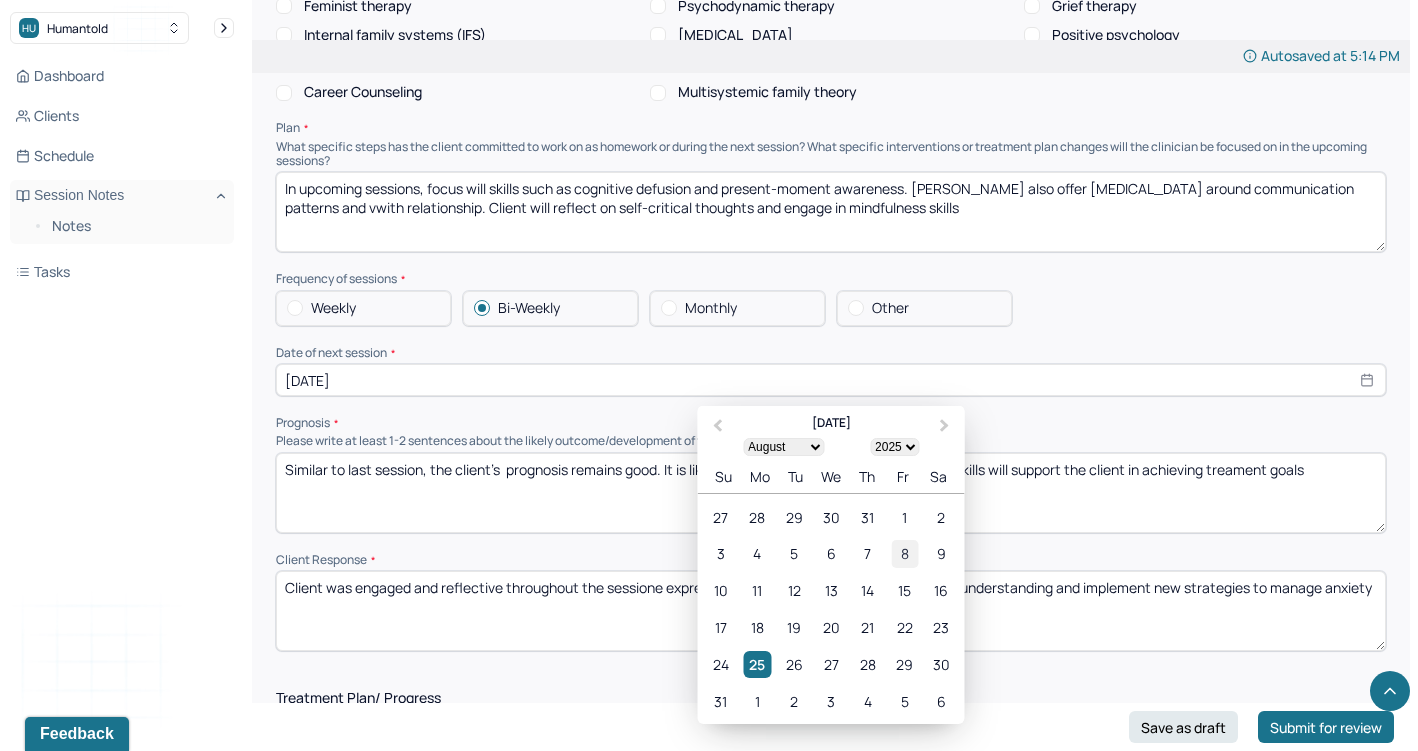 click on "8" at bounding box center (904, 554) 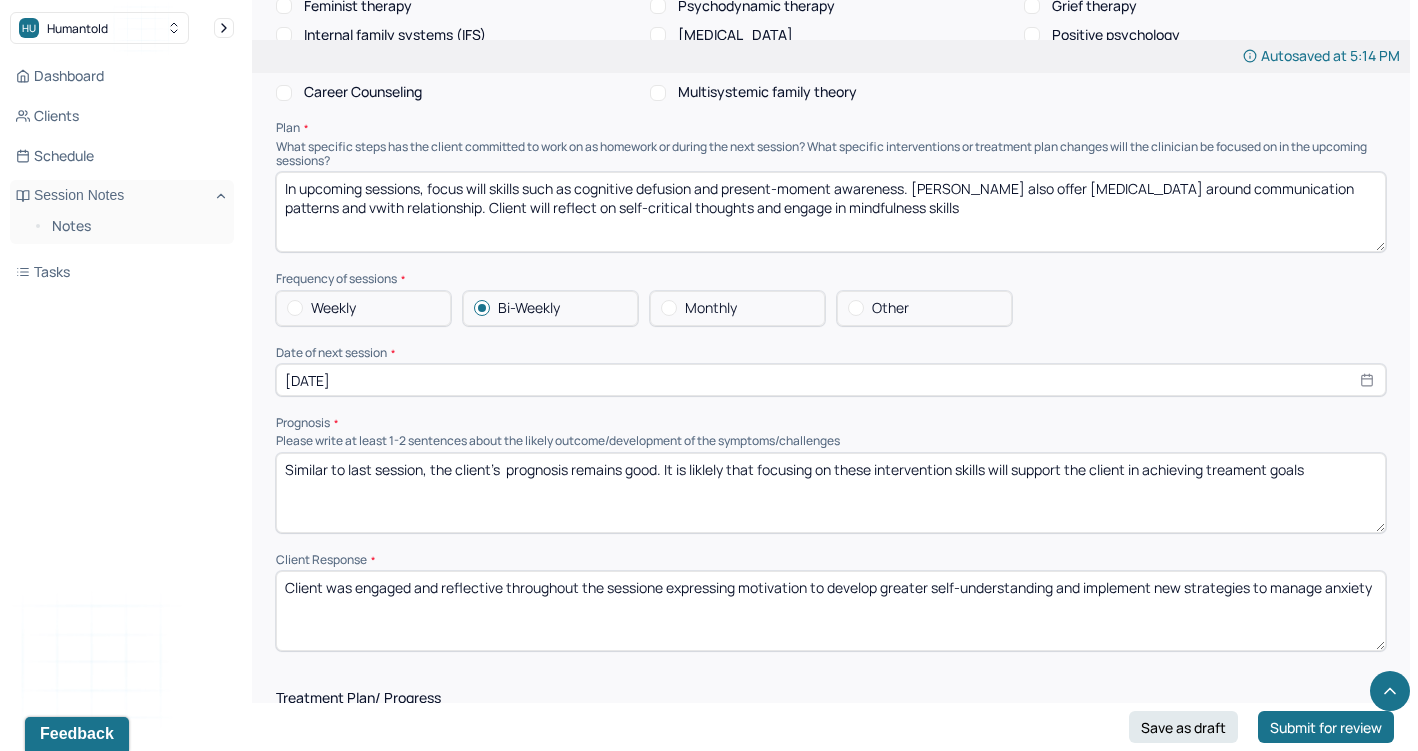 click on "Similar to last session, the client's  prognosis remains good. It is liklely that focusing on these intervention skills will support the client in achieving treament goals" at bounding box center [831, 493] 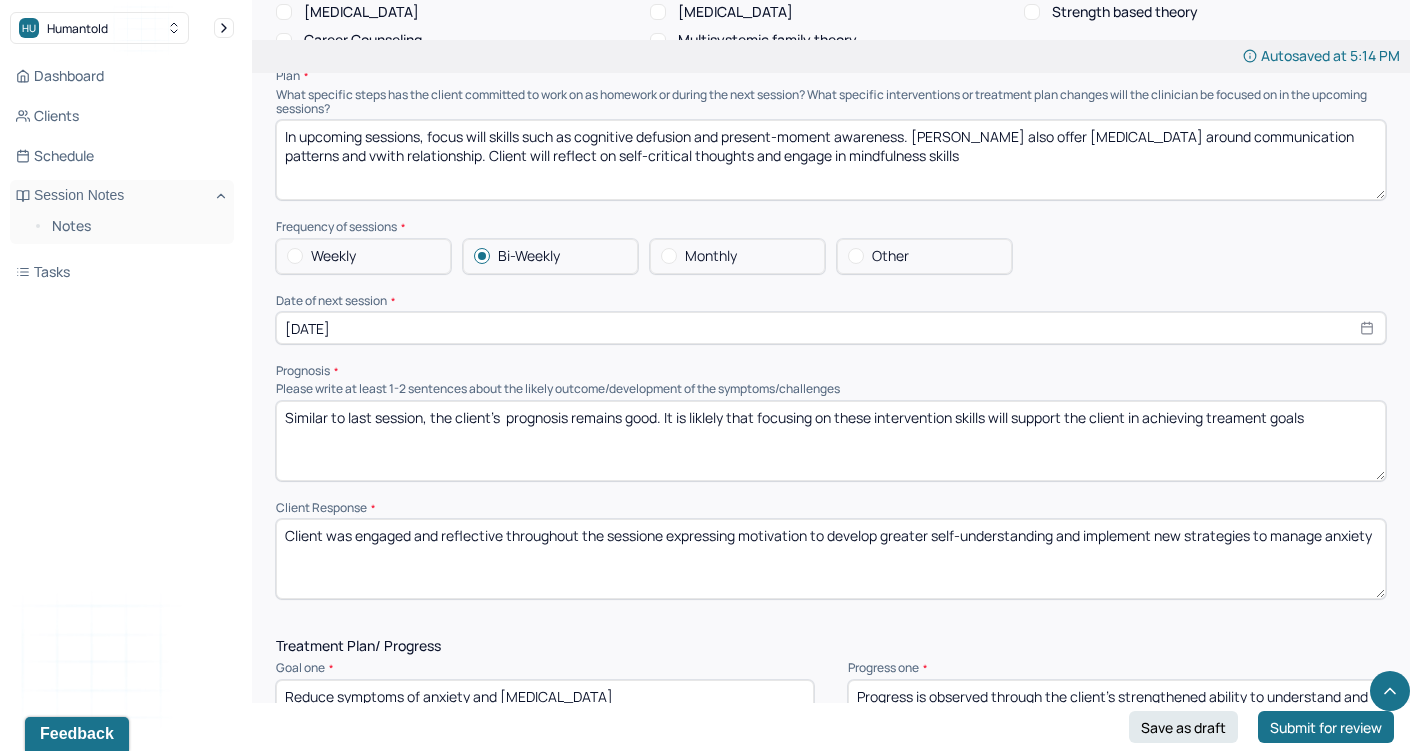scroll, scrollTop: 2075, scrollLeft: 0, axis: vertical 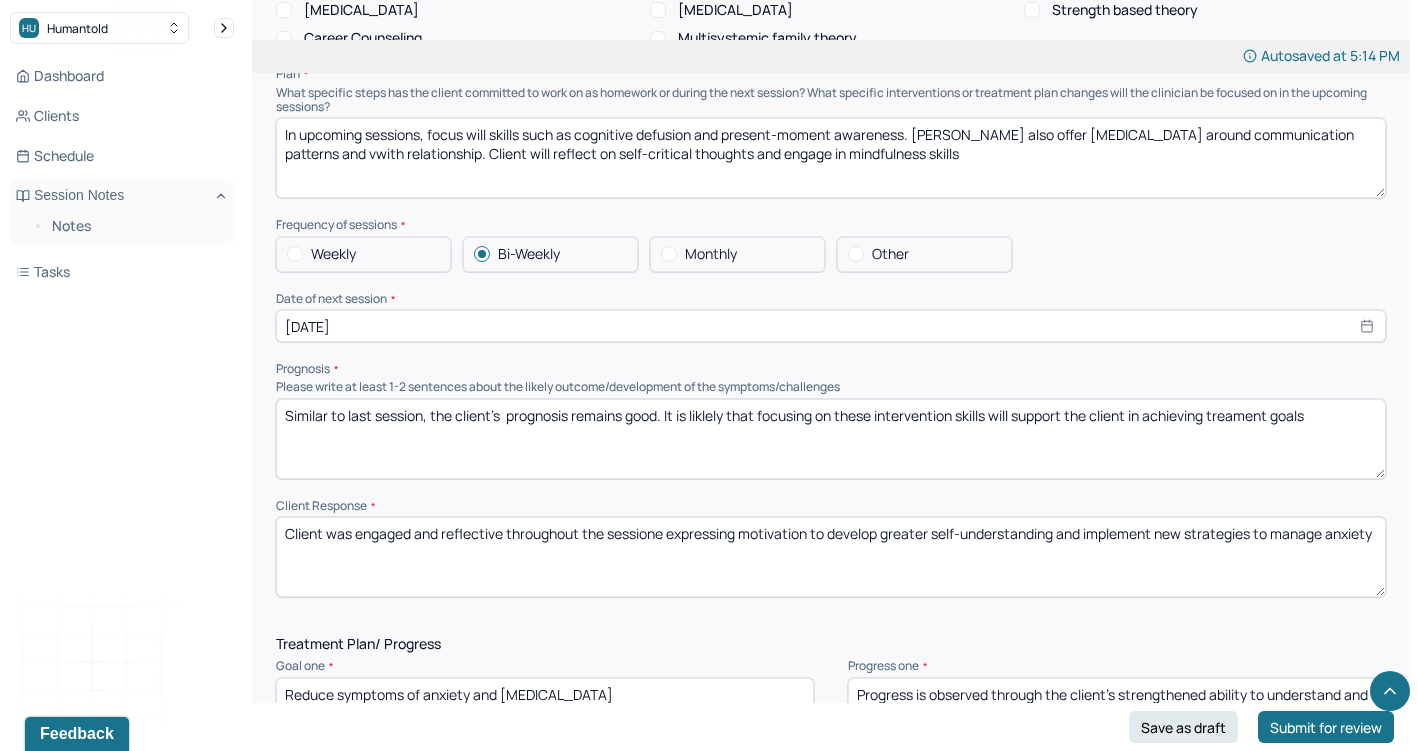 click on "Client was engaged and reflective throughout the sessione expressing motivation to develop greater self-understanding and implement new strategies to manage anxiety" at bounding box center (831, 557) 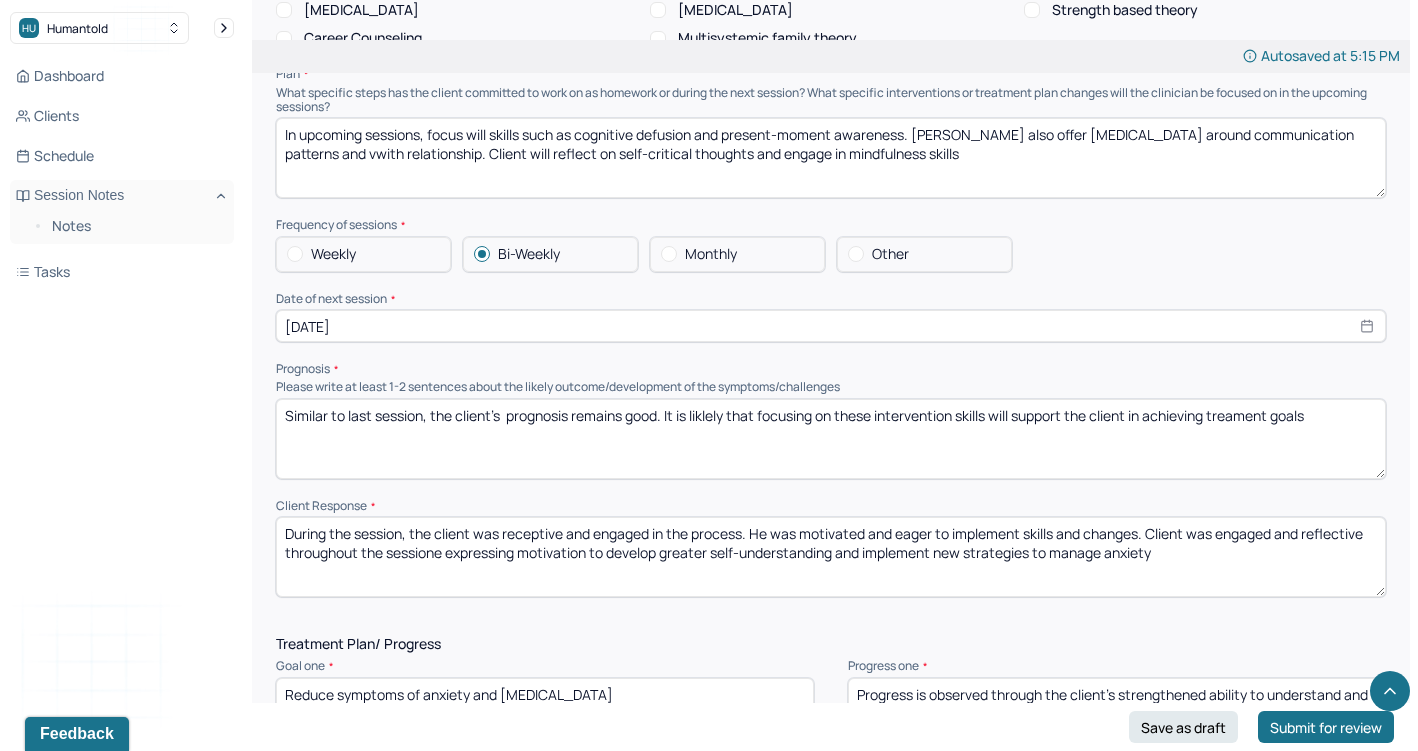 drag, startPoint x: 1207, startPoint y: 521, endPoint x: 1150, endPoint y: 506, distance: 58.940647 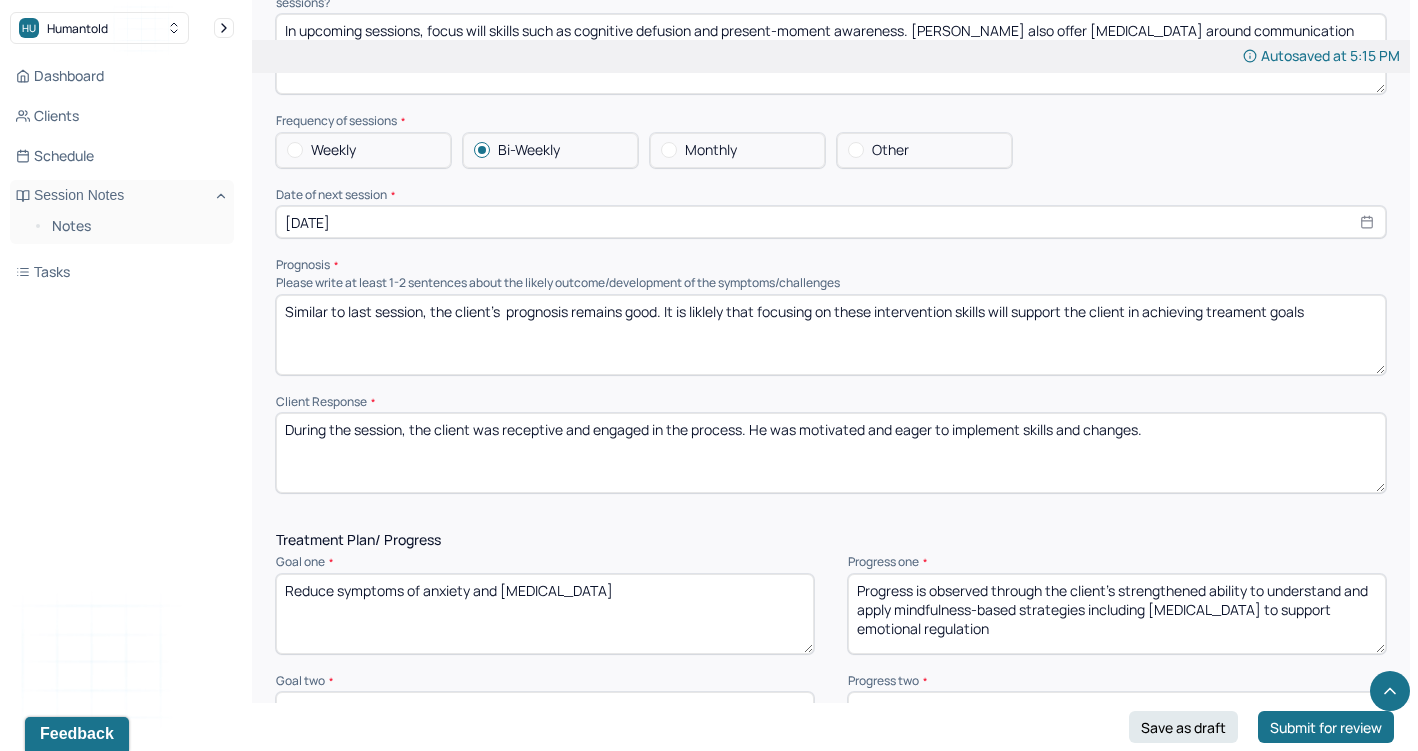 scroll, scrollTop: 2273, scrollLeft: 0, axis: vertical 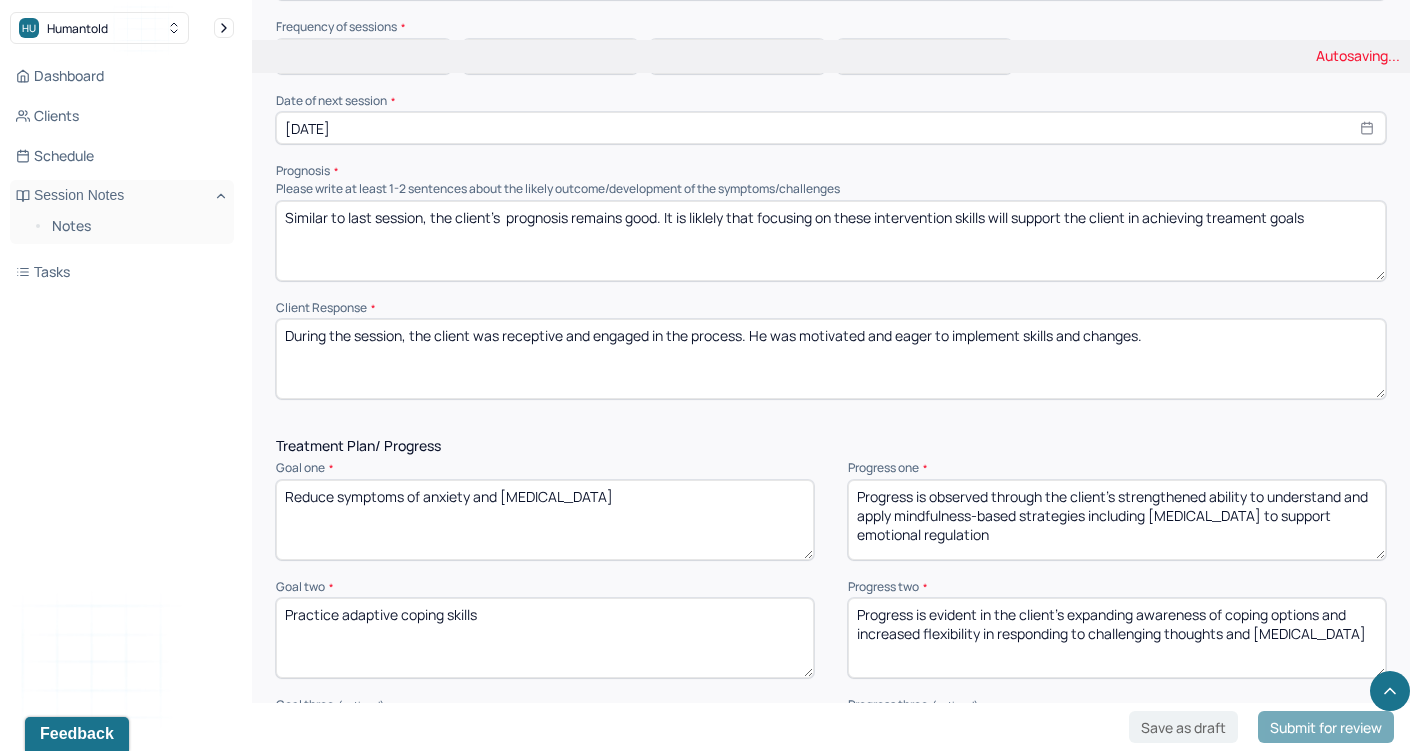 type on "During the session, the client was receptive and engaged in the process. He was motivated and eager to implement skills and changes." 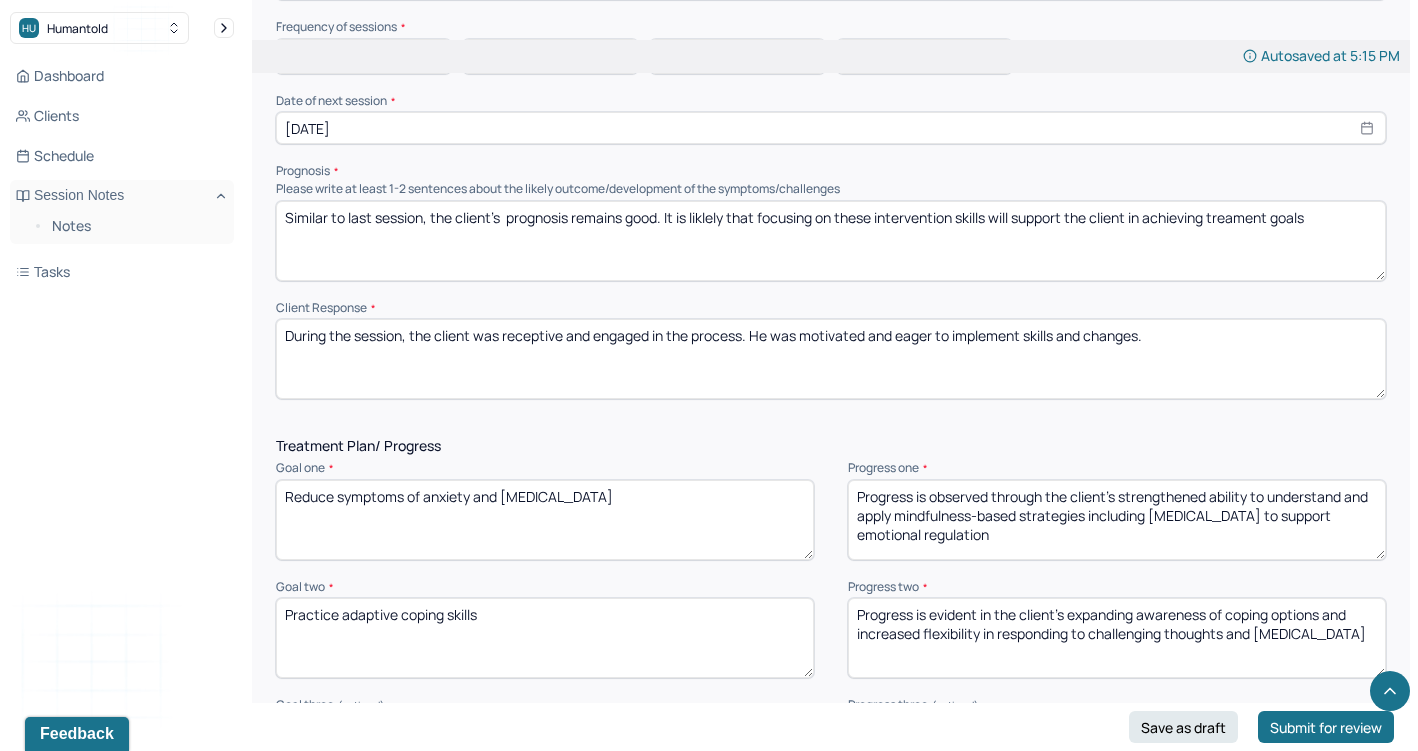 drag, startPoint x: 1149, startPoint y: 505, endPoint x: 750, endPoint y: 365, distance: 422.84866 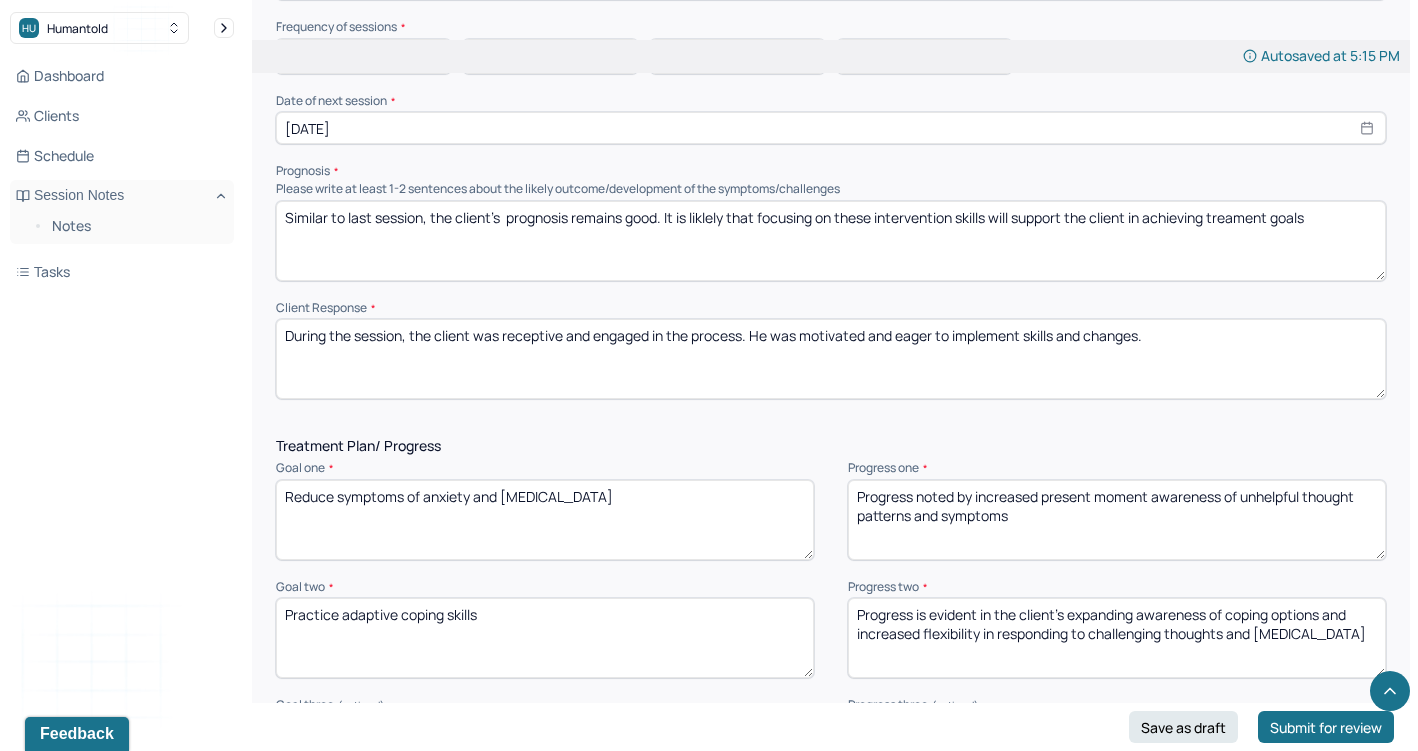 type on "Progress noted by increased present moment awareness of unhelpful thought patterns and symptoms" 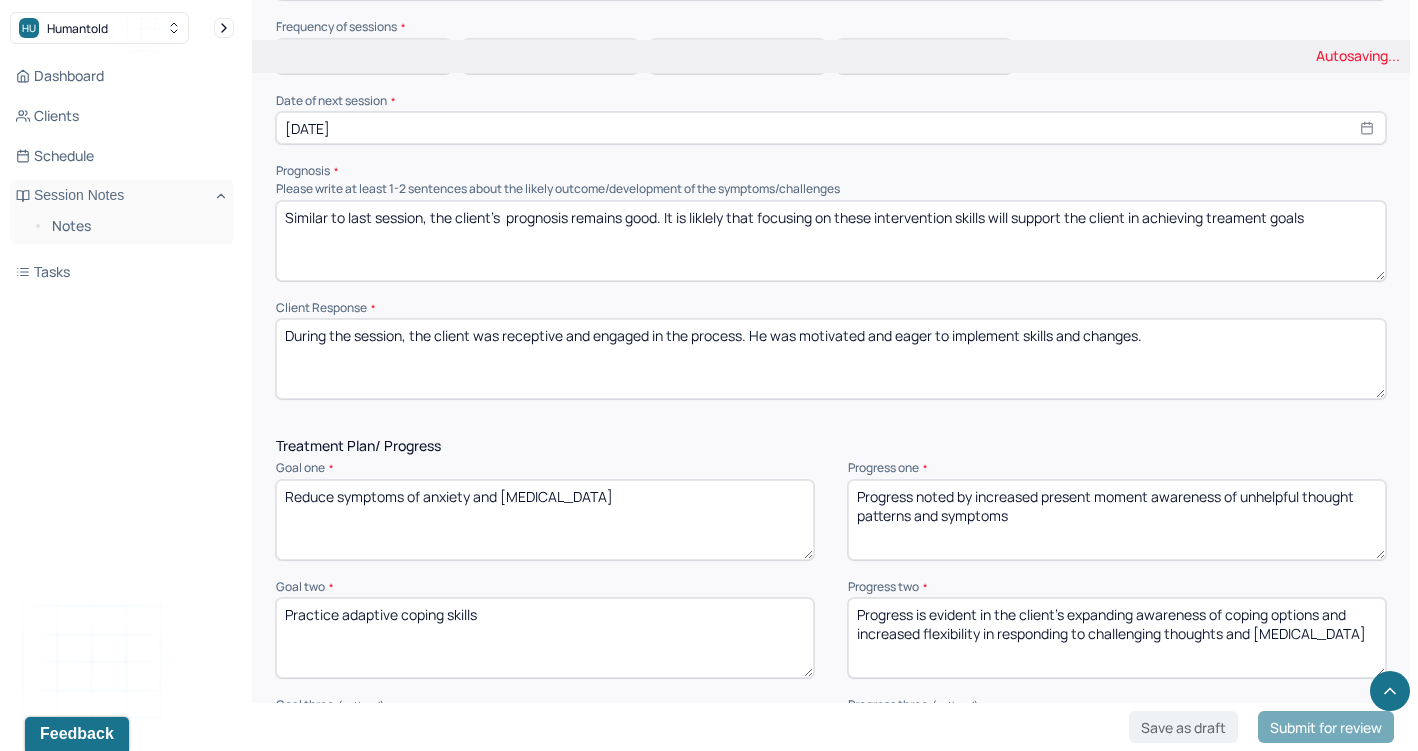 click on "Progress is evident in the client’s expanding awareness of coping options and increased flexibility in responding to challenging thoughts and [MEDICAL_DATA]" at bounding box center (1117, 638) 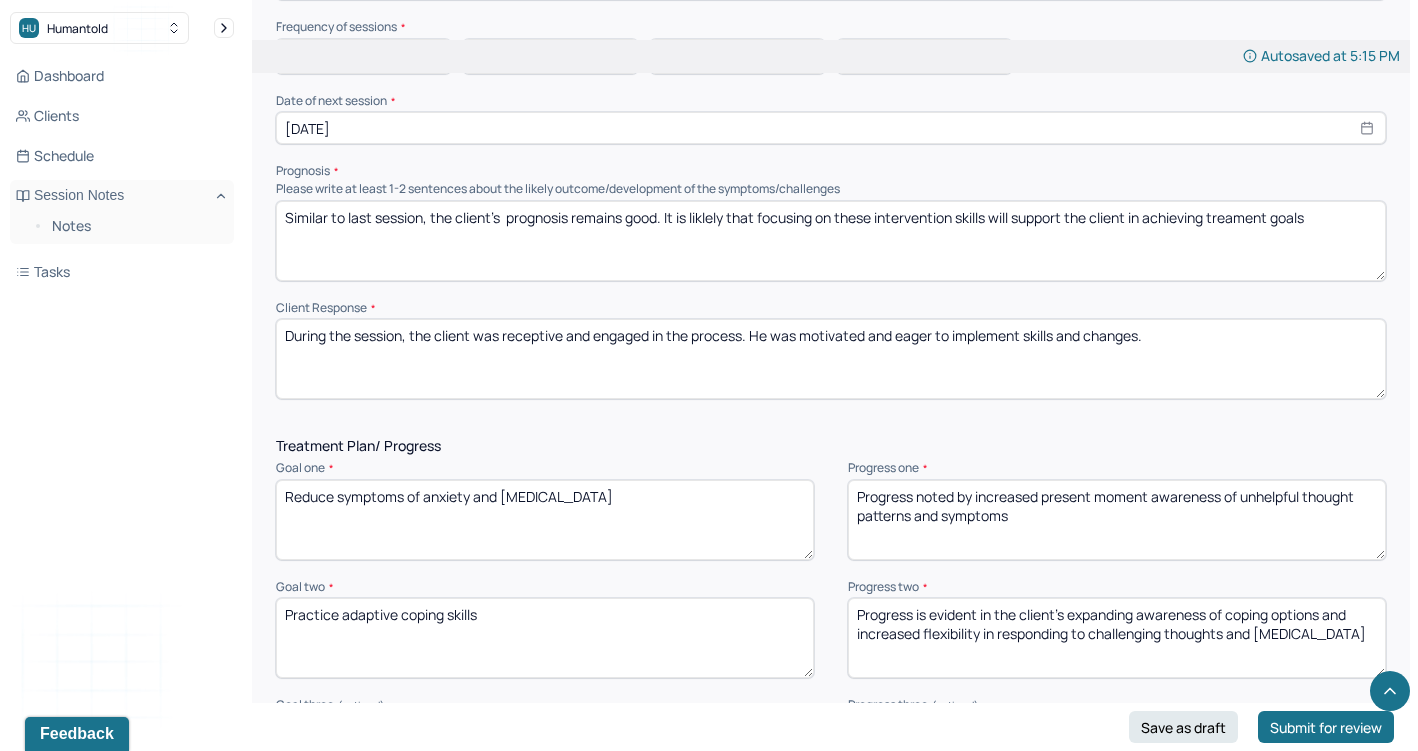 click on "Progress is evident in the client’s expanding awareness of coping options and increased flexibility in responding to challenging thoughts and [MEDICAL_DATA]" at bounding box center (1117, 638) 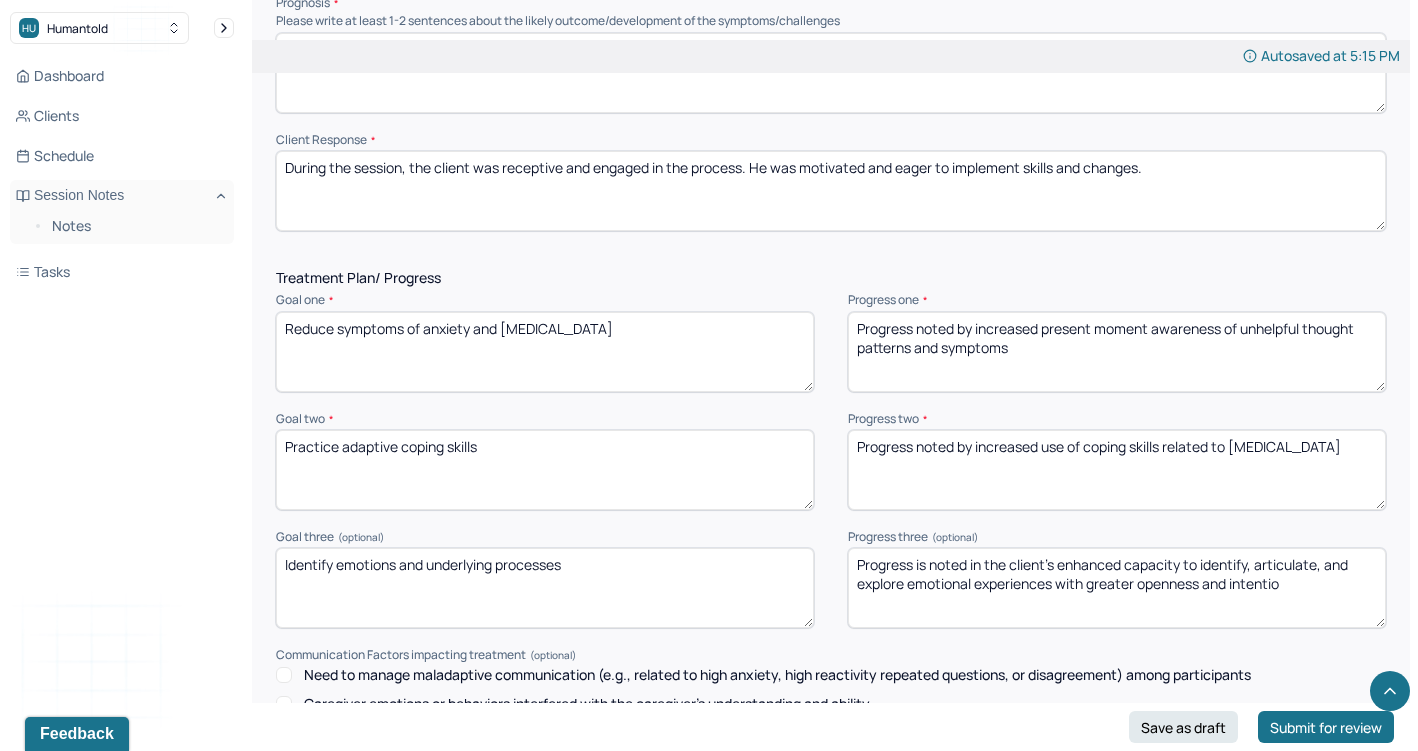 scroll, scrollTop: 2463, scrollLeft: 0, axis: vertical 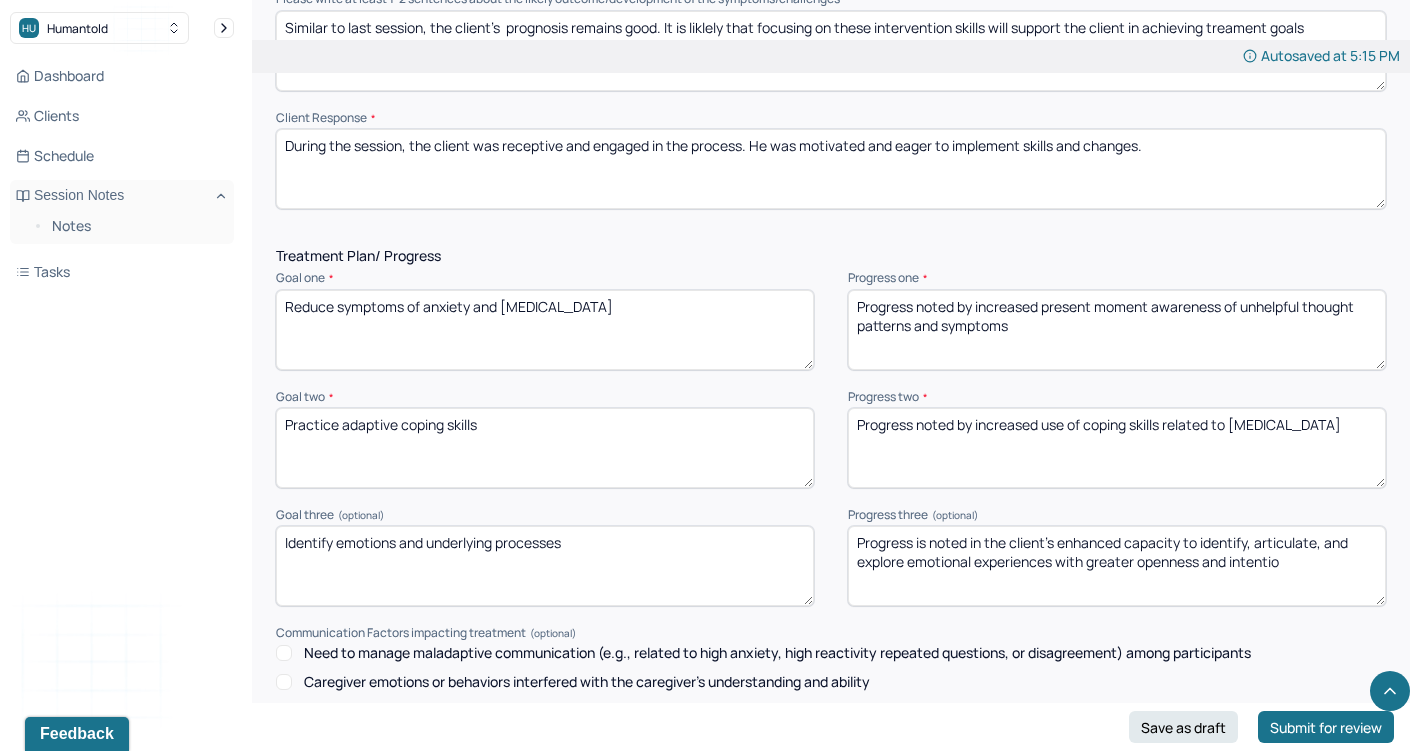 type on "Progress noted by increased use of coping skills related to [MEDICAL_DATA]" 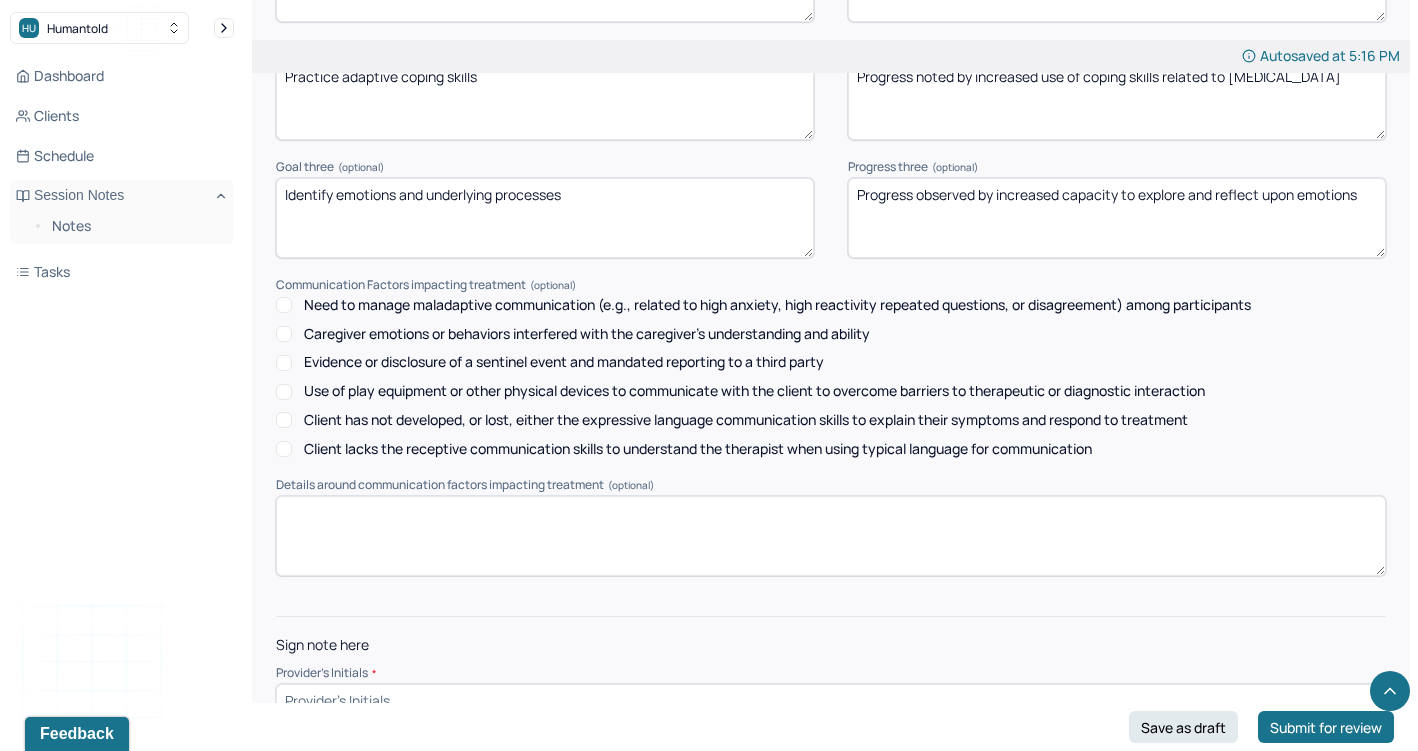 scroll, scrollTop: 2810, scrollLeft: 0, axis: vertical 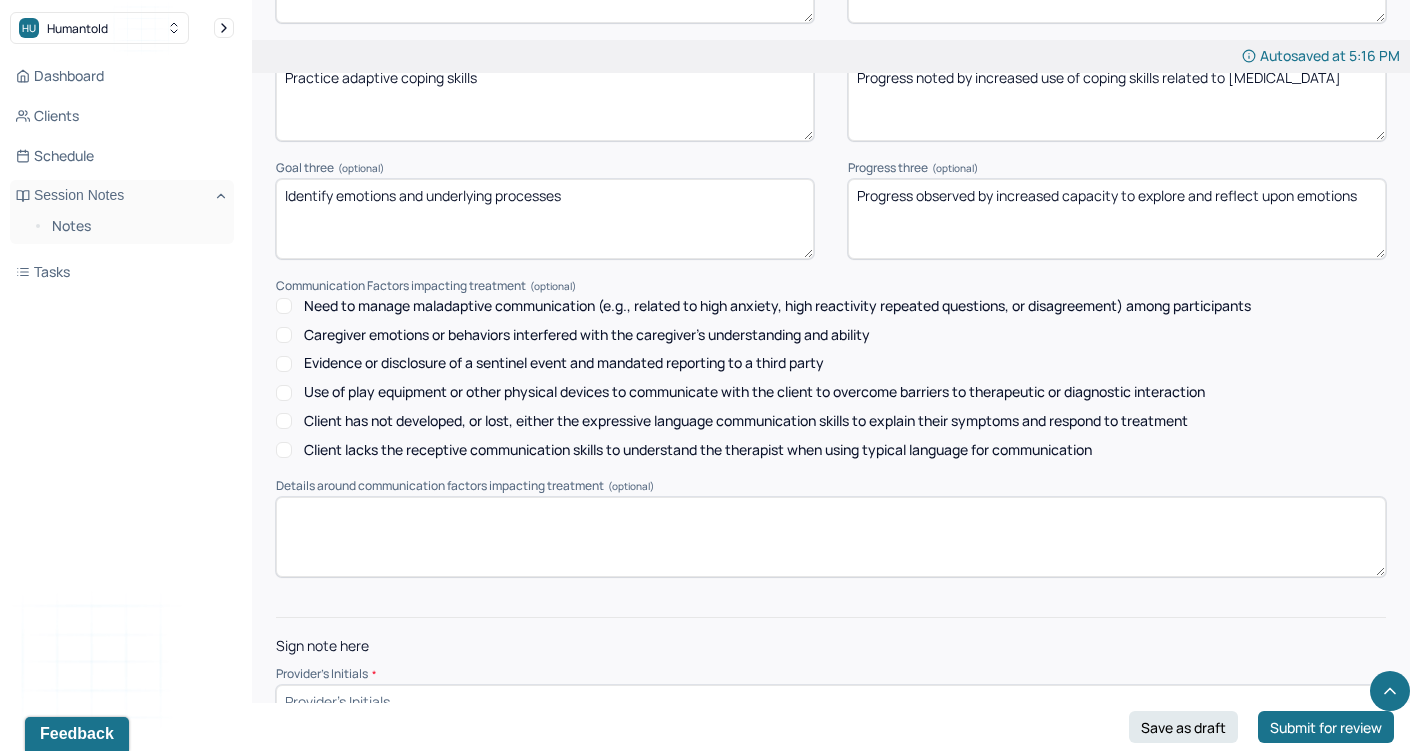 type on "Progress observed by increased capacity to explore and reflect upon emotions" 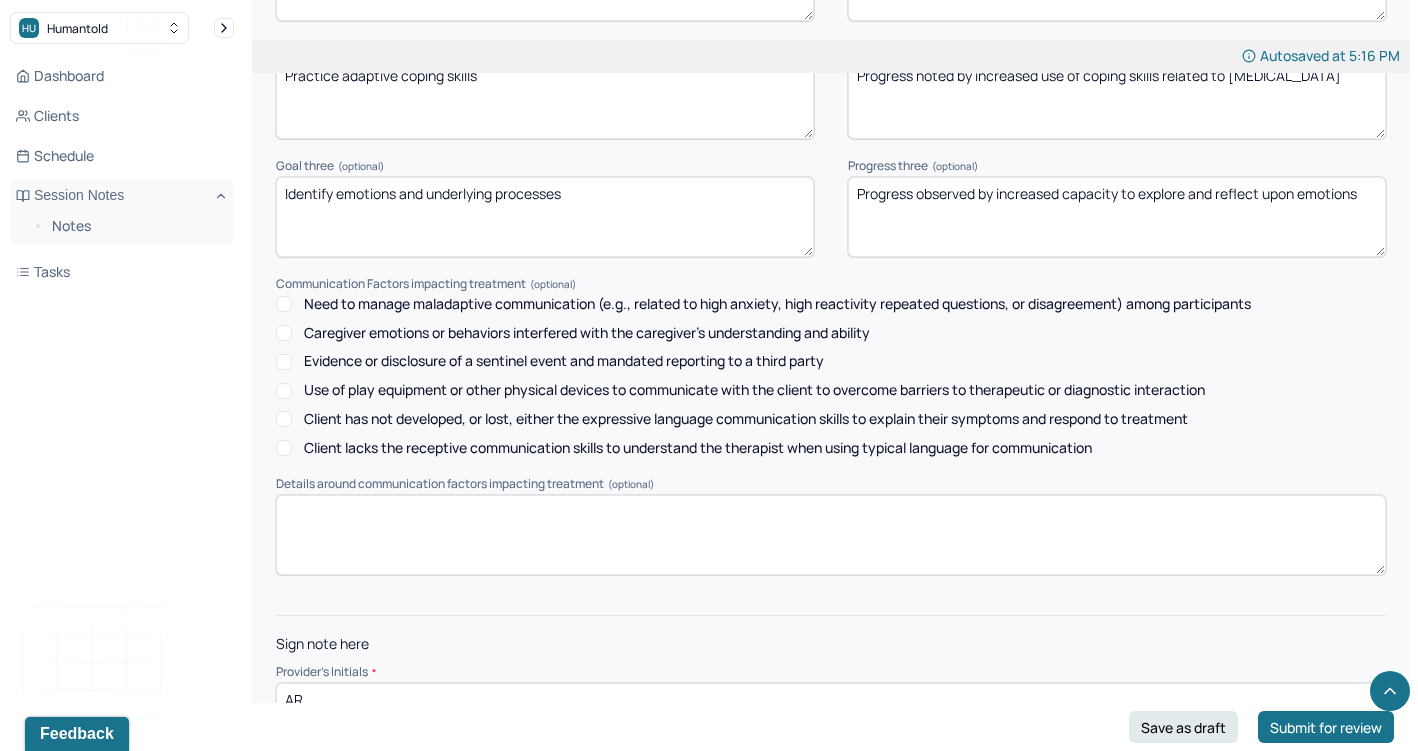 scroll, scrollTop: 2810, scrollLeft: 0, axis: vertical 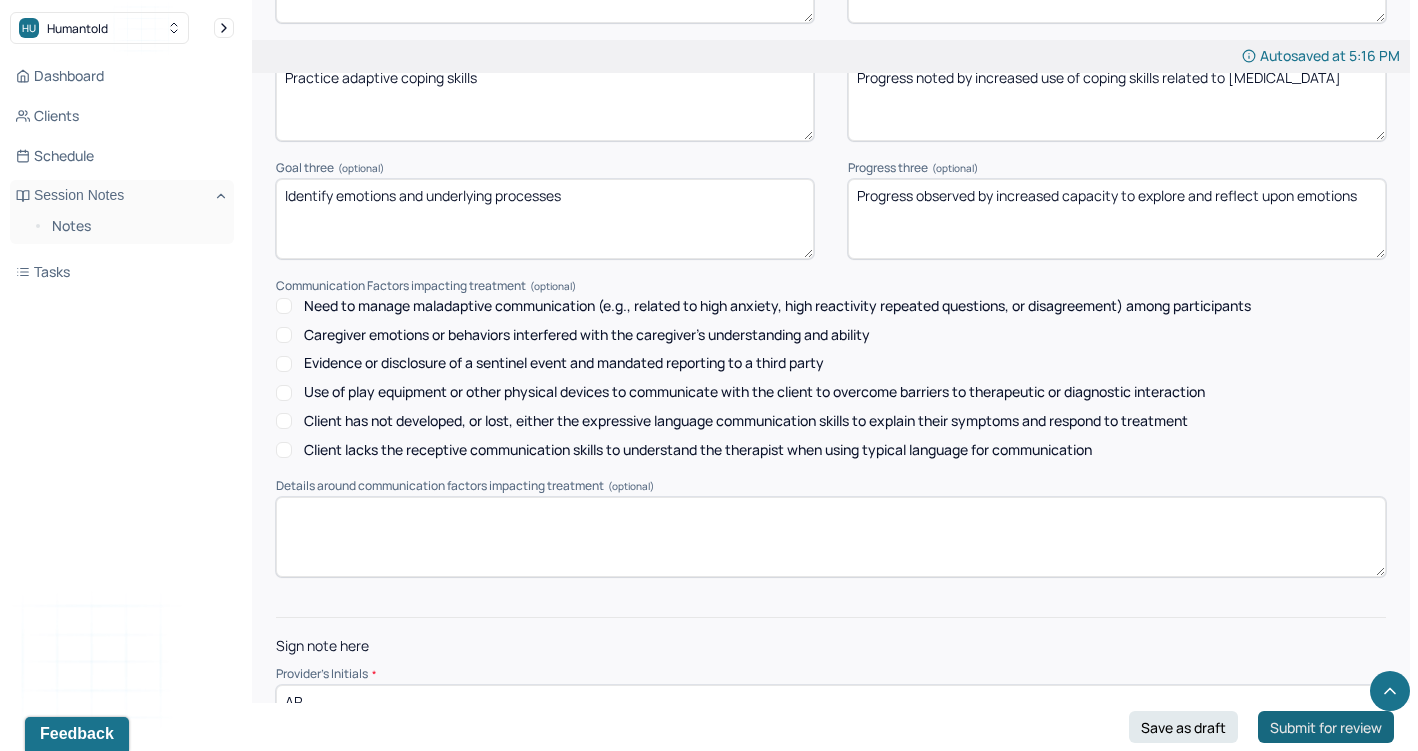 type on "AR" 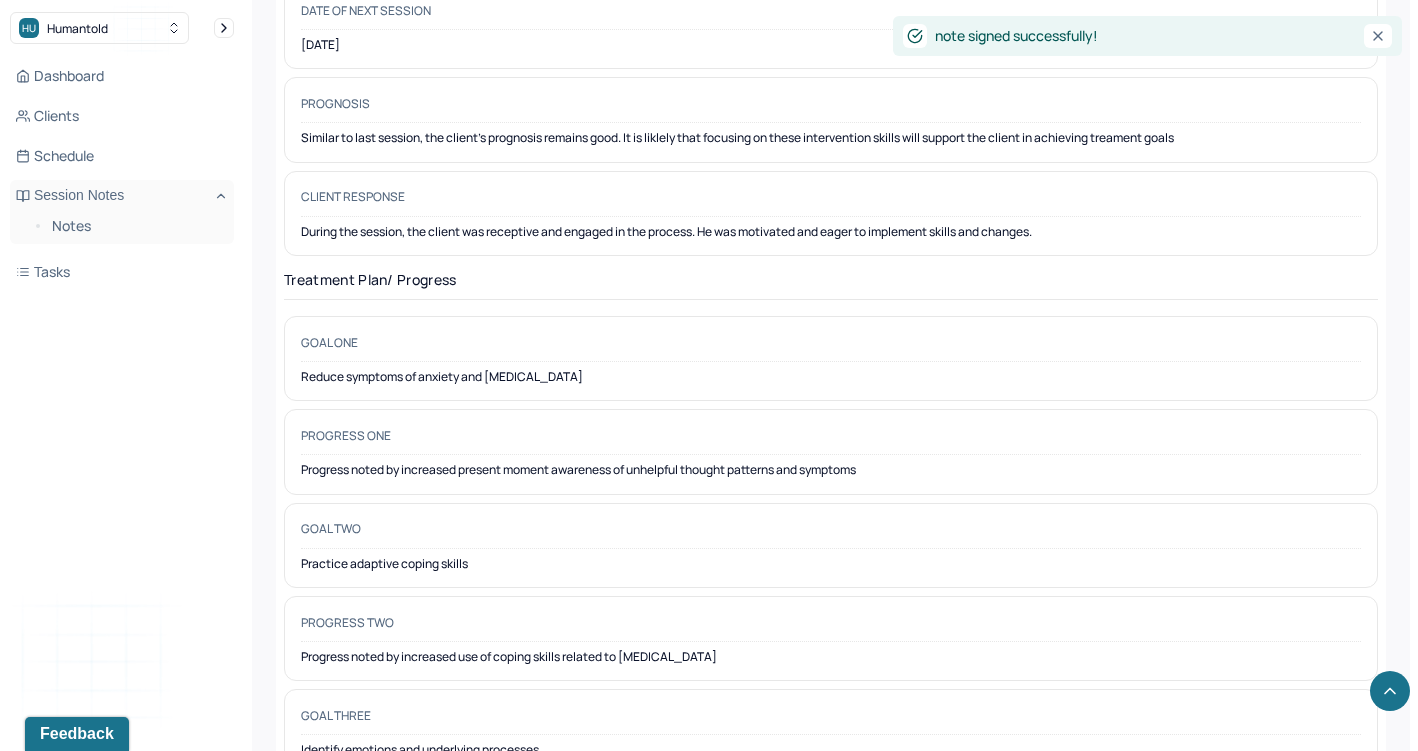 scroll, scrollTop: 0, scrollLeft: 0, axis: both 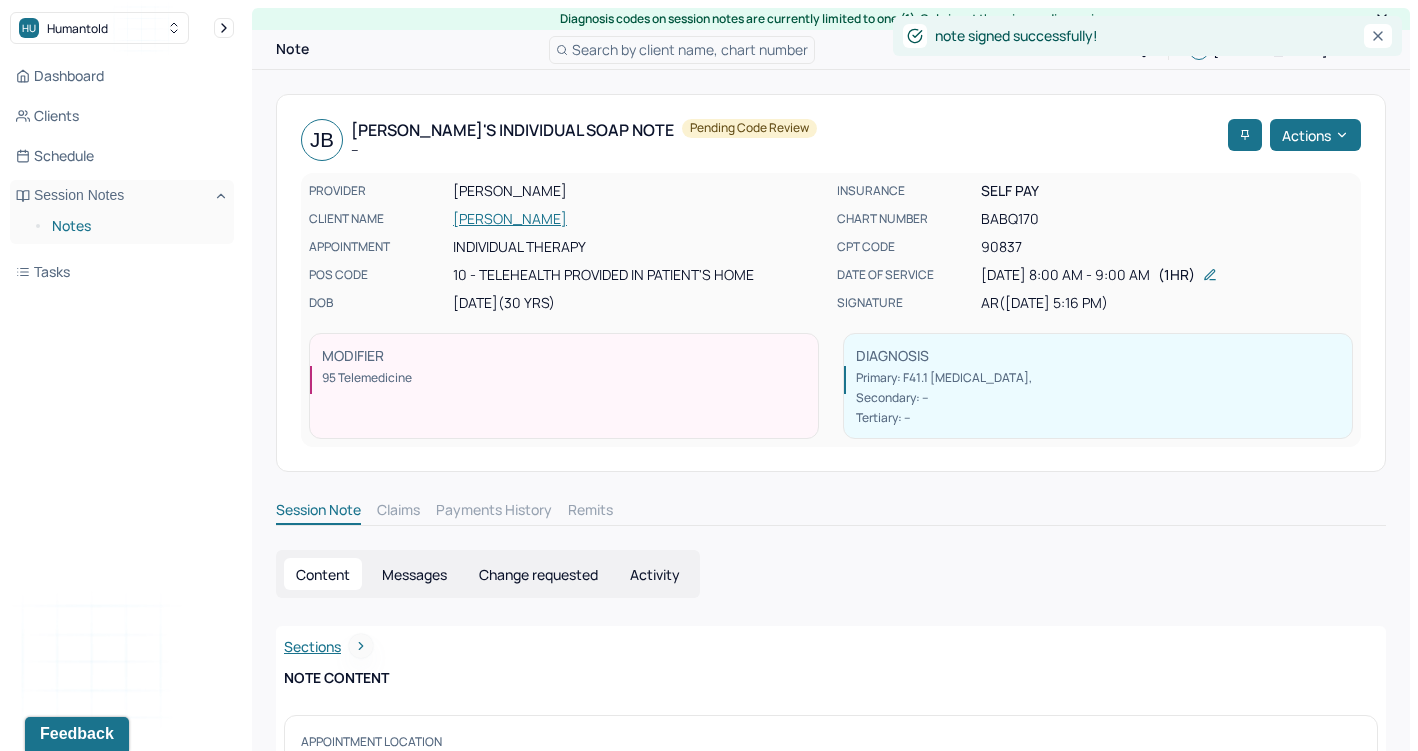 click on "Notes" at bounding box center (135, 226) 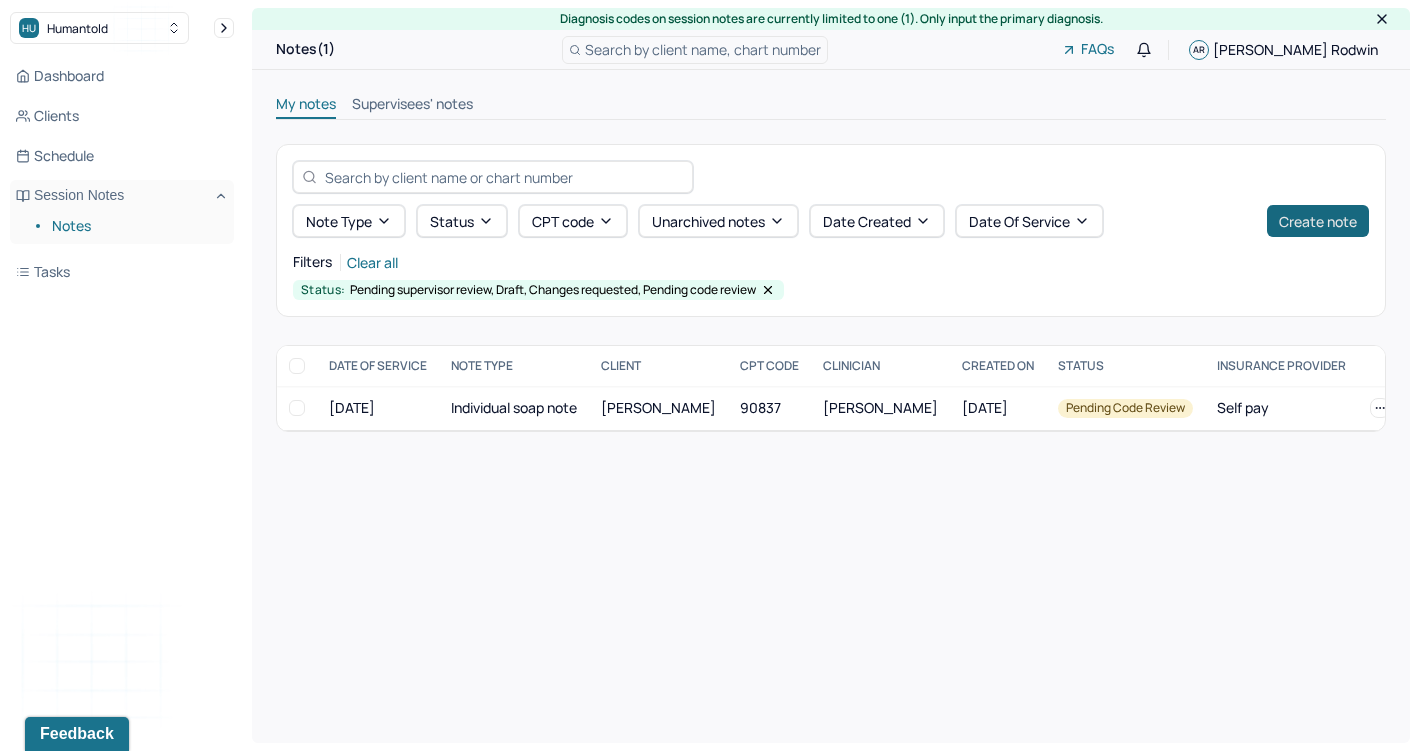 click on "Create note" at bounding box center [1318, 221] 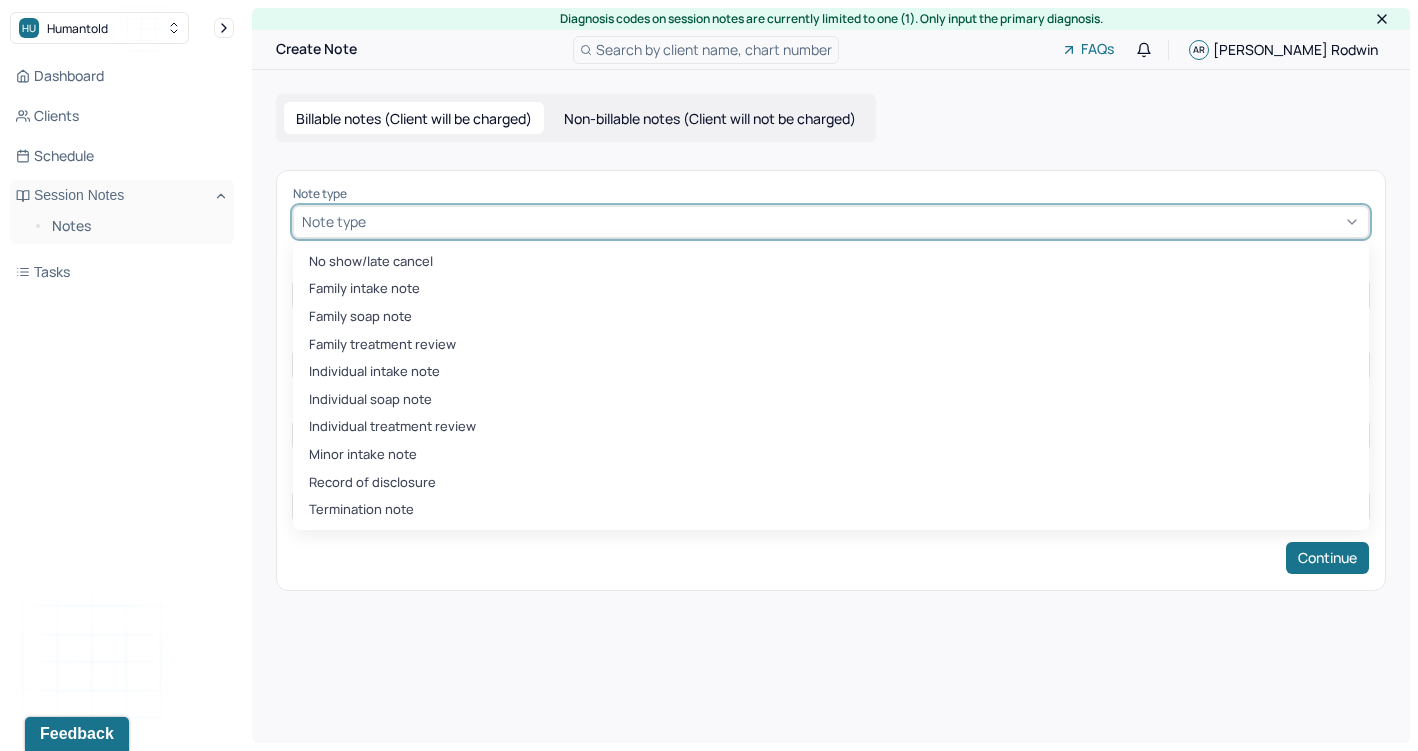 click at bounding box center [865, 221] 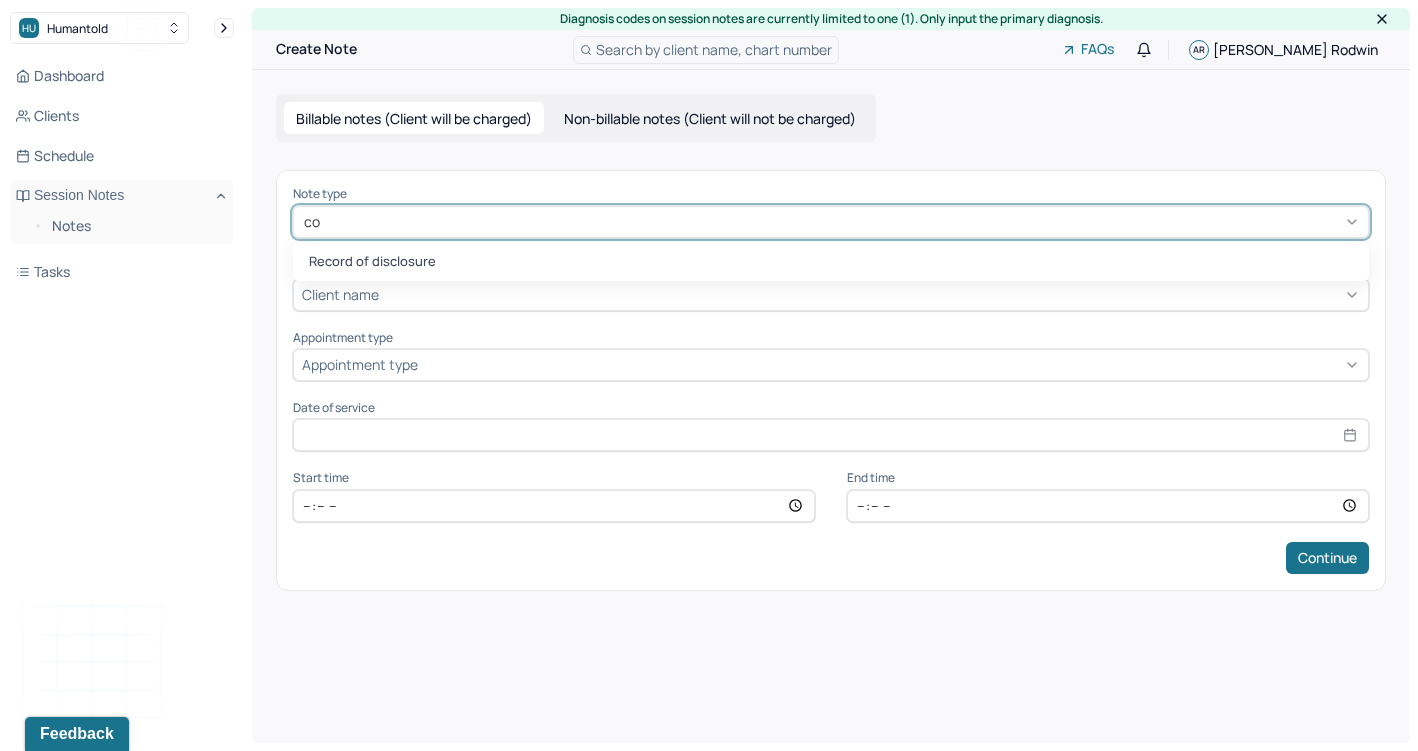 type on "c" 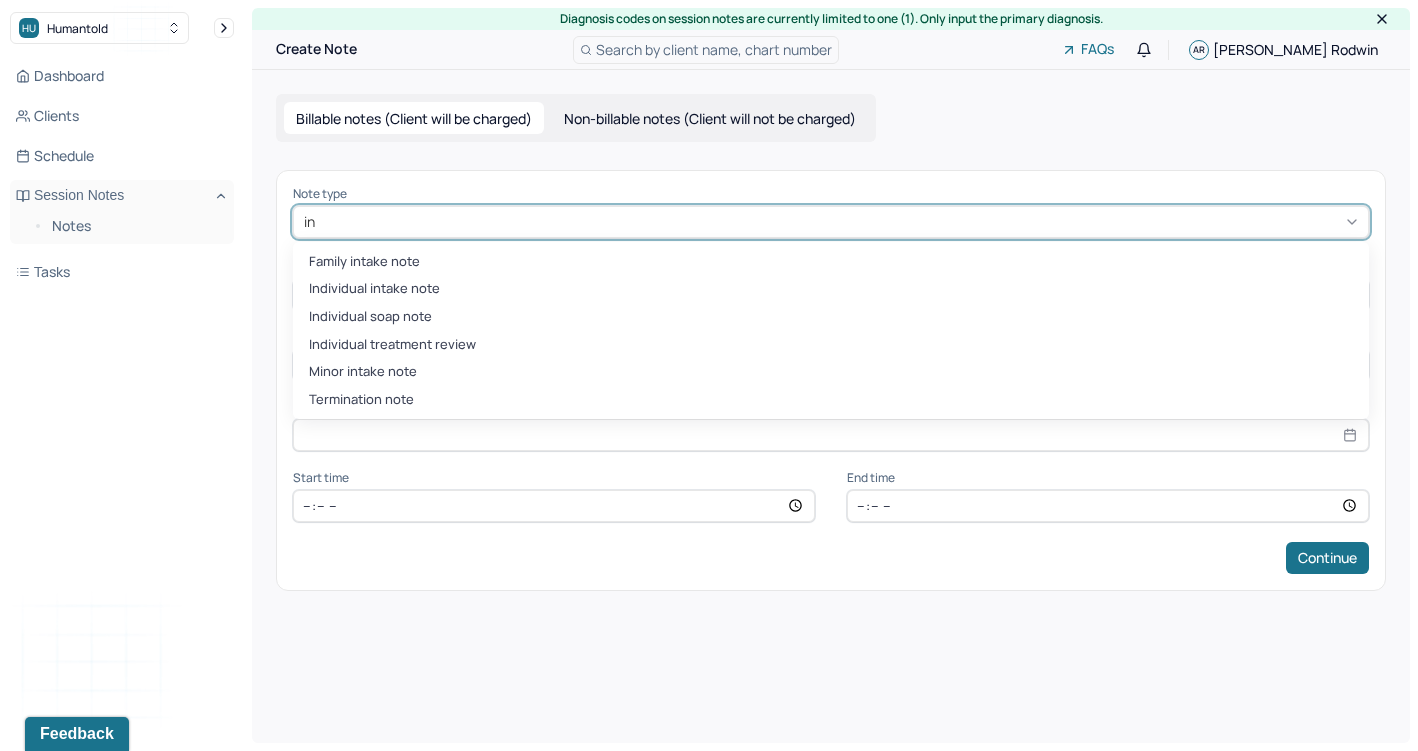 type on "ind" 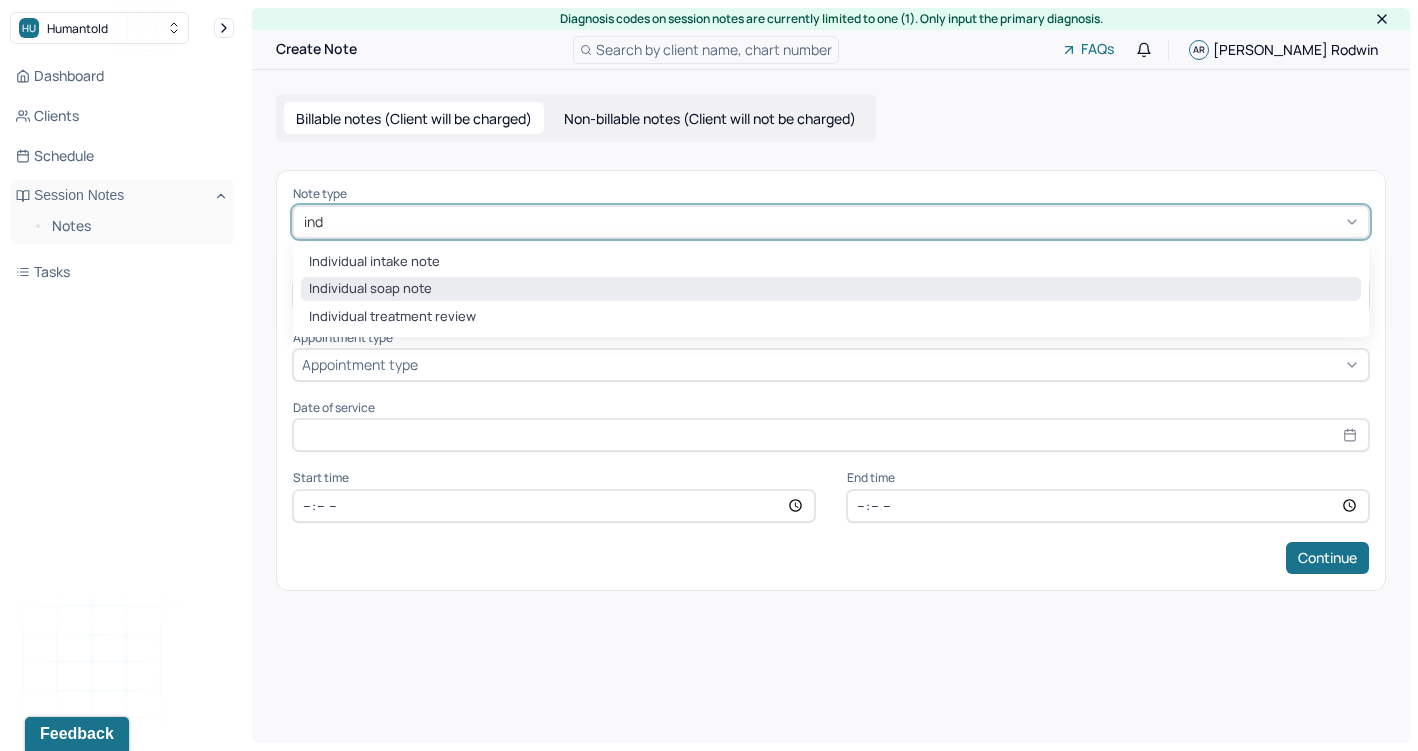 click on "Individual soap note" at bounding box center (831, 289) 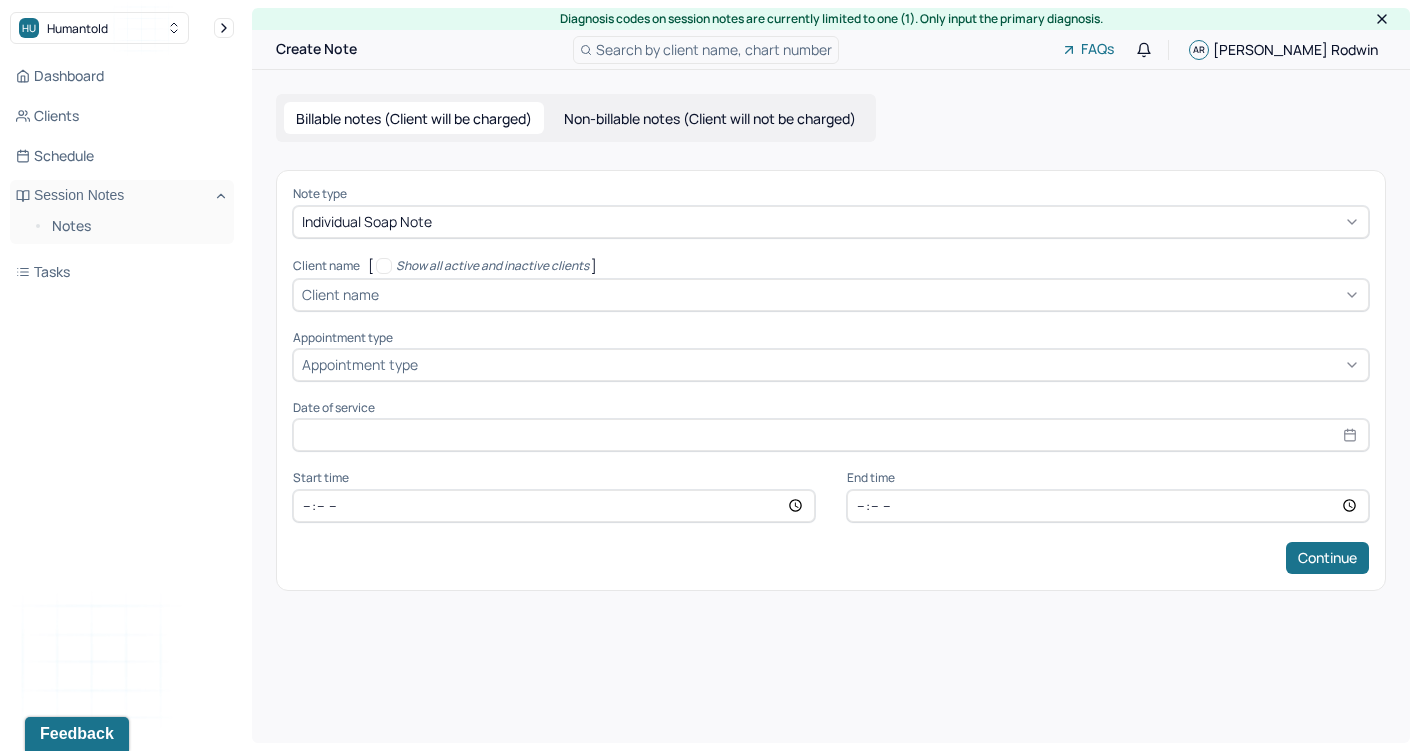 click on "Note type Individual soap note Client name [ Show all active and inactive clients ] Client name Supervisee name Appointment type Appointment type Date of service Start time End time Continue" at bounding box center (831, 380) 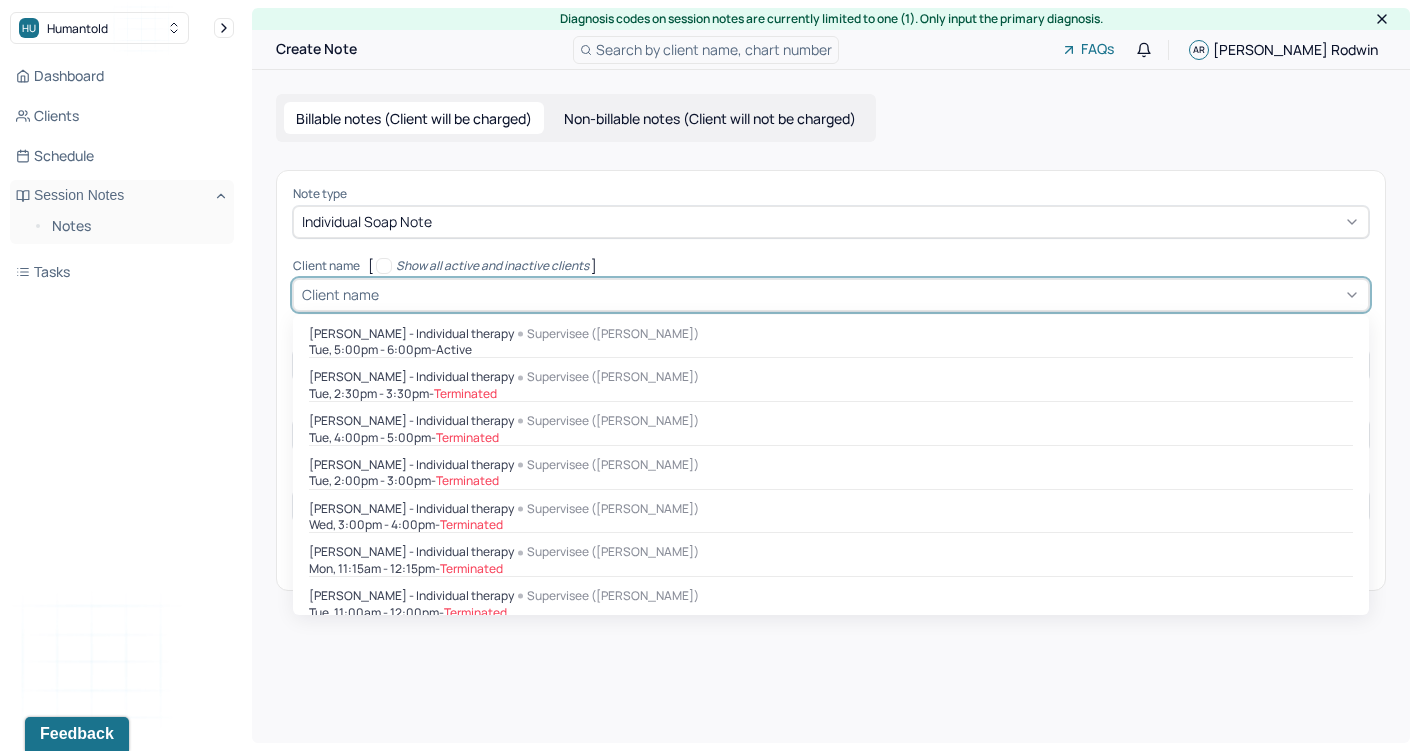 click at bounding box center [871, 294] 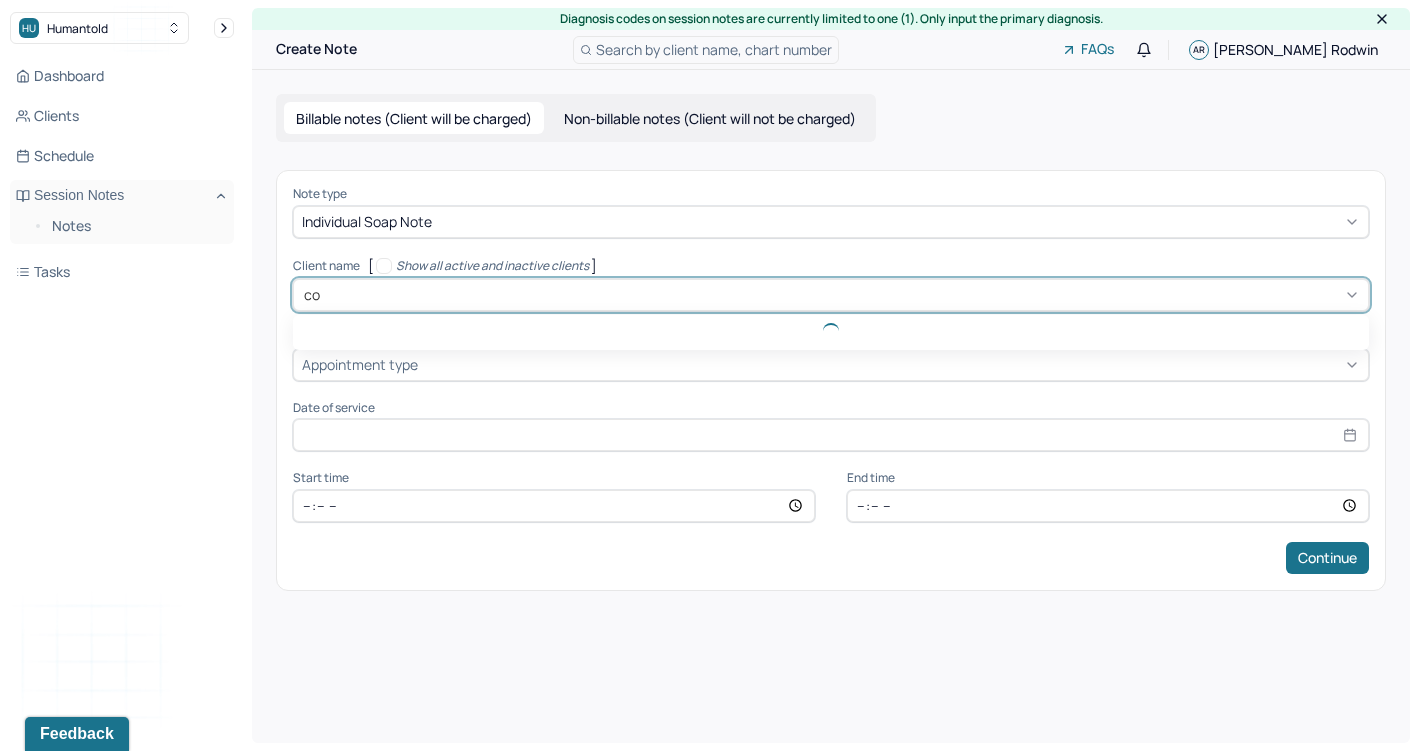 type on "col" 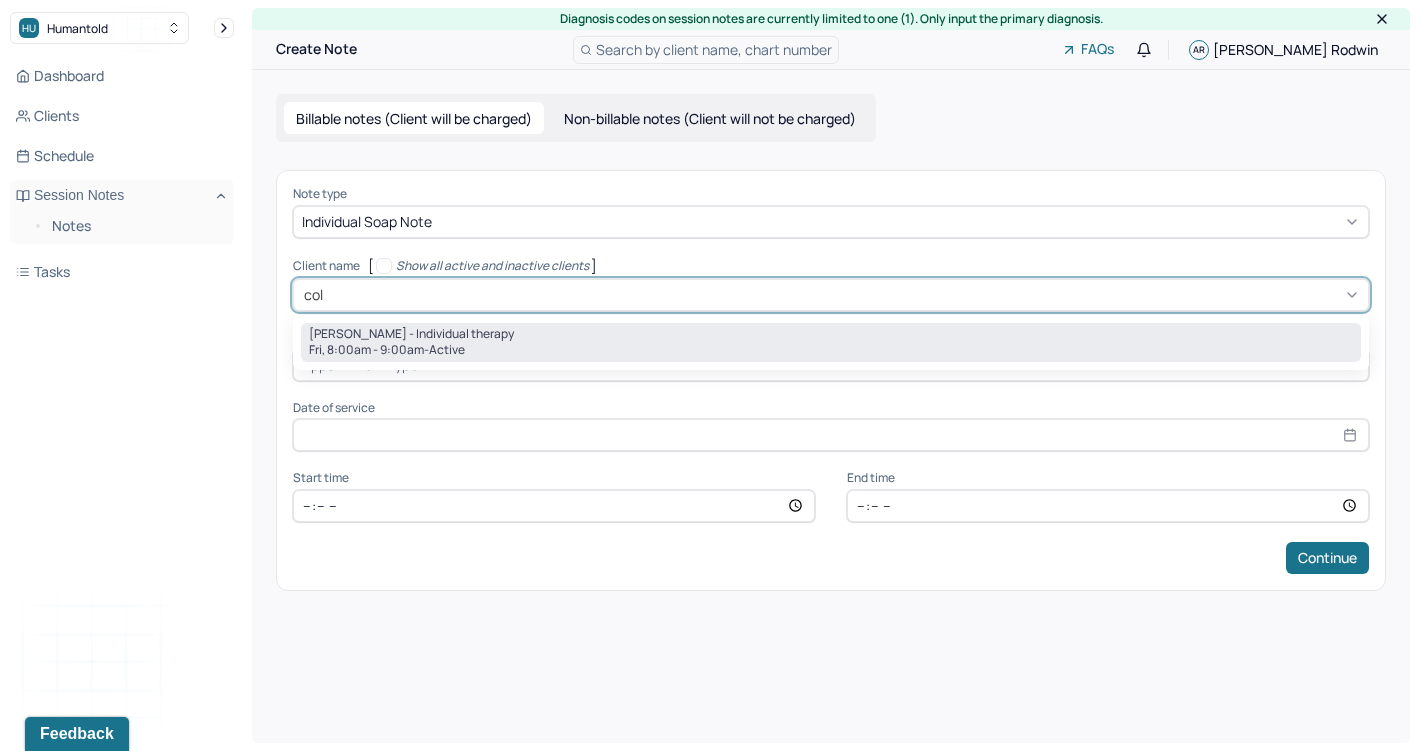 click on "[PERSON_NAME] - Individual therapy" at bounding box center [411, 334] 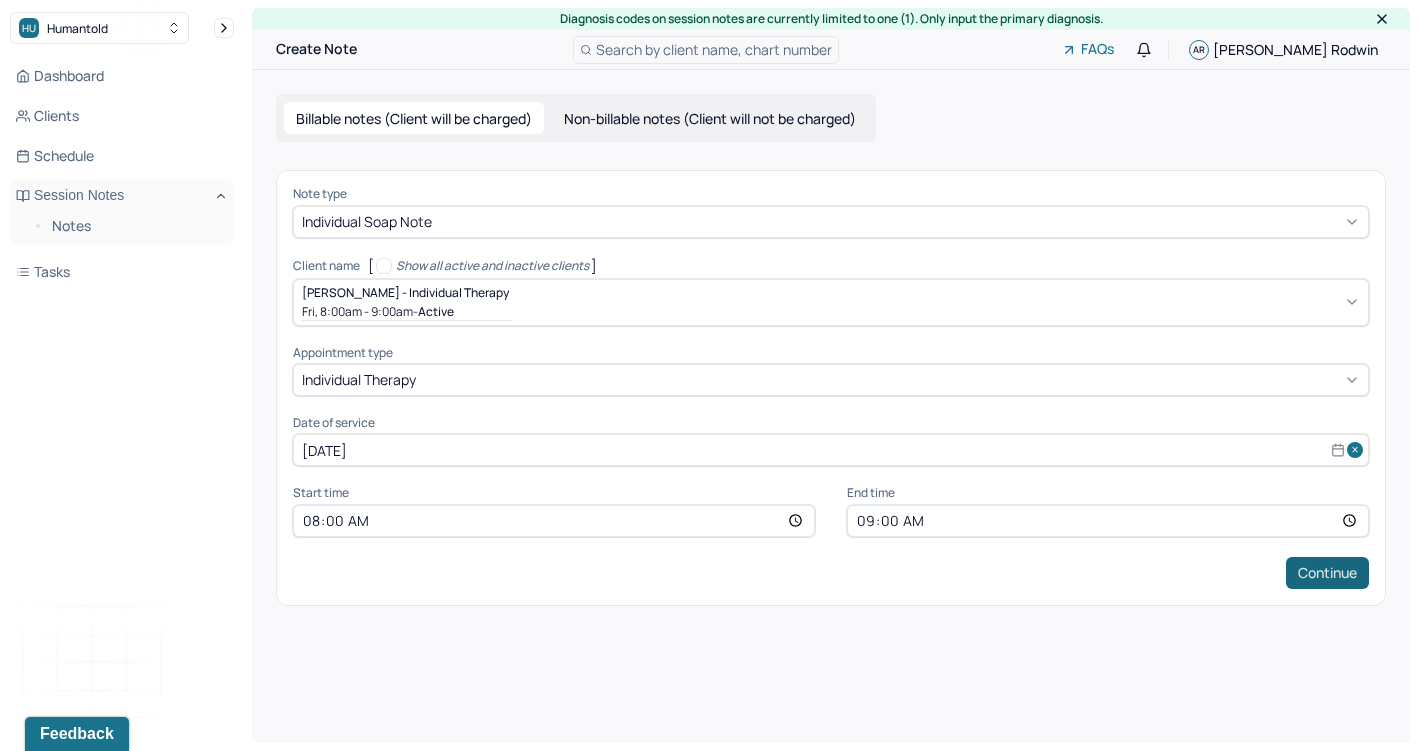 click on "Continue" at bounding box center (1327, 573) 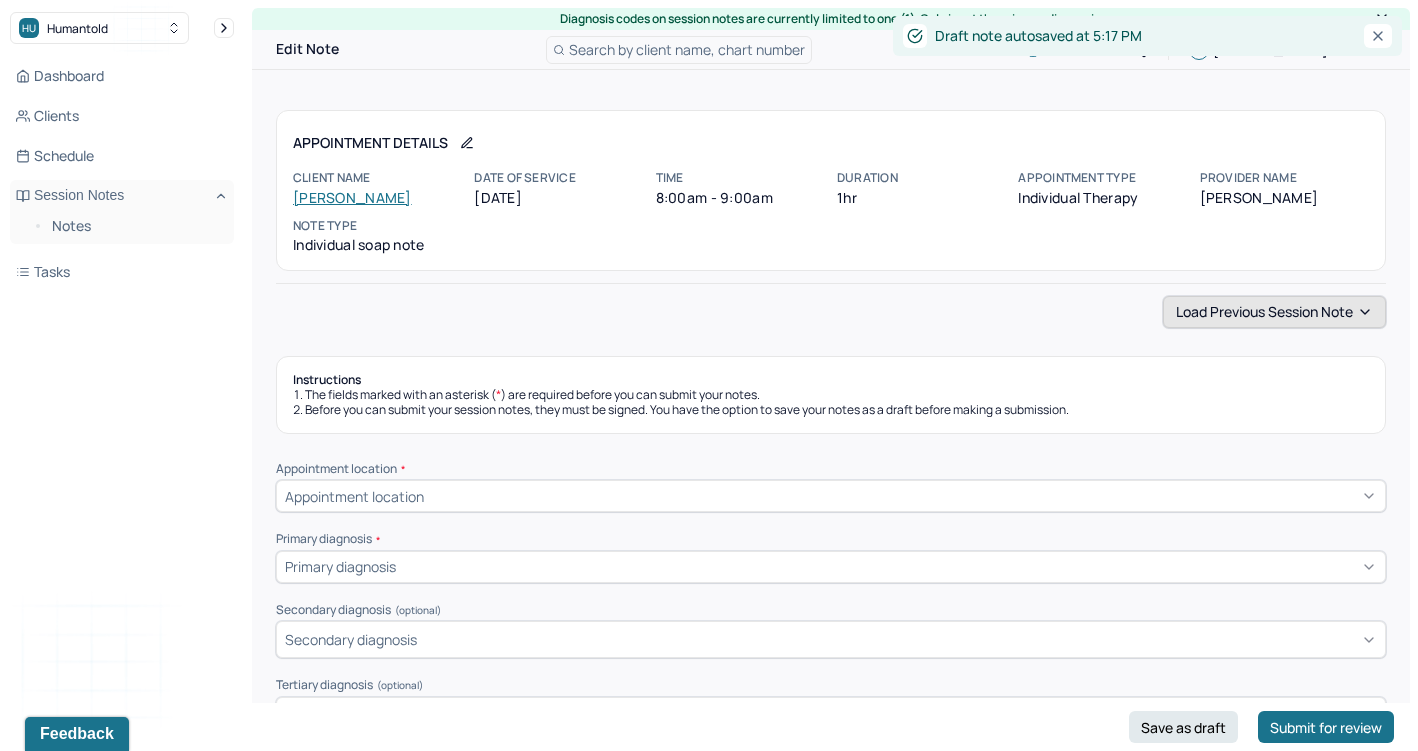 click on "Load previous session note" at bounding box center [1274, 312] 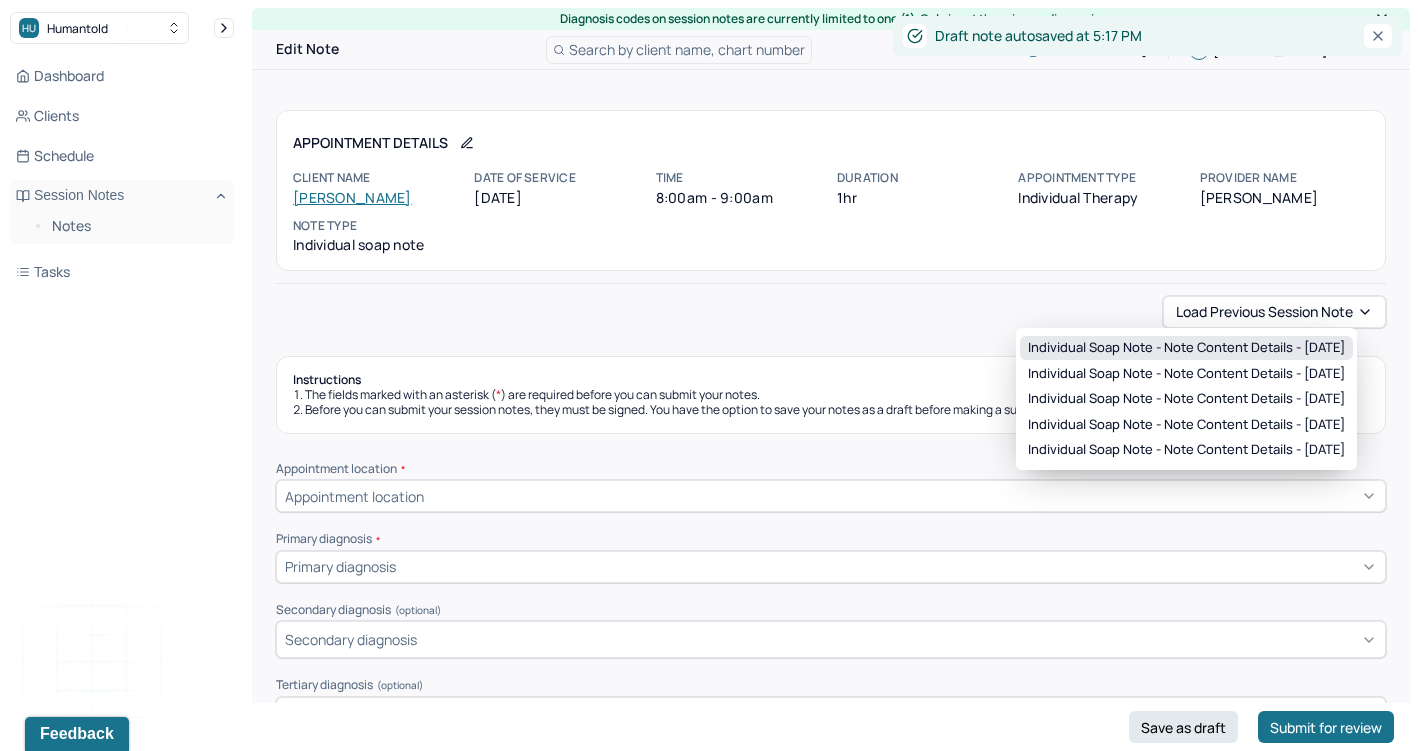 click on "Individual soap note   - Note content Details -   [DATE]" at bounding box center (1186, 348) 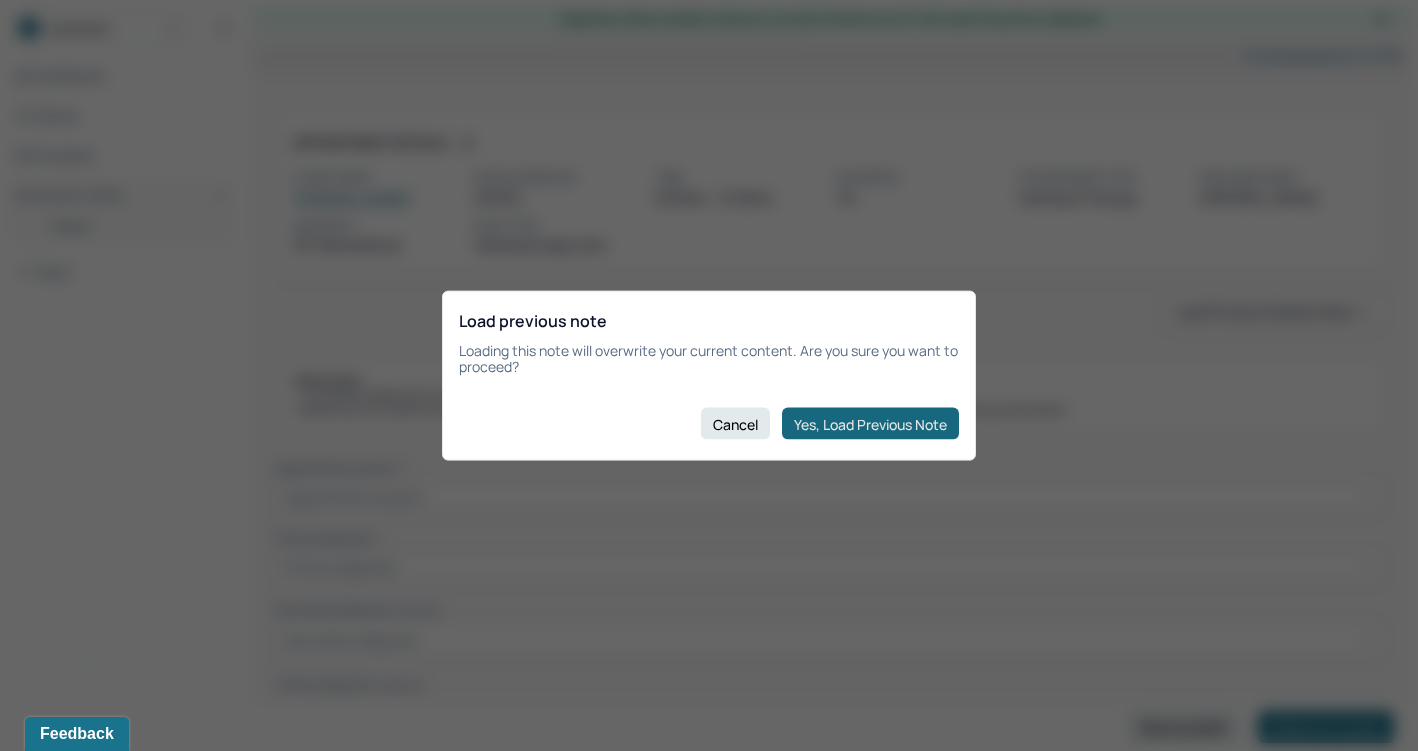 click on "Yes, Load Previous Note" at bounding box center [870, 424] 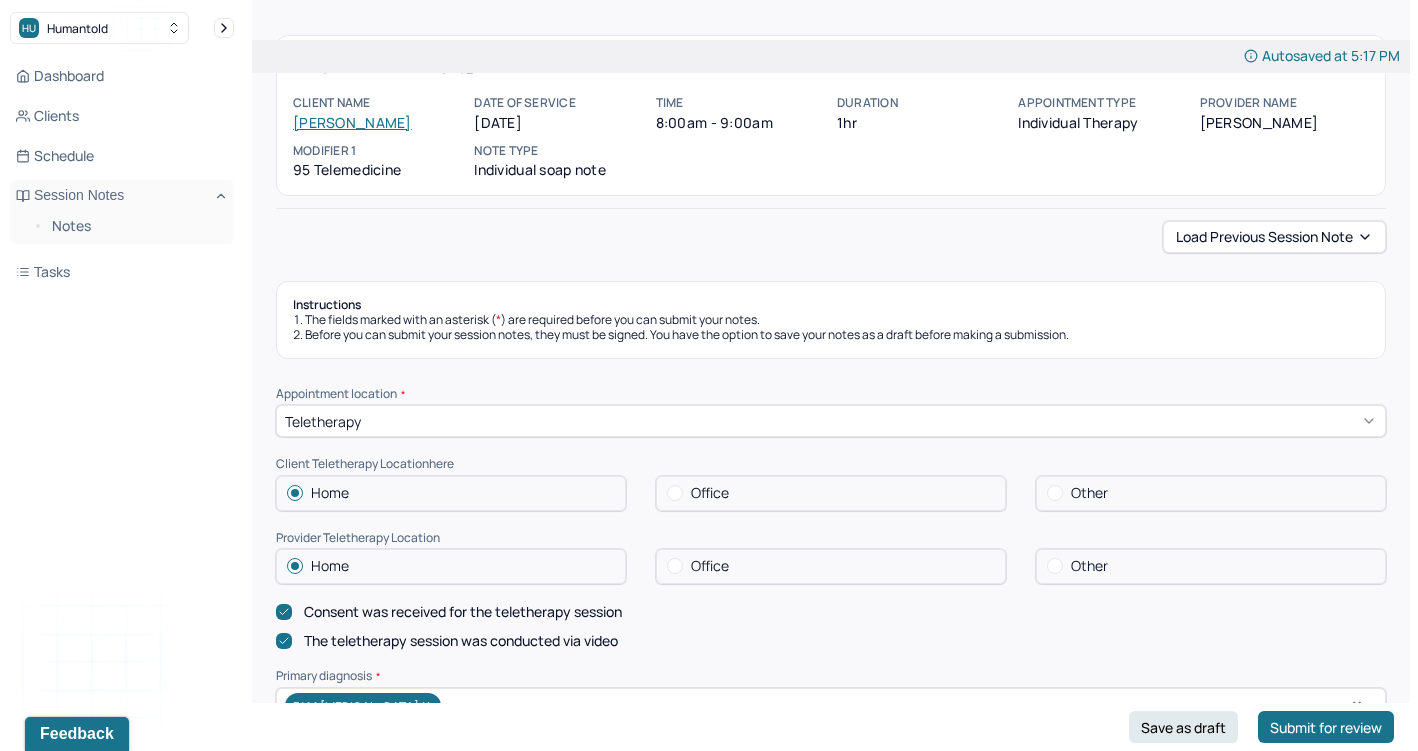 scroll, scrollTop: 75, scrollLeft: 0, axis: vertical 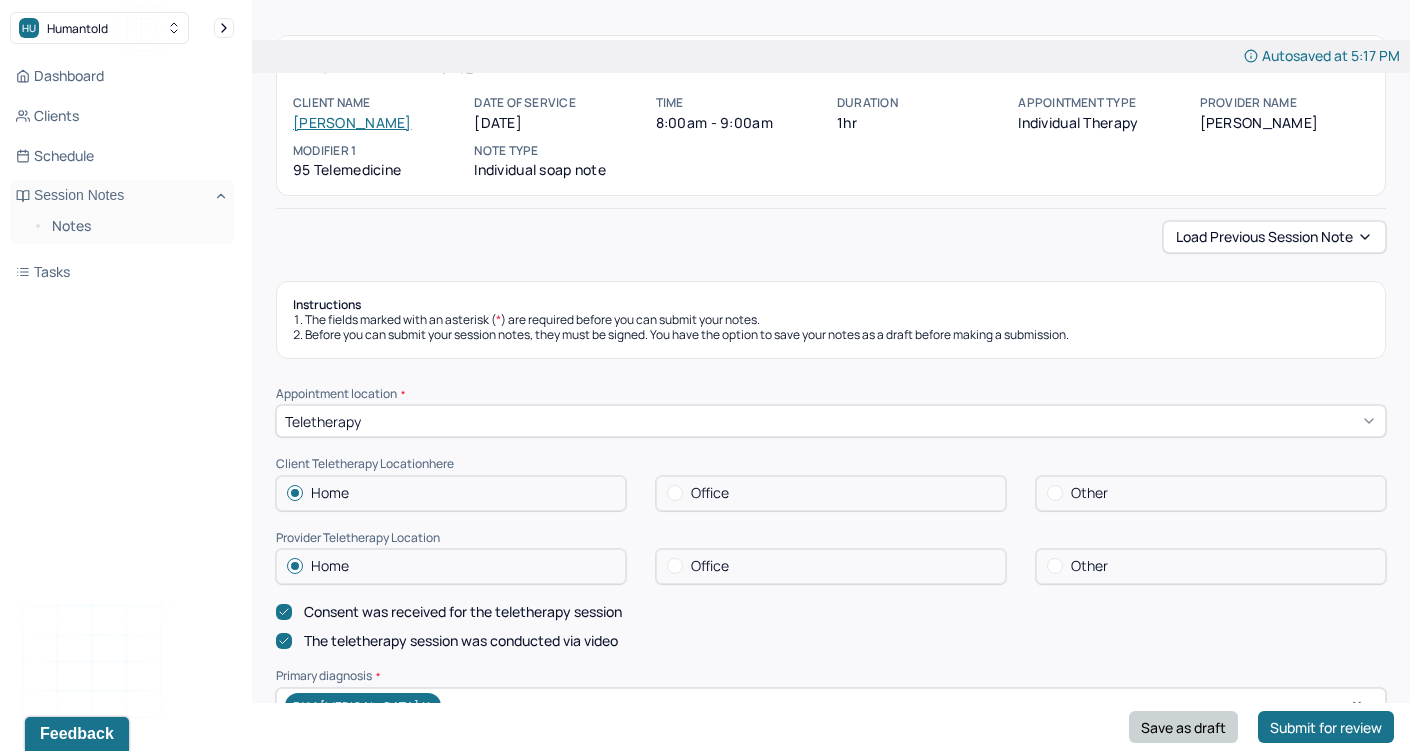 click on "Save as draft" at bounding box center (1183, 727) 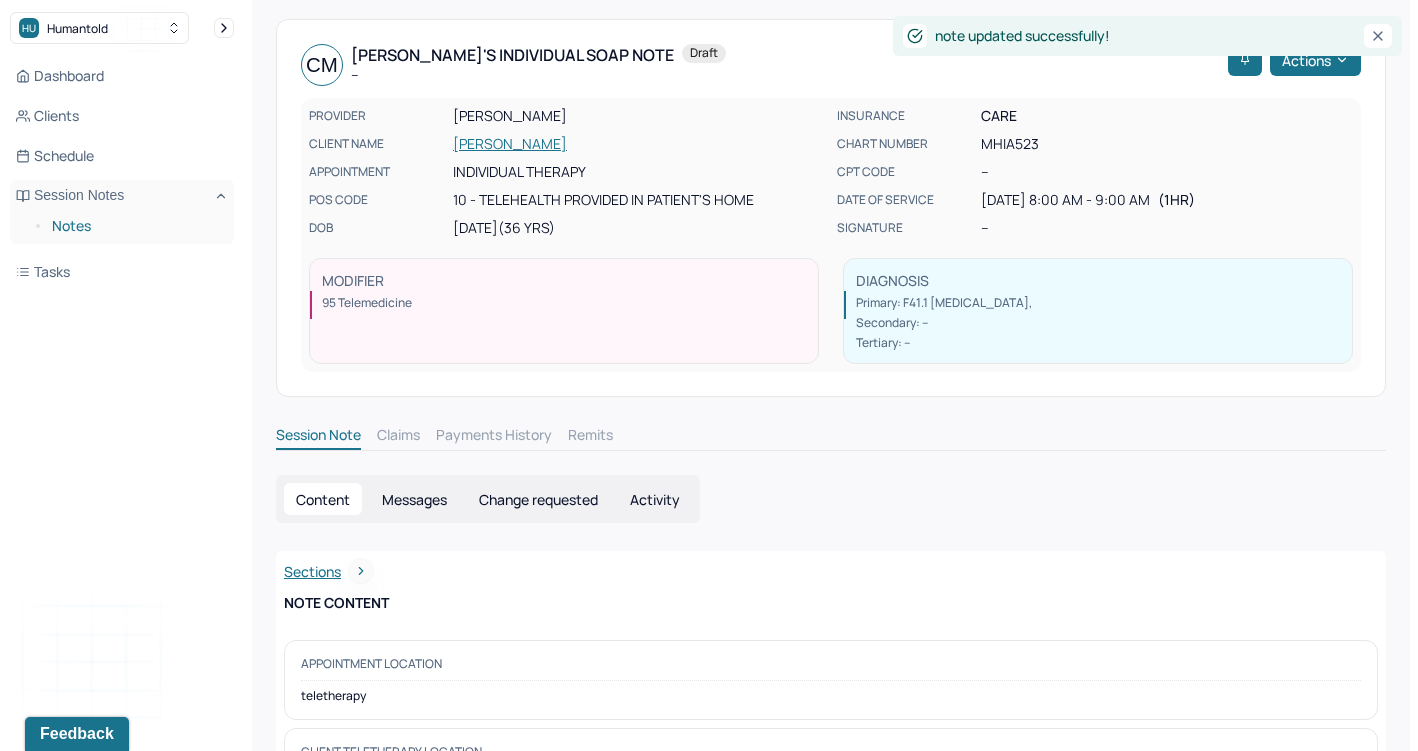 click on "Notes" at bounding box center [135, 226] 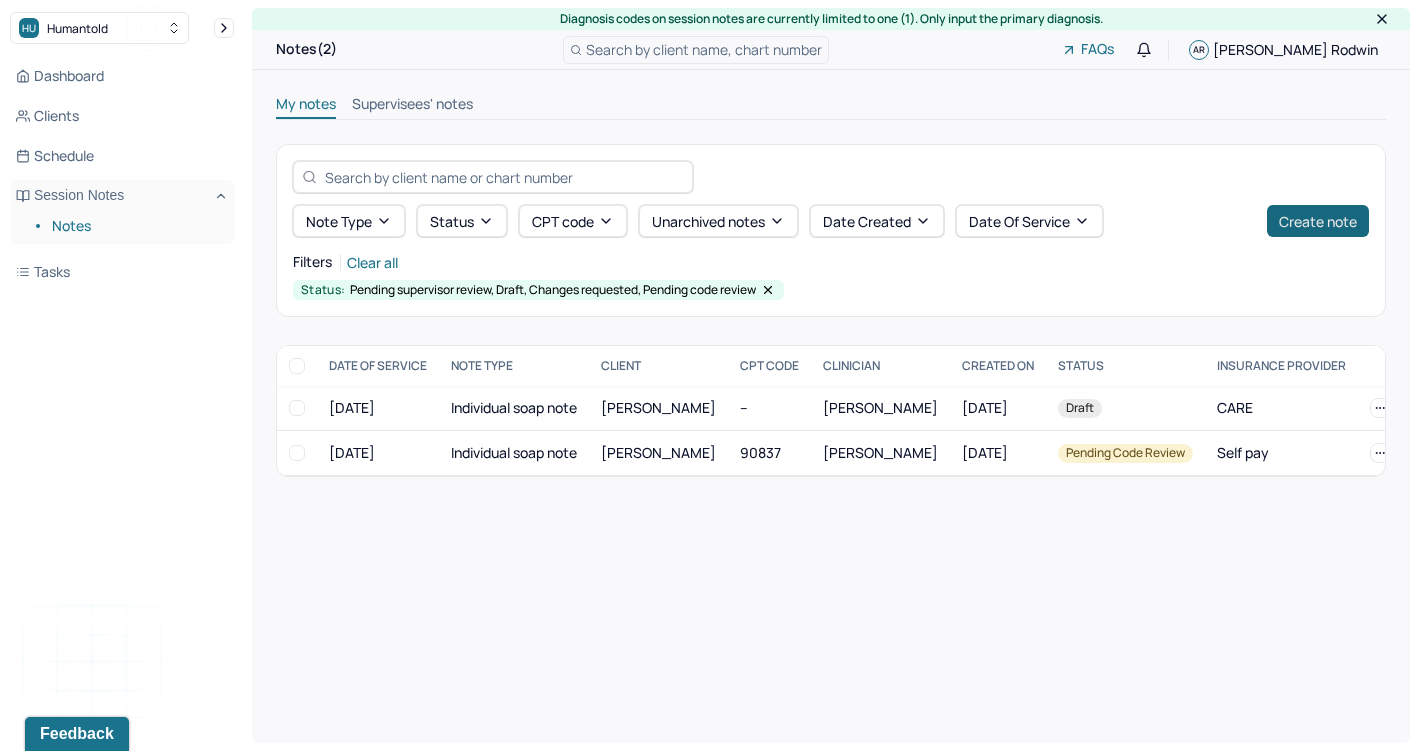 click on "Create note" at bounding box center [1318, 221] 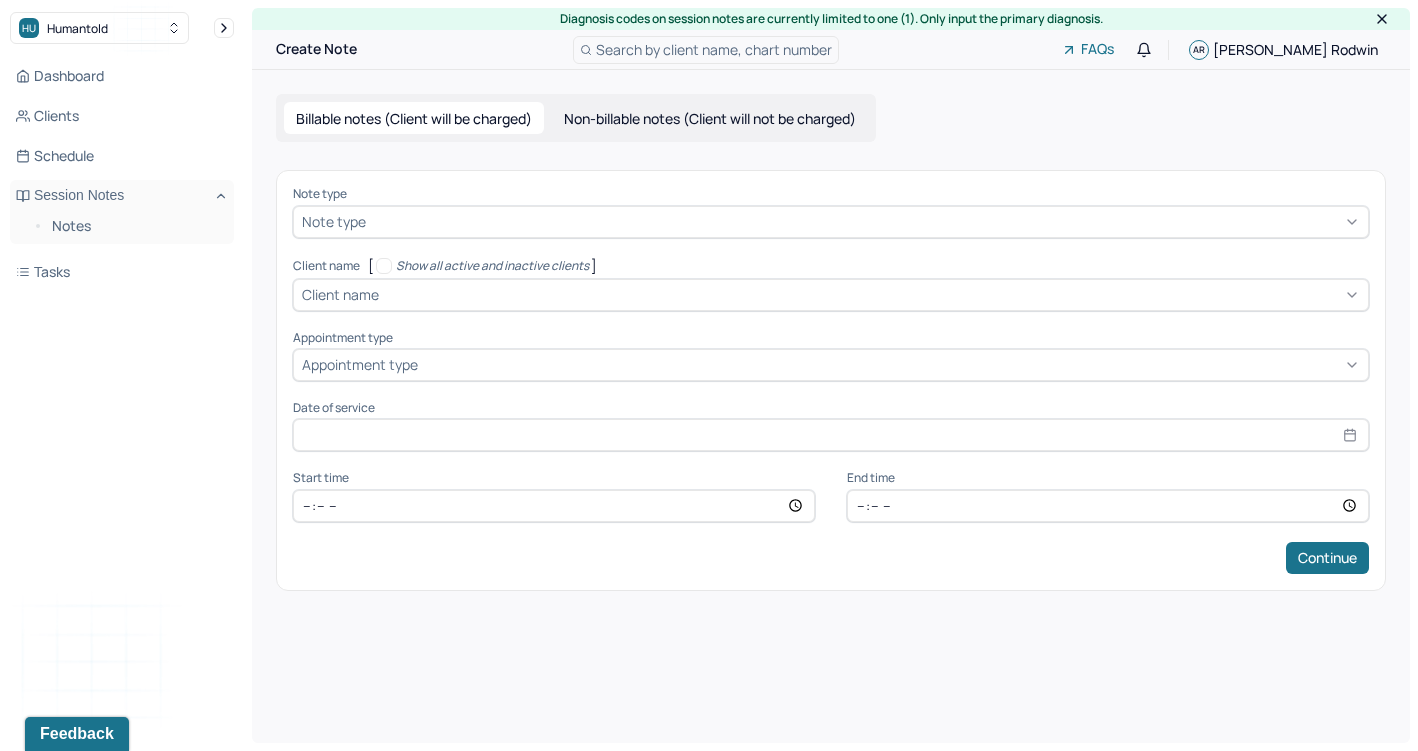 click at bounding box center (865, 221) 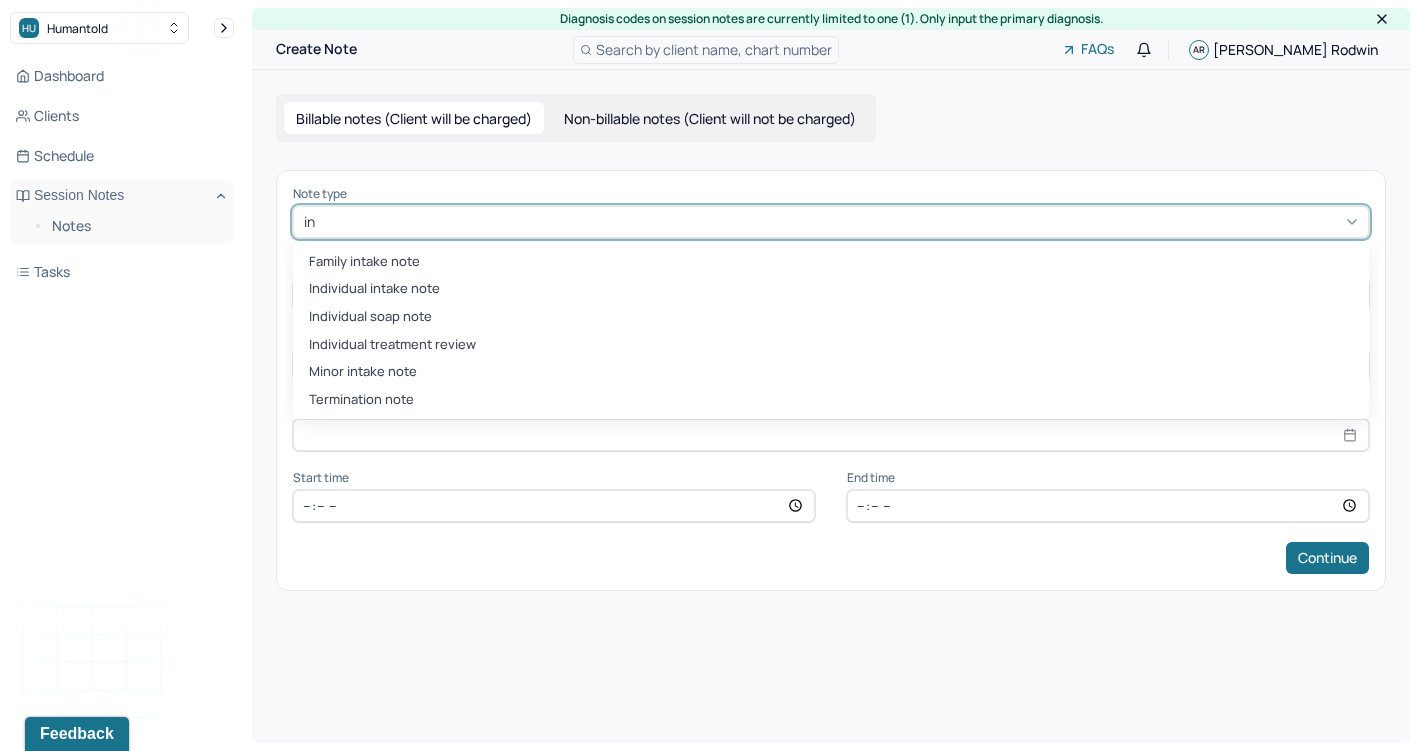type on "ind" 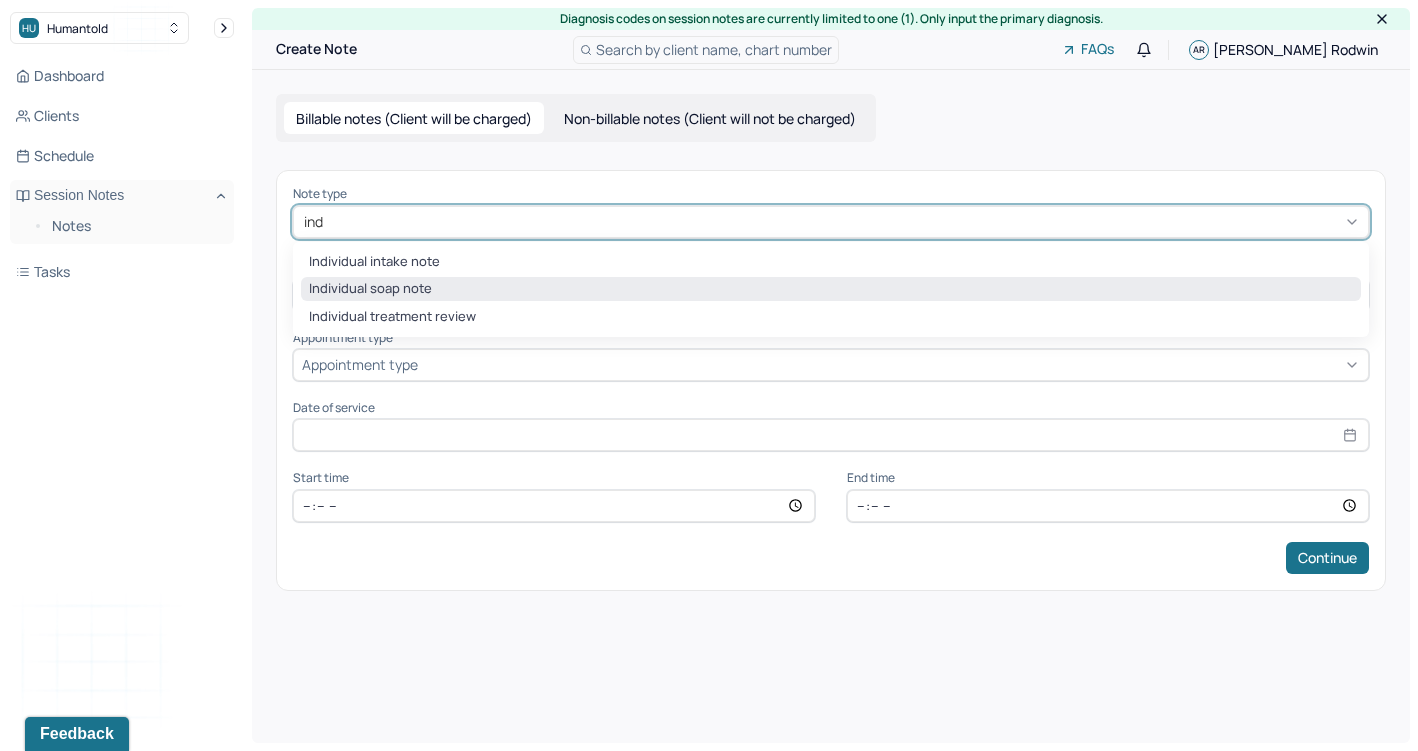 click on "Individual soap note" at bounding box center [831, 289] 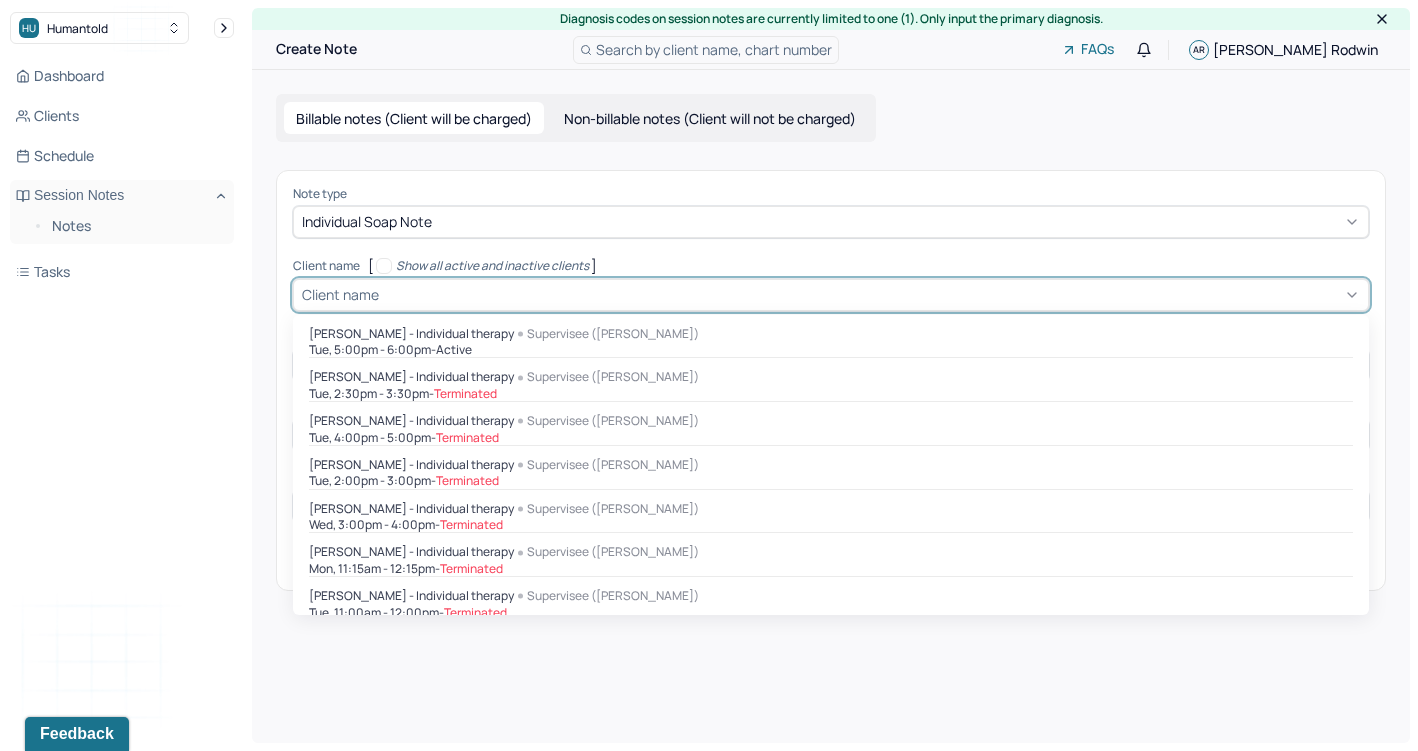 click at bounding box center (871, 294) 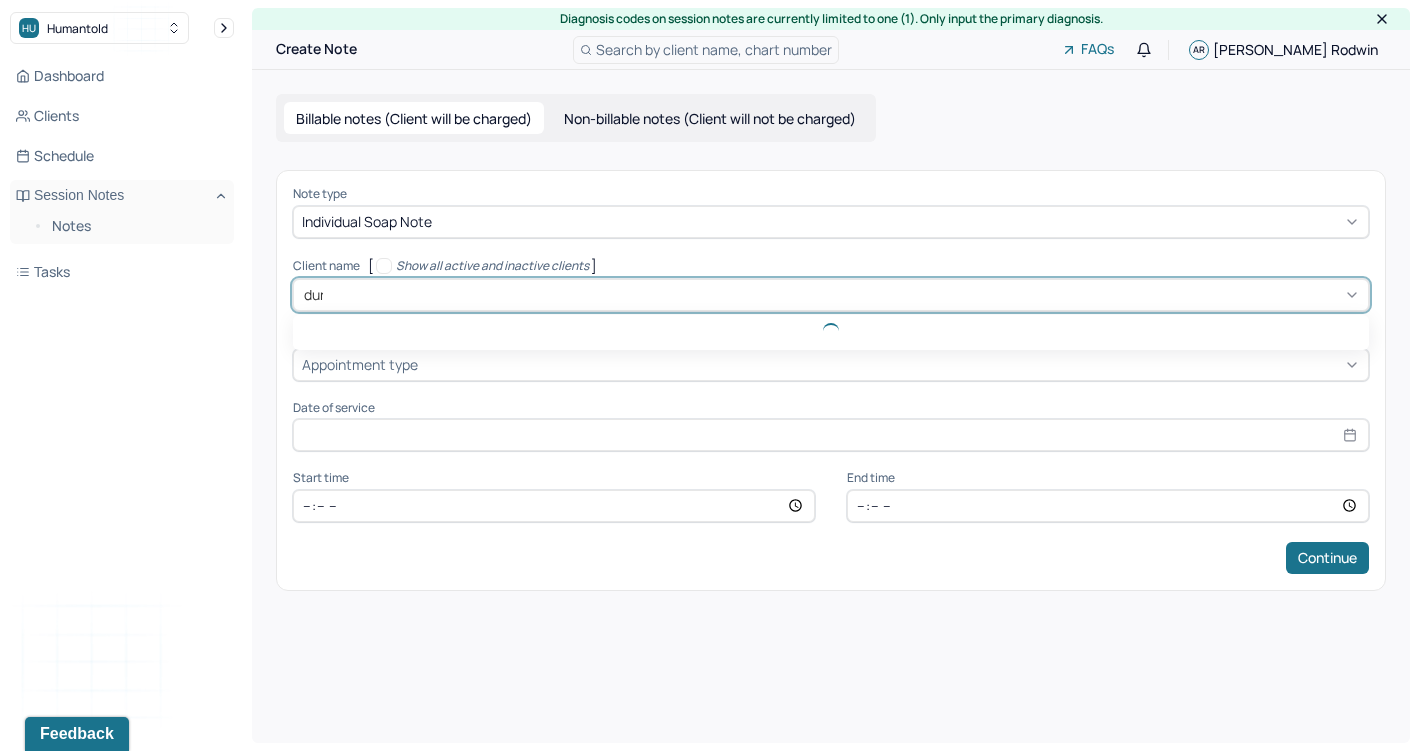 type on "[PERSON_NAME]" 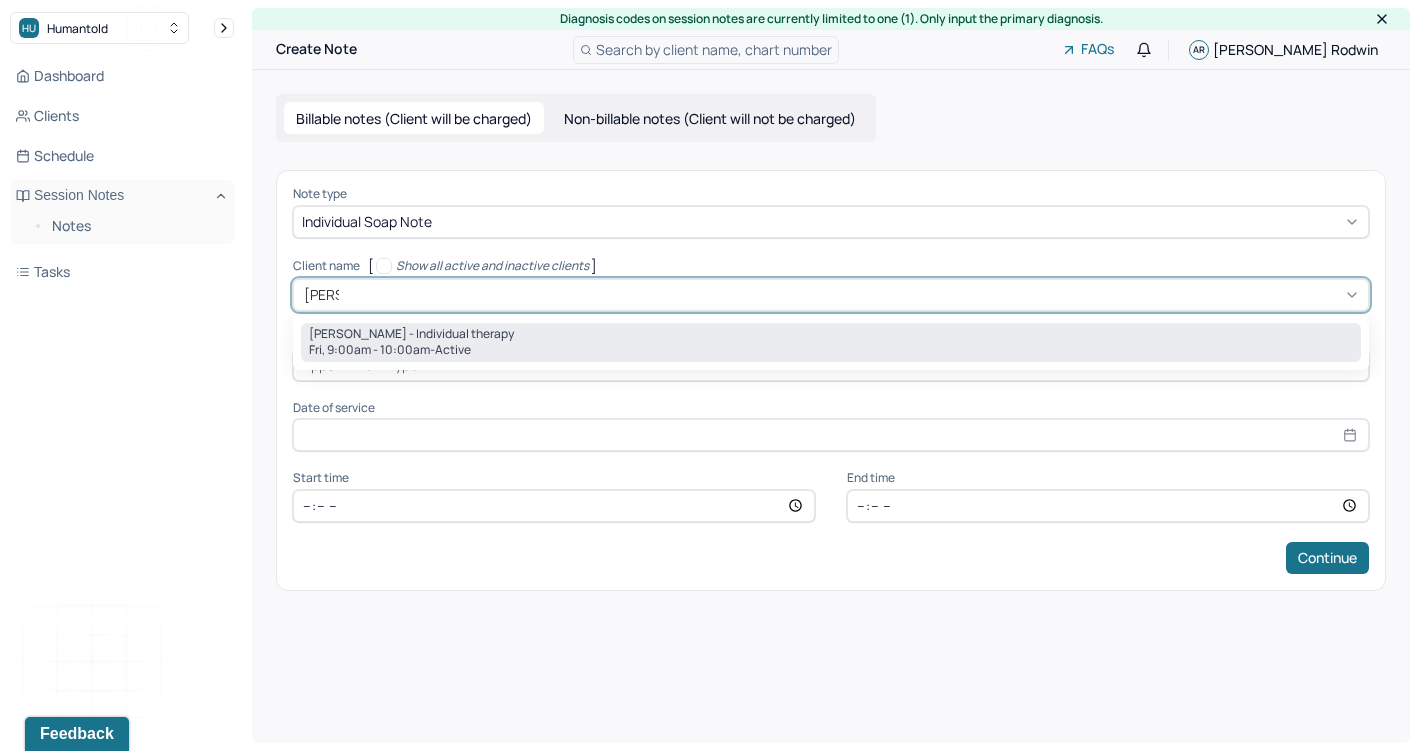 click on "[PERSON_NAME] - Individual therapy" at bounding box center (411, 334) 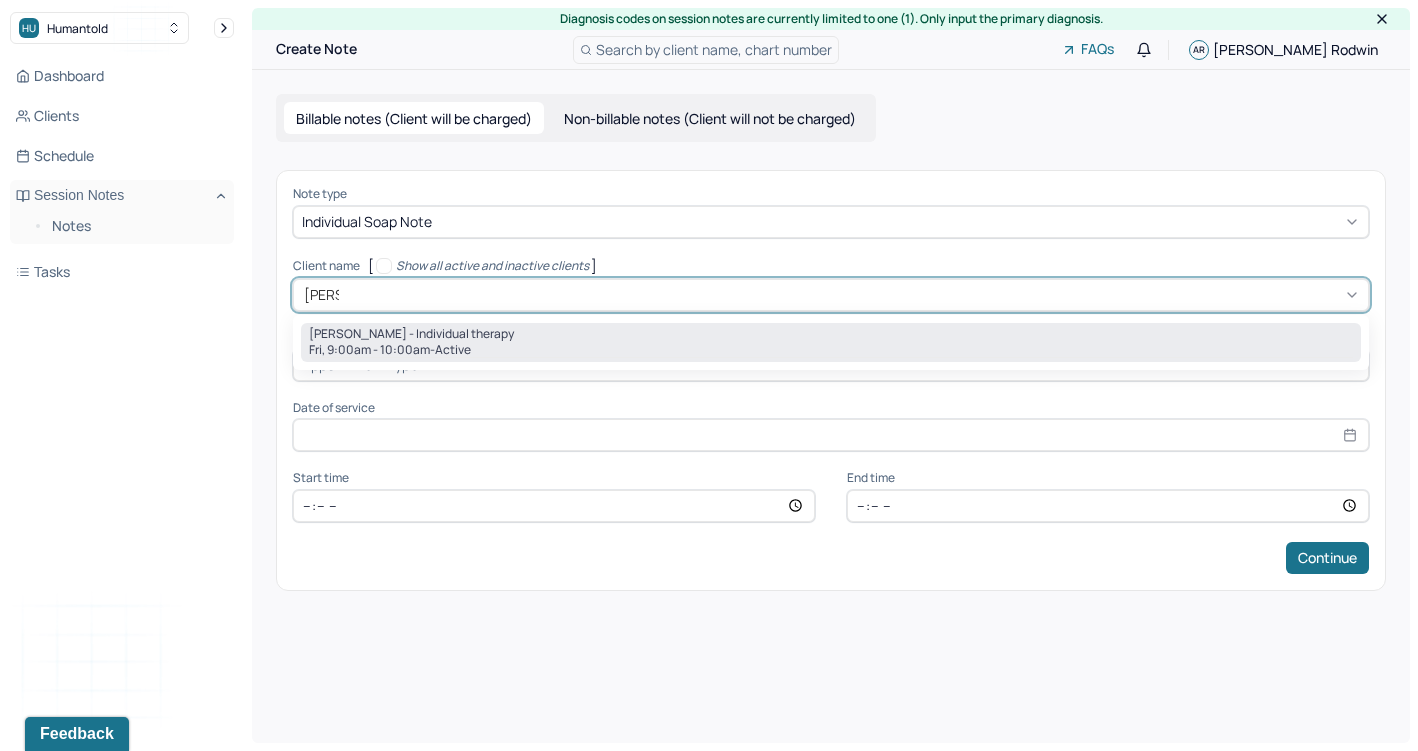 type 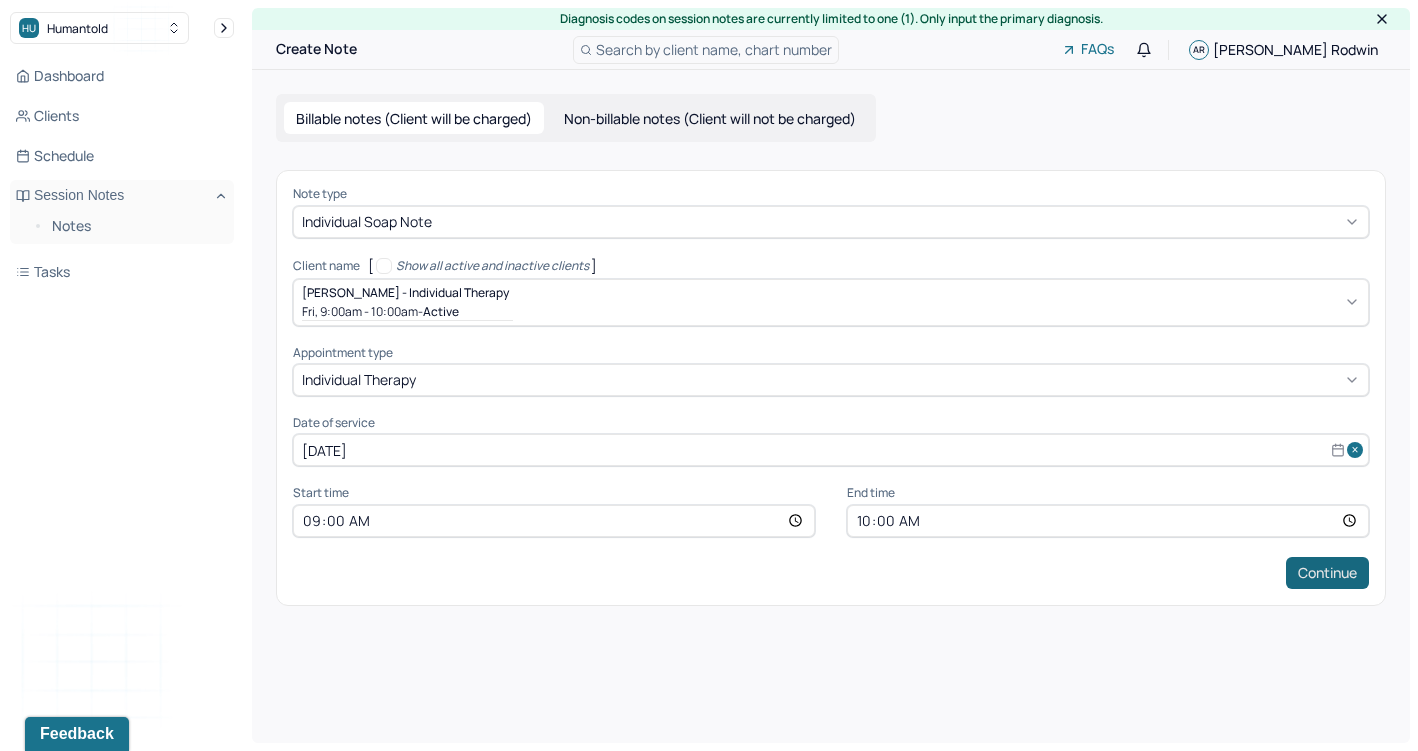 click on "Continue" at bounding box center [1327, 573] 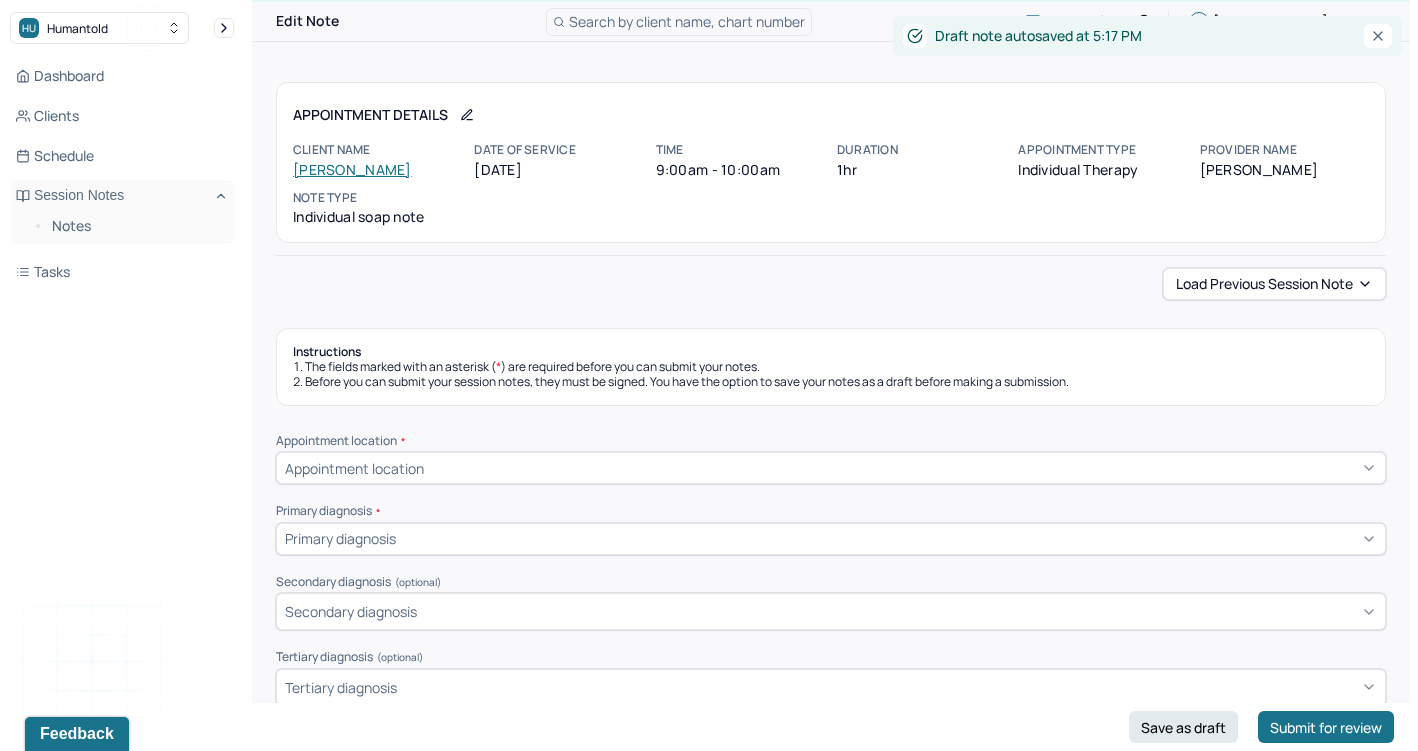 scroll, scrollTop: 27, scrollLeft: 0, axis: vertical 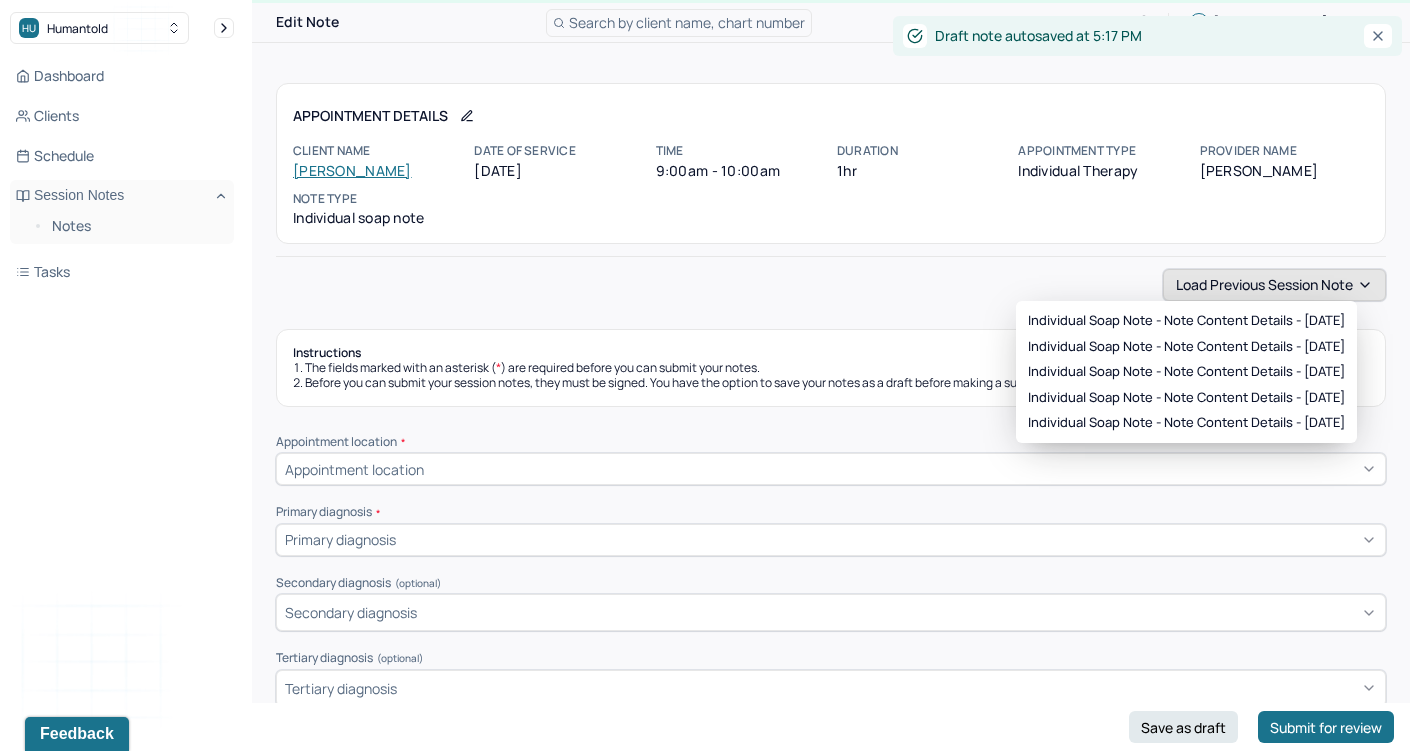 click on "Load previous session note" at bounding box center (1274, 285) 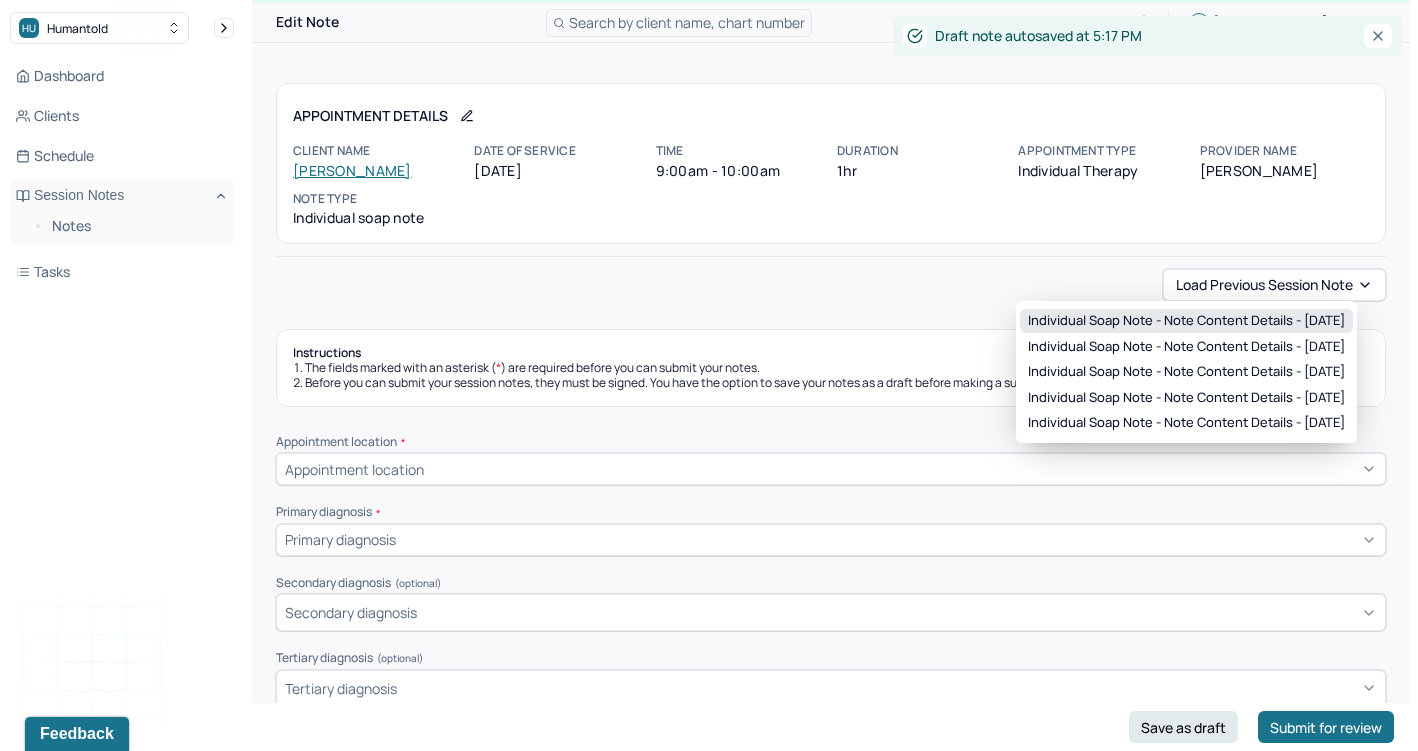 click on "Individual soap note   - Note content Details -   [DATE]" at bounding box center [1186, 321] 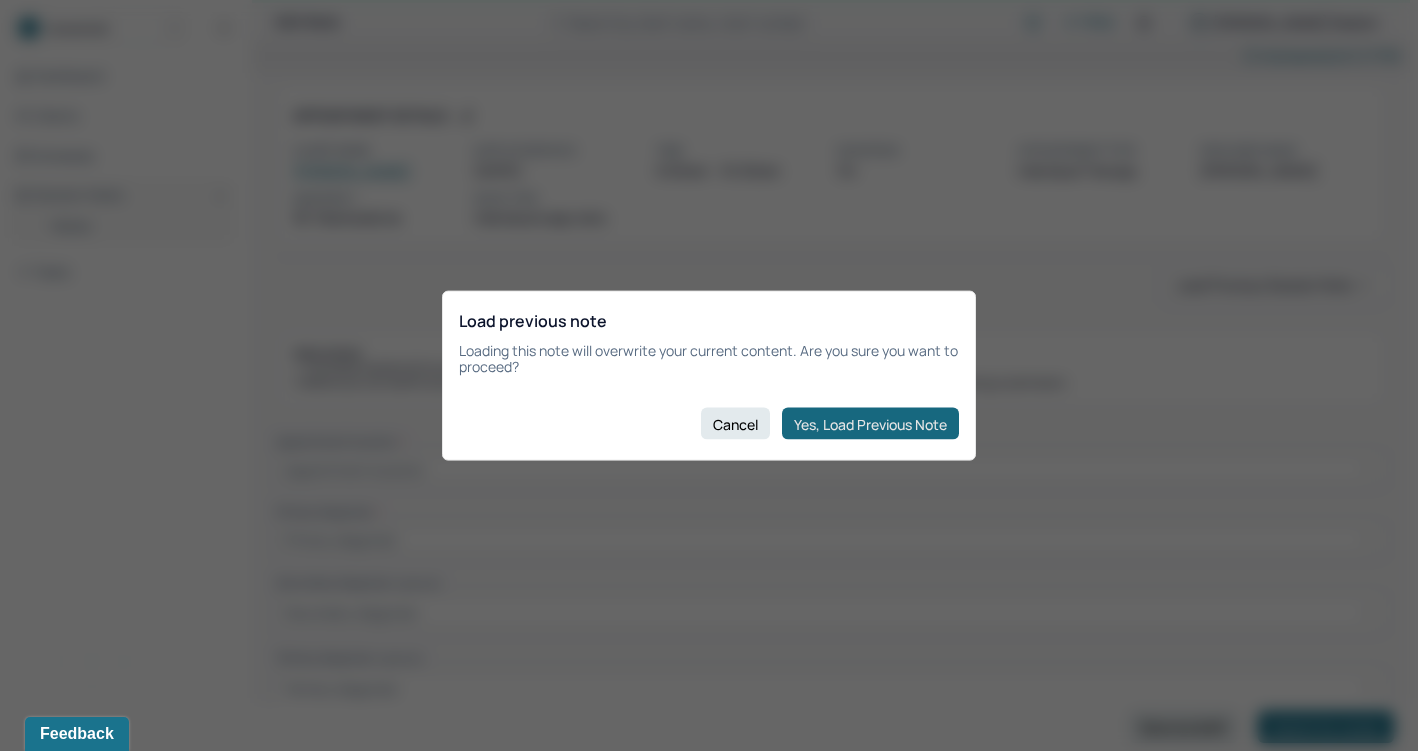 click on "Yes, Load Previous Note" at bounding box center (870, 424) 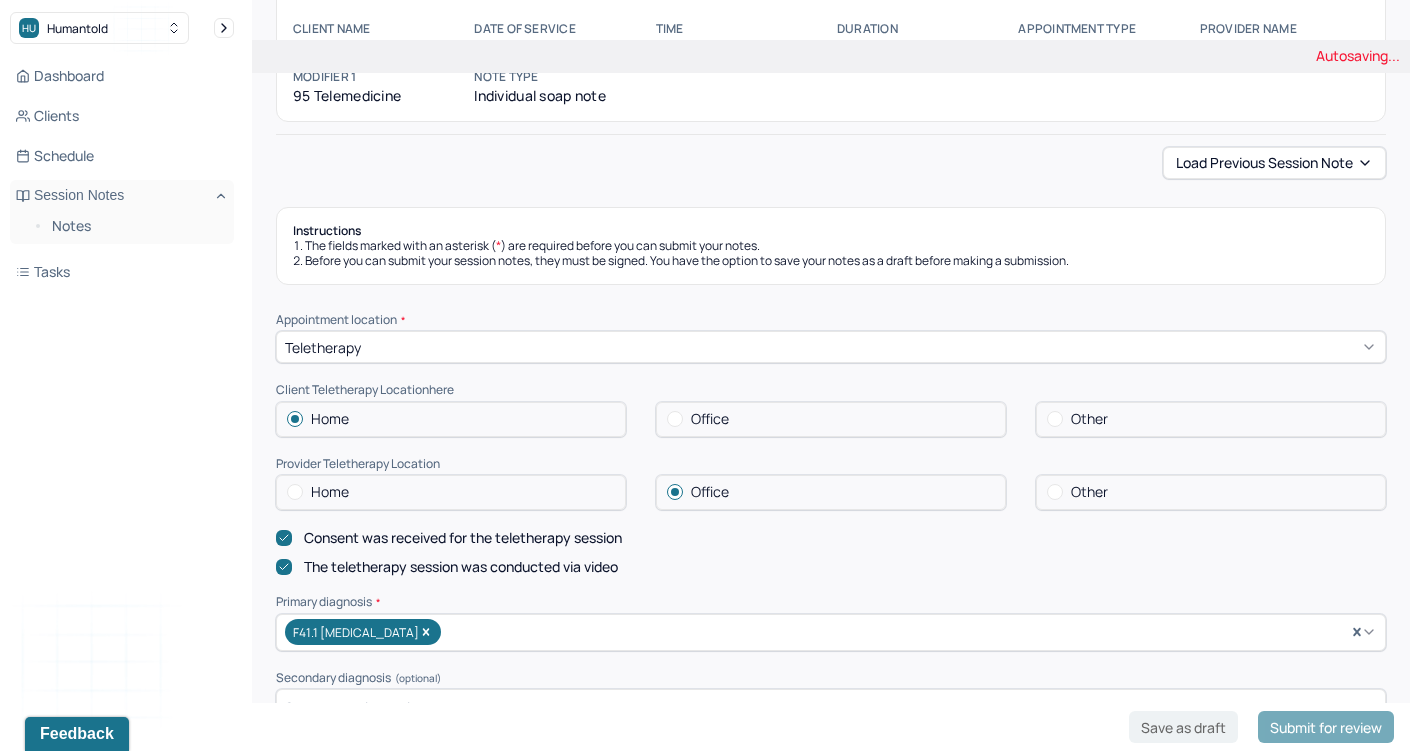 scroll, scrollTop: 177, scrollLeft: 0, axis: vertical 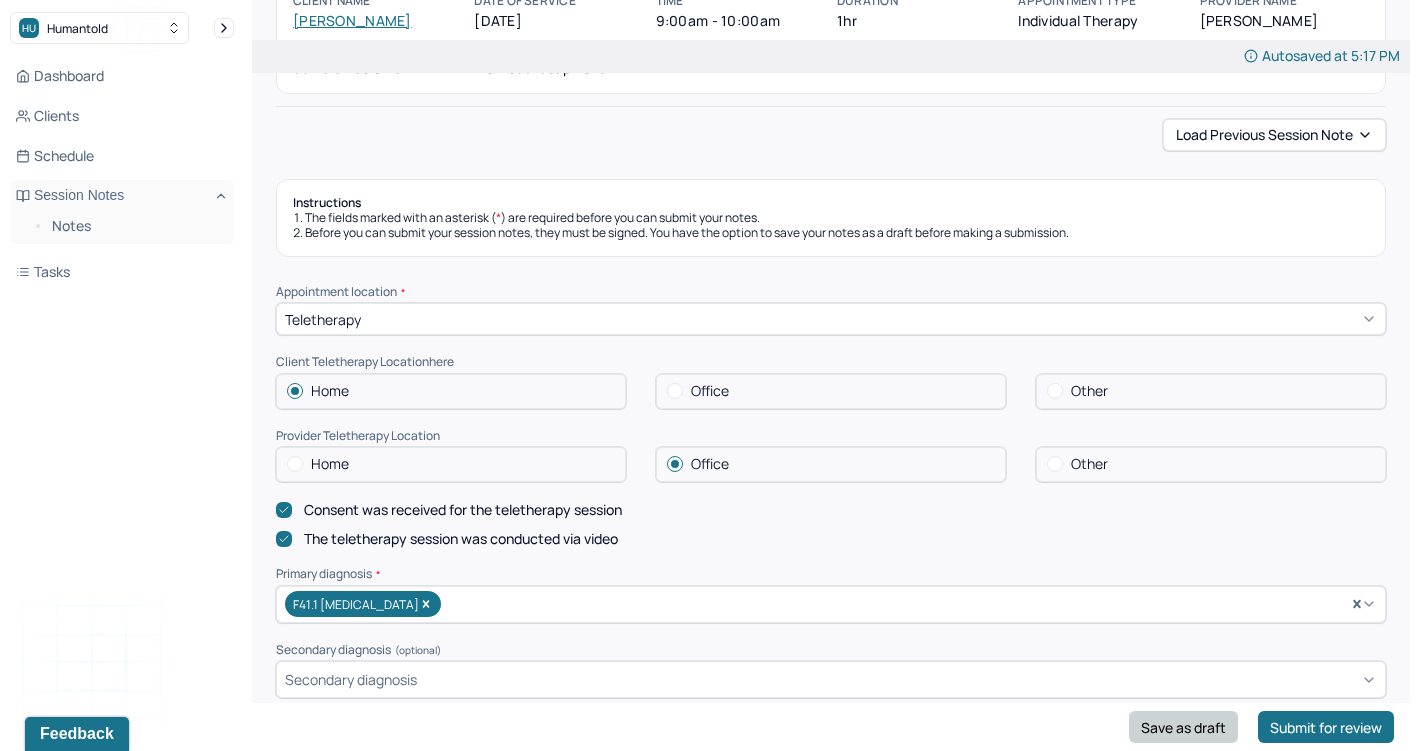 click on "Save as draft" at bounding box center (1183, 727) 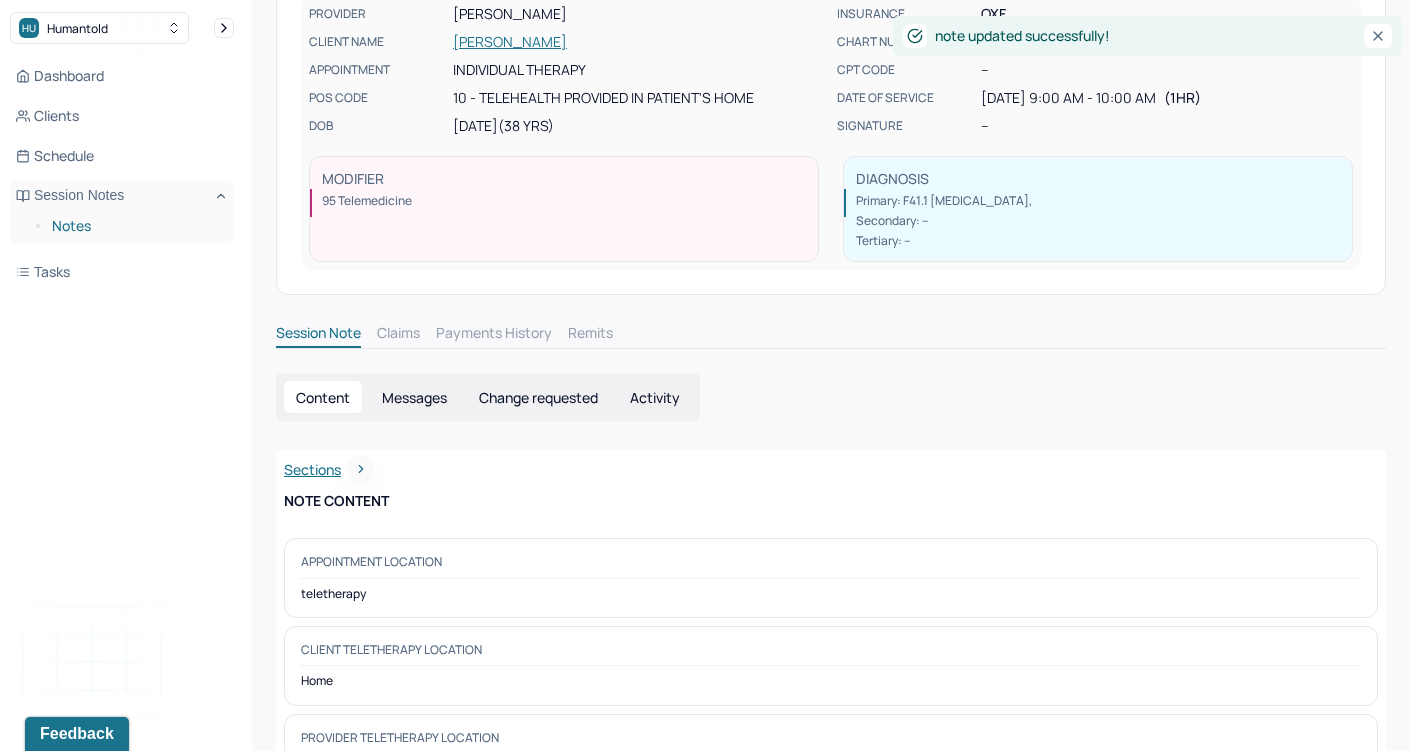 click on "Notes" at bounding box center (135, 226) 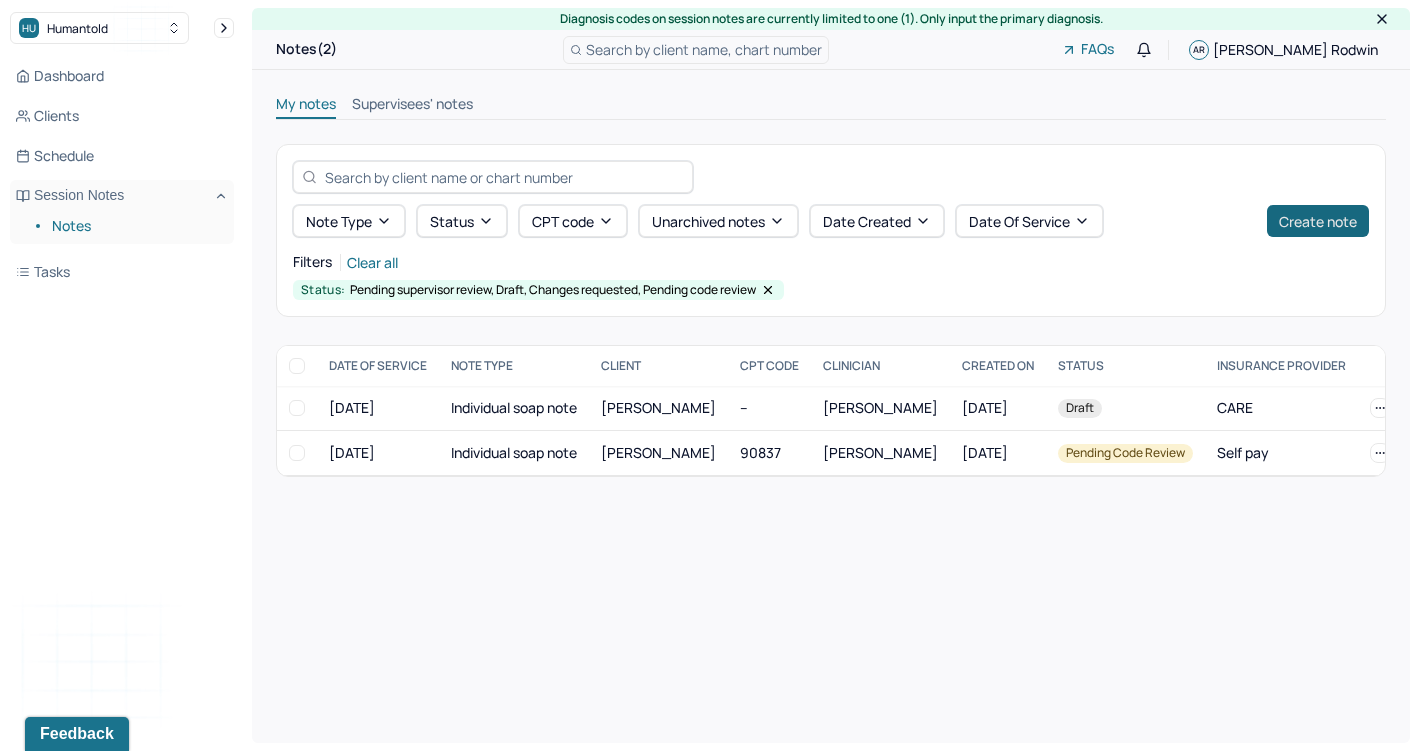 click on "Create note" at bounding box center [1318, 221] 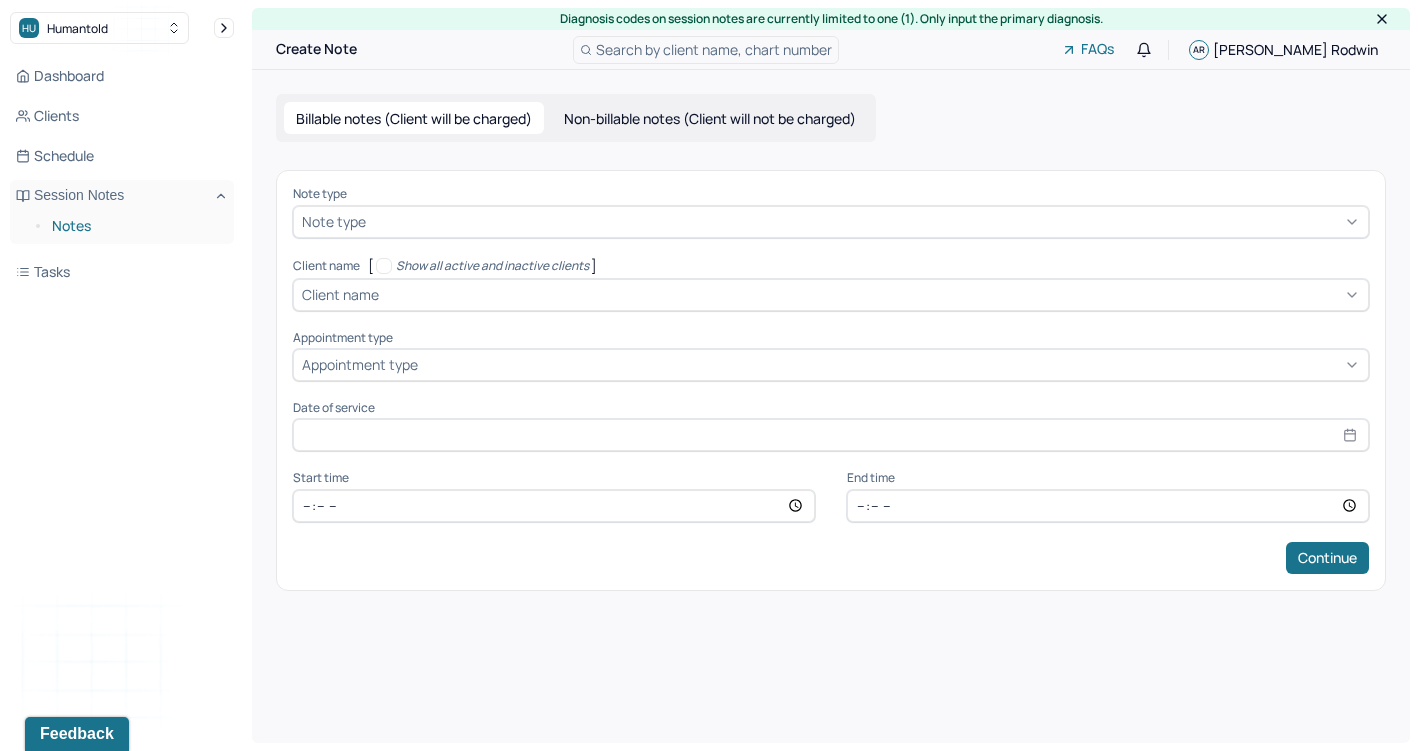 click on "Notes" at bounding box center (135, 226) 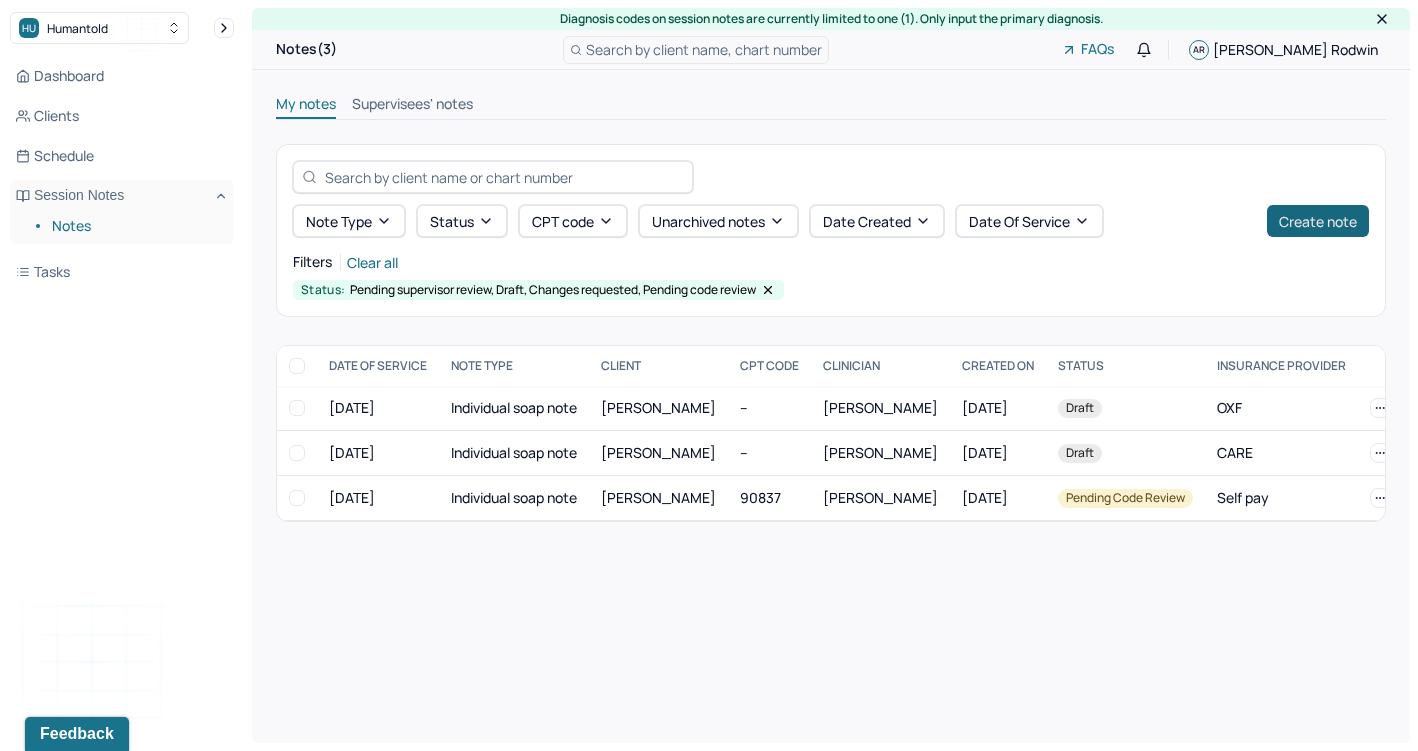 click on "Create note" at bounding box center (1318, 221) 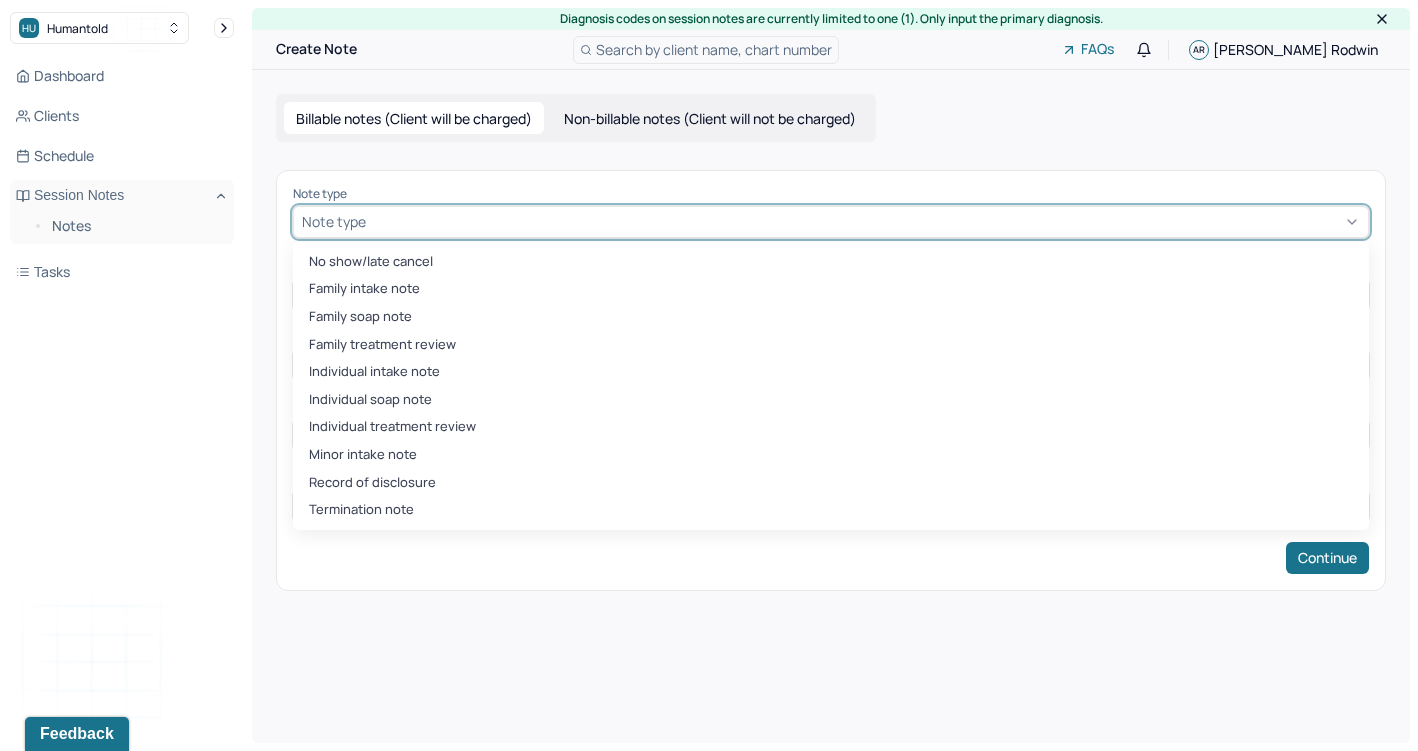 click at bounding box center (865, 221) 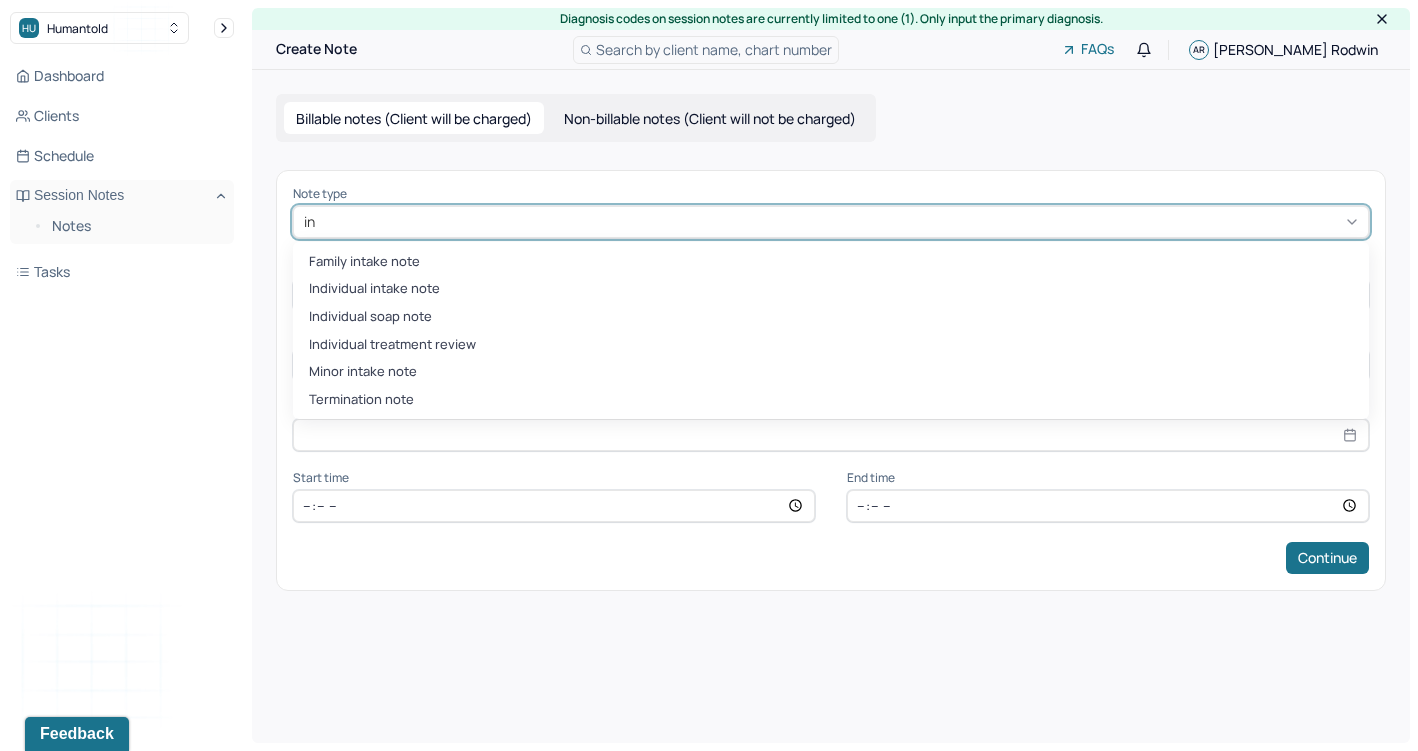 type on "ind" 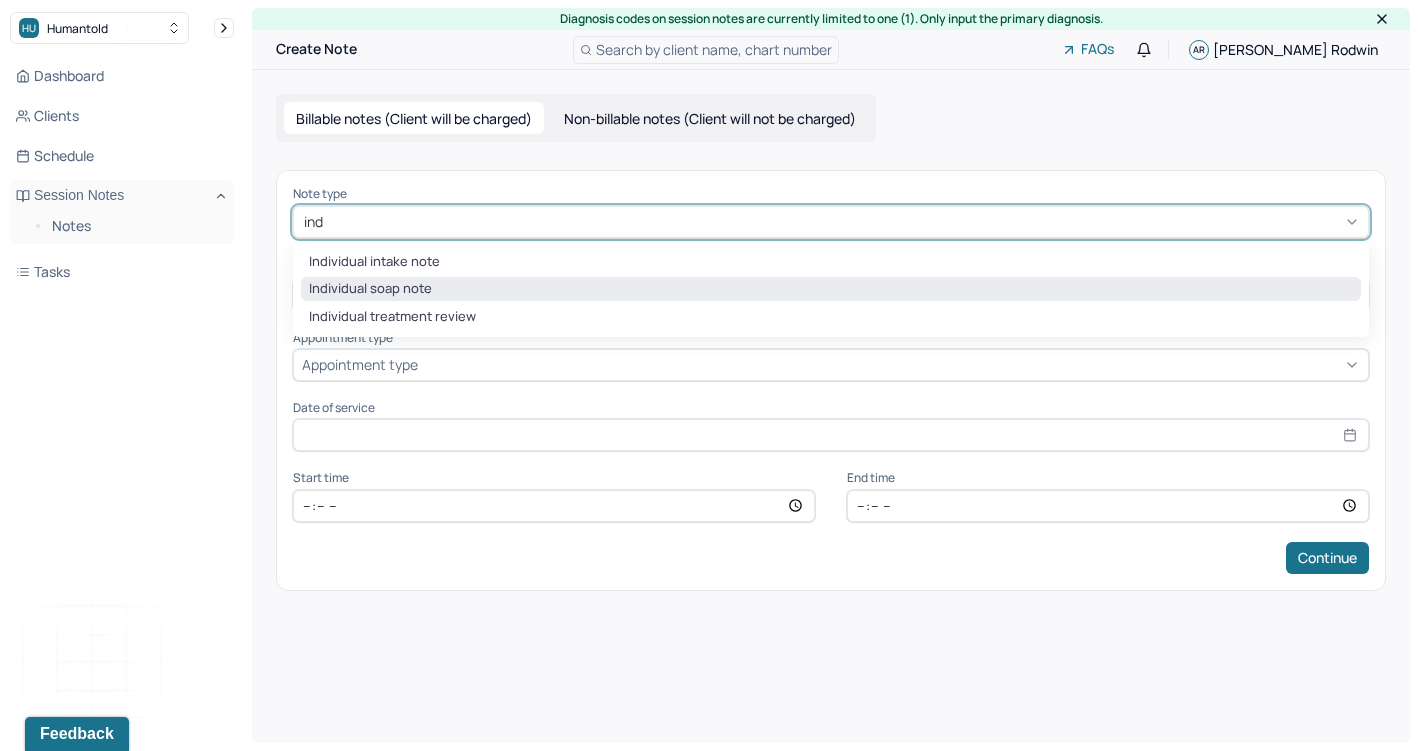 click on "Individual soap note" at bounding box center (831, 289) 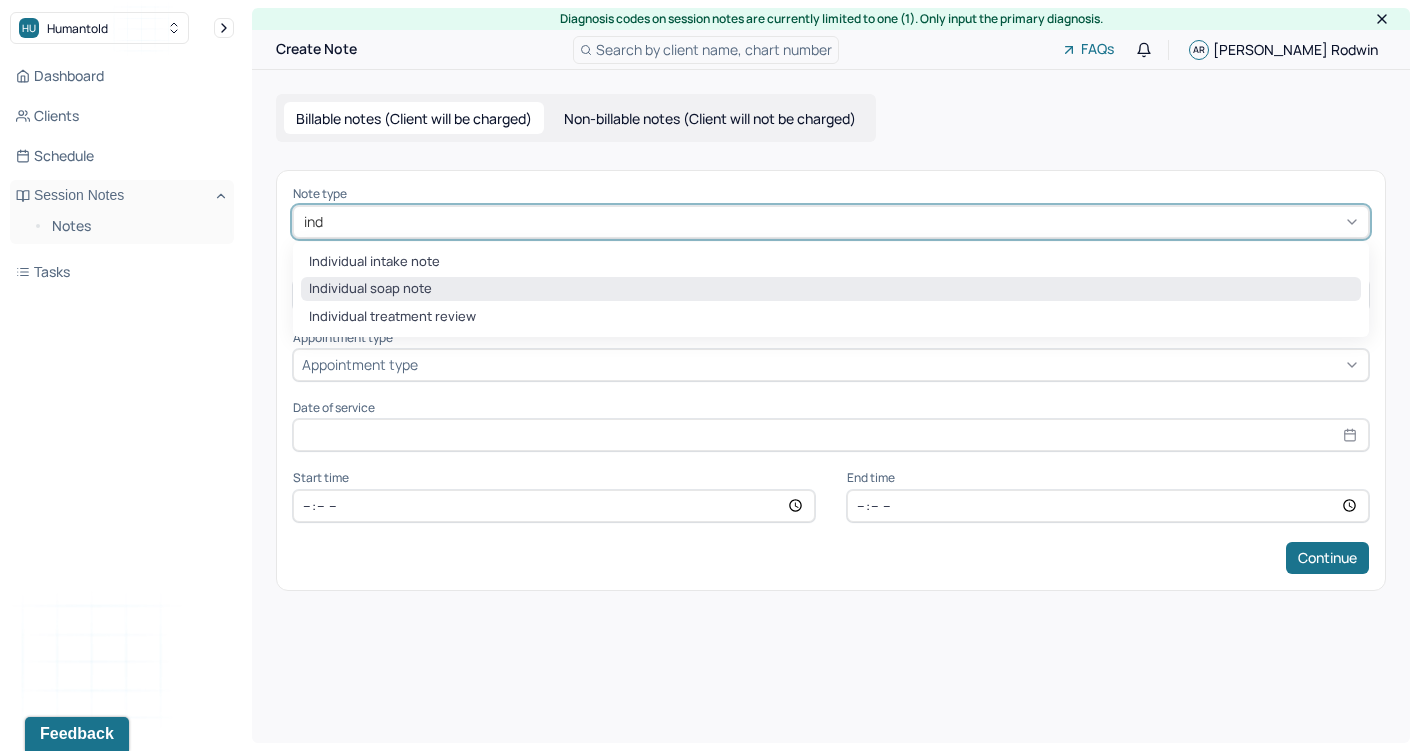 type 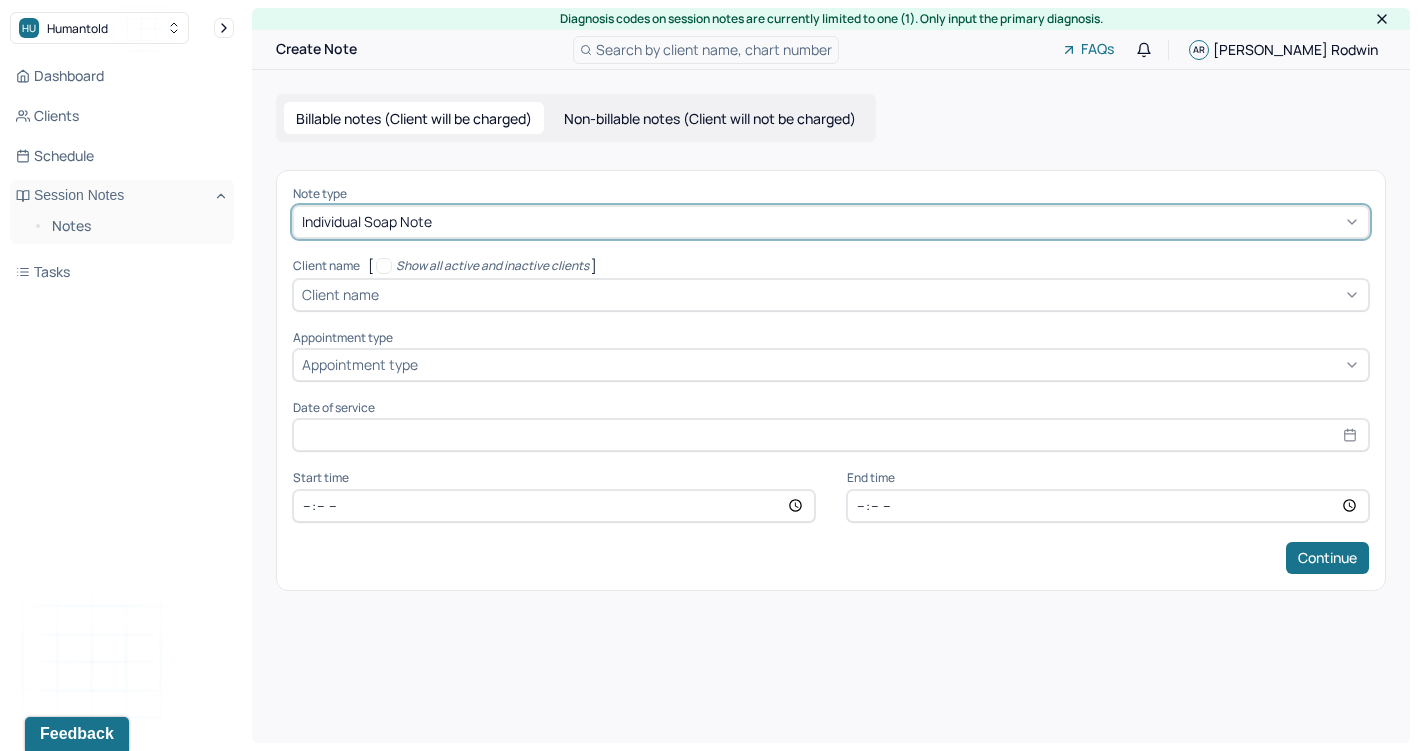 click at bounding box center [871, 294] 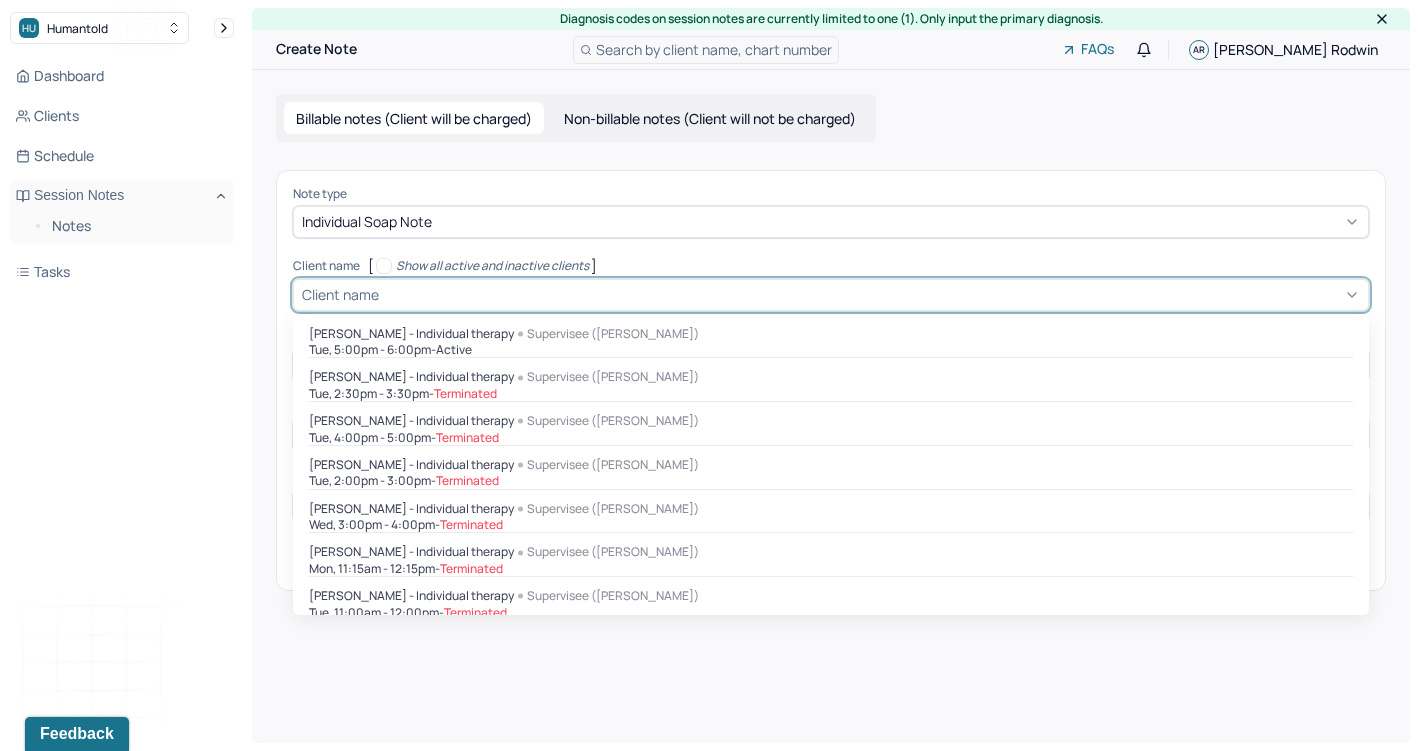 click at bounding box center [871, 294] 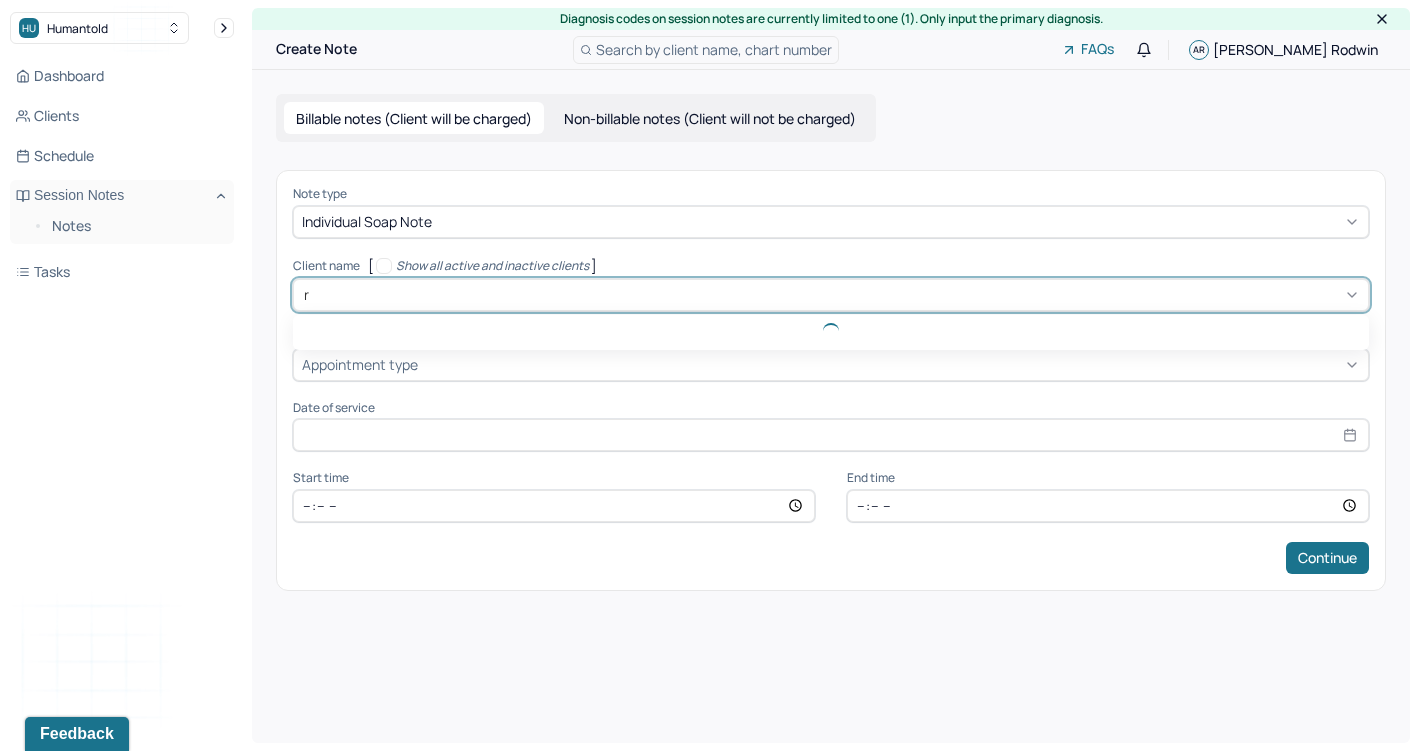 type on "ry" 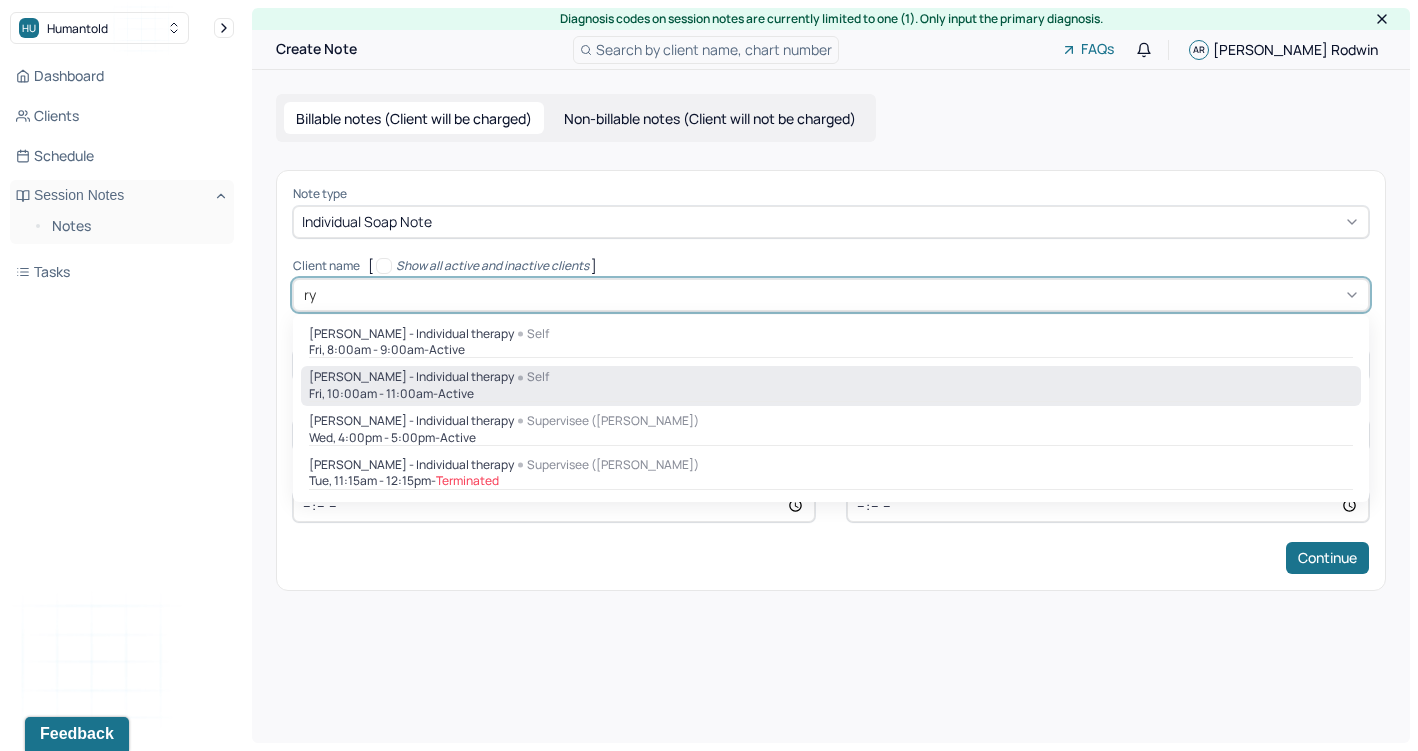 click on "Fri, 10:00am - 11:00am  -  active" at bounding box center (831, 394) 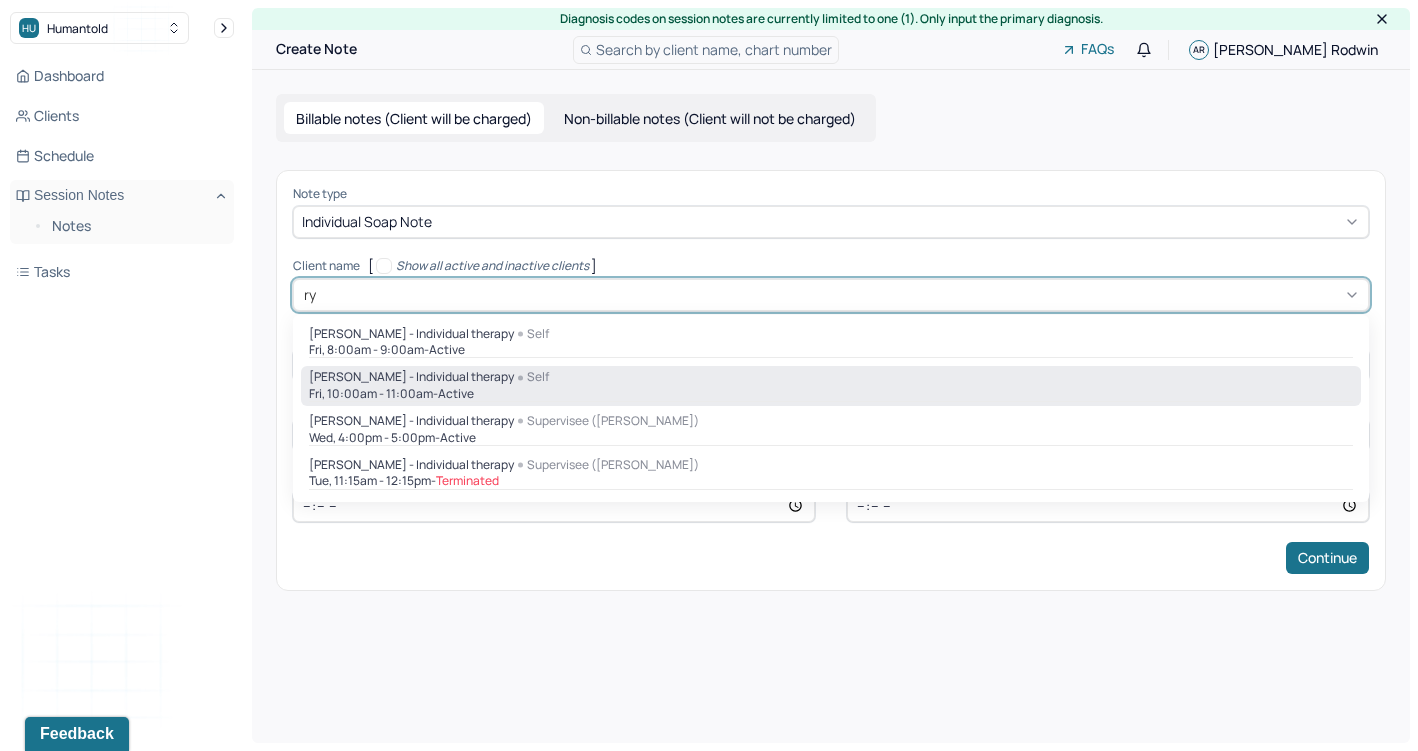 type 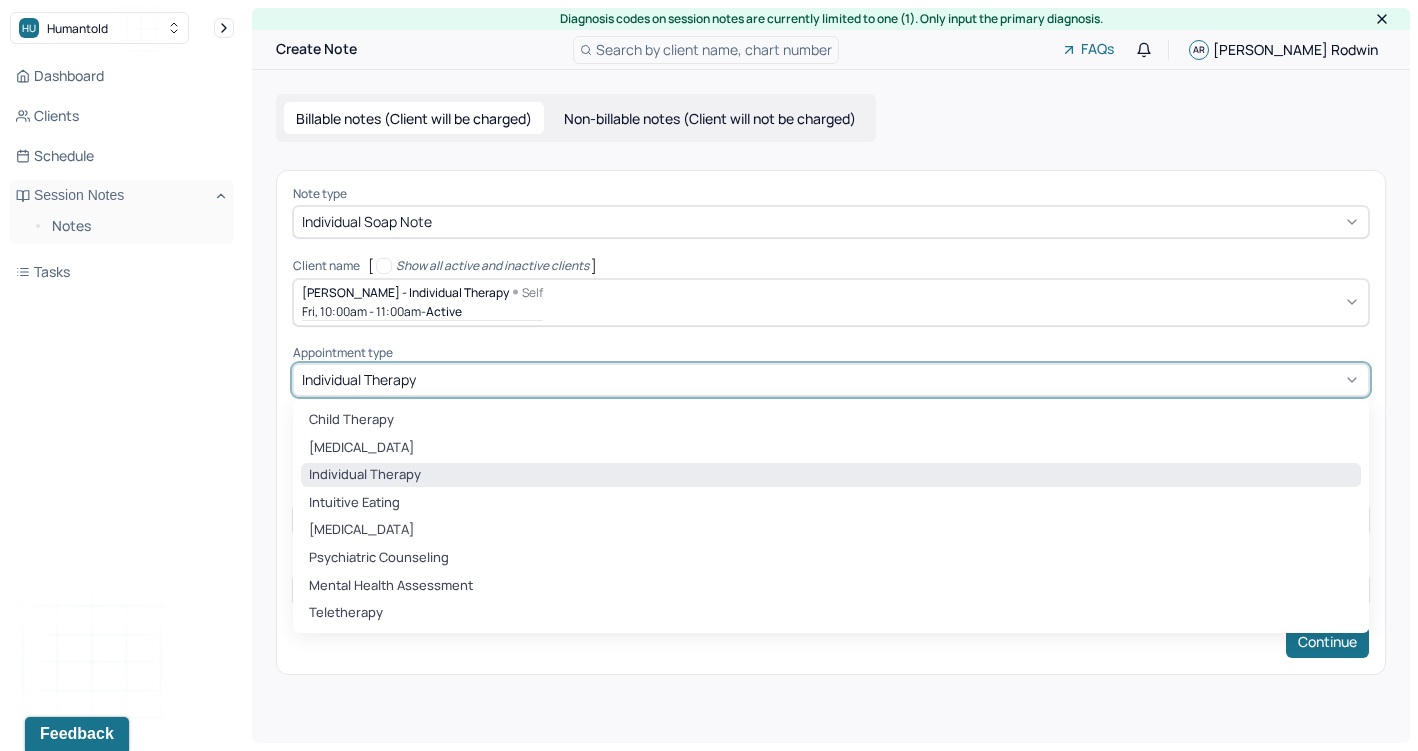 click at bounding box center (890, 379) 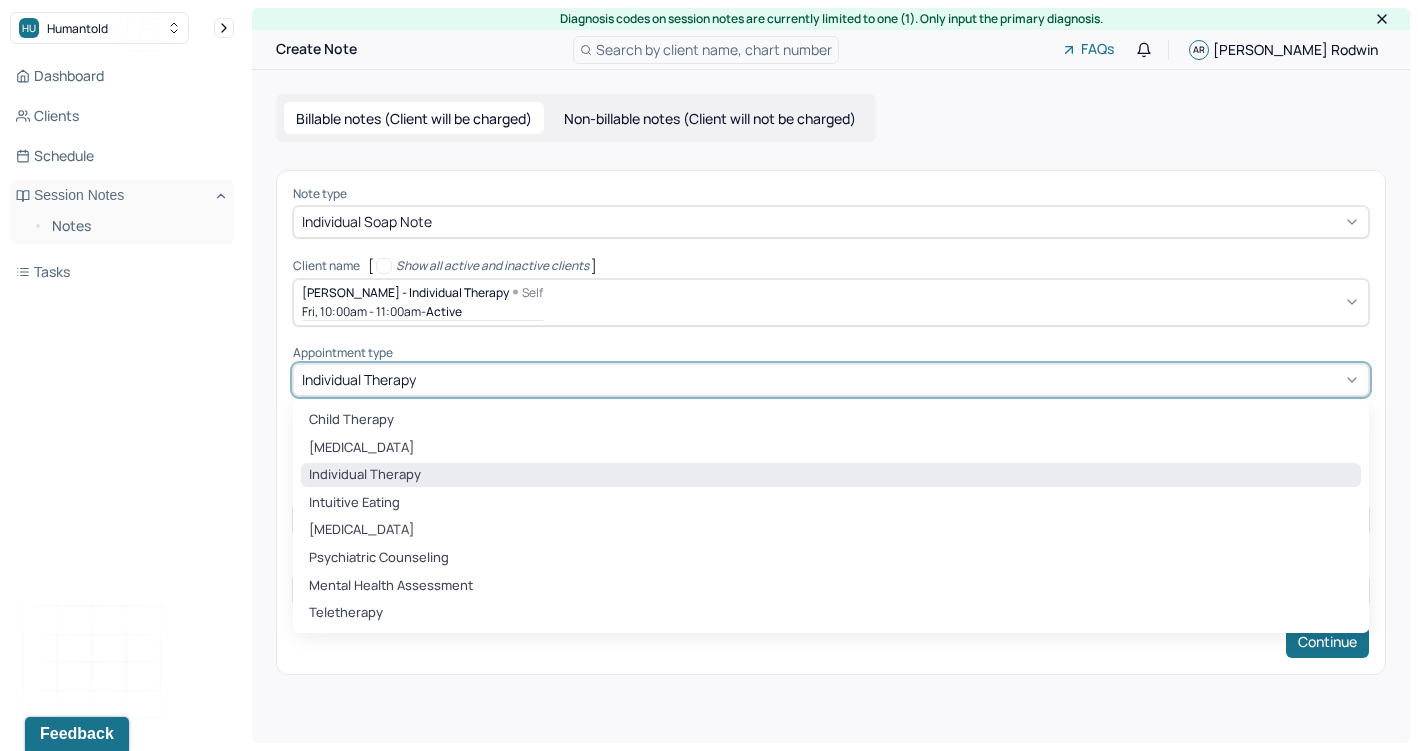 click on "individual therapy" at bounding box center (359, 379) 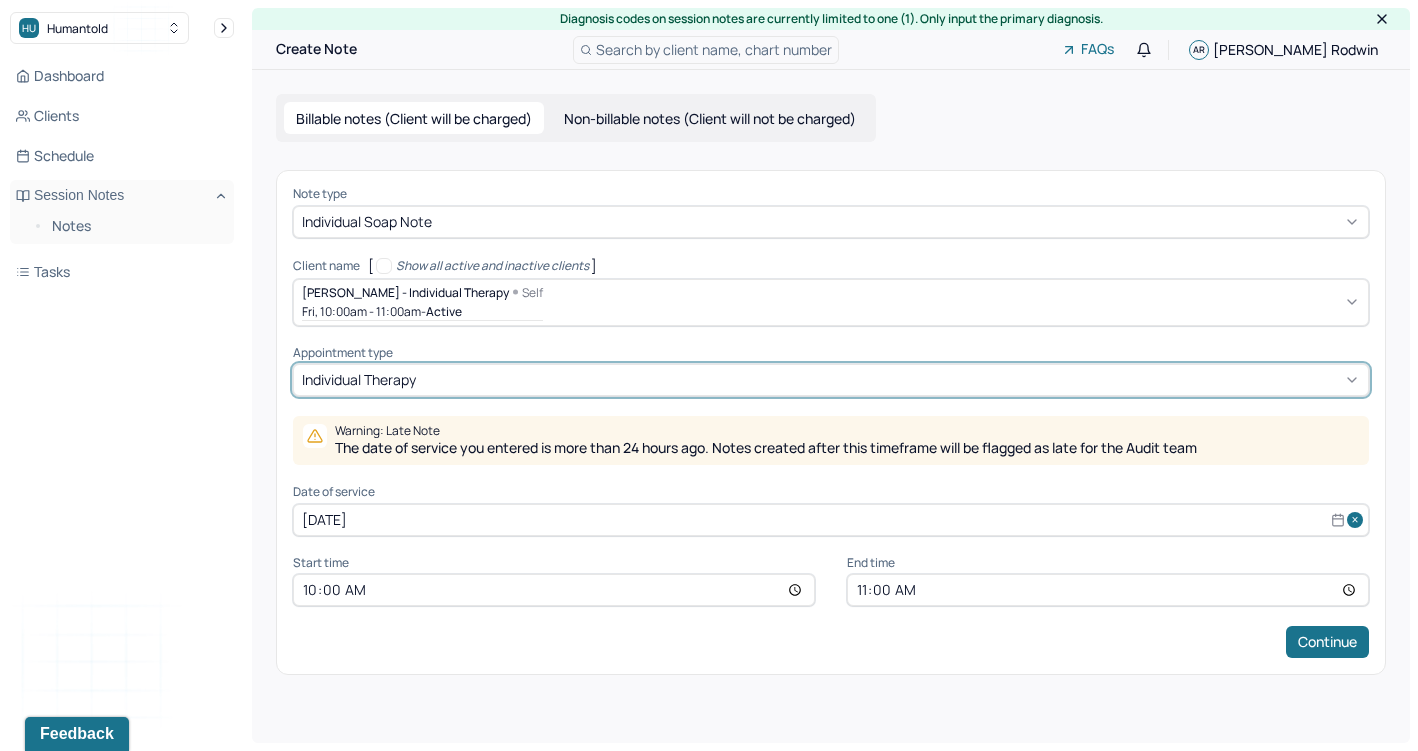 click on "individual therapy" at bounding box center (359, 379) 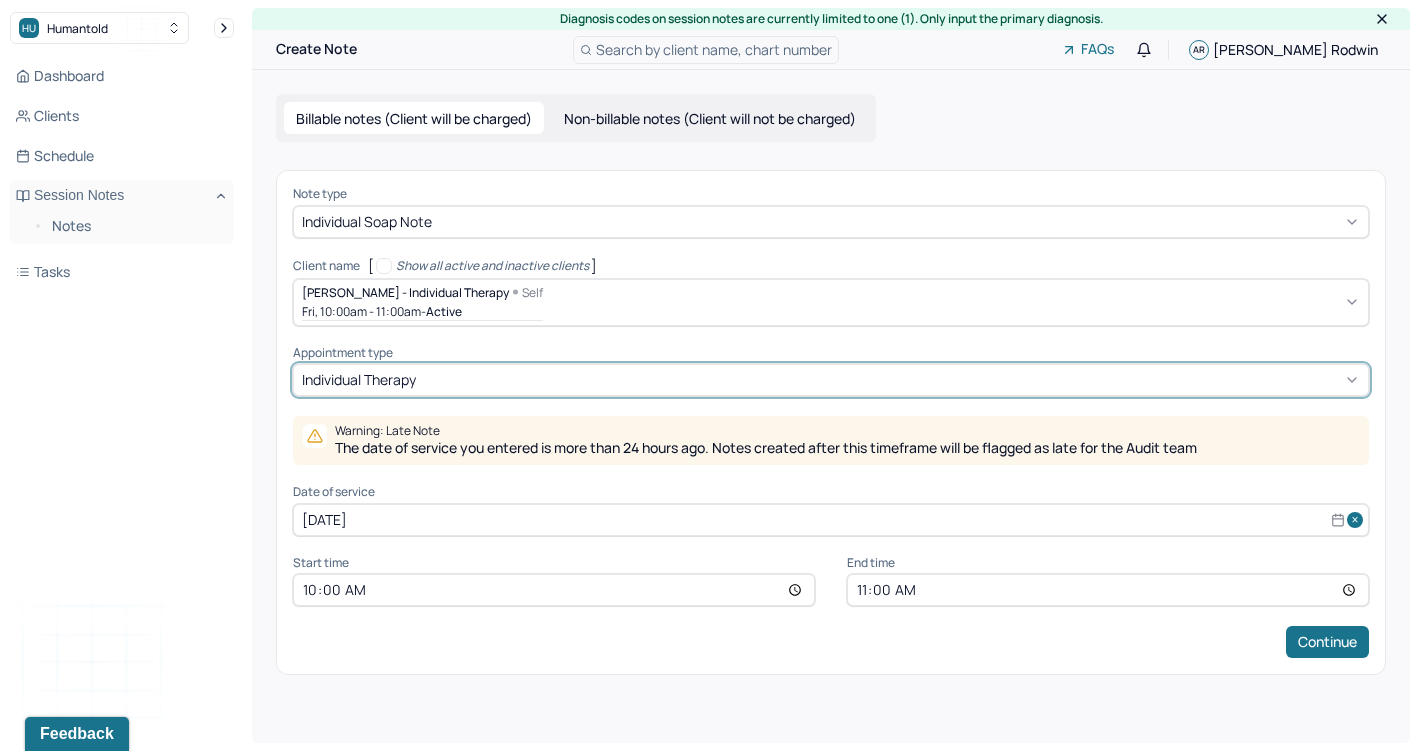 click on "individual therapy" at bounding box center [359, 379] 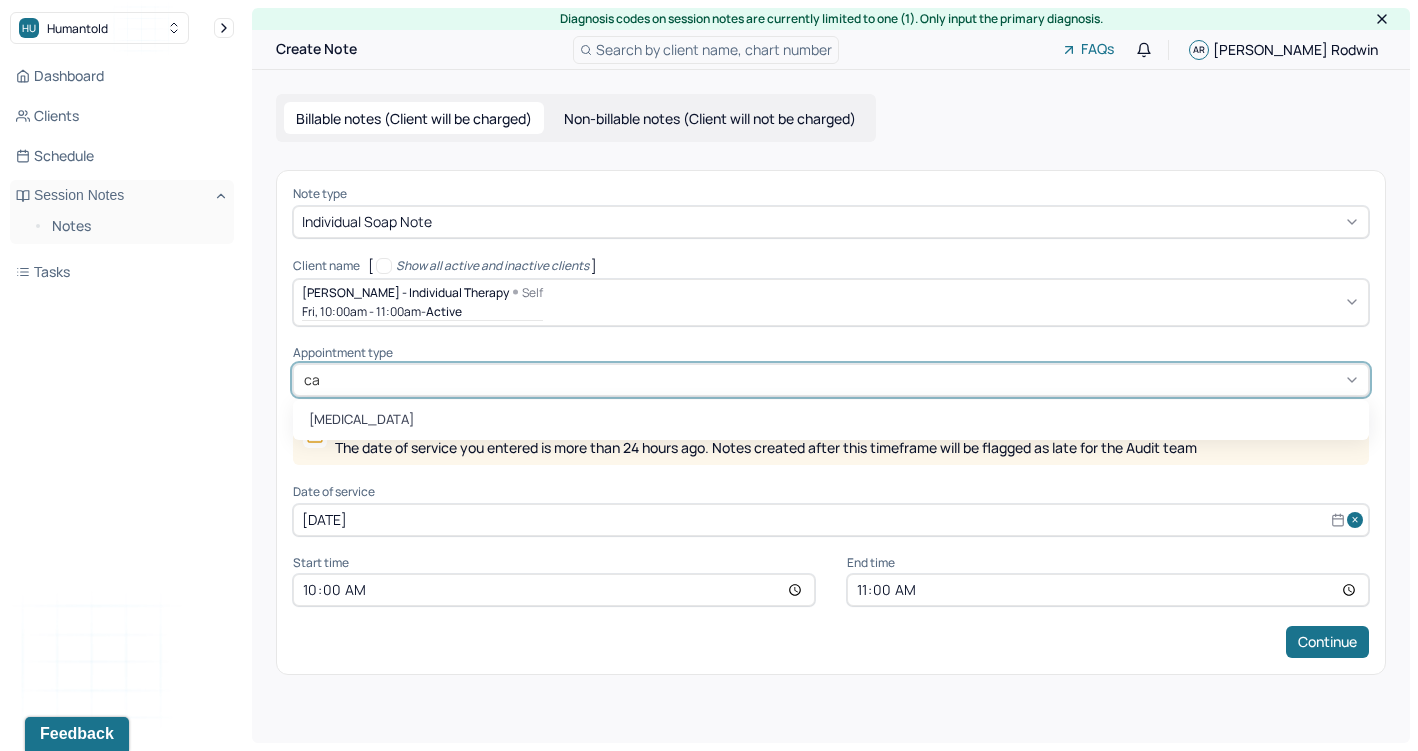 type on "c" 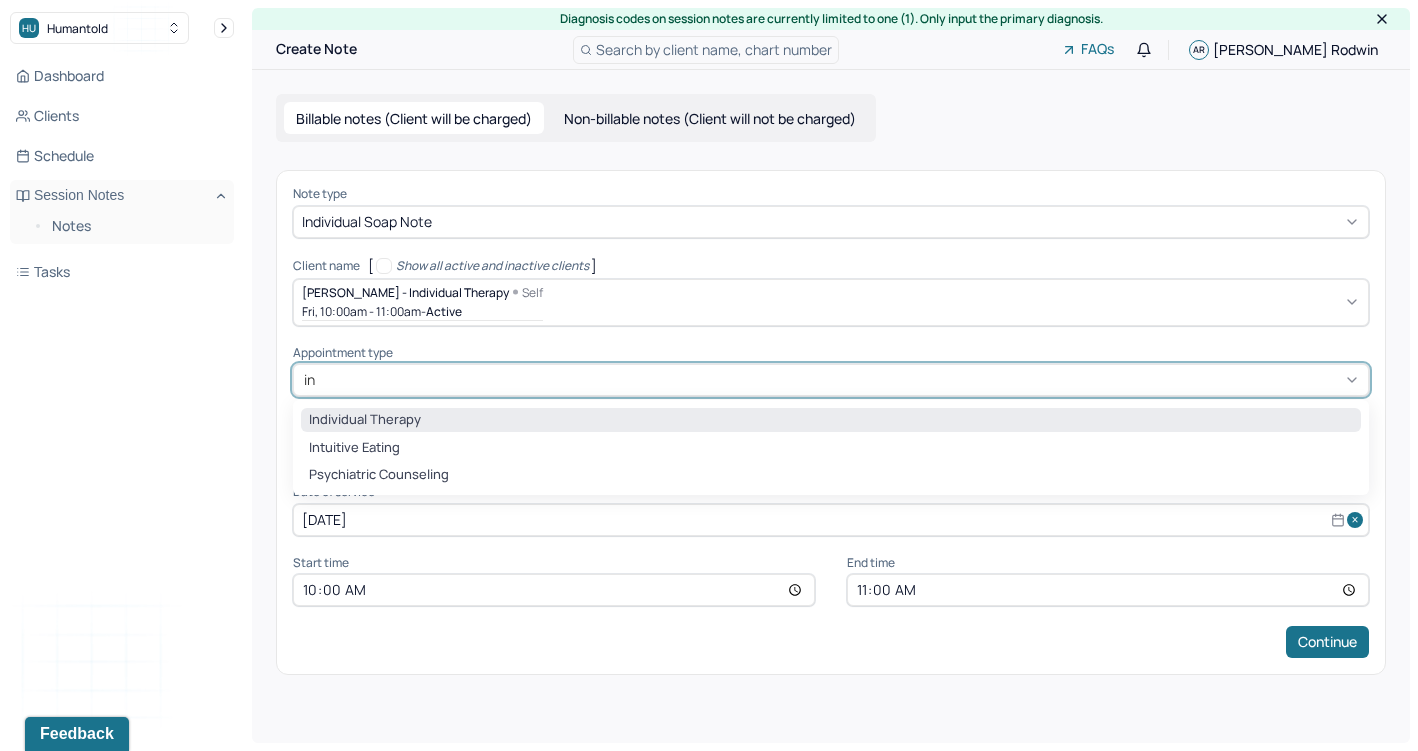 type on "in" 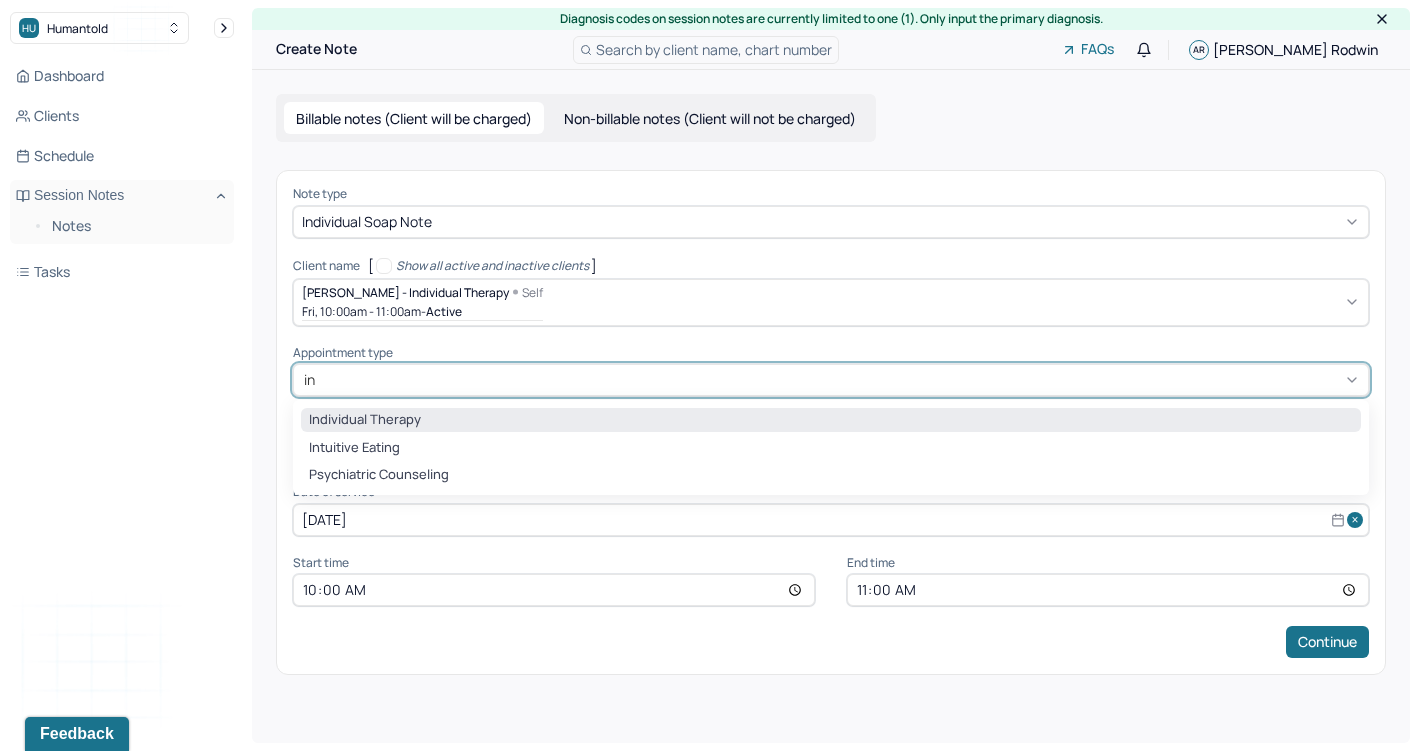 type 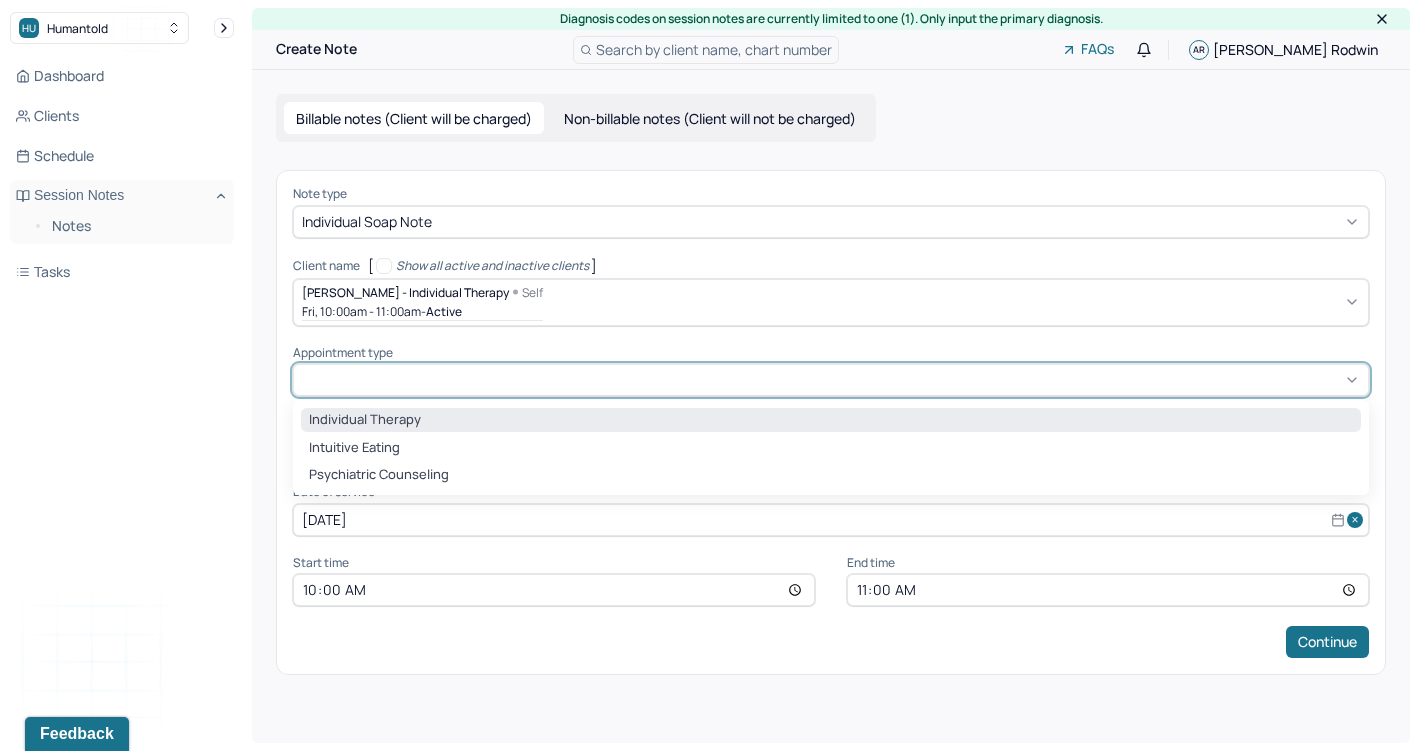 click at bounding box center (898, 221) 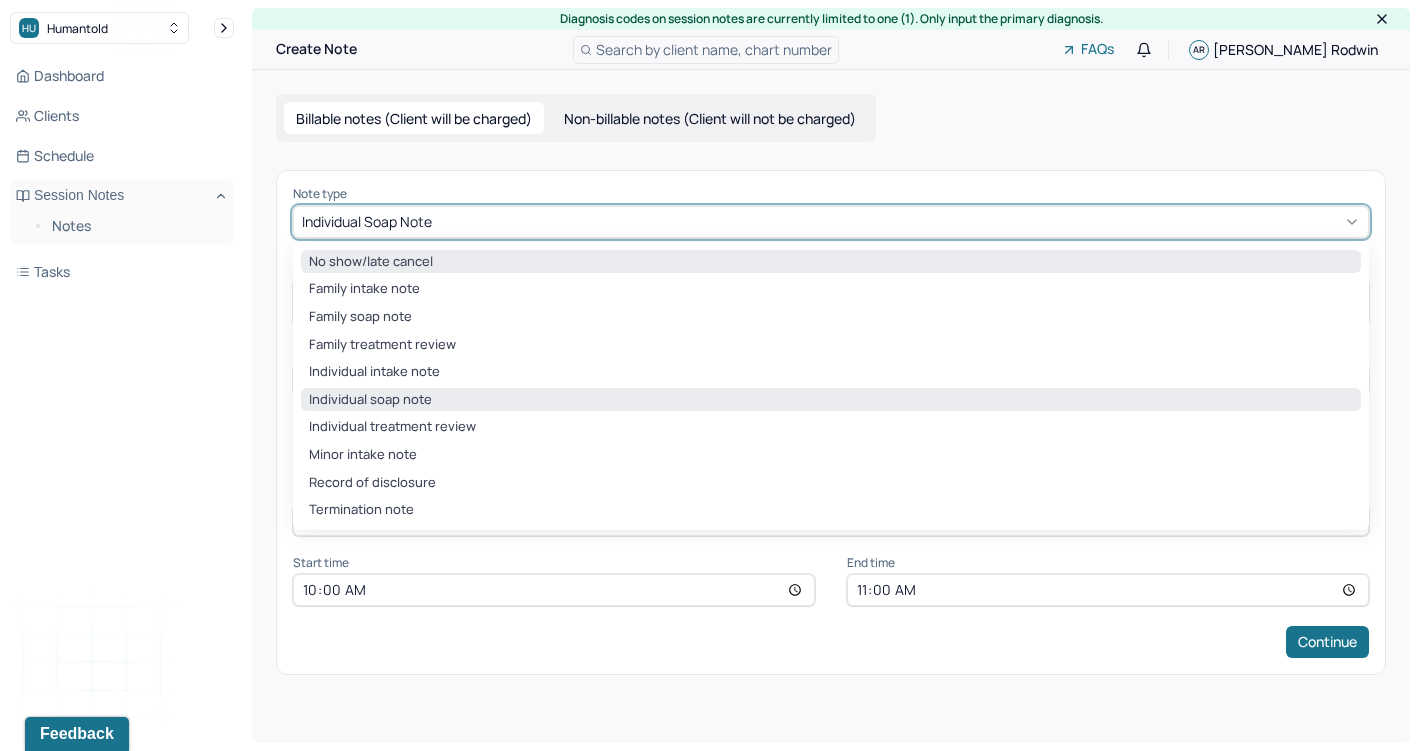 click on "No show/late cancel" at bounding box center (831, 262) 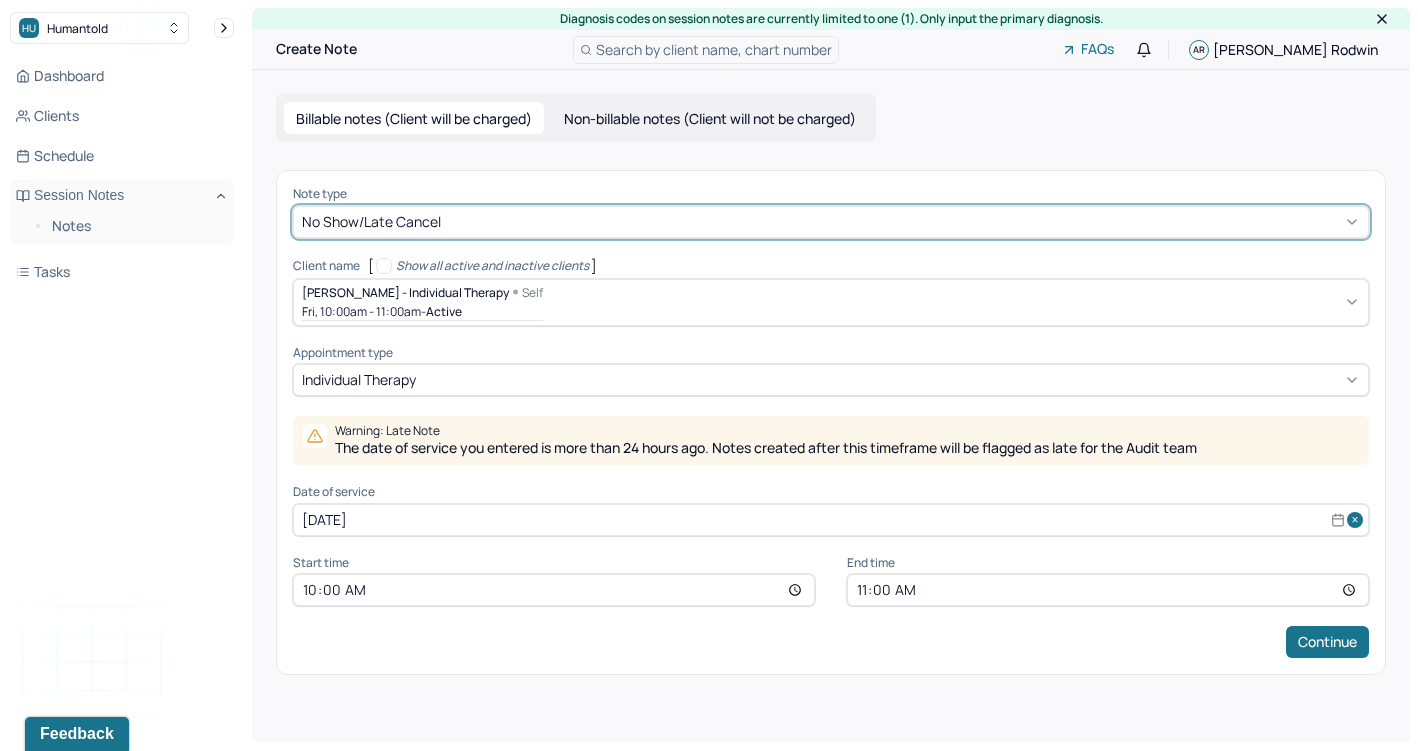 select on "6" 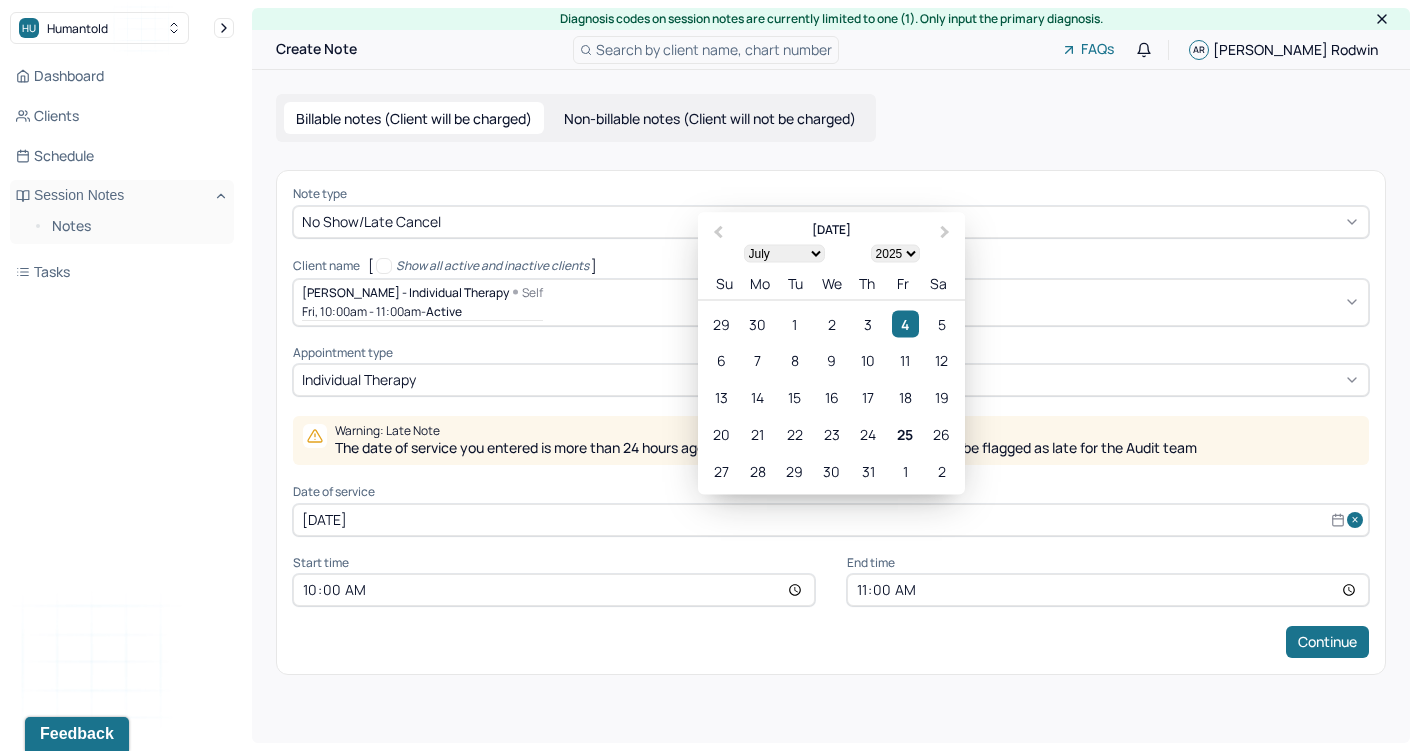 click on "[DATE]" at bounding box center (831, 520) 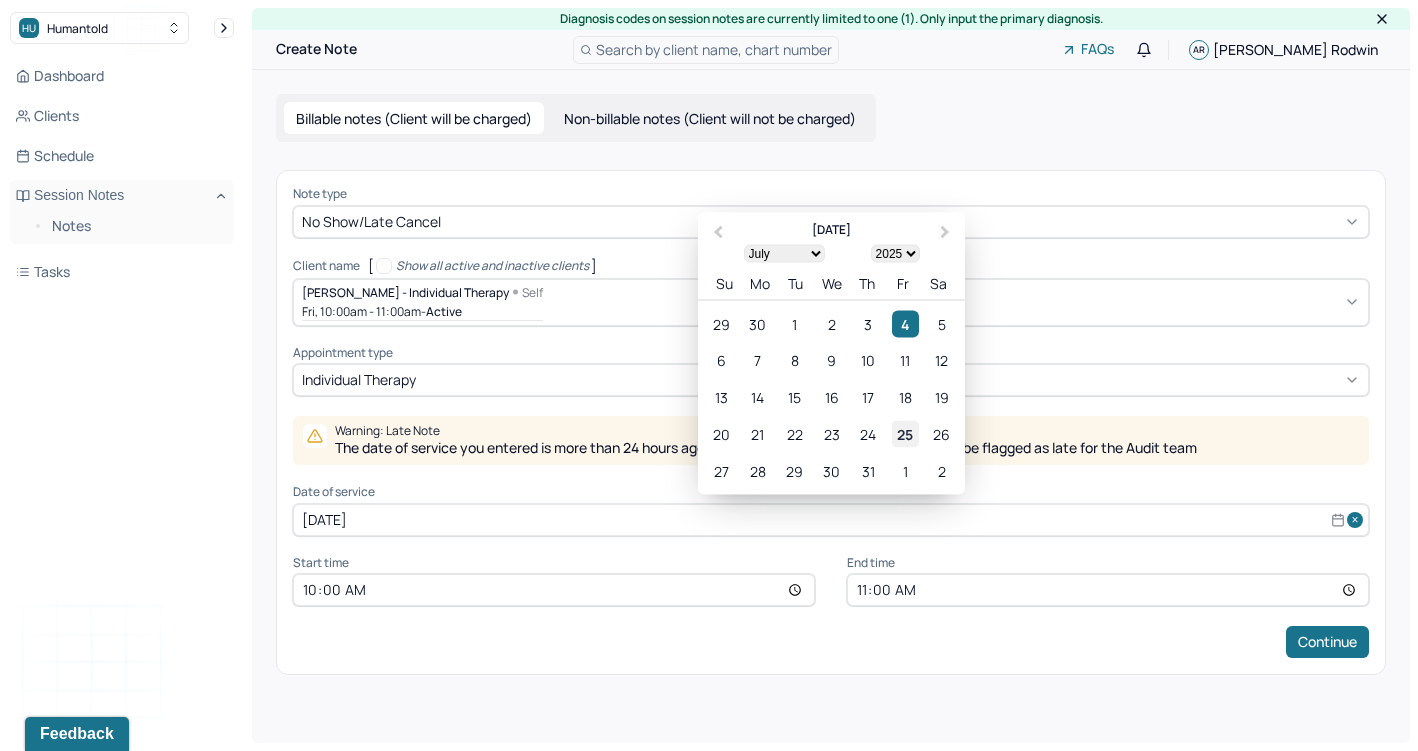 click on "25" at bounding box center [905, 433] 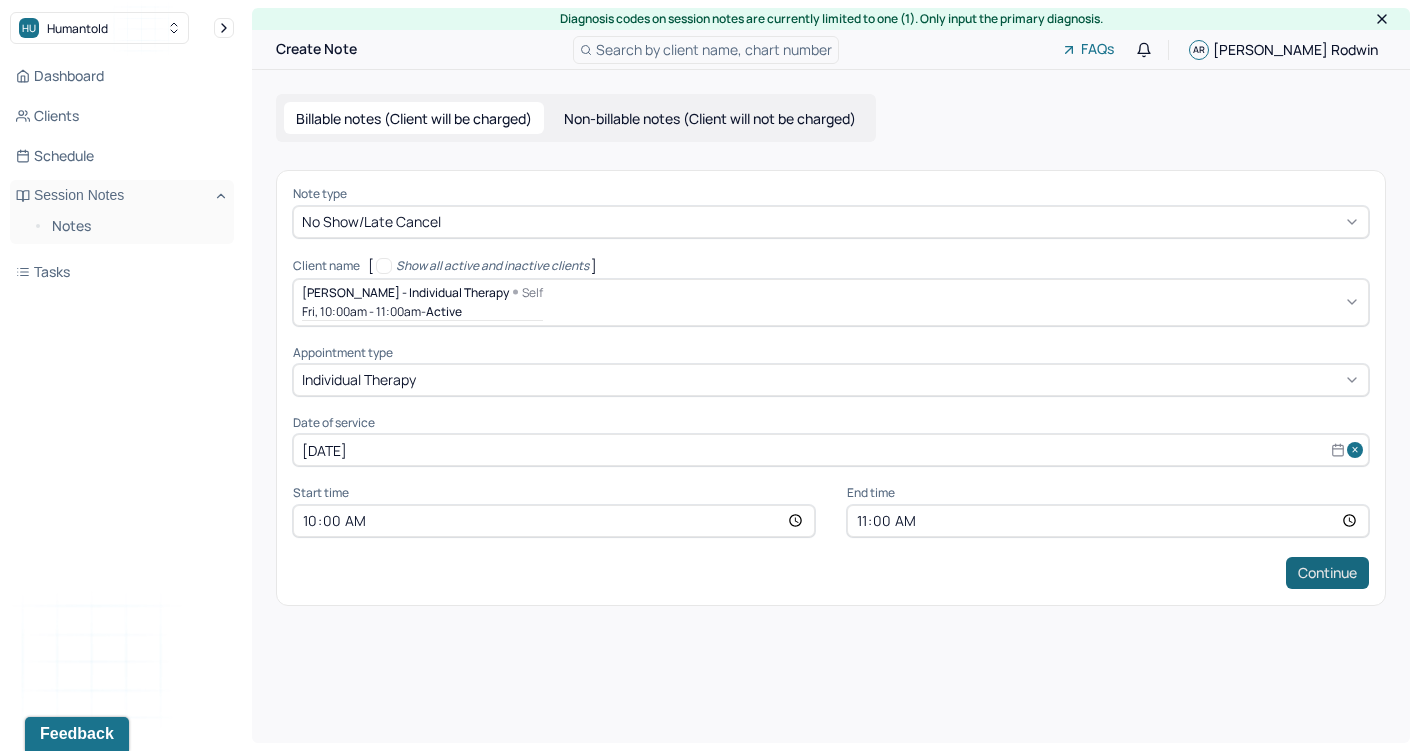 click on "Continue" at bounding box center (1327, 573) 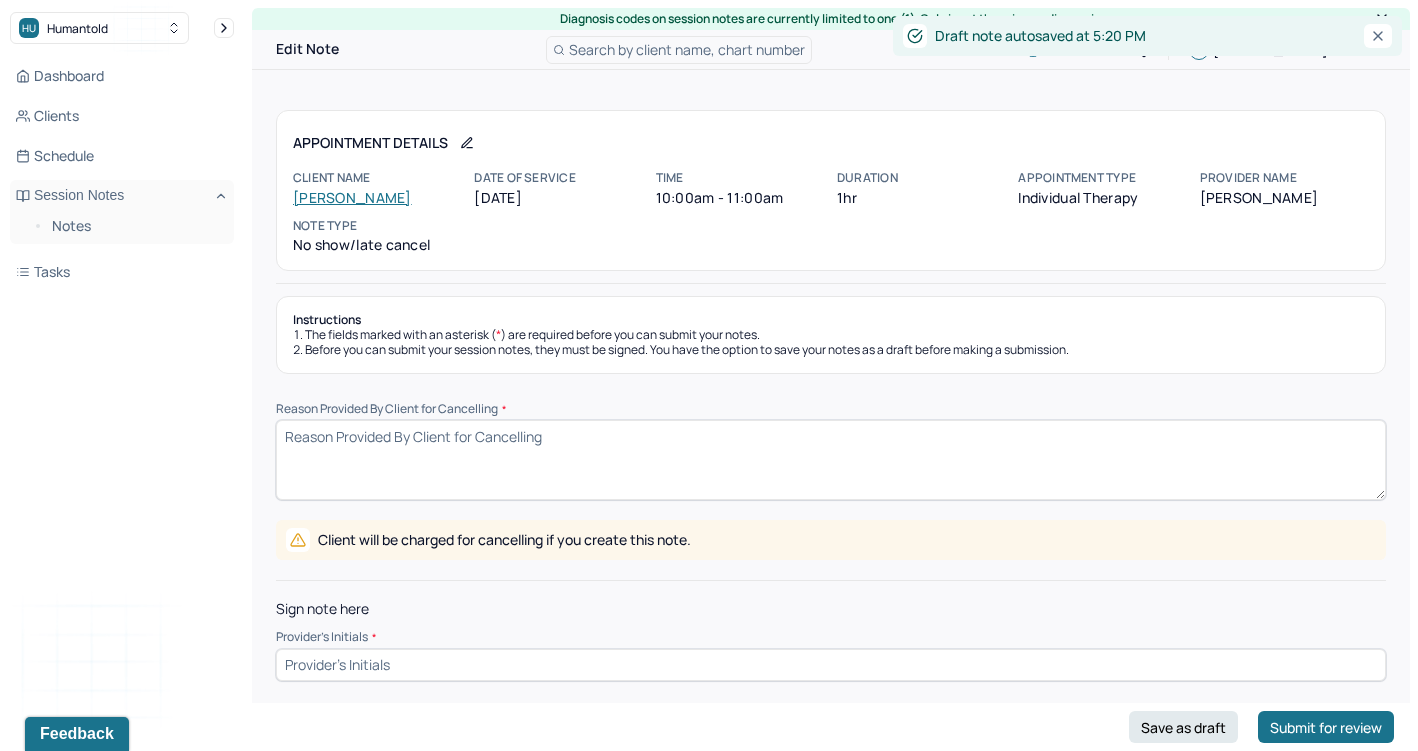 scroll, scrollTop: 1, scrollLeft: 0, axis: vertical 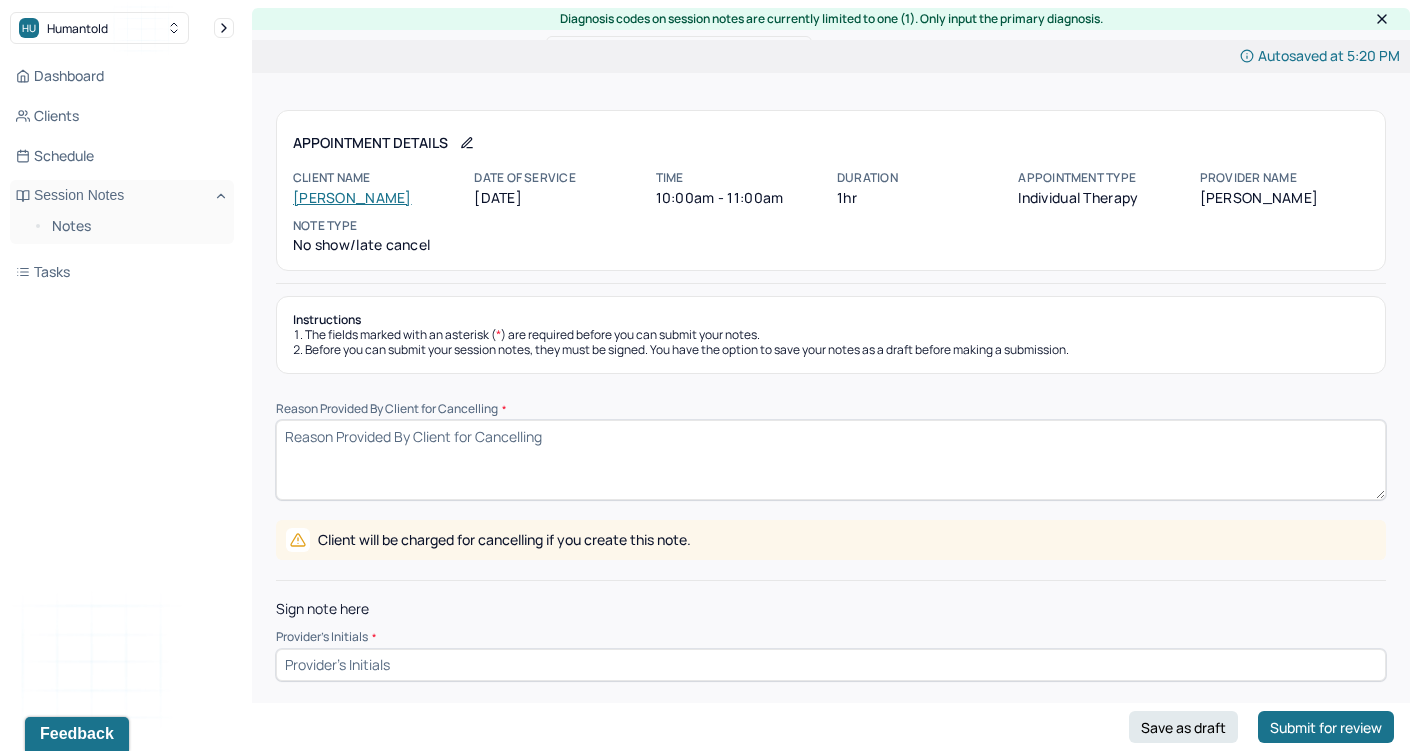 click on "Instructions The fields marked with an asterisk ( * ) are required before you can submit your notes. Before you can submit your session notes, they must be signed. You have the option to save your notes as a draft before making a submission. Reason Provided By Client for Cancelling * Client will be charged for cancelling if you create this note. Sign note here Provider's Initials * Save as draft Submit for review" at bounding box center [831, 488] 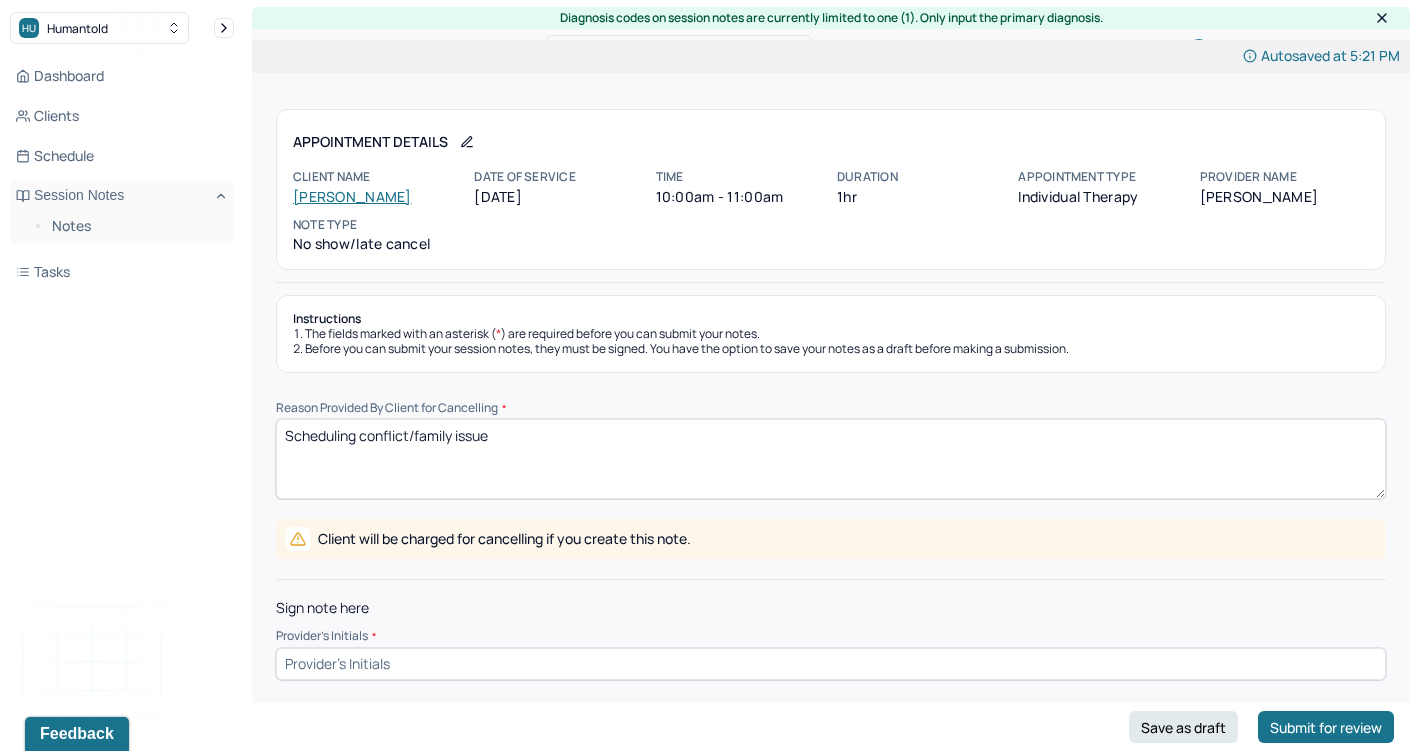 scroll, scrollTop: 0, scrollLeft: 0, axis: both 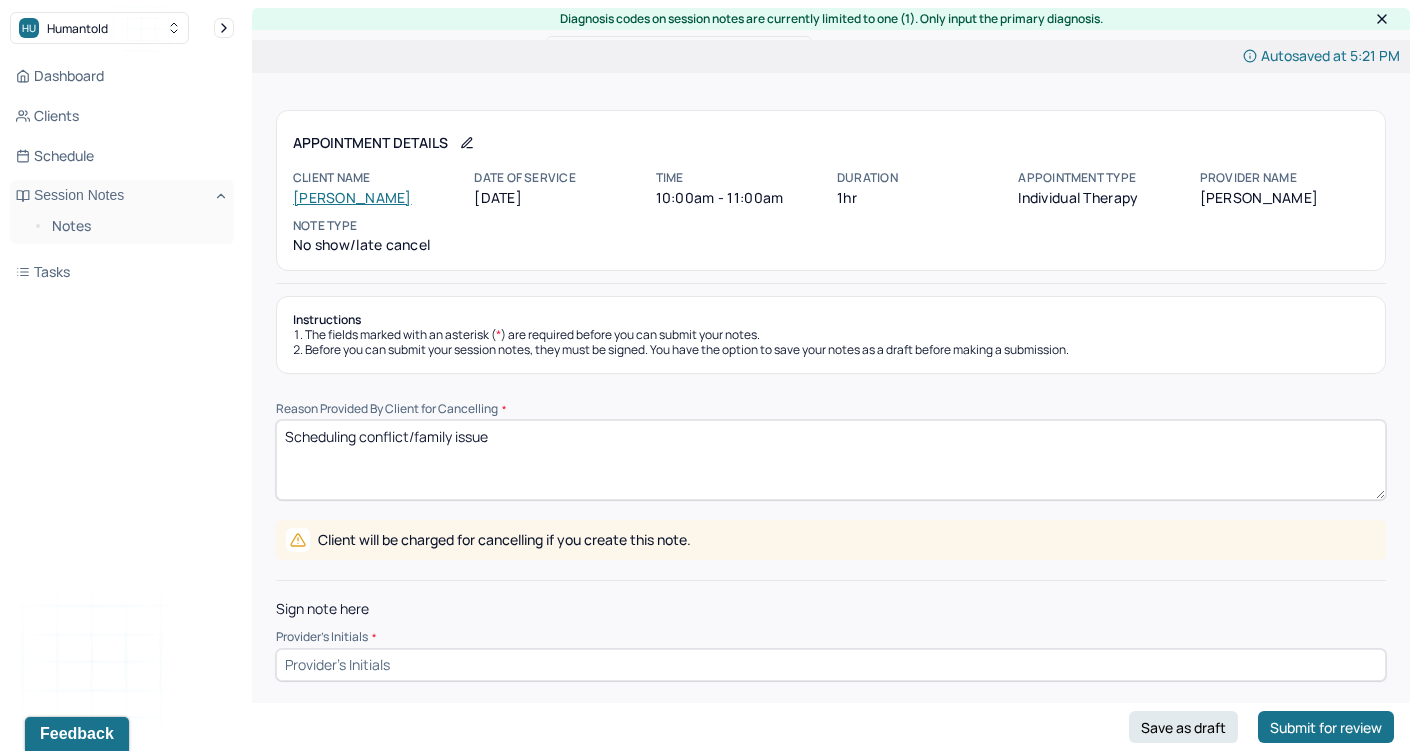 type on "Scheduling conflict/family issue" 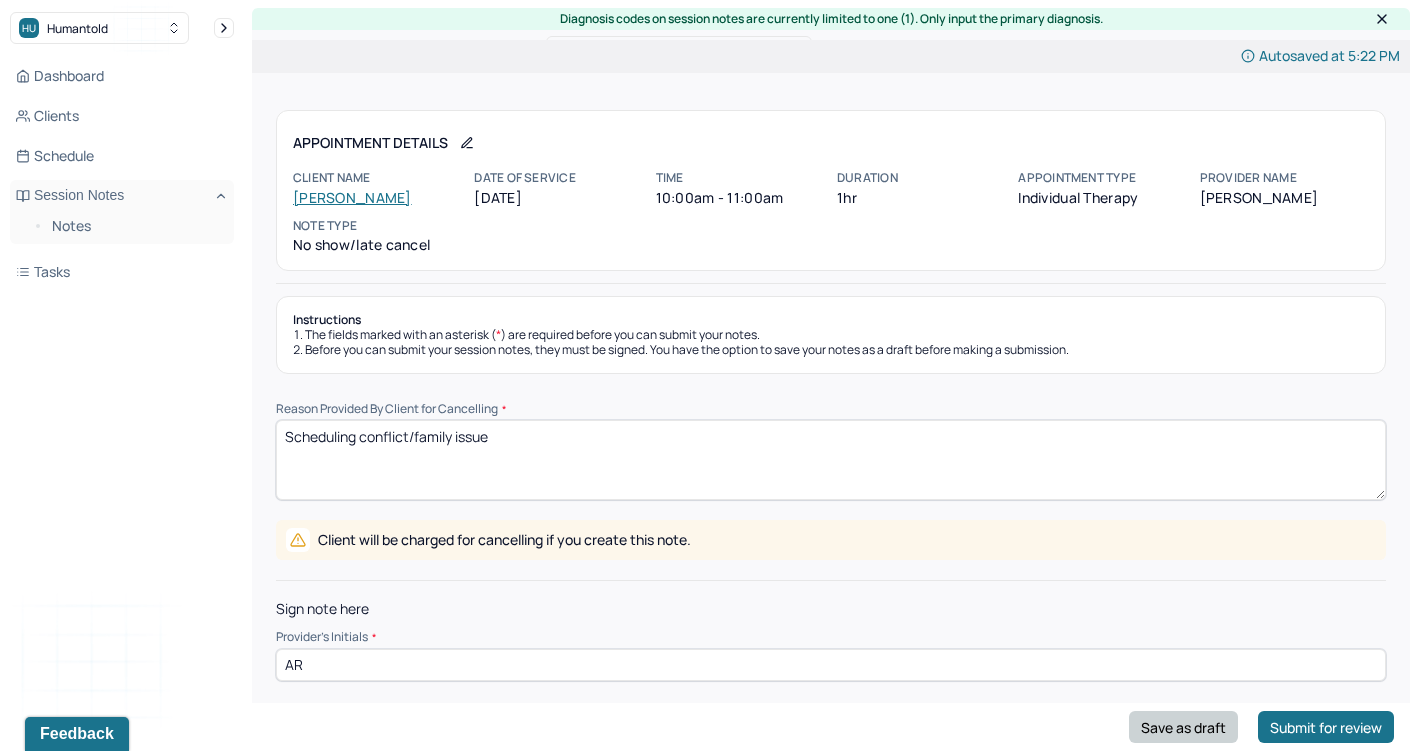 type on "AR" 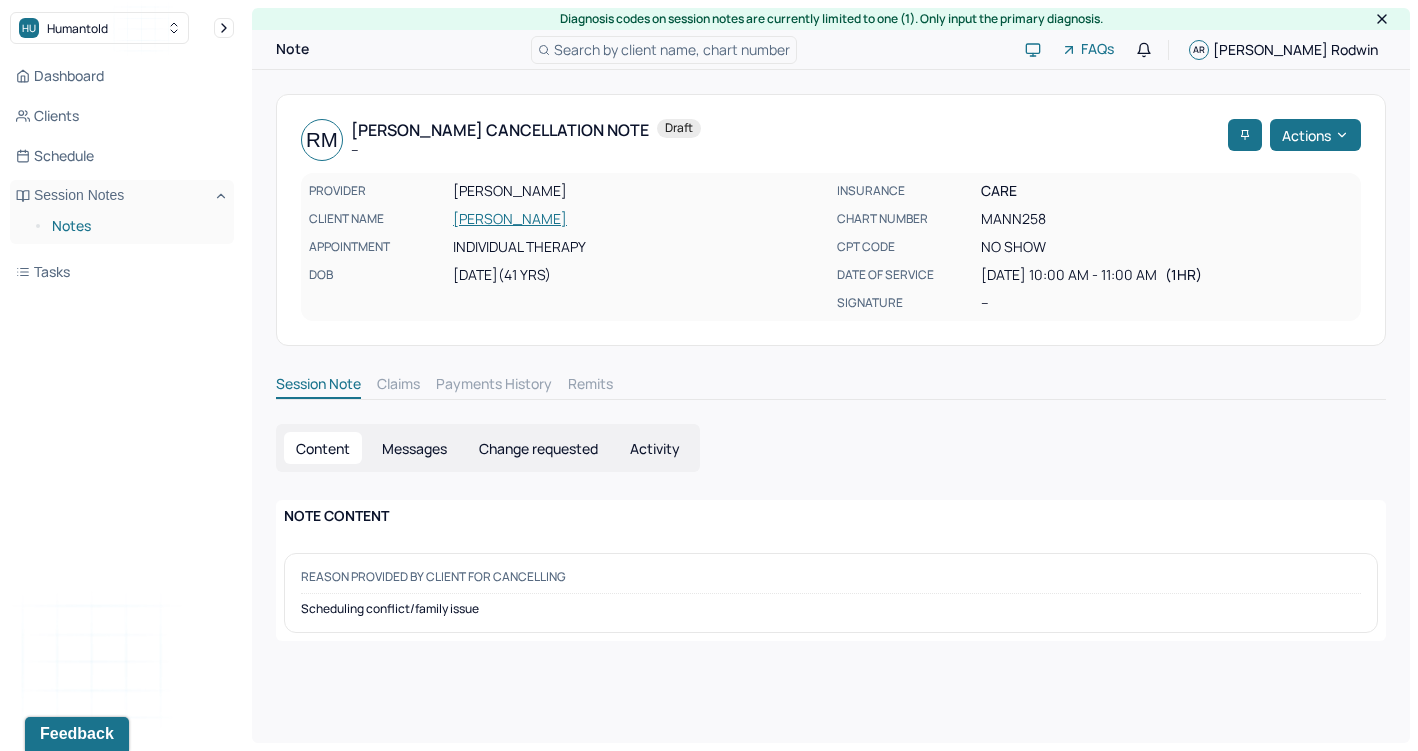 click on "Notes" at bounding box center (135, 226) 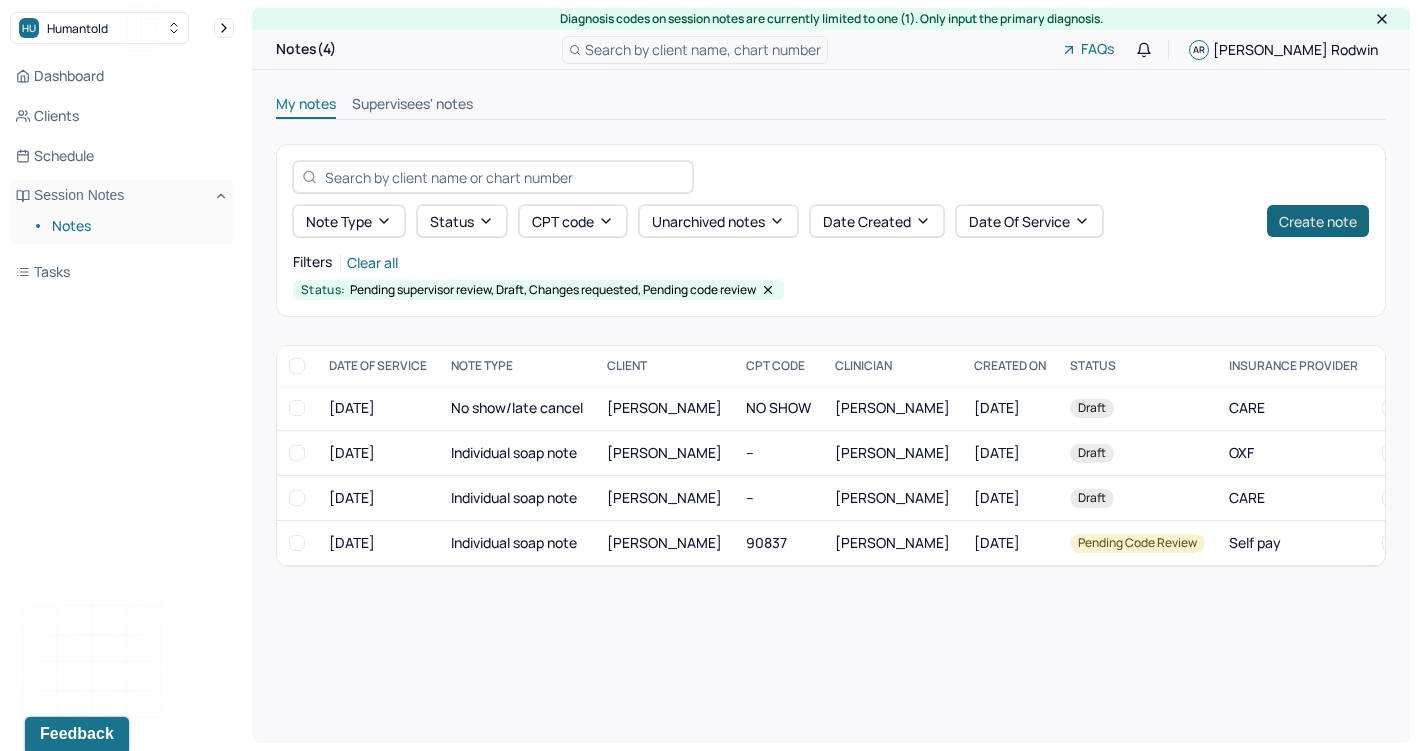 click on "Create note" at bounding box center (1318, 221) 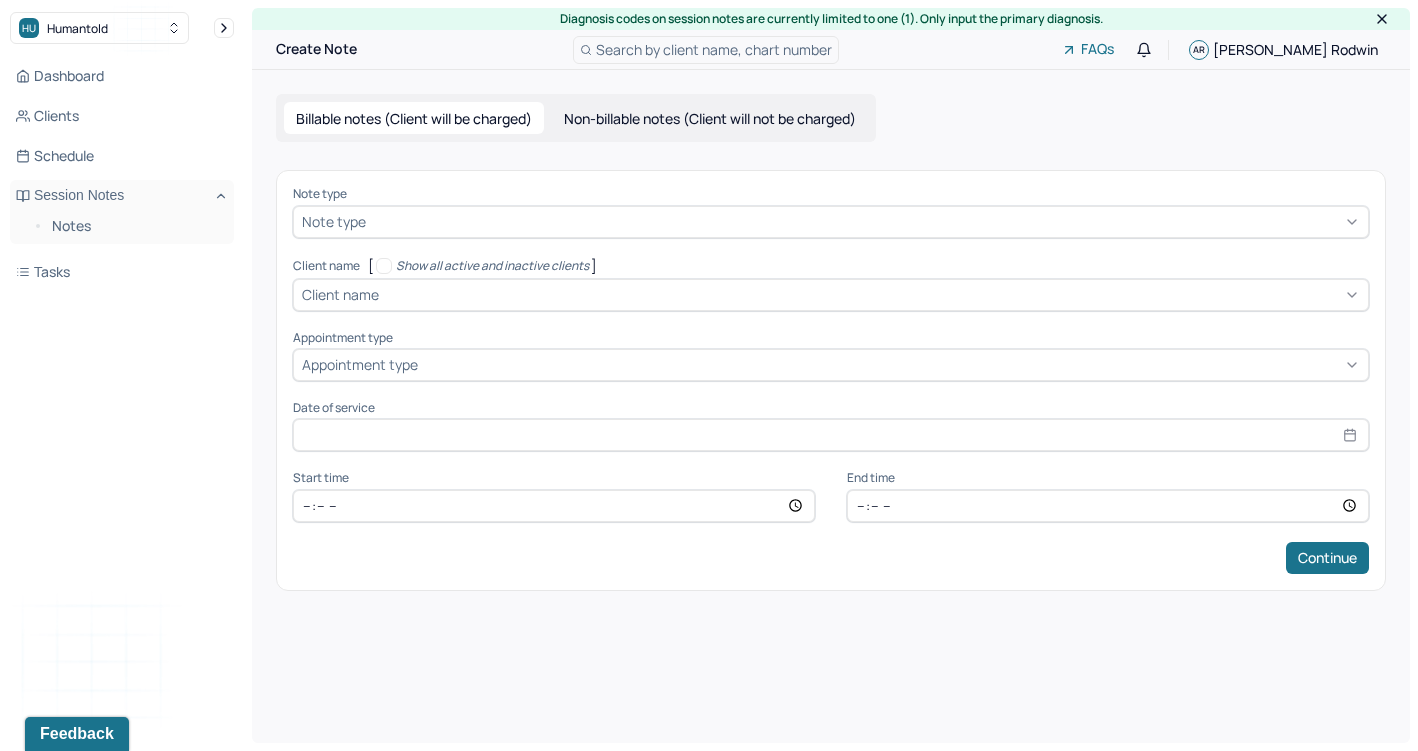 click at bounding box center (865, 221) 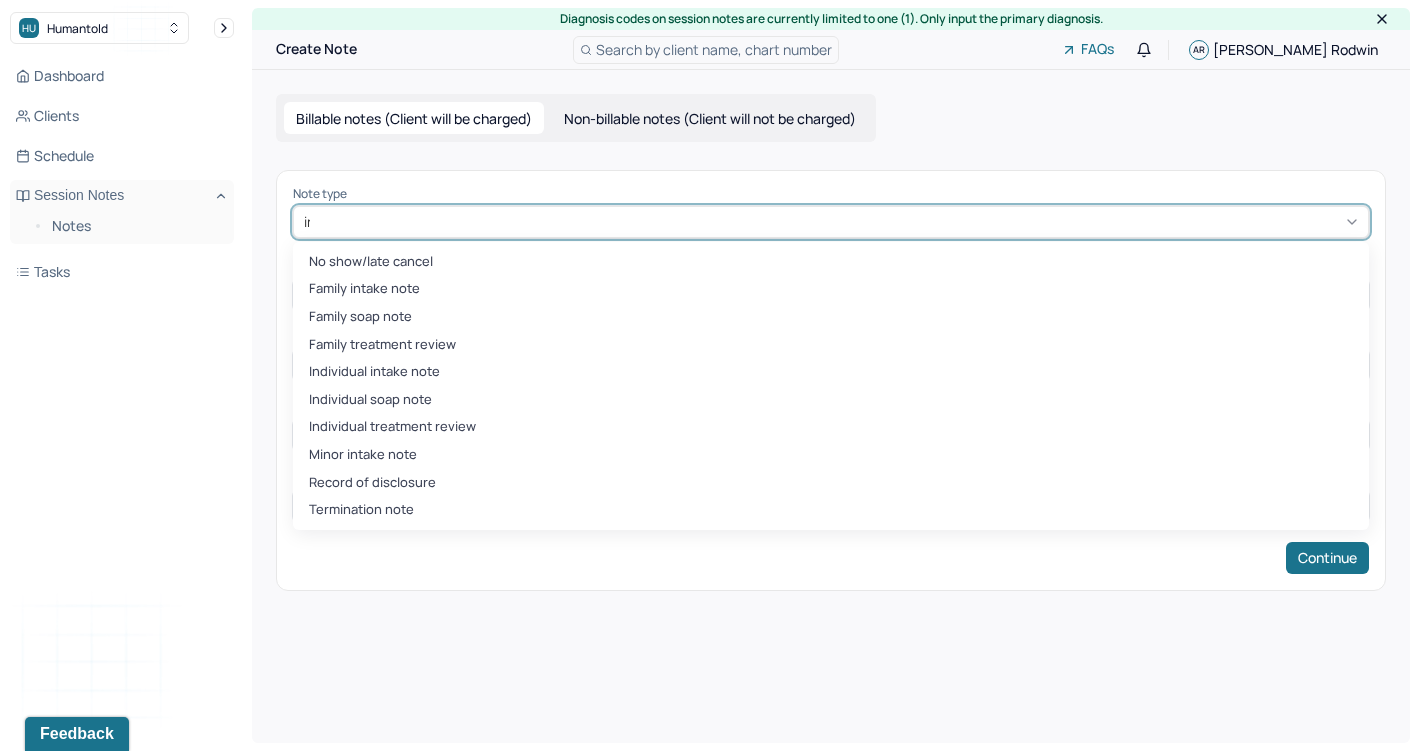 type on "ind" 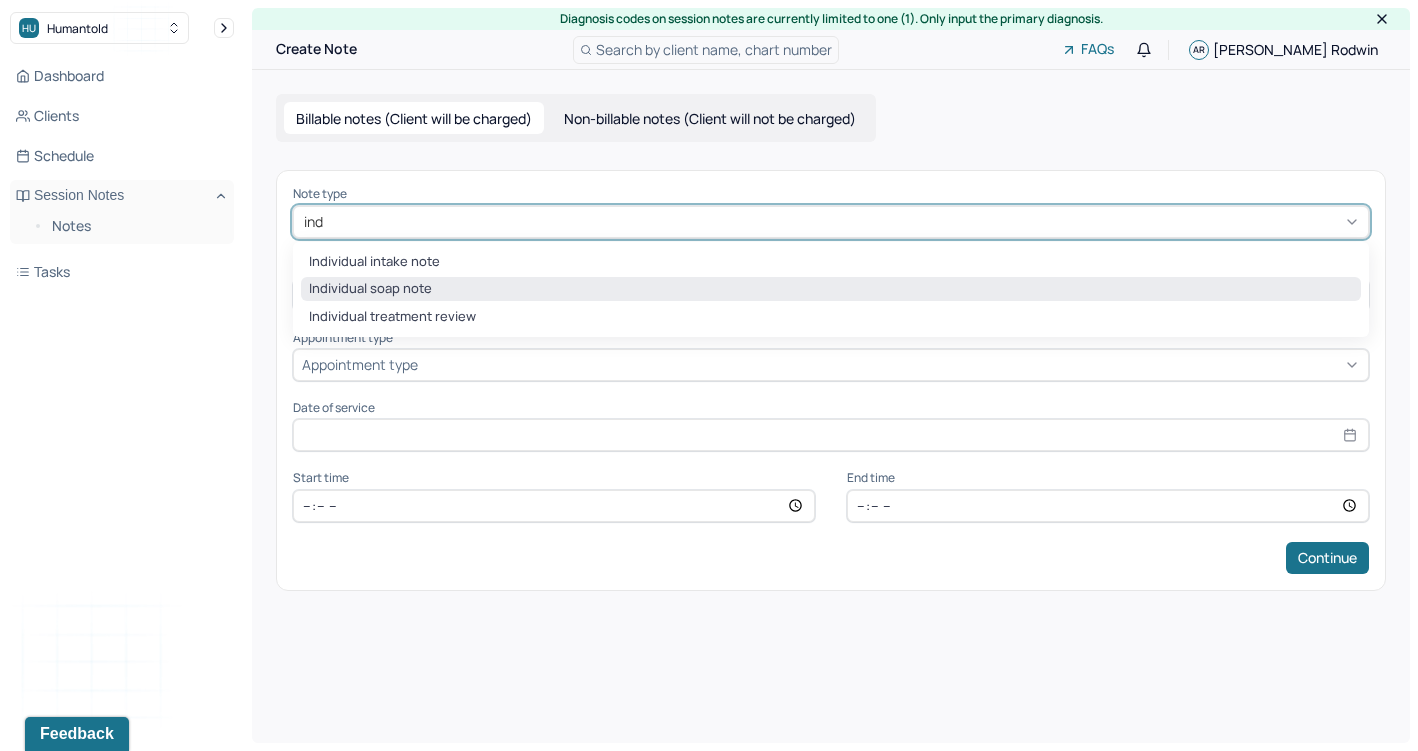 click on "Individual soap note" at bounding box center (831, 289) 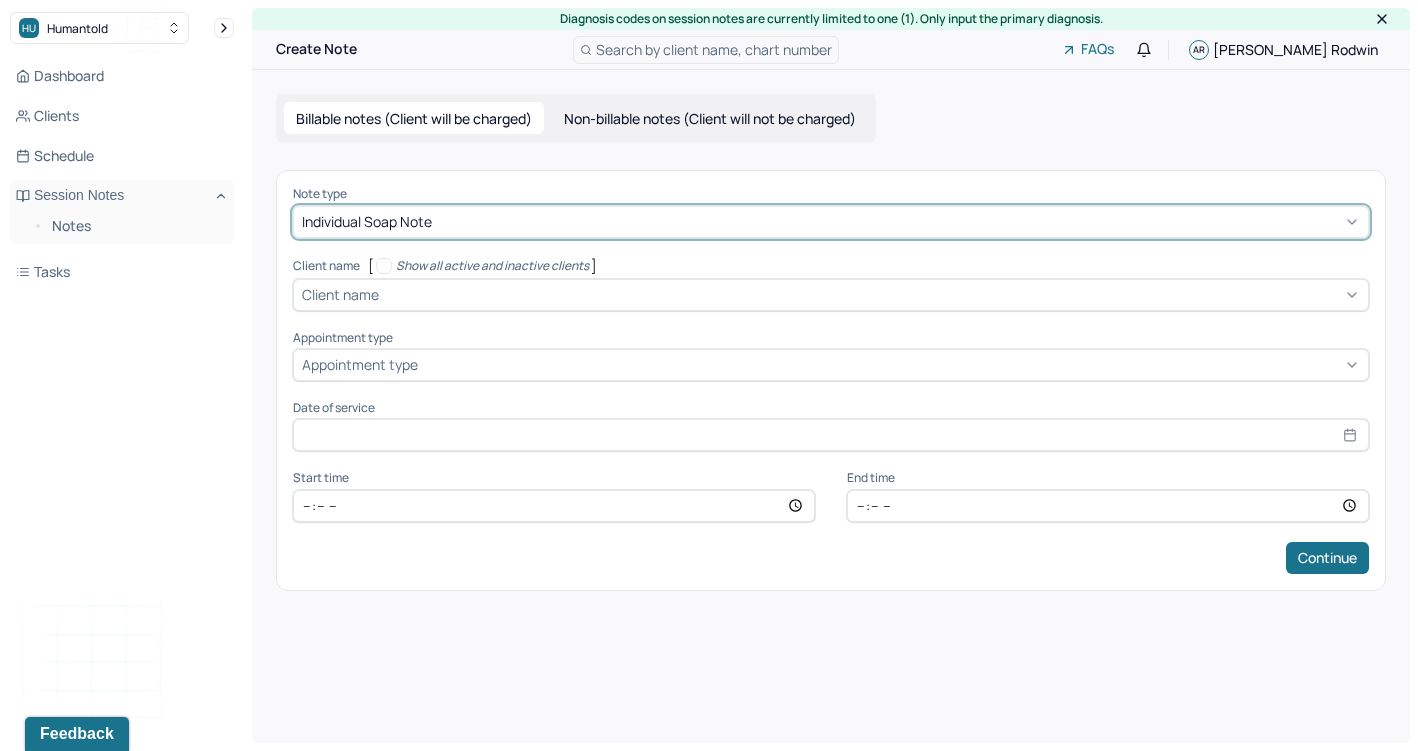 click at bounding box center [871, 294] 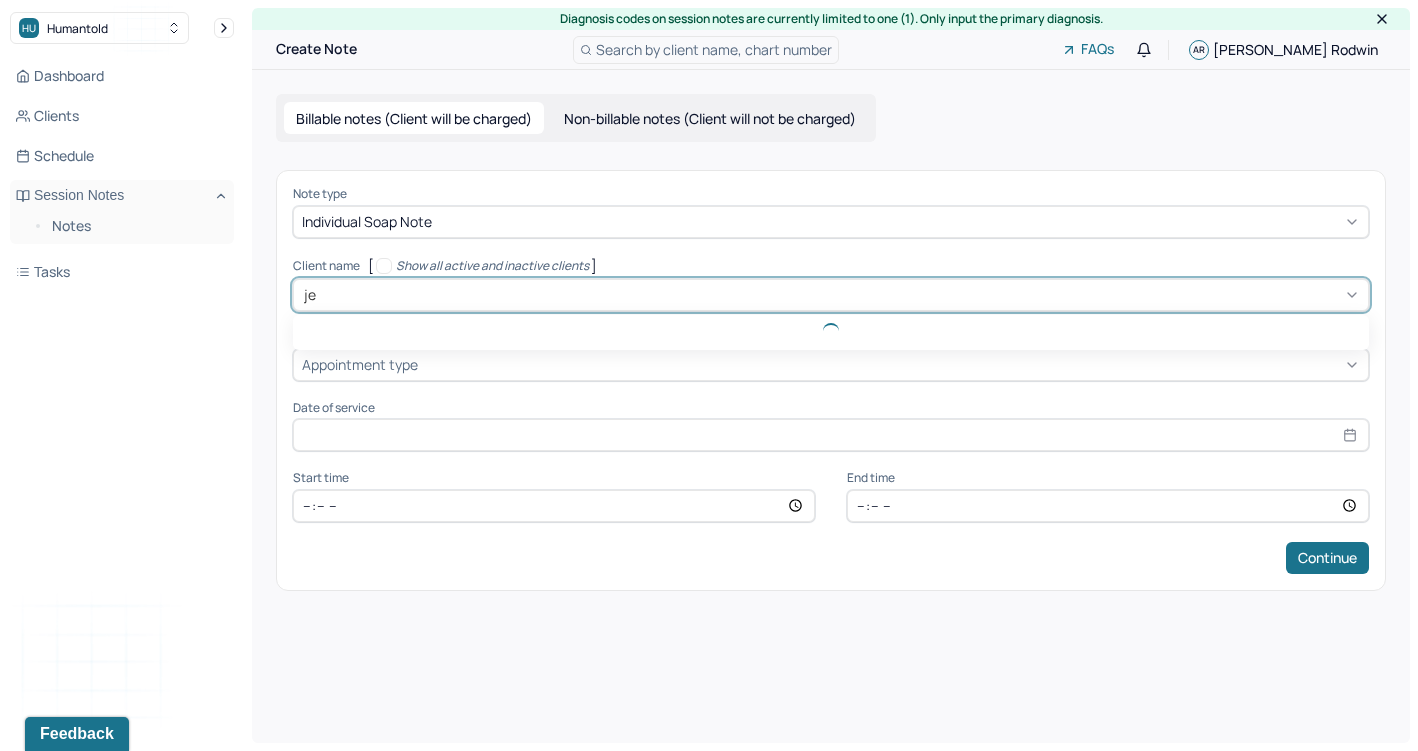 type on "jer" 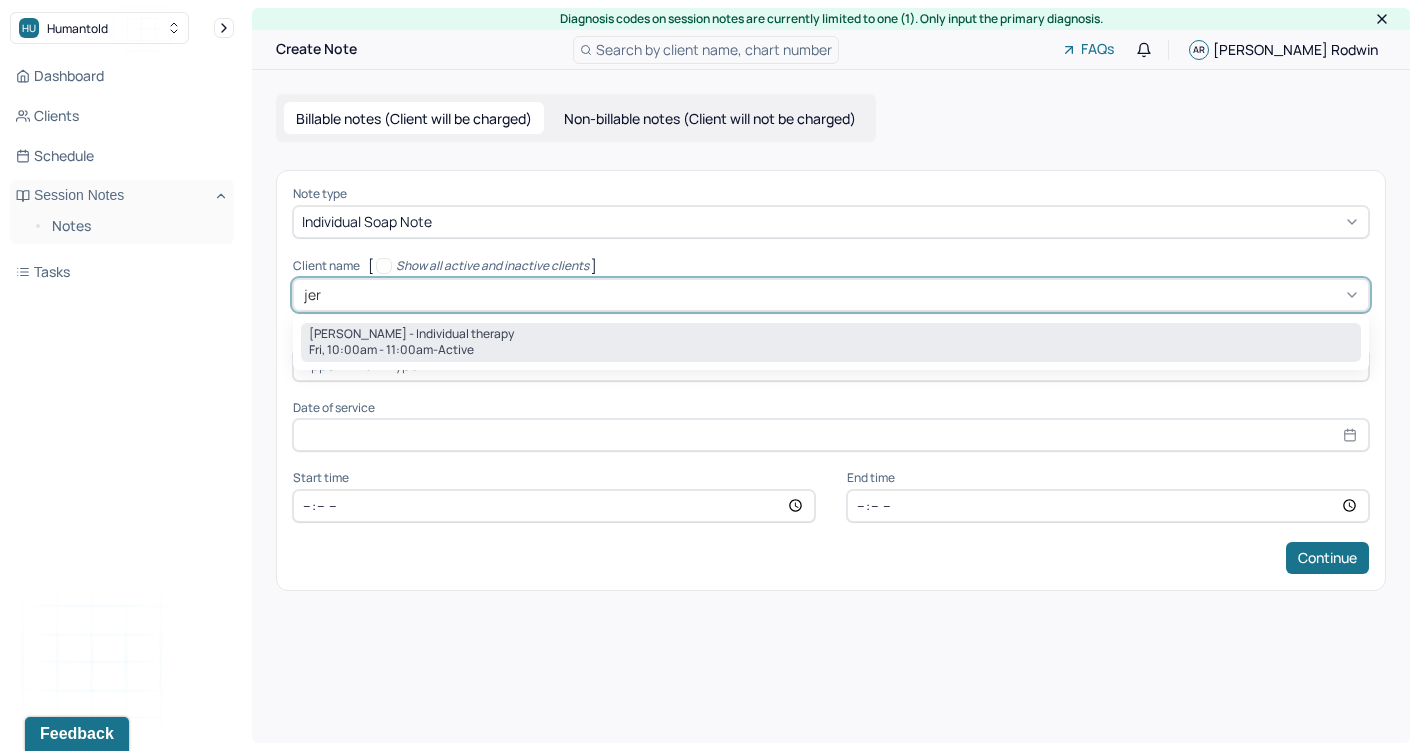 click on "[PERSON_NAME] - Individual therapy" at bounding box center (411, 334) 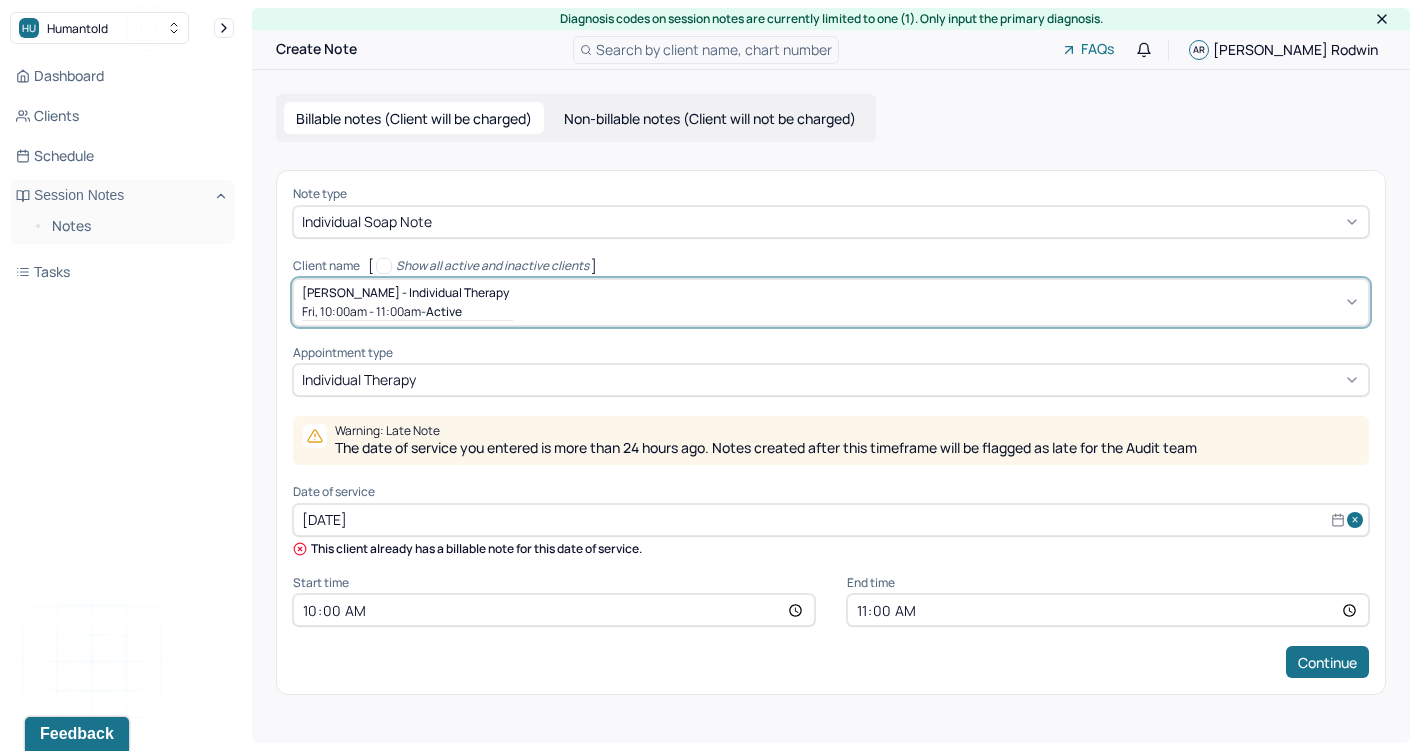 select on "6" 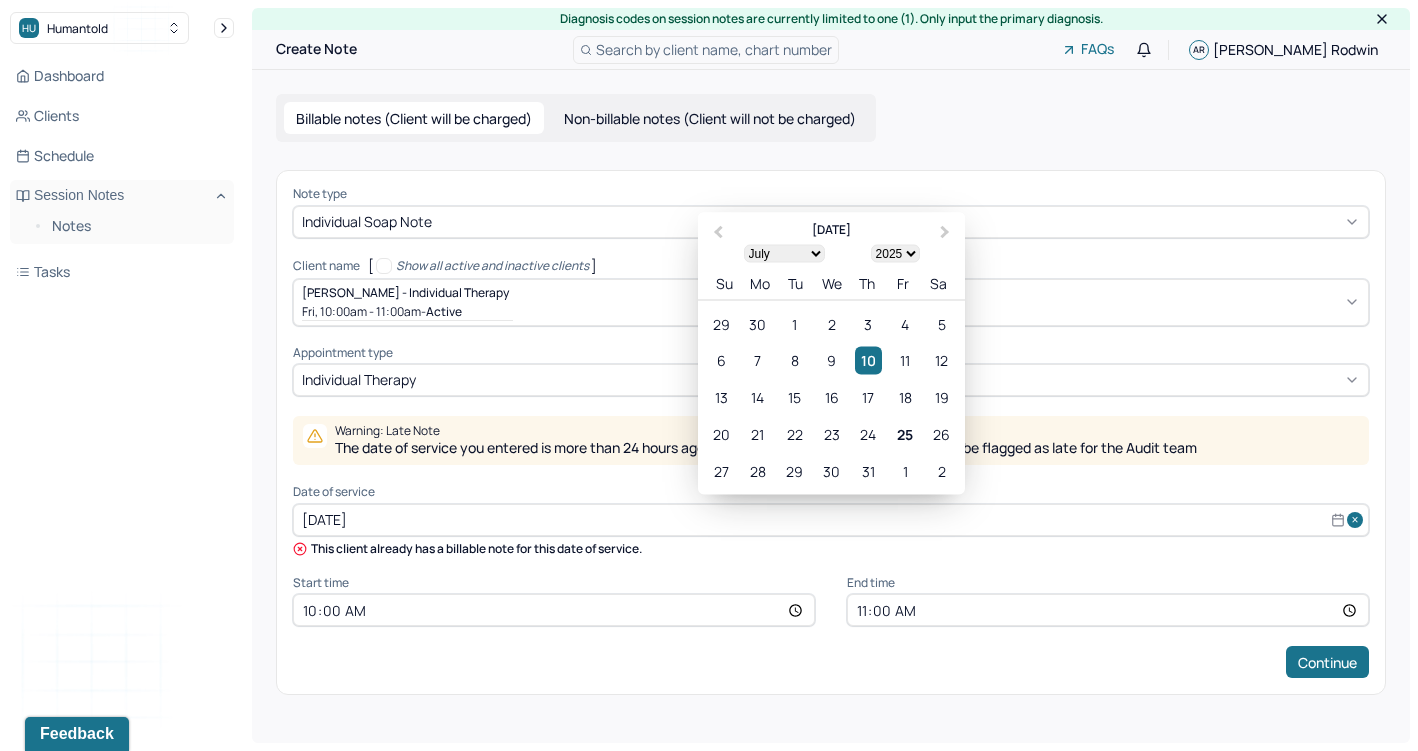 click on "[DATE]" at bounding box center (831, 520) 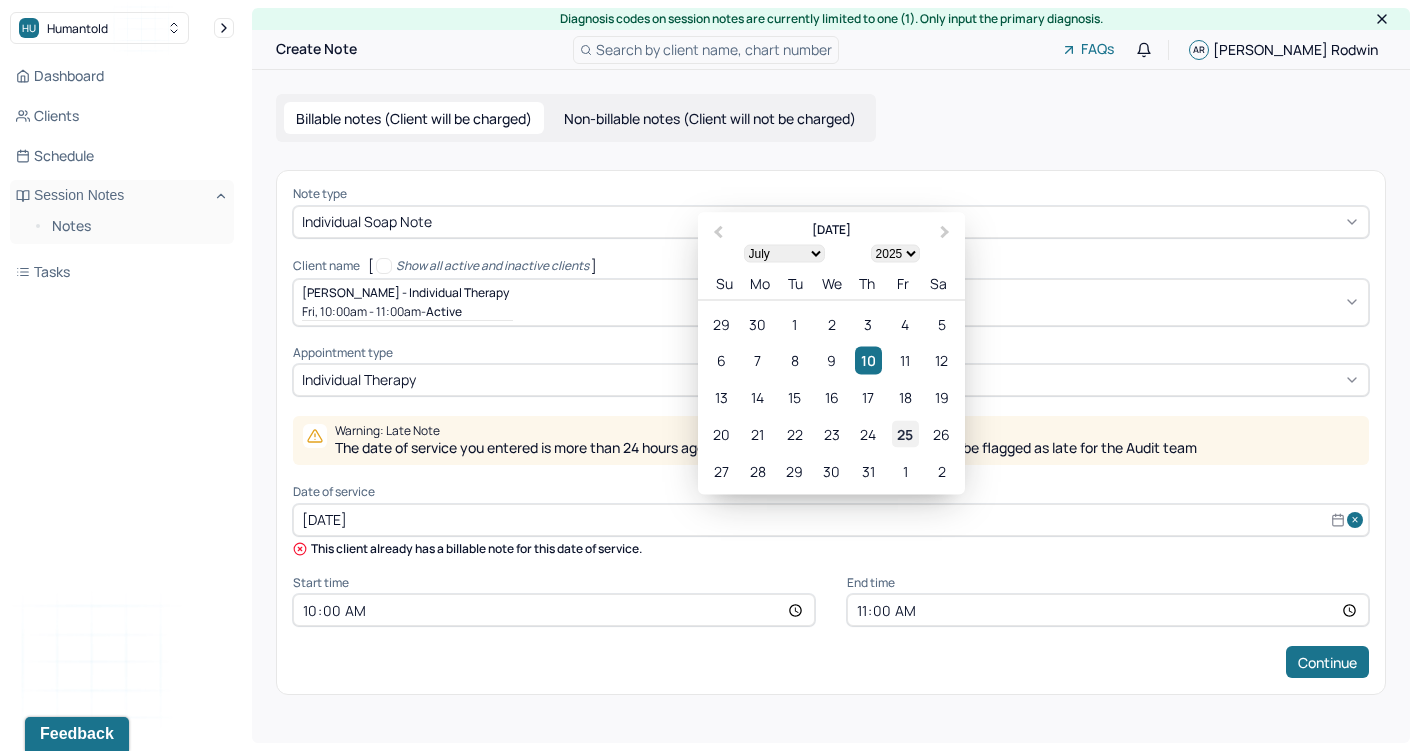 click on "25" at bounding box center (905, 433) 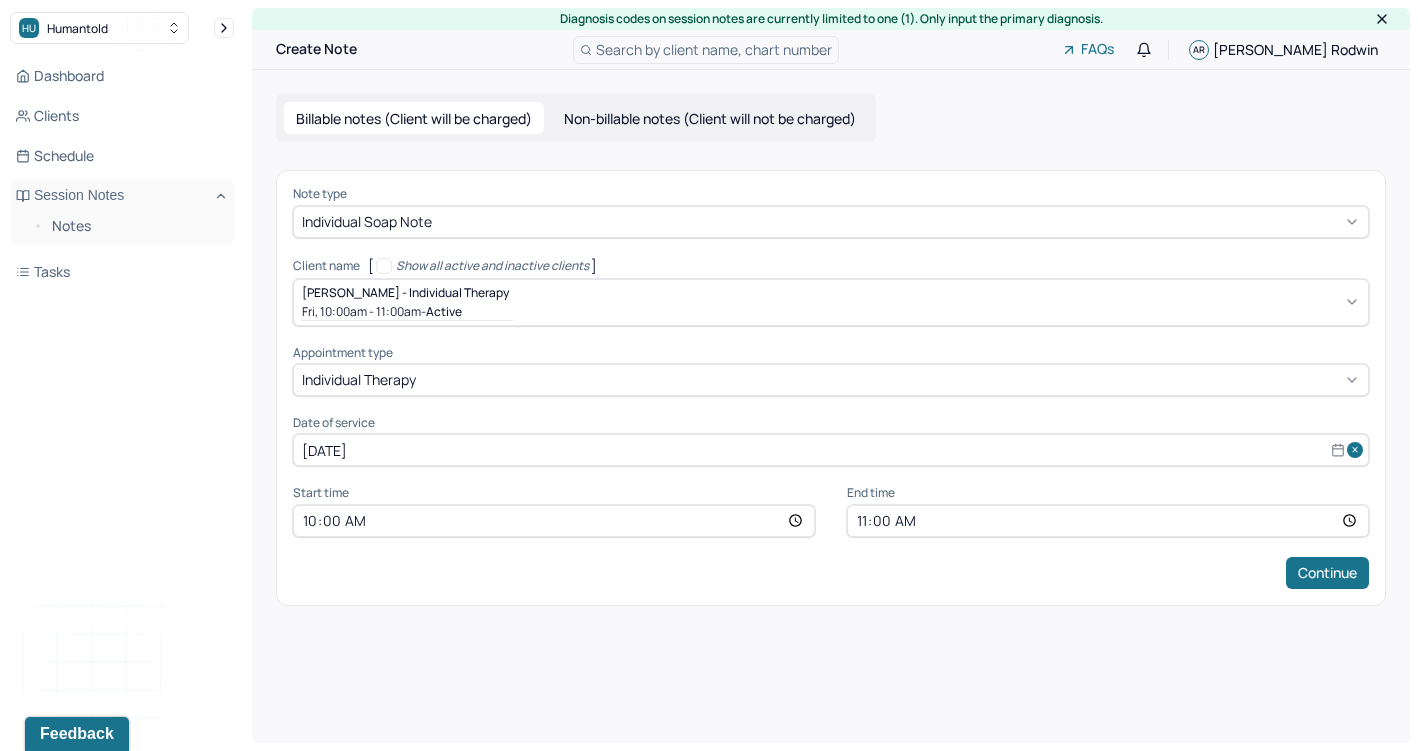 click on "10:00" at bounding box center (554, 521) 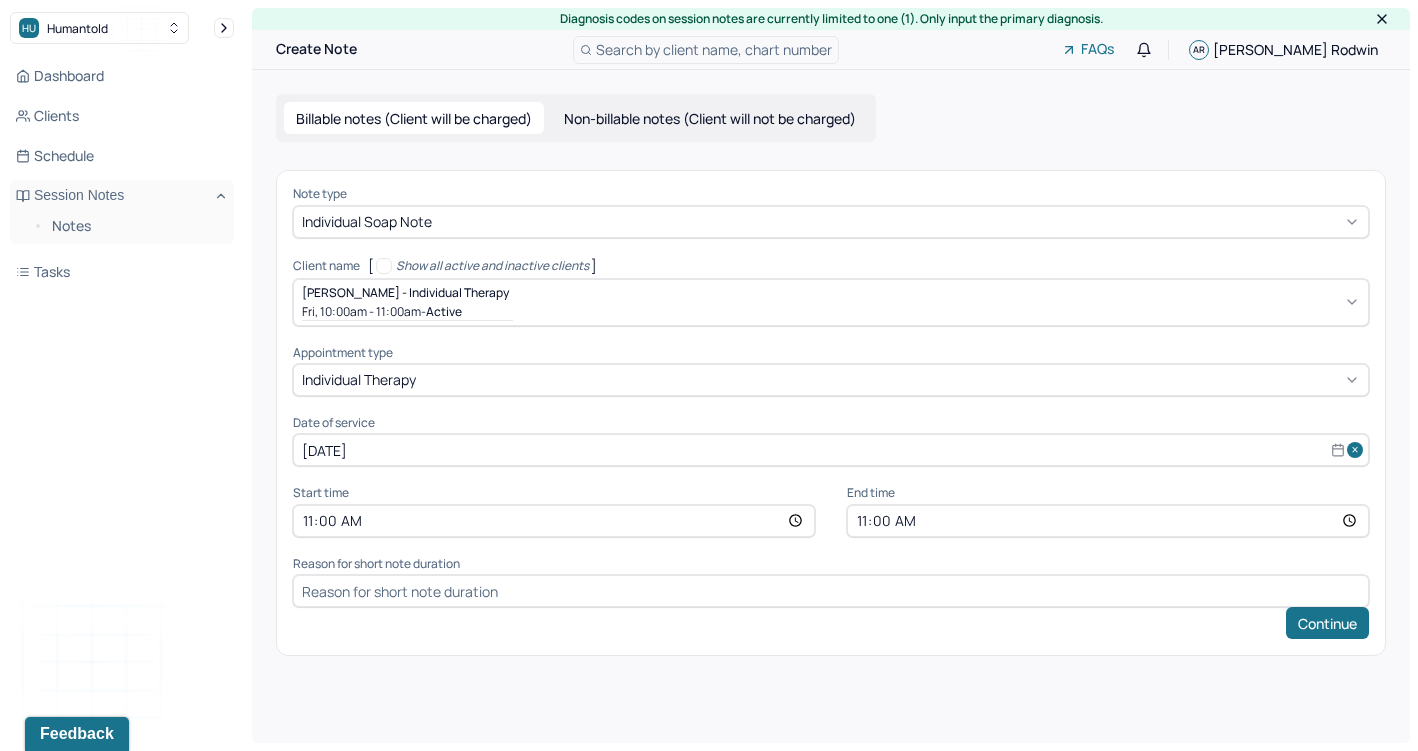 type on "11:00" 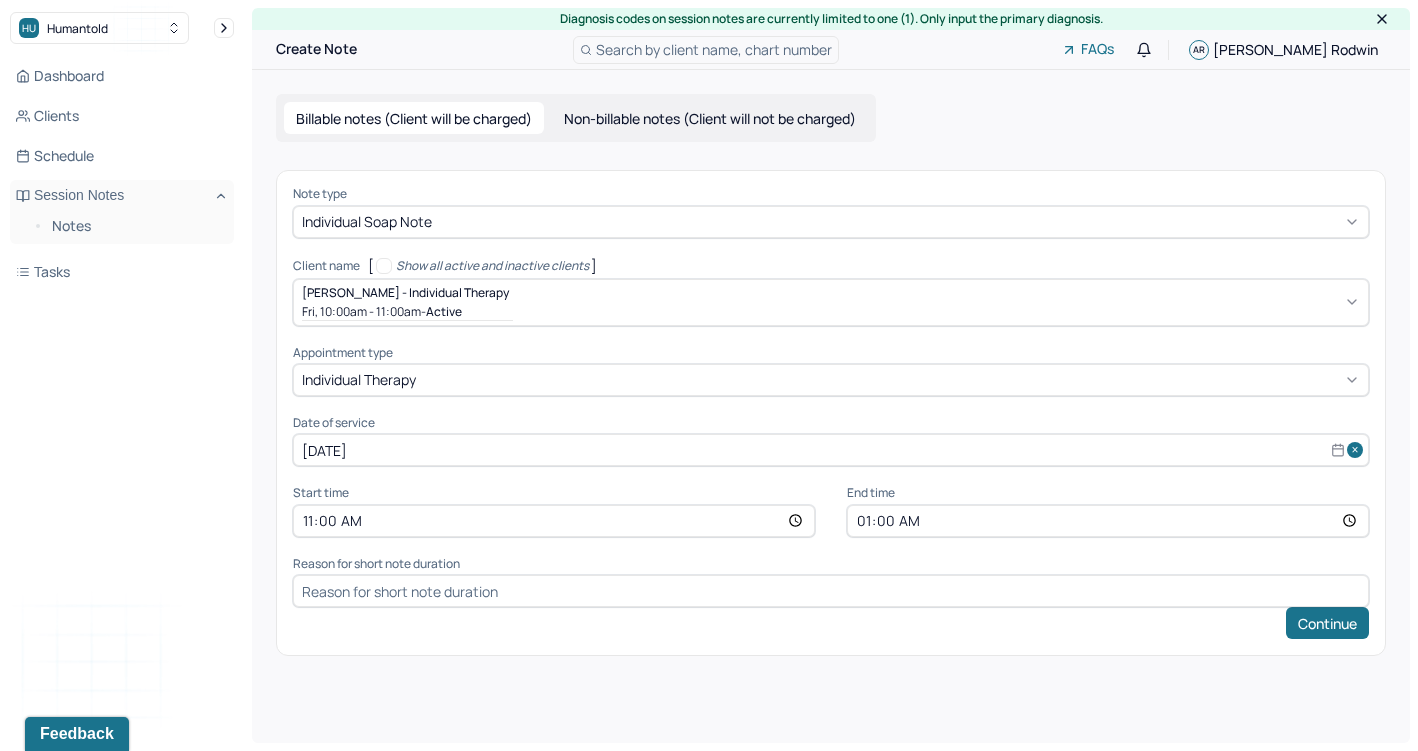 click on "01:00" at bounding box center (1108, 521) 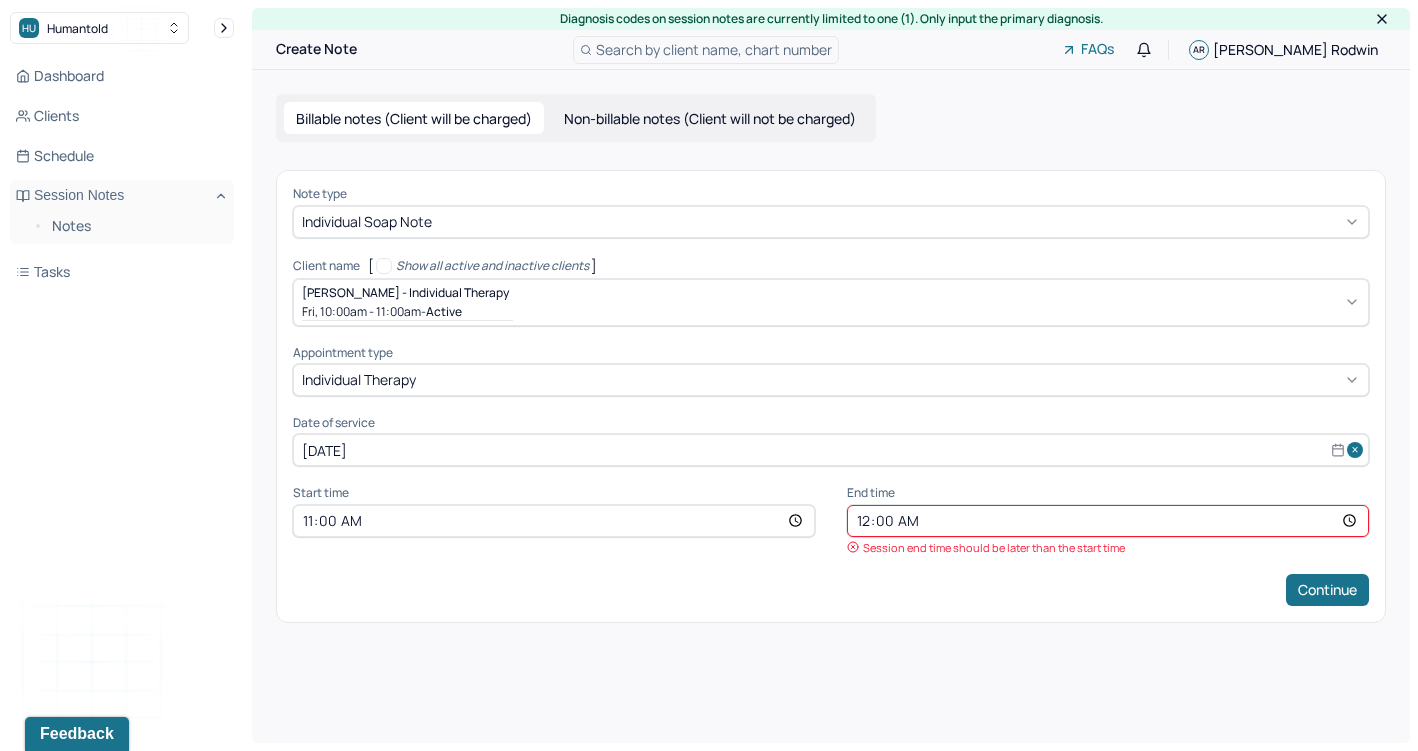 click on "Continue" at bounding box center (831, 590) 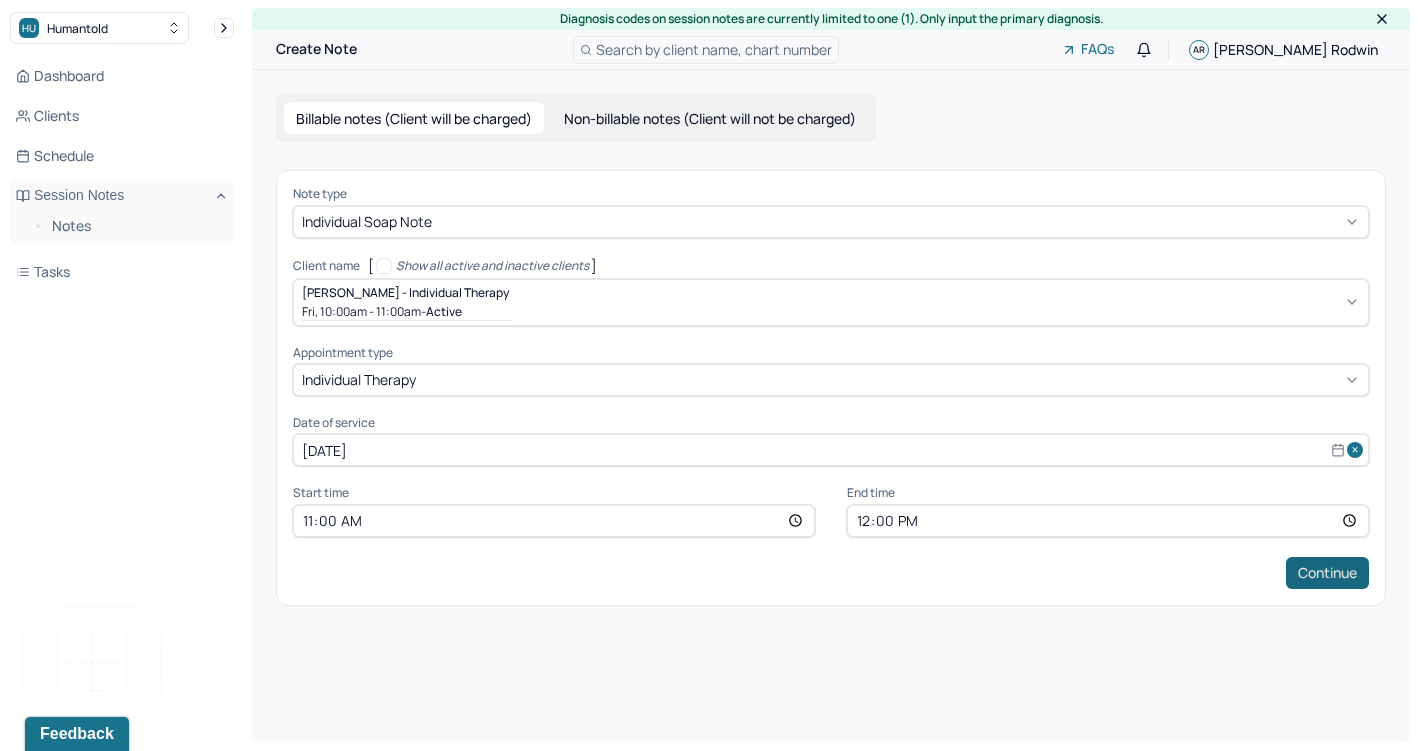 type on "12:00" 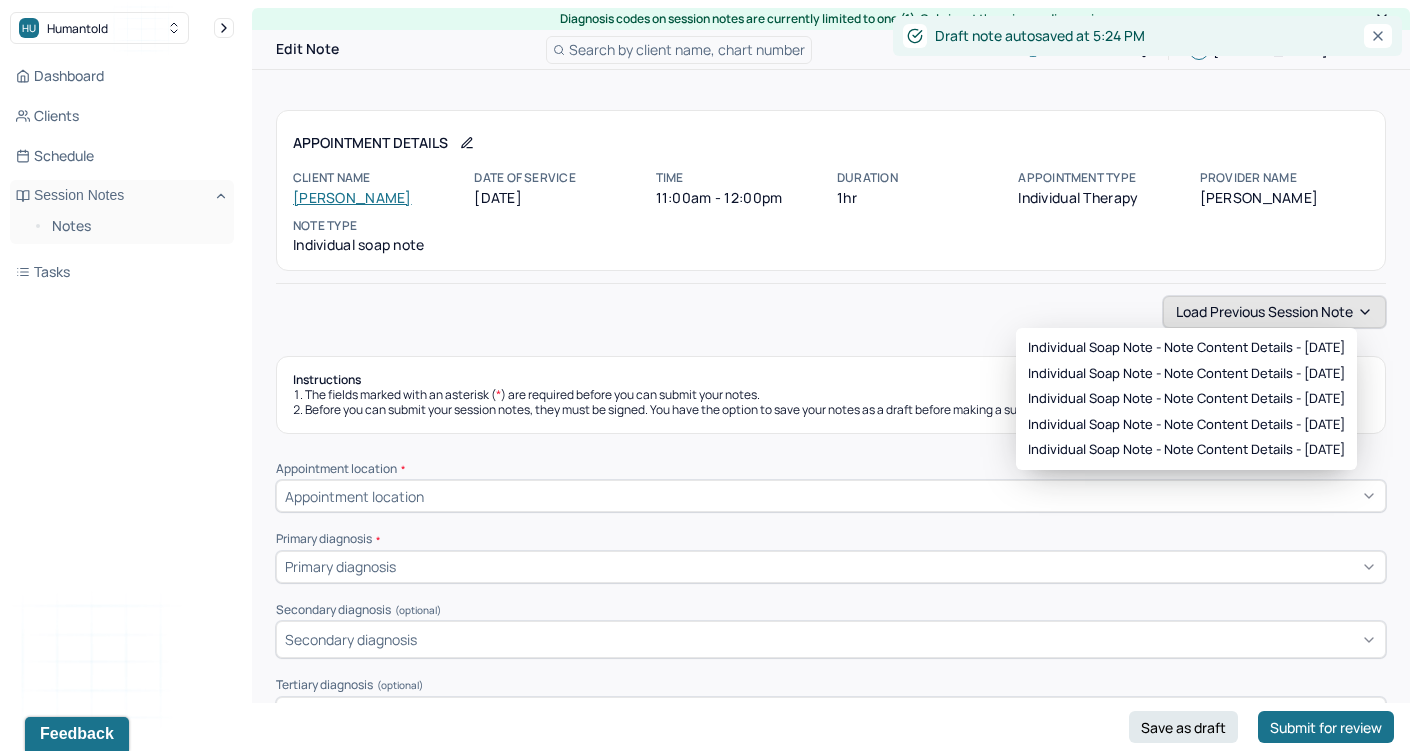 click on "Load previous session note" at bounding box center [1274, 312] 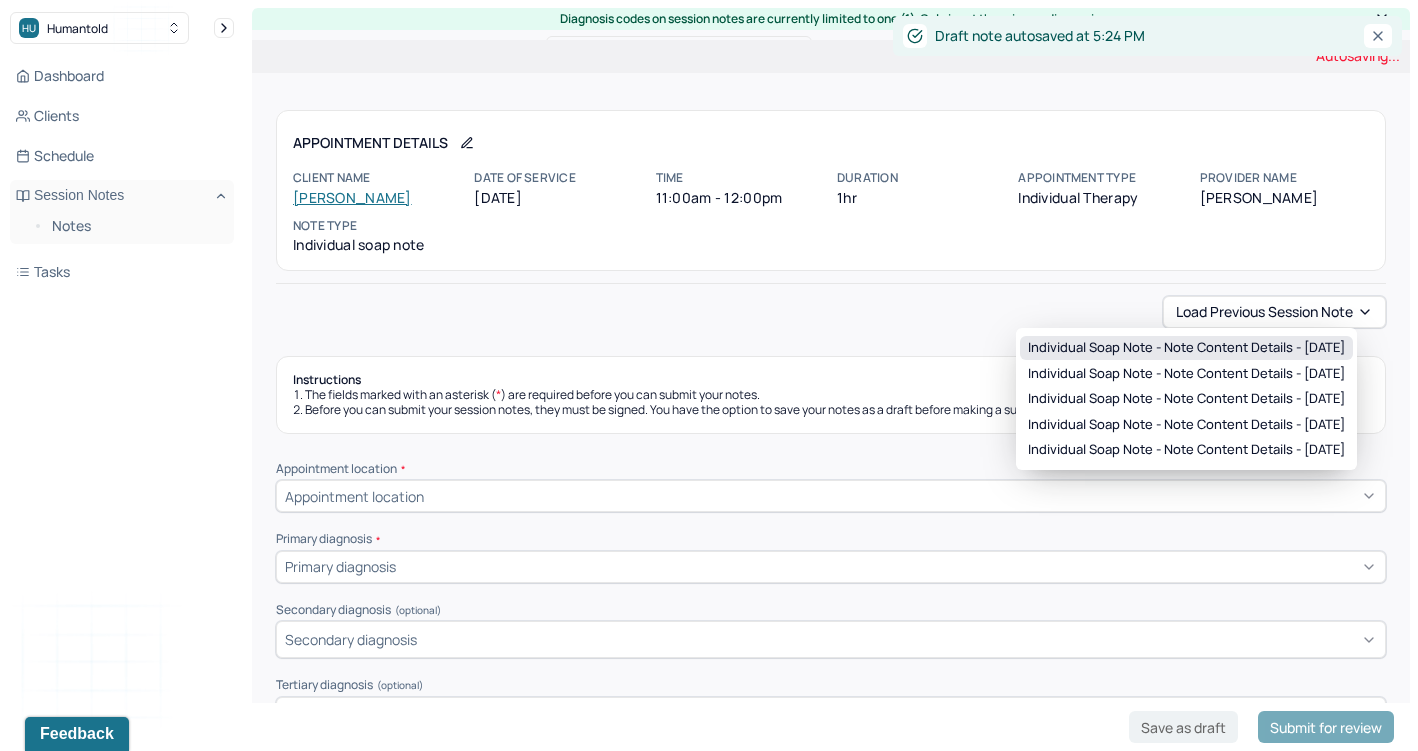 click on "Individual soap note   - Note content Details -   [DATE]" at bounding box center (1186, 348) 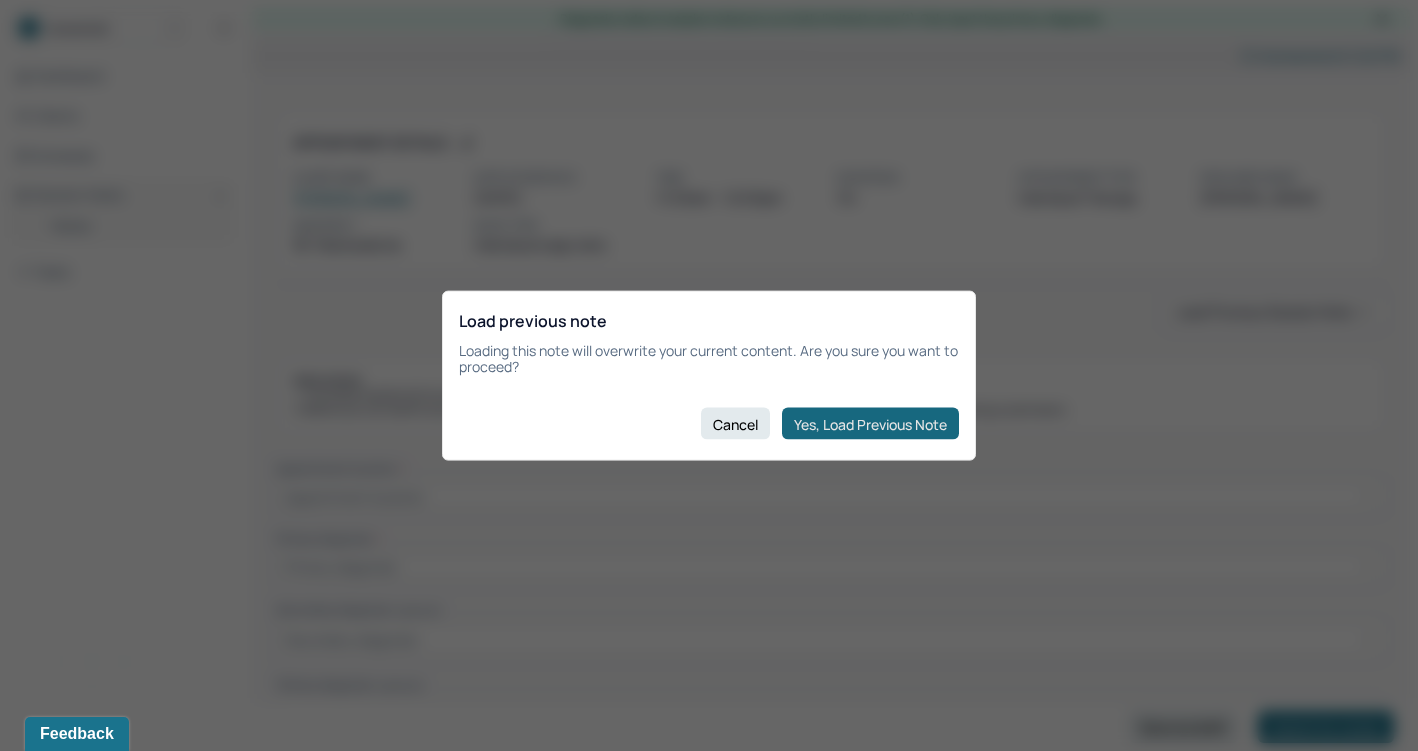 click on "Yes, Load Previous Note" at bounding box center [870, 424] 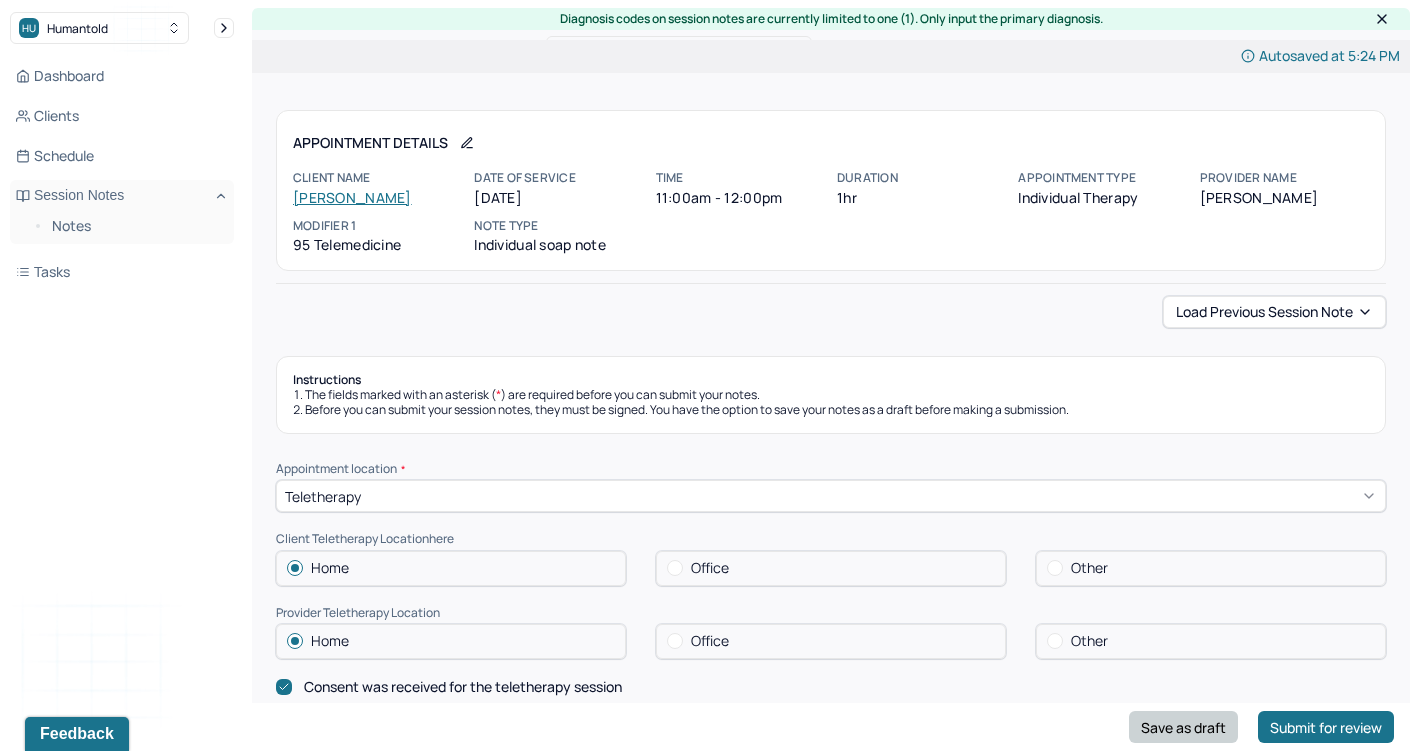 click on "Save as draft" at bounding box center [1183, 727] 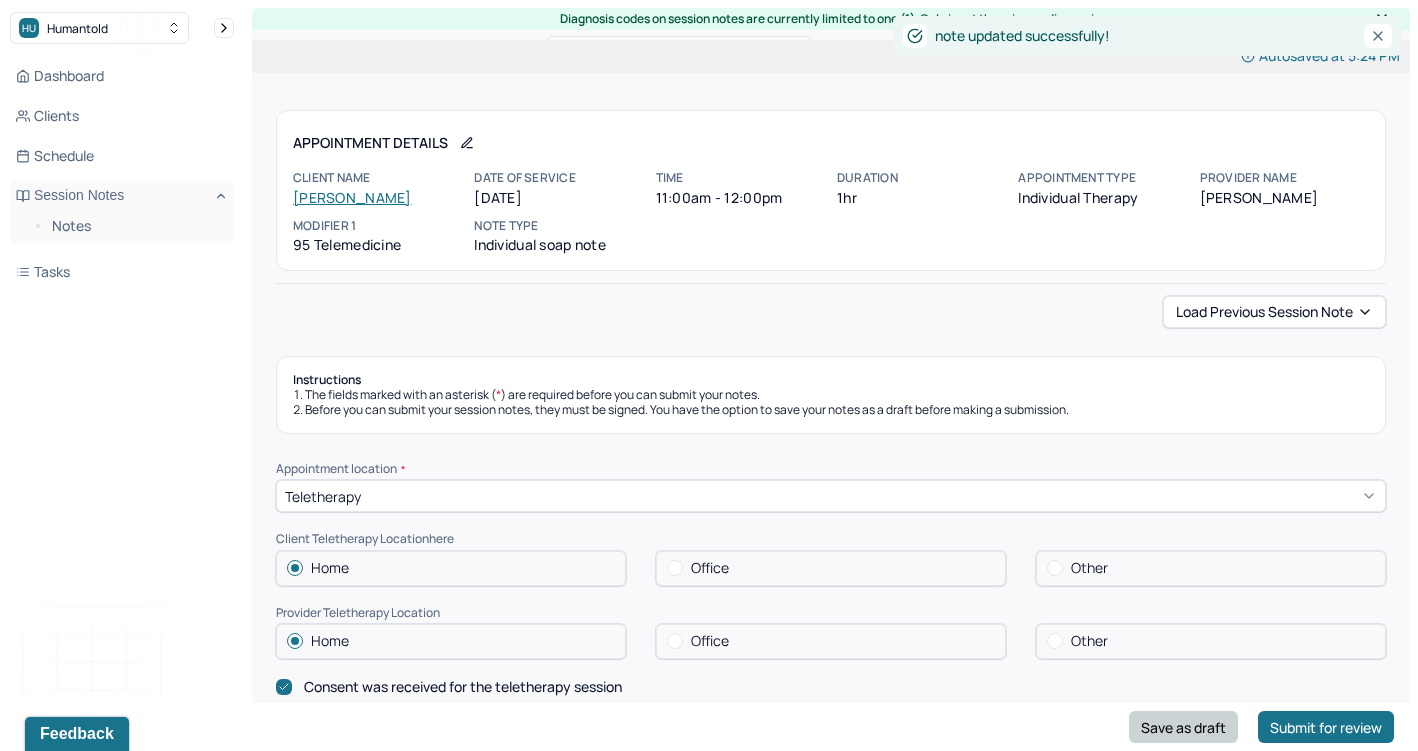 click on "Save as draft" at bounding box center (1183, 727) 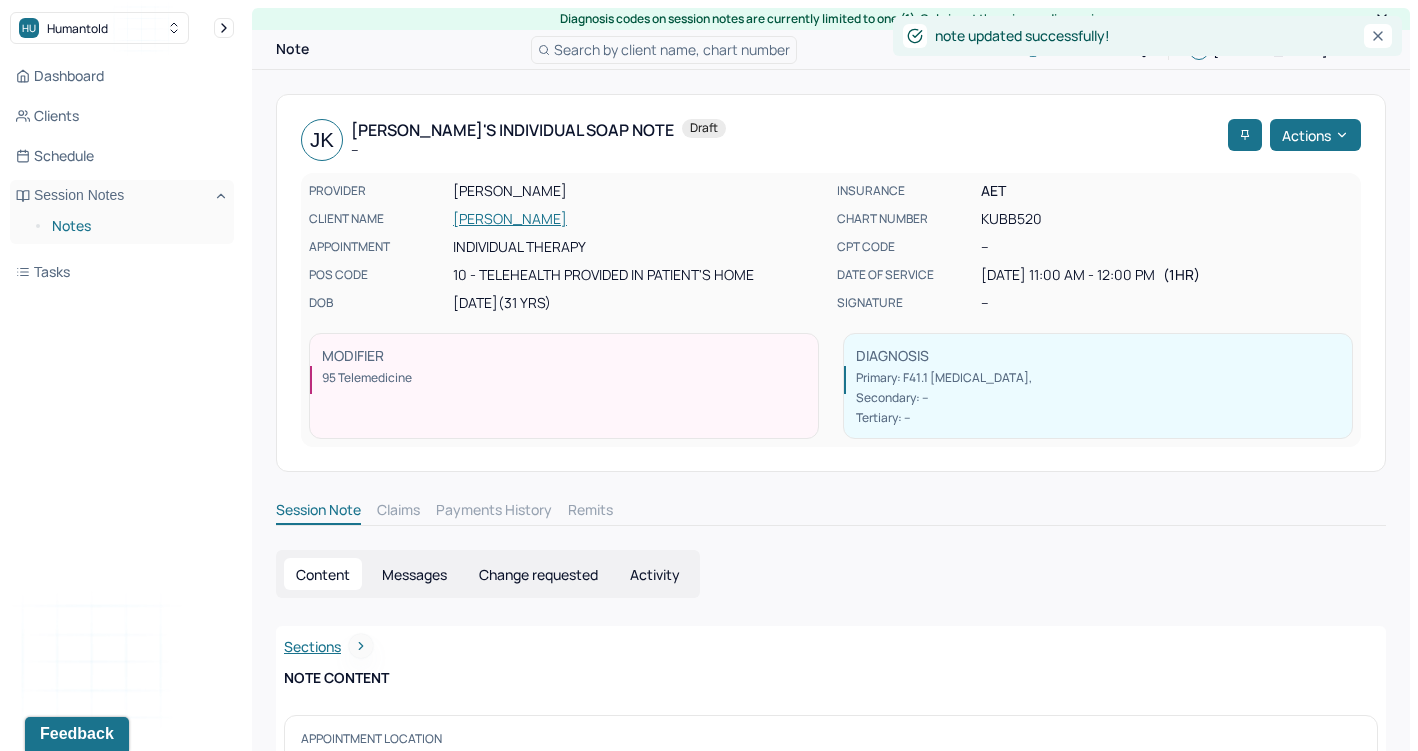 click on "Notes" at bounding box center [135, 226] 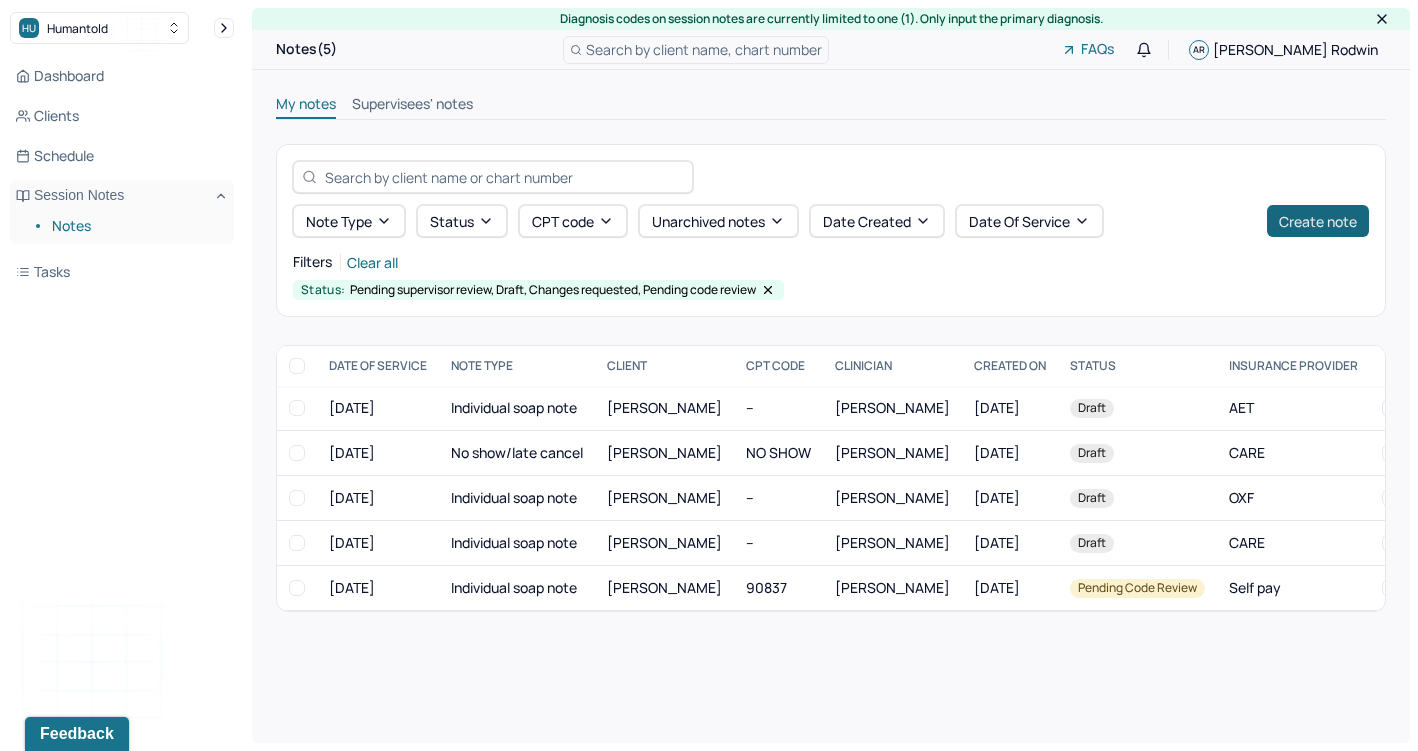 click on "Create note" at bounding box center (1318, 221) 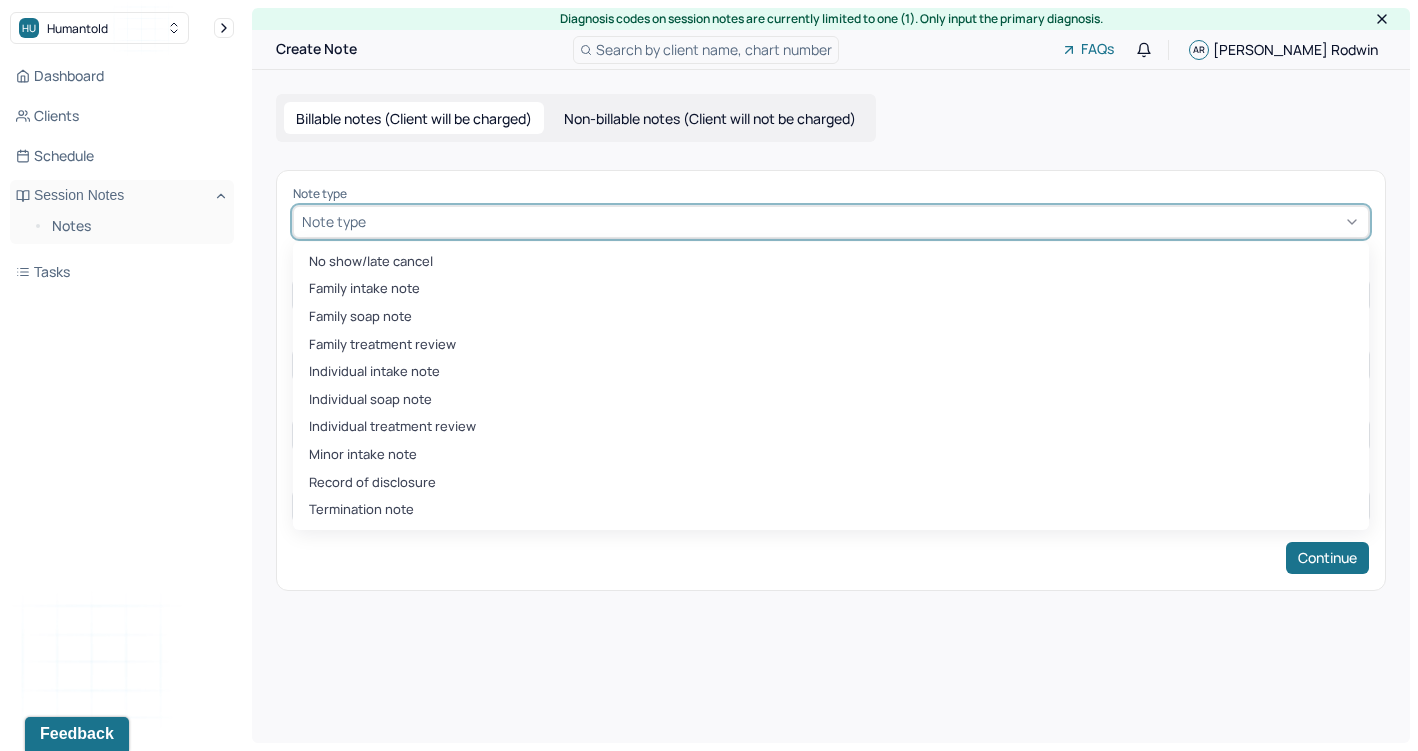 click at bounding box center (865, 221) 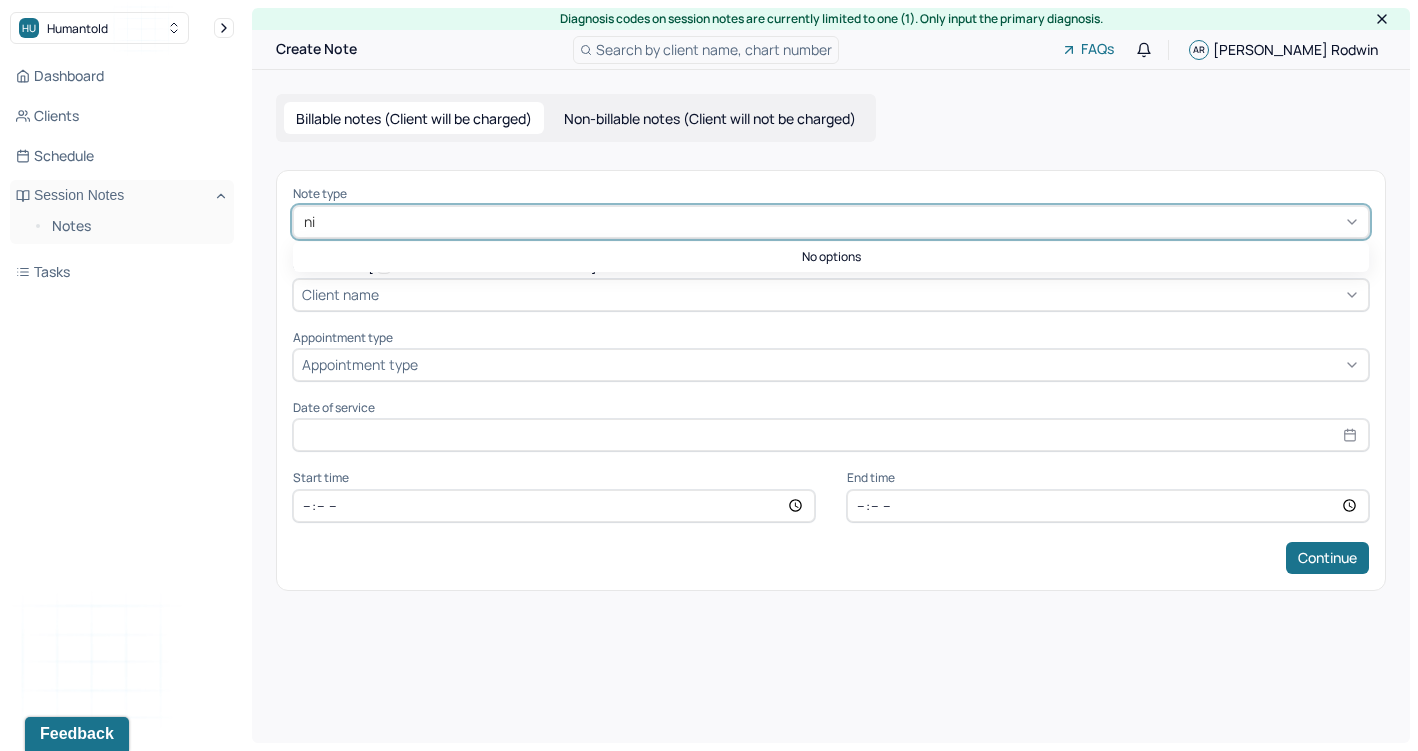 type on "n" 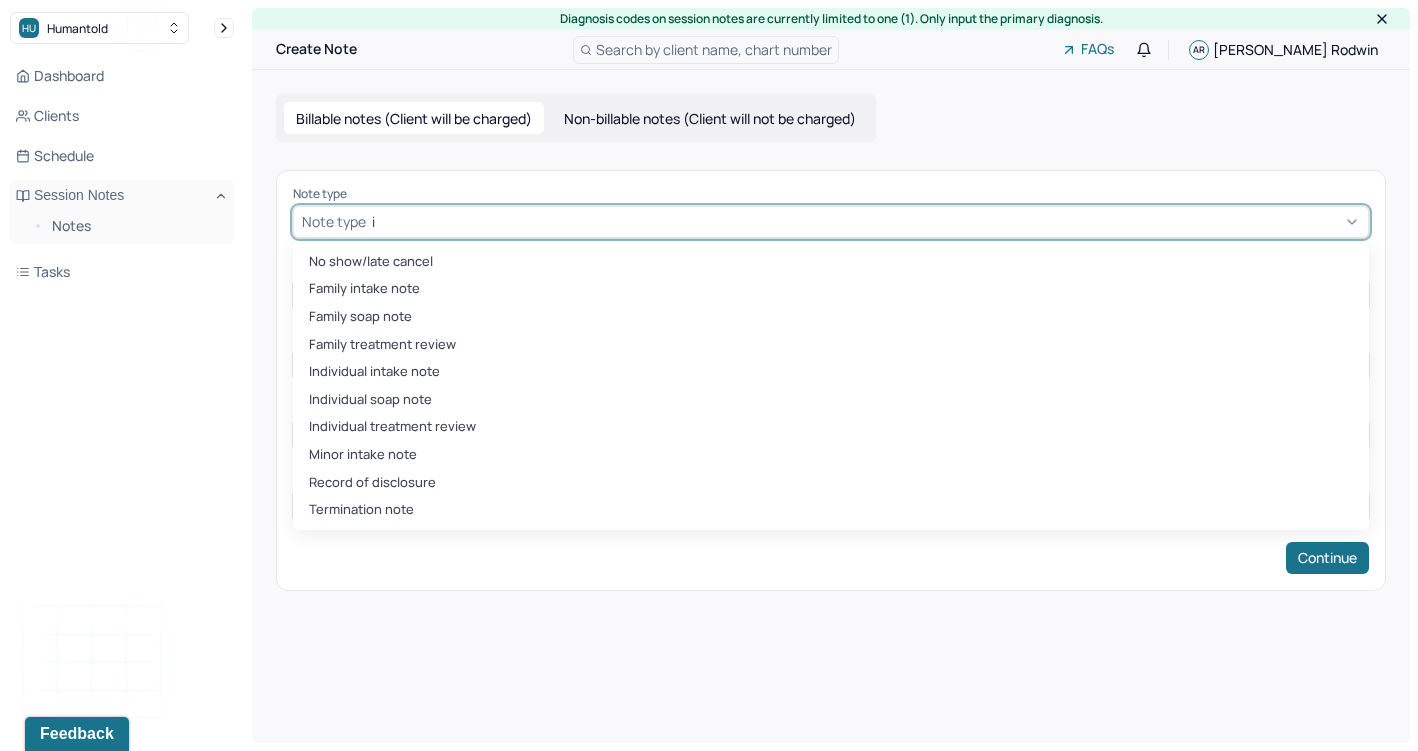 type on "ind" 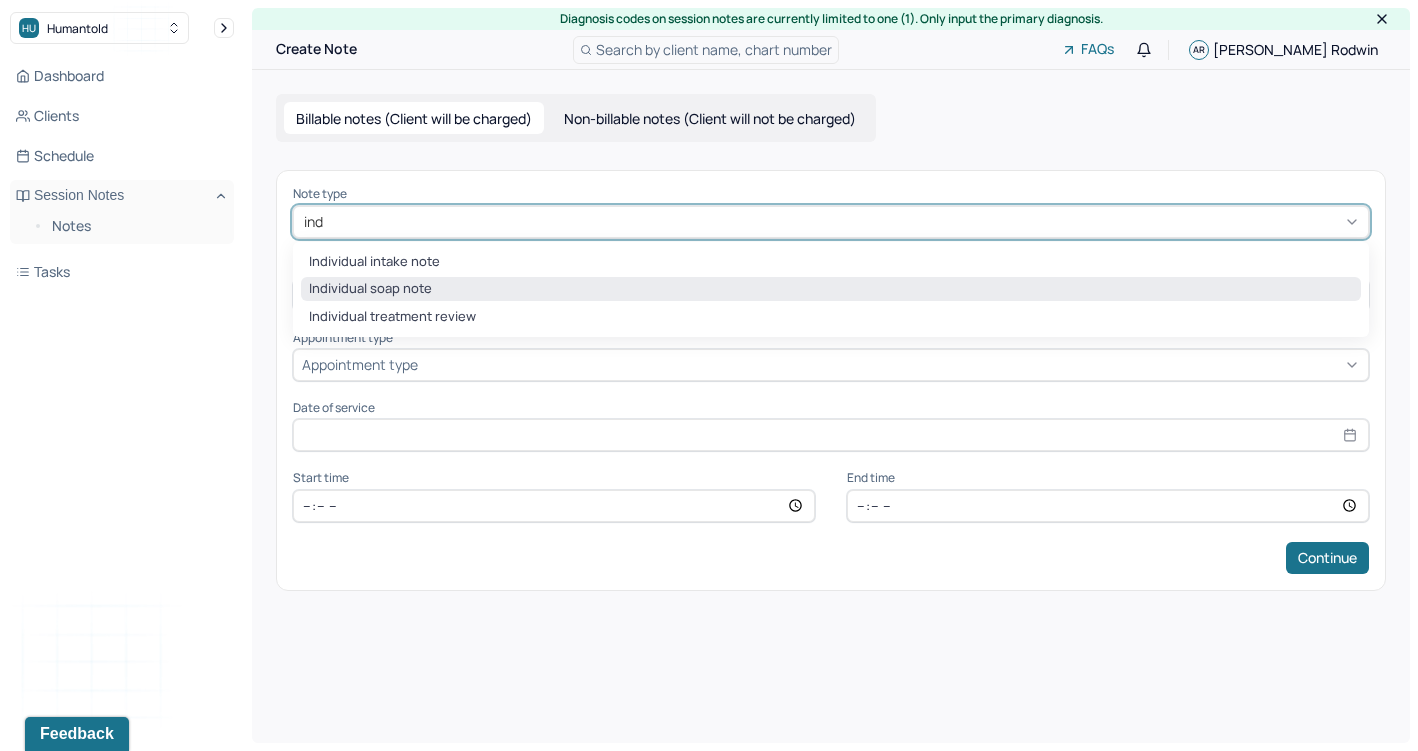click on "Individual soap note" at bounding box center (831, 289) 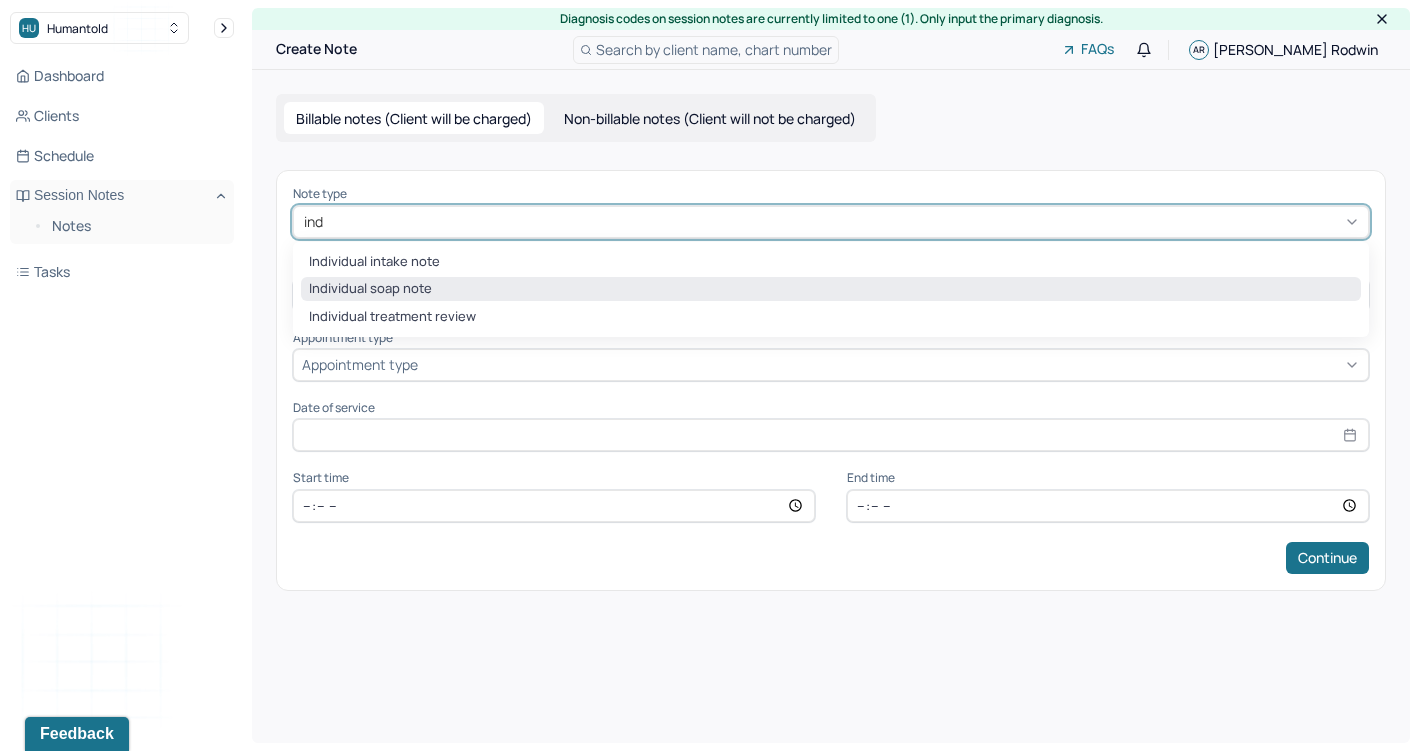 type 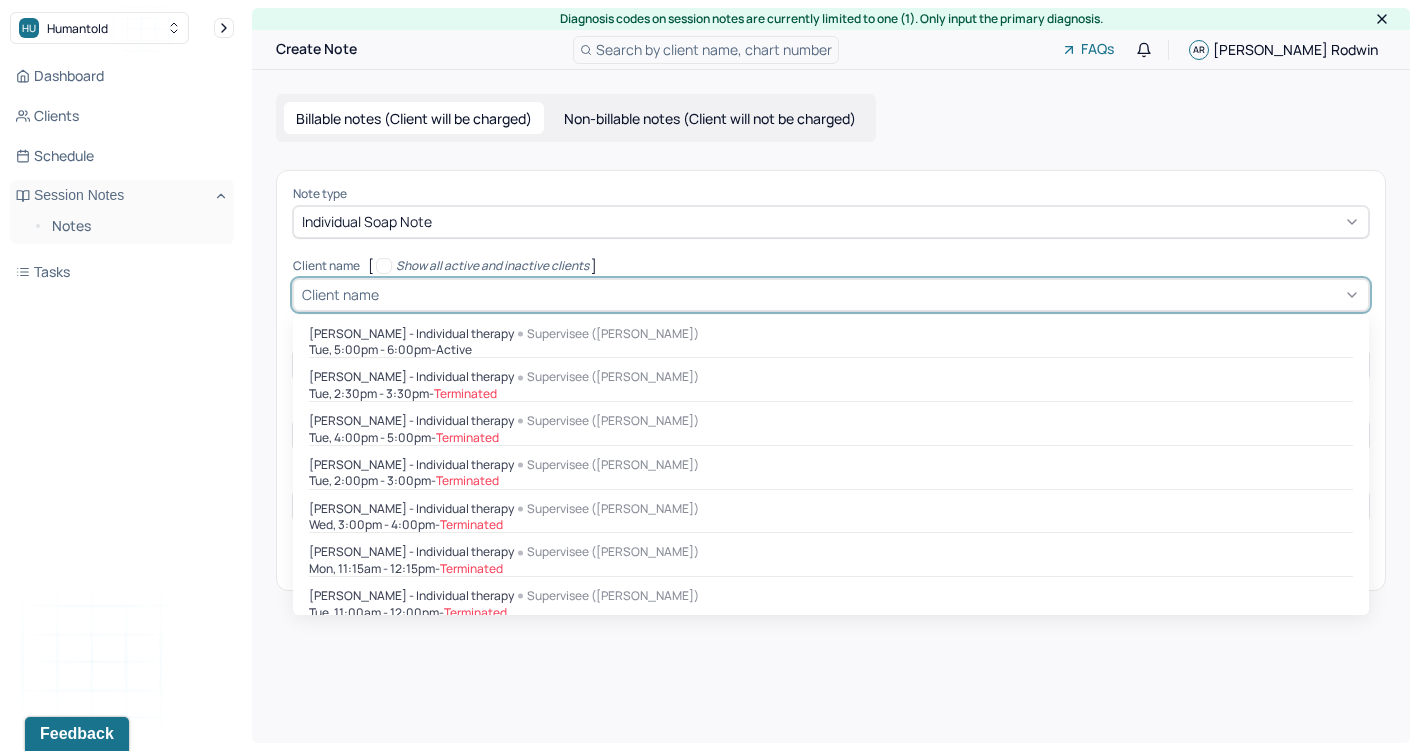 click at bounding box center [871, 294] 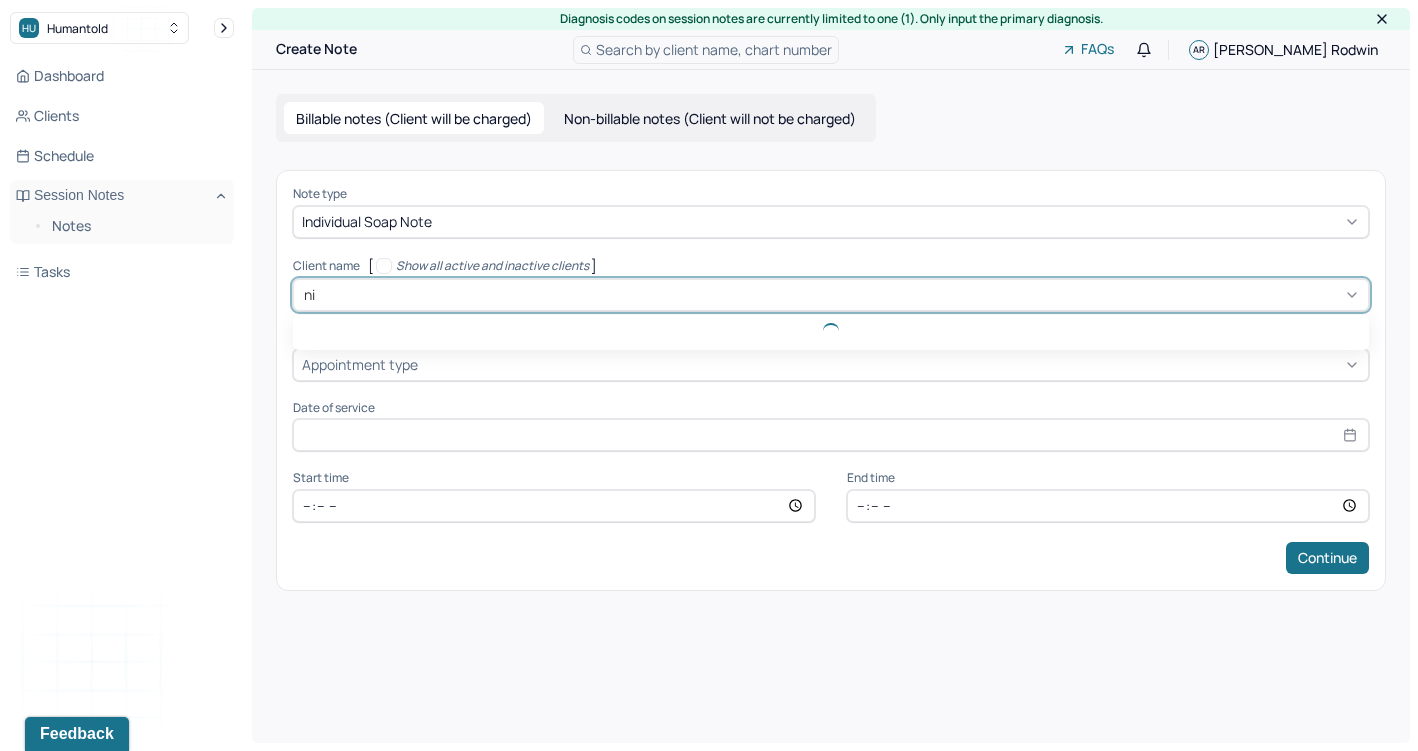 type on "nik" 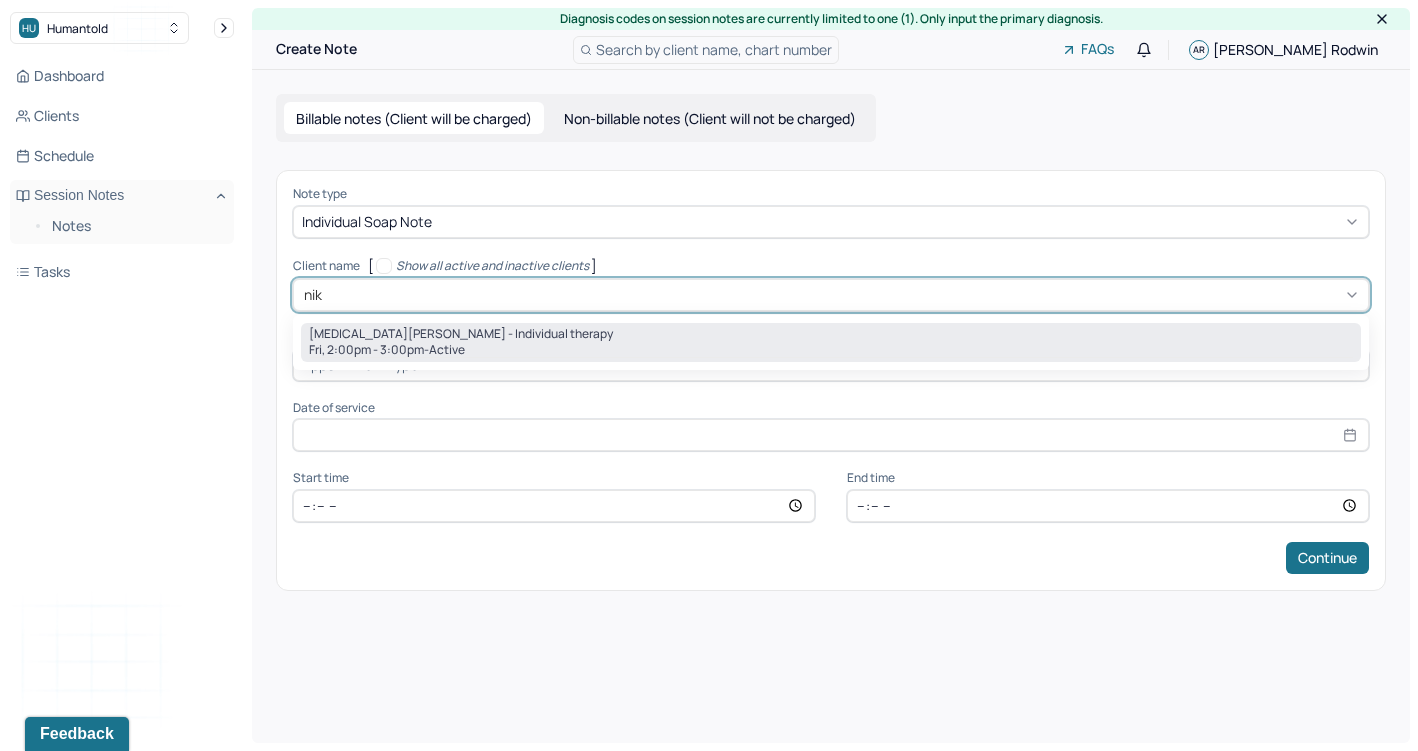 click on "Fri, 2:00pm - 3:00pm  -  active" at bounding box center (831, 350) 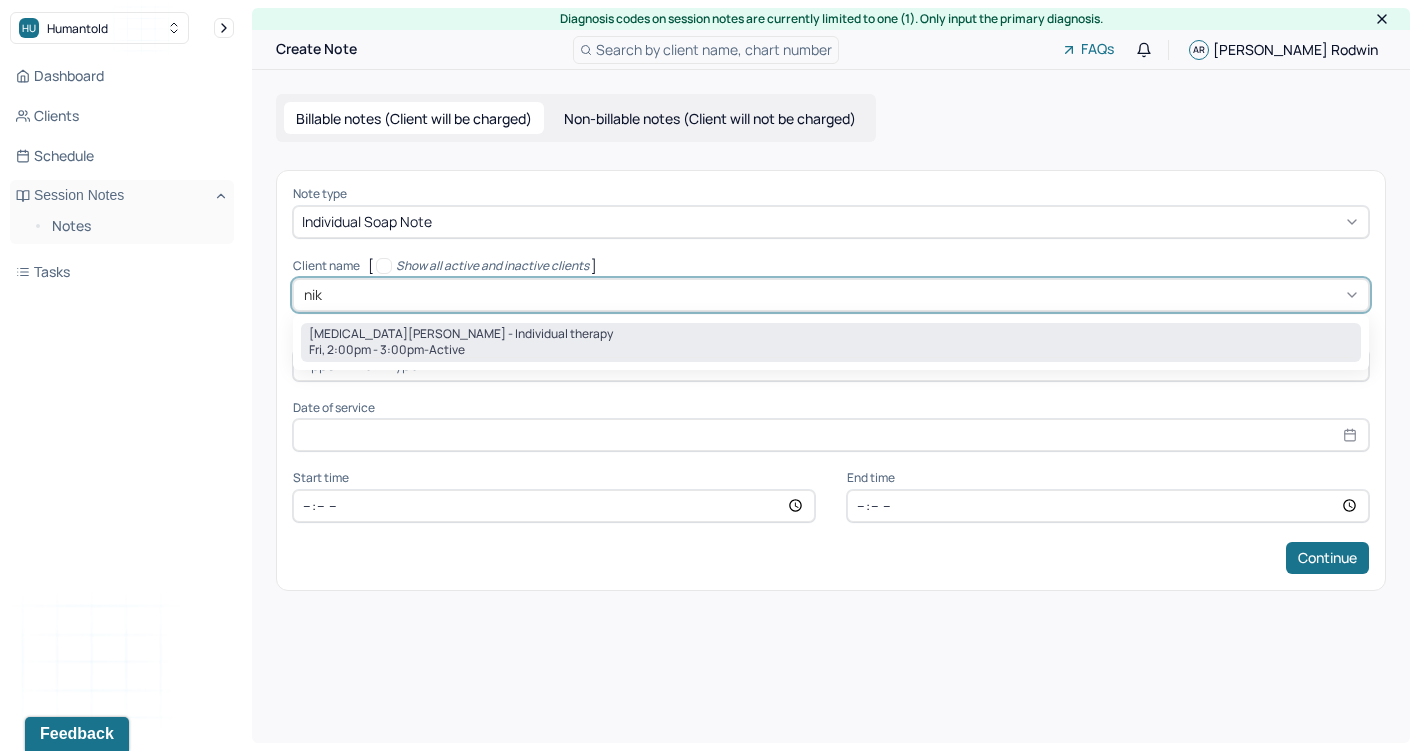 type 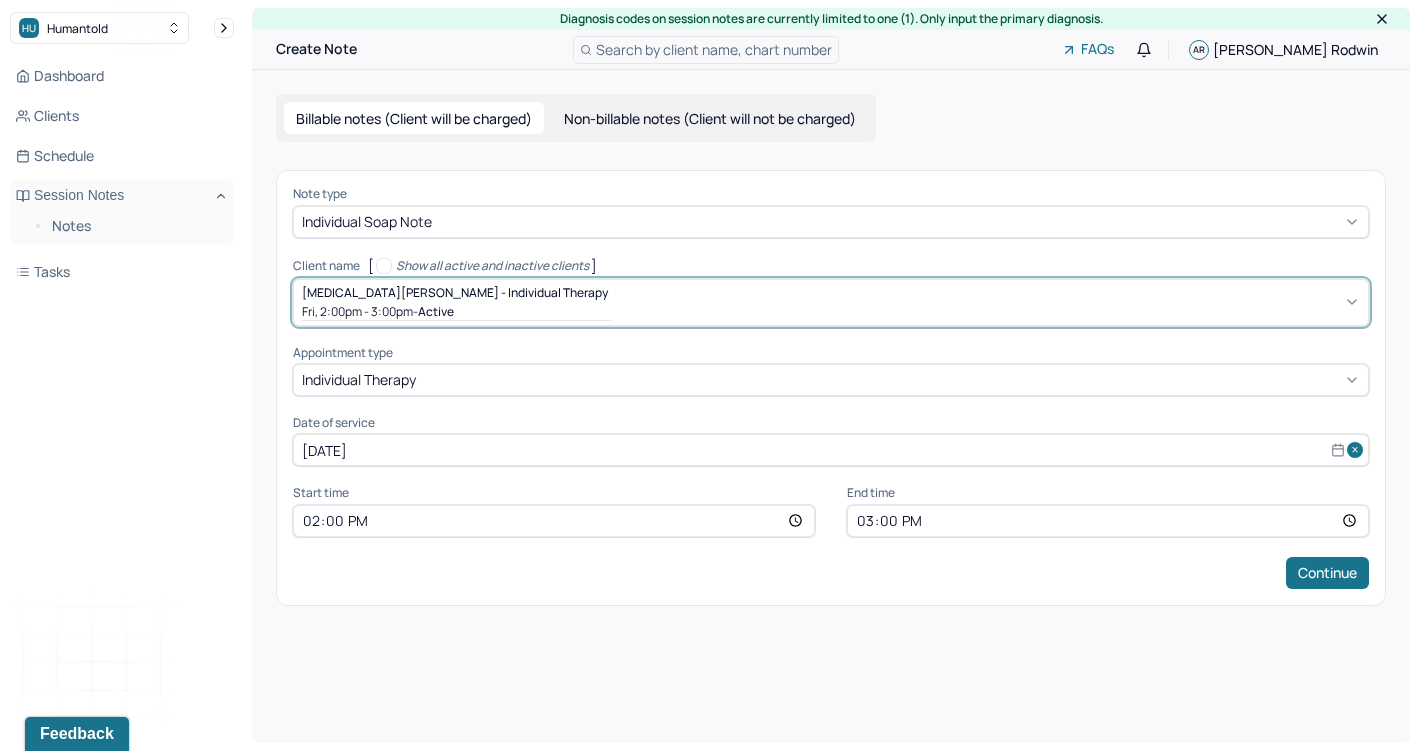 select on "6" 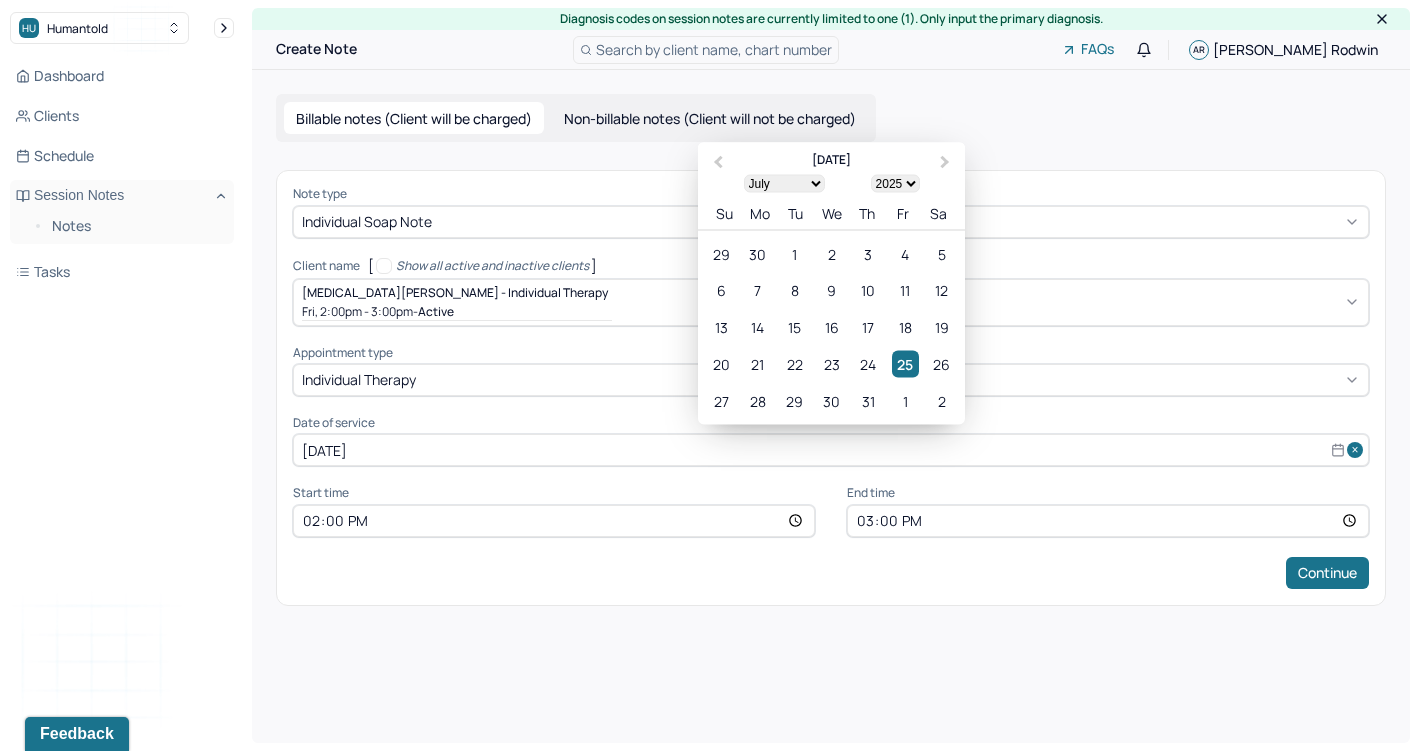 click on "[DATE]" at bounding box center [831, 450] 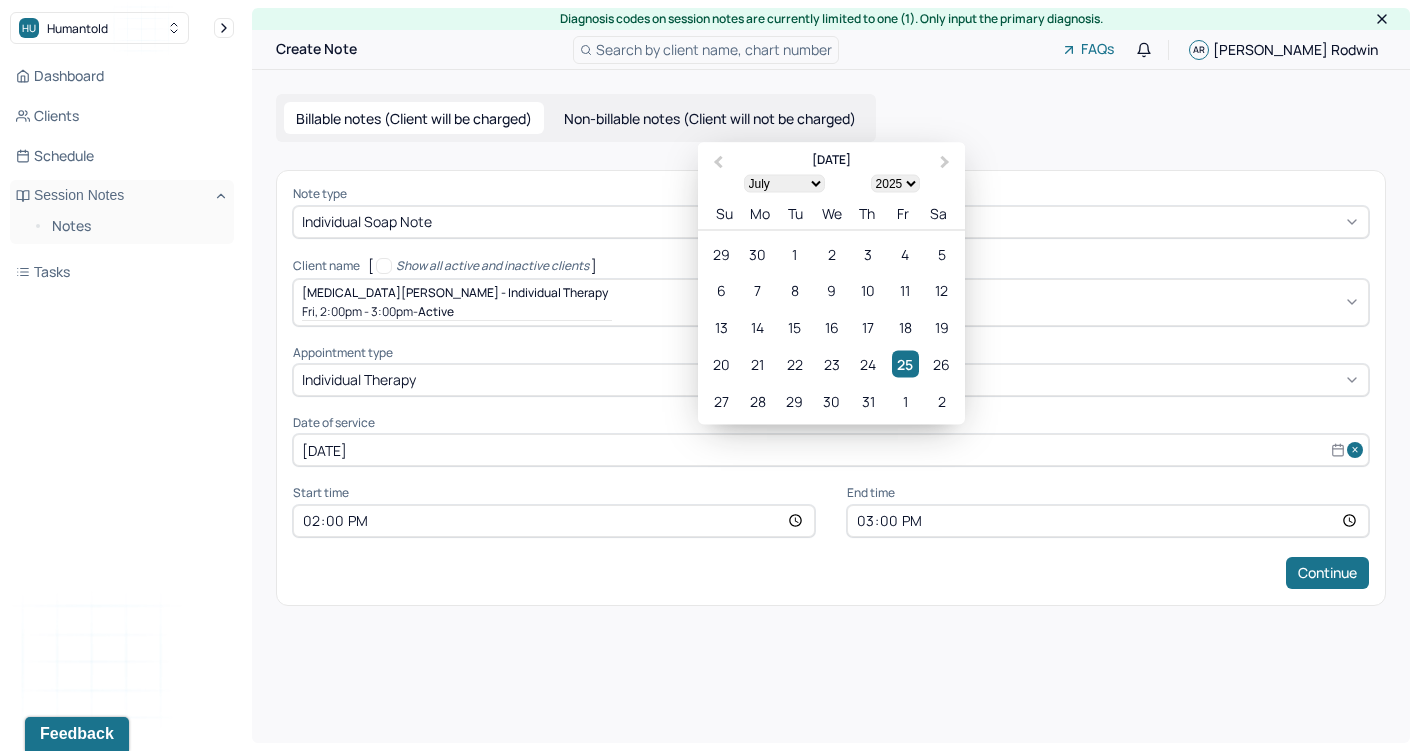 click on "July [DATE] February March April May June July August September October November [DATE] 1901 1902 1903 1904 1905 1906 1907 1908 1909 1910 1911 1912 1913 1914 1915 1916 1917 1918 1919 1920 1921 1922 1923 1924 1925 1926 1927 1928 1929 1930 1931 1932 1933 1934 1935 1936 1937 1938 1939 1940 1941 1942 1943 1944 1945 1946 1947 1948 1949 1950 1951 1952 1953 1954 1955 1956 1957 1958 1959 1960 1961 1962 1963 1964 1965 1966 1967 1968 1969 1970 1971 1972 1973 1974 1975 1976 1977 1978 1979 1980 1981 1982 1983 1984 1985 1986 1987 1988 1989 1990 1991 1992 1993 1994 1995 1996 1997 1998 1999 2000 2001 2002 2003 2004 2005 2006 2007 2008 2009 2010 2011 2012 2013 2014 2015 2016 2017 2018 2019 2020 2021 2022 2023 2024 2025 2026 2027 2028 2029 2030 2031 2032 2033 2034 2035 2036 2037 2038 2039 2040 2041 2042 2043 2044 2045 2046 2047 2048 2049 2050 2051 2052 2053 2054 2055 2056 2057 2058 2059 2060 2061 2062 2063 2064 2065 2066 2067 2068 2069 2070 2071 2072 2073 2074 2075 2076 2077 2078 2079 2080 2081 2082 2083 2084 Su" at bounding box center [831, 187] 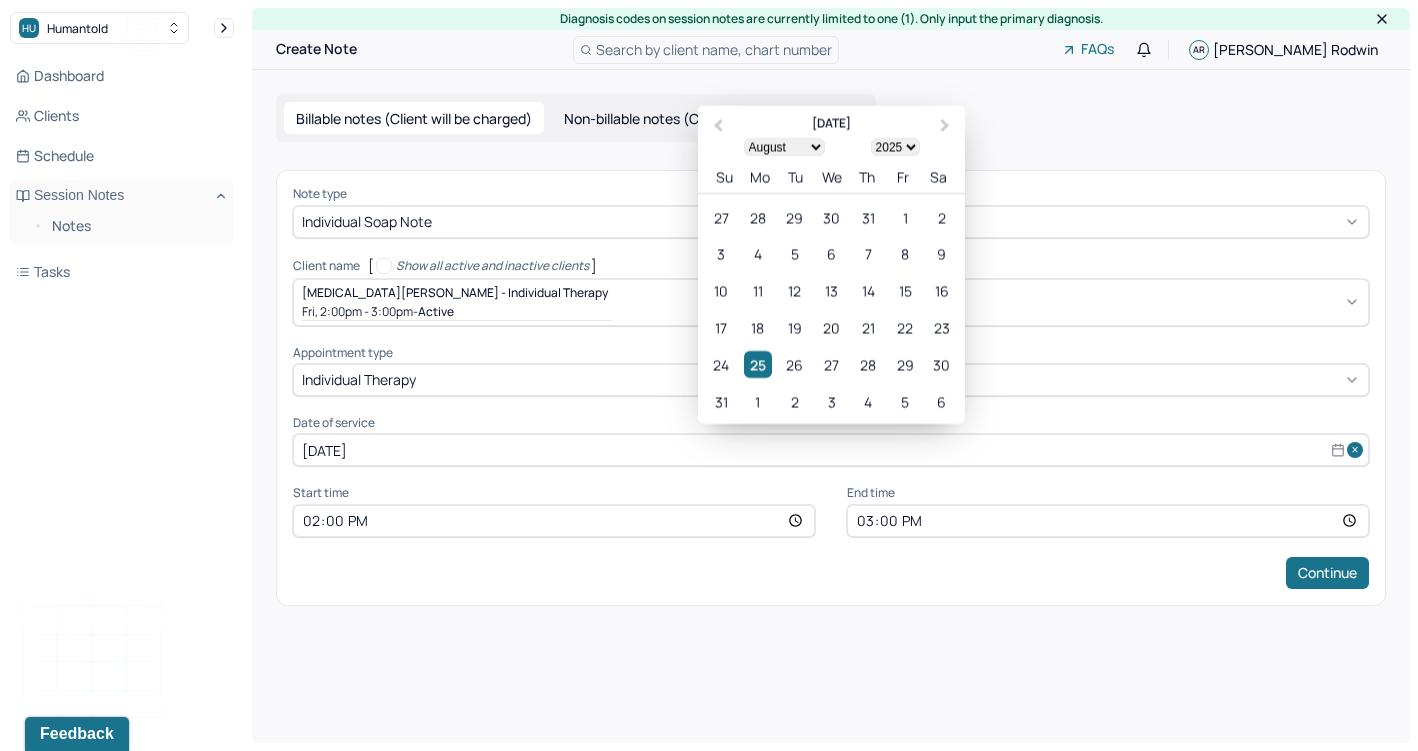 select on "6" 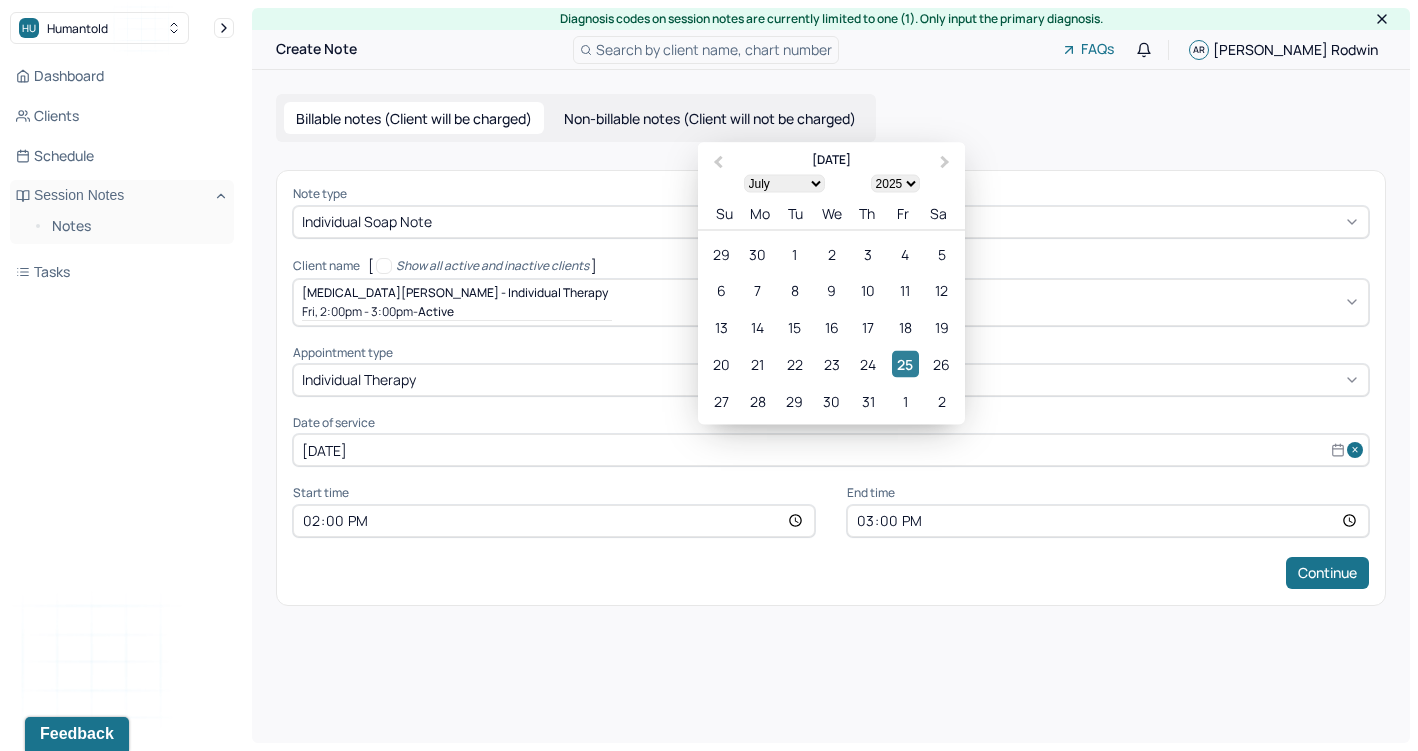 click on "25" at bounding box center (905, 364) 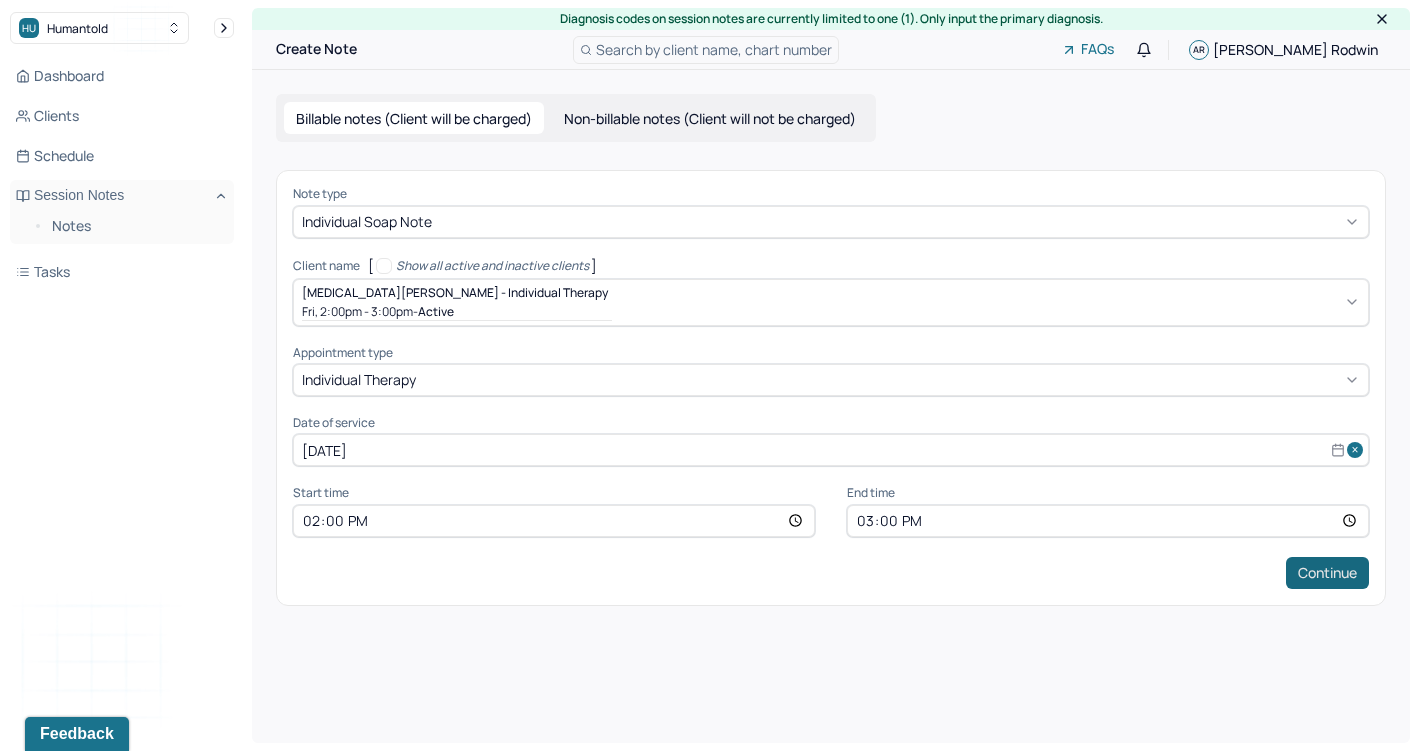click on "Continue" at bounding box center (1327, 573) 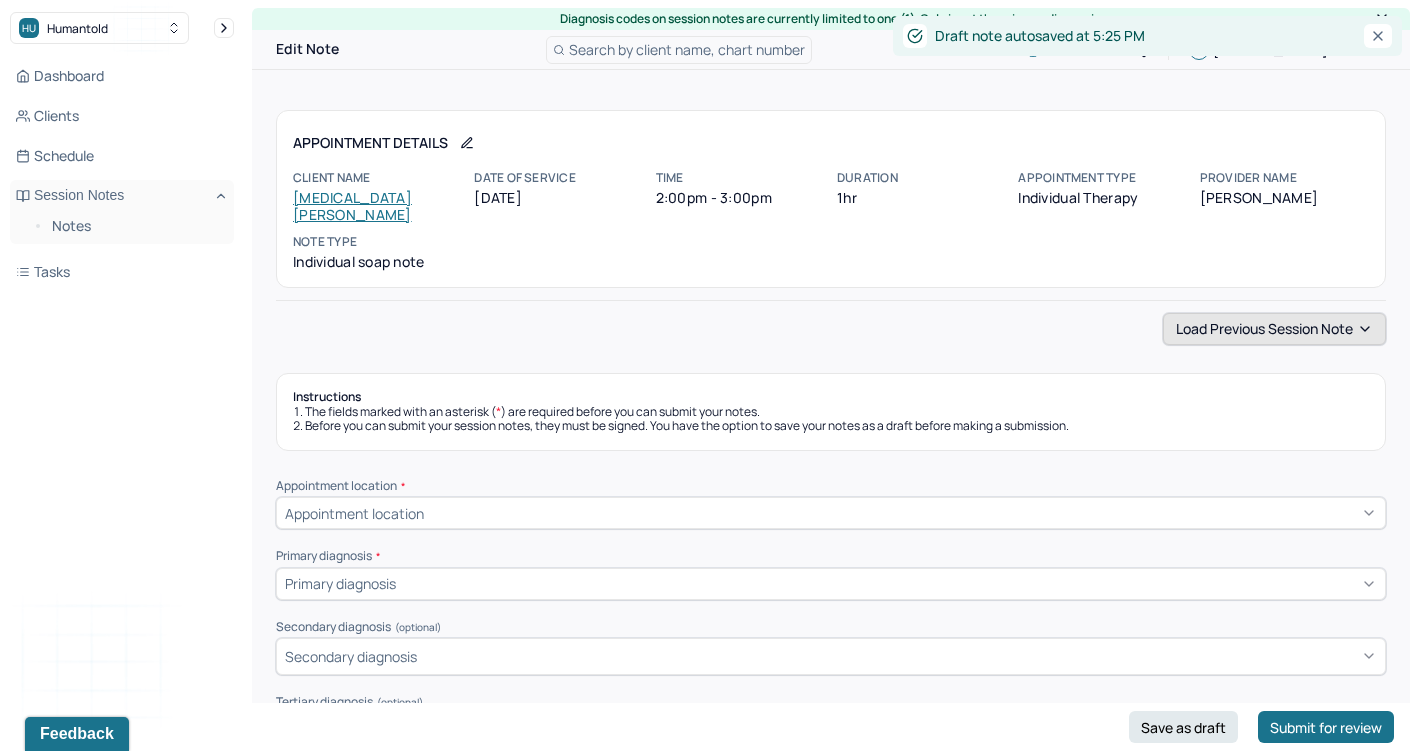 click on "Load previous session note" at bounding box center (1274, 329) 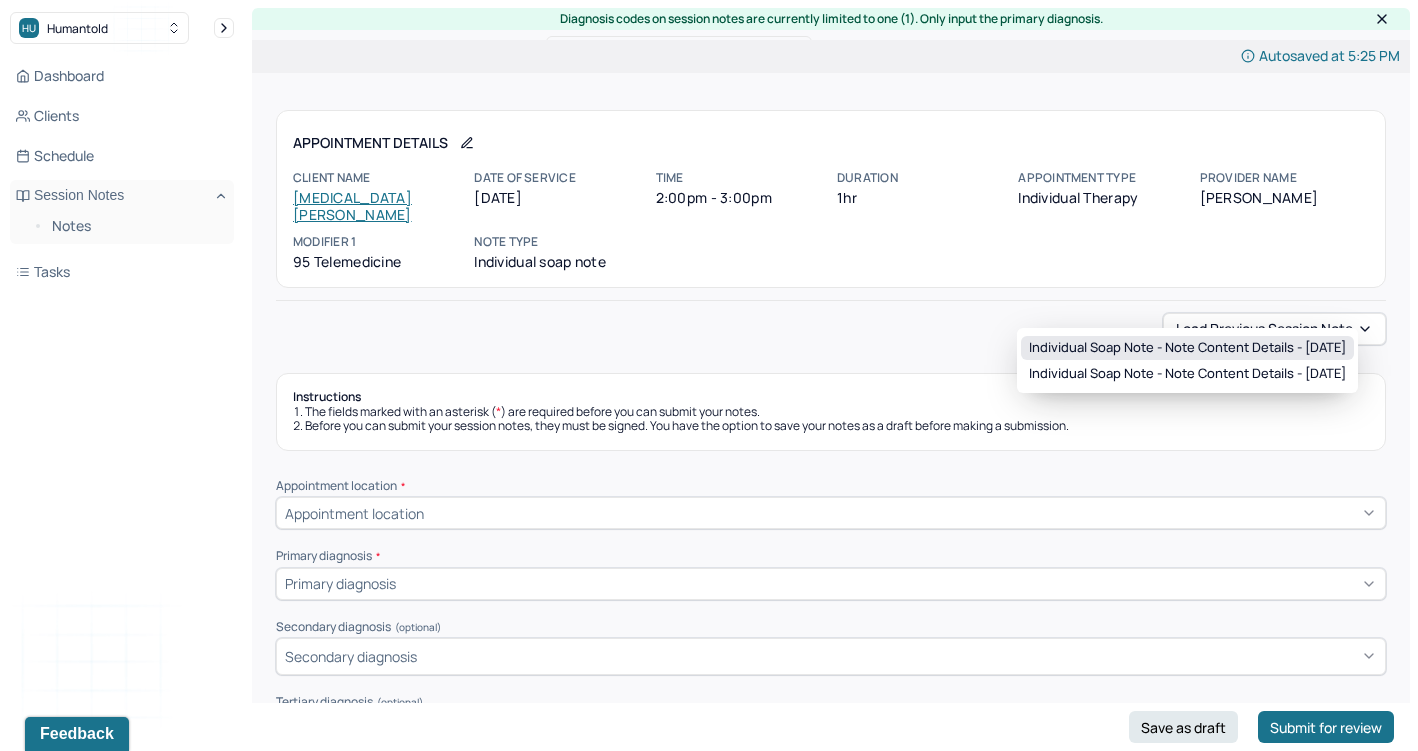 click on "Individual soap note   - Note content Details -   [DATE]" at bounding box center [1187, 348] 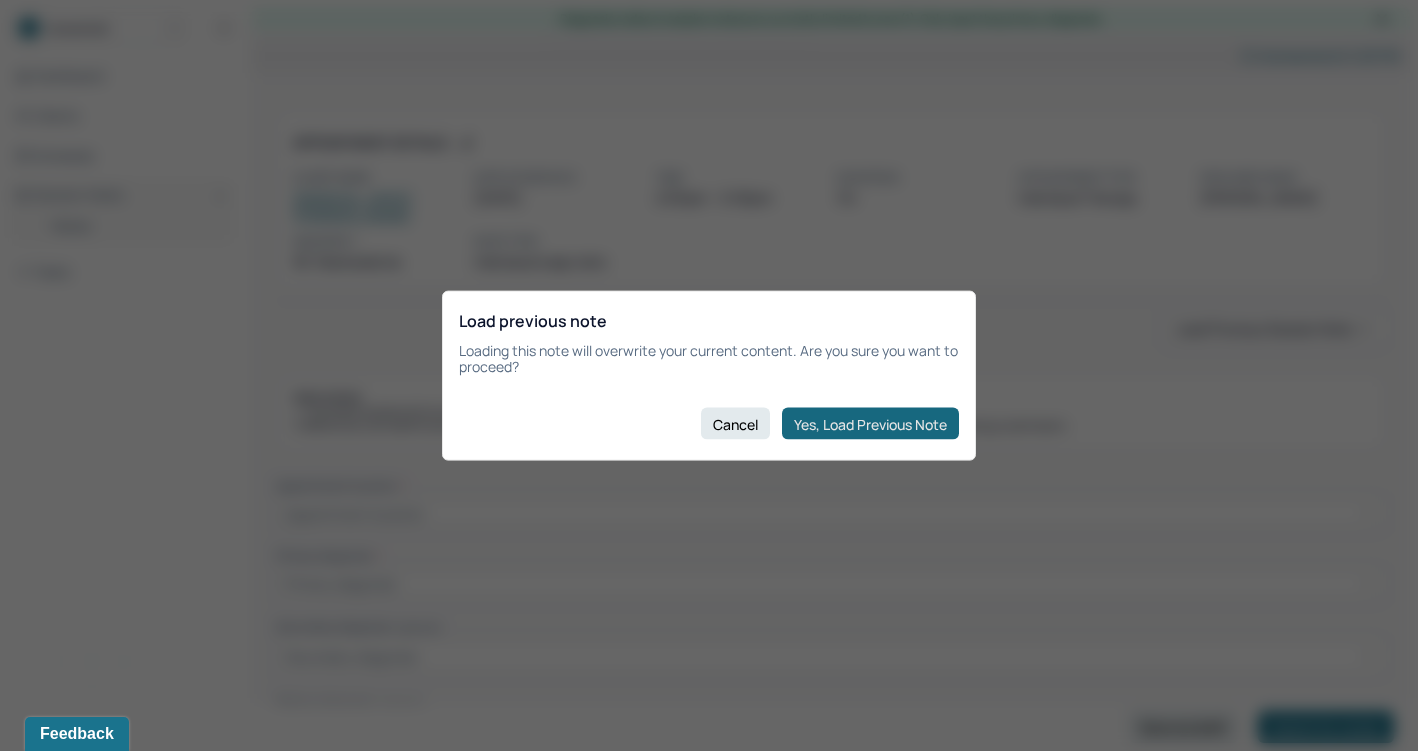 click on "Yes, Load Previous Note" at bounding box center (870, 424) 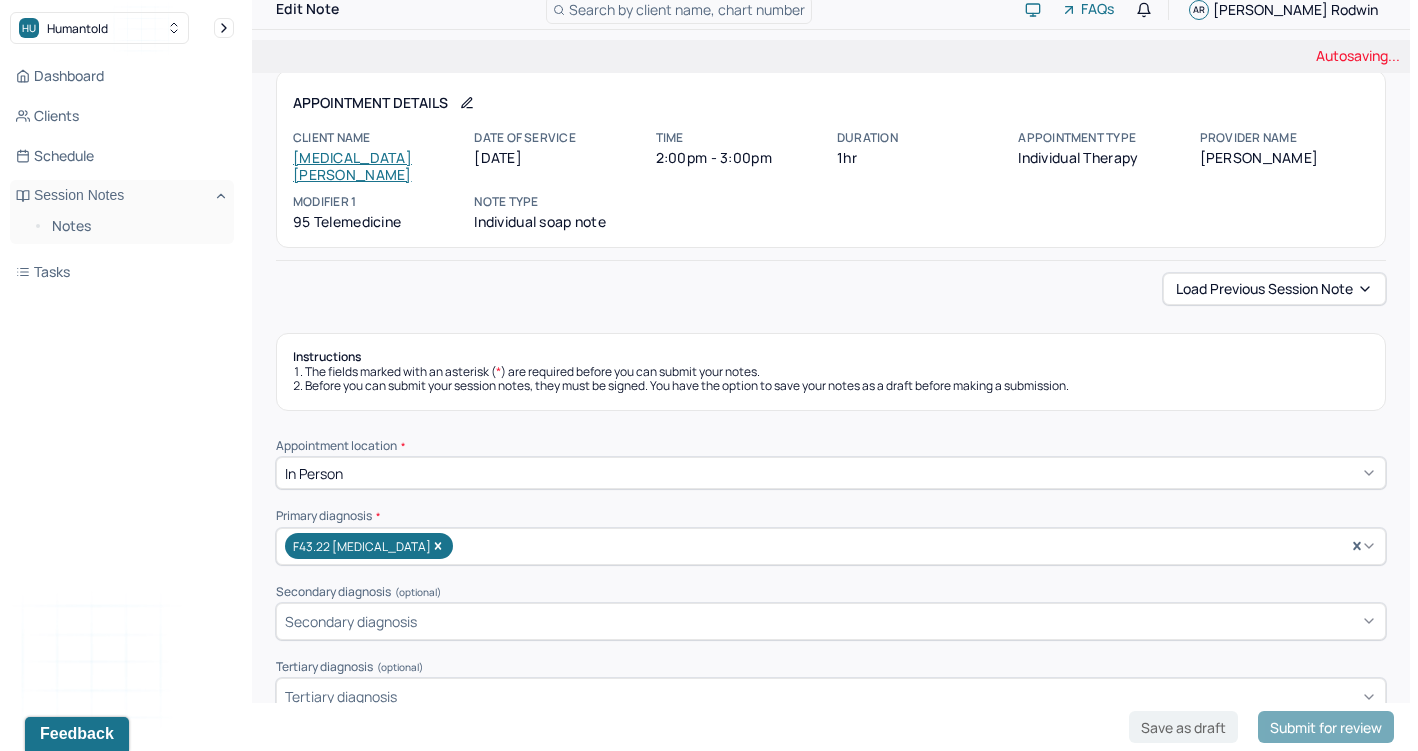 scroll, scrollTop: 51, scrollLeft: 0, axis: vertical 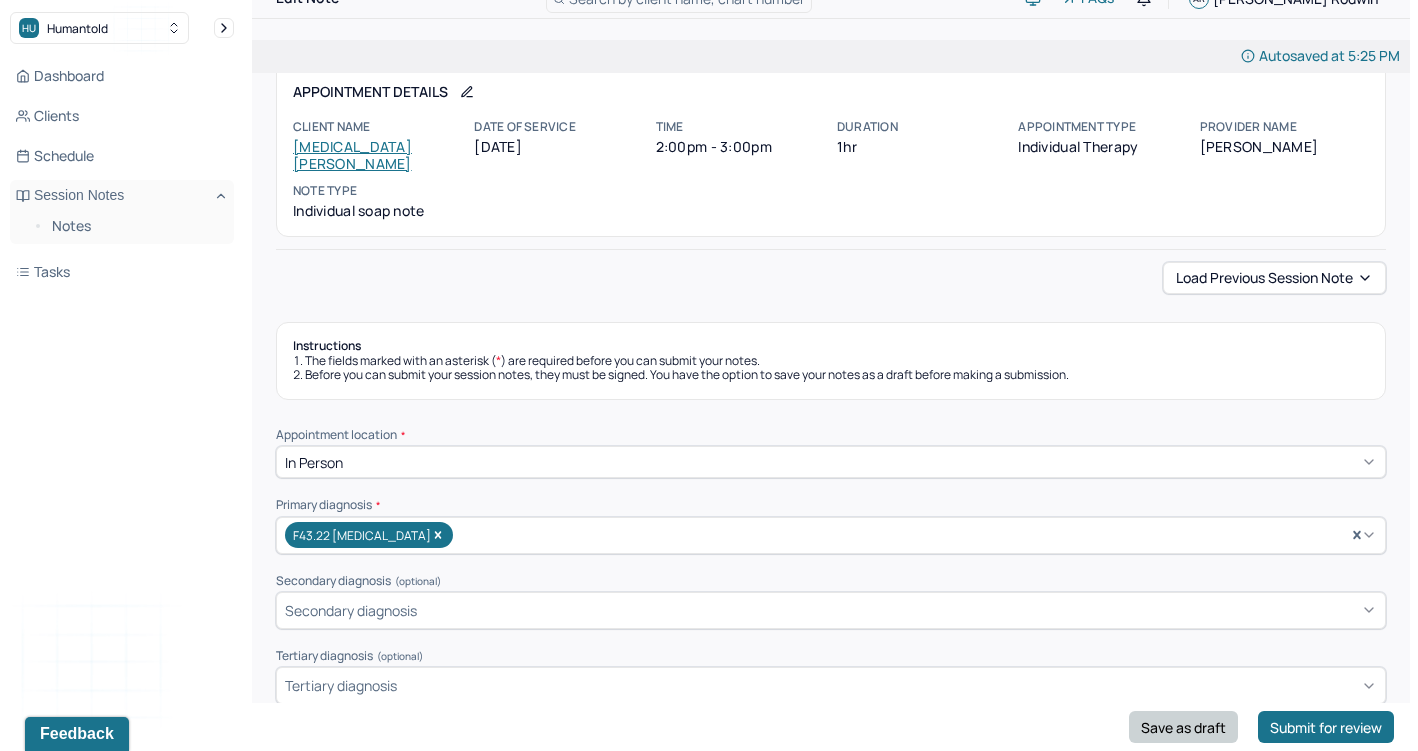 click on "Save as draft" at bounding box center (1183, 727) 